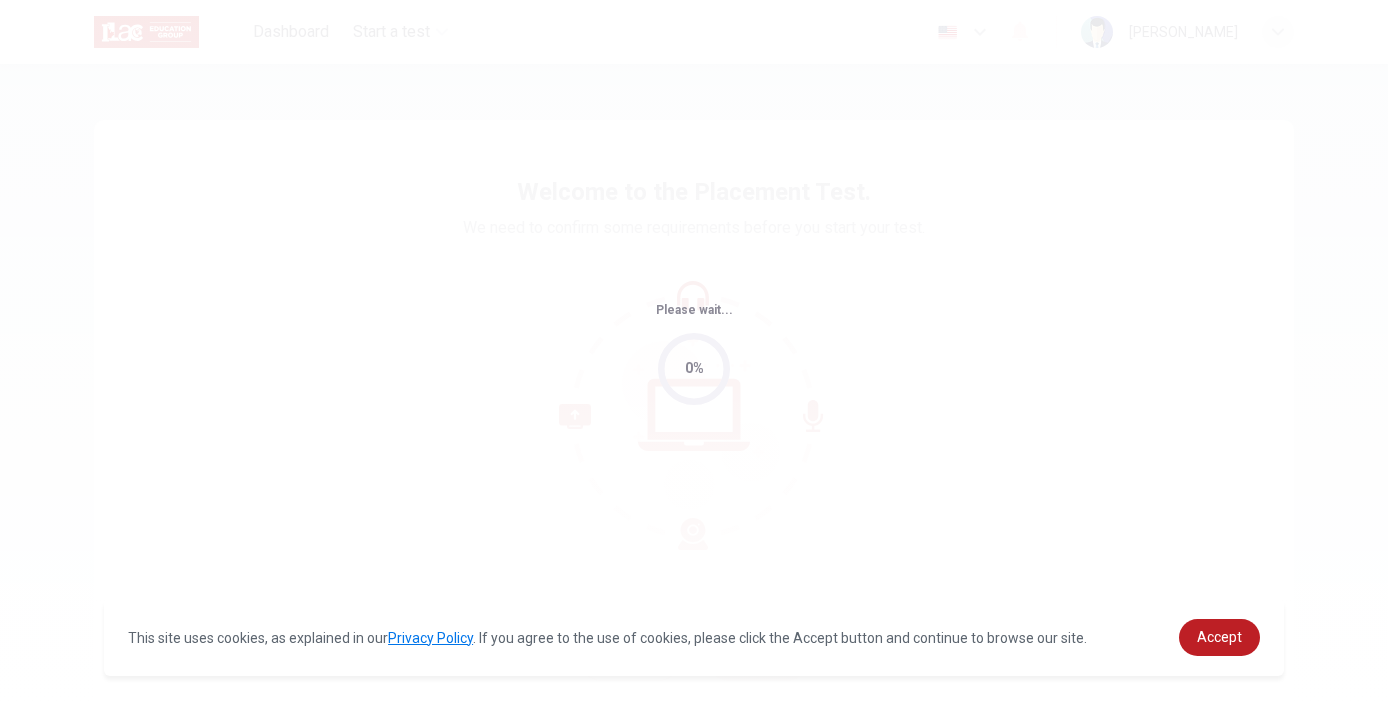 scroll, scrollTop: 0, scrollLeft: 0, axis: both 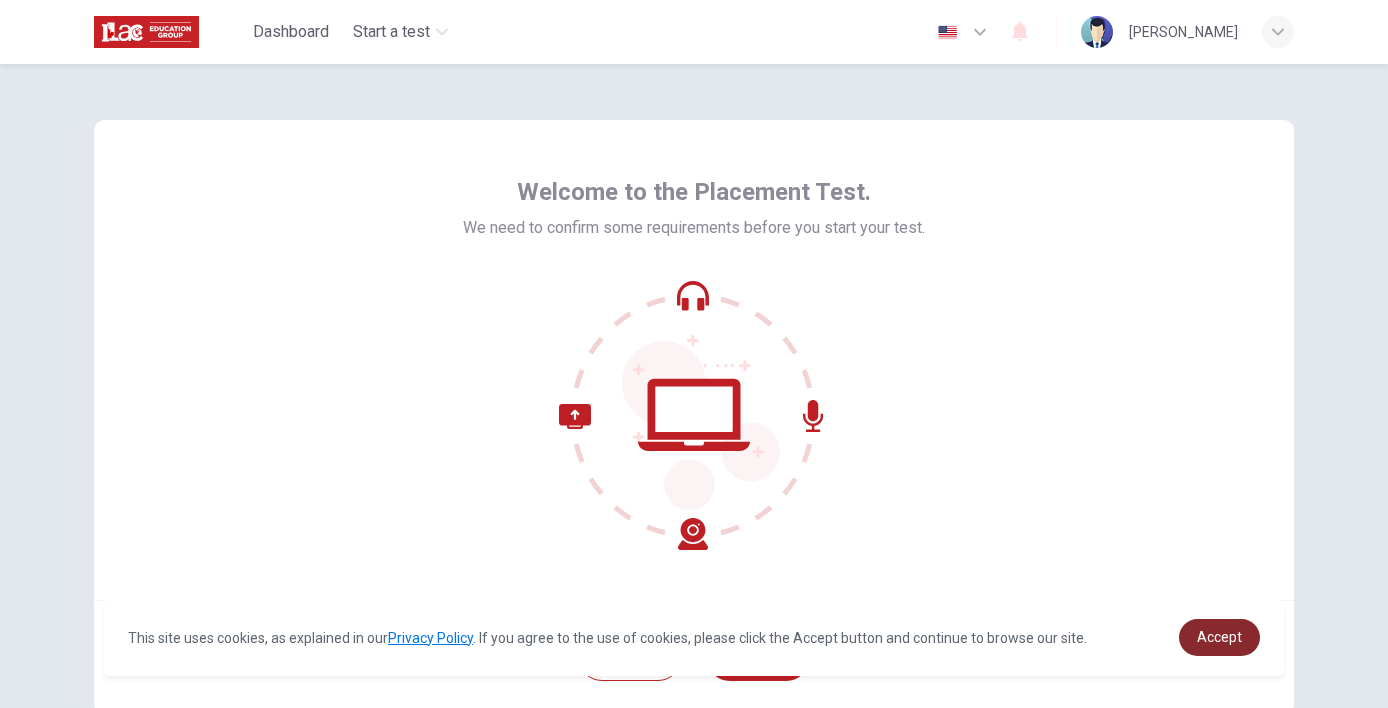 click on "Accept" at bounding box center [1219, 637] 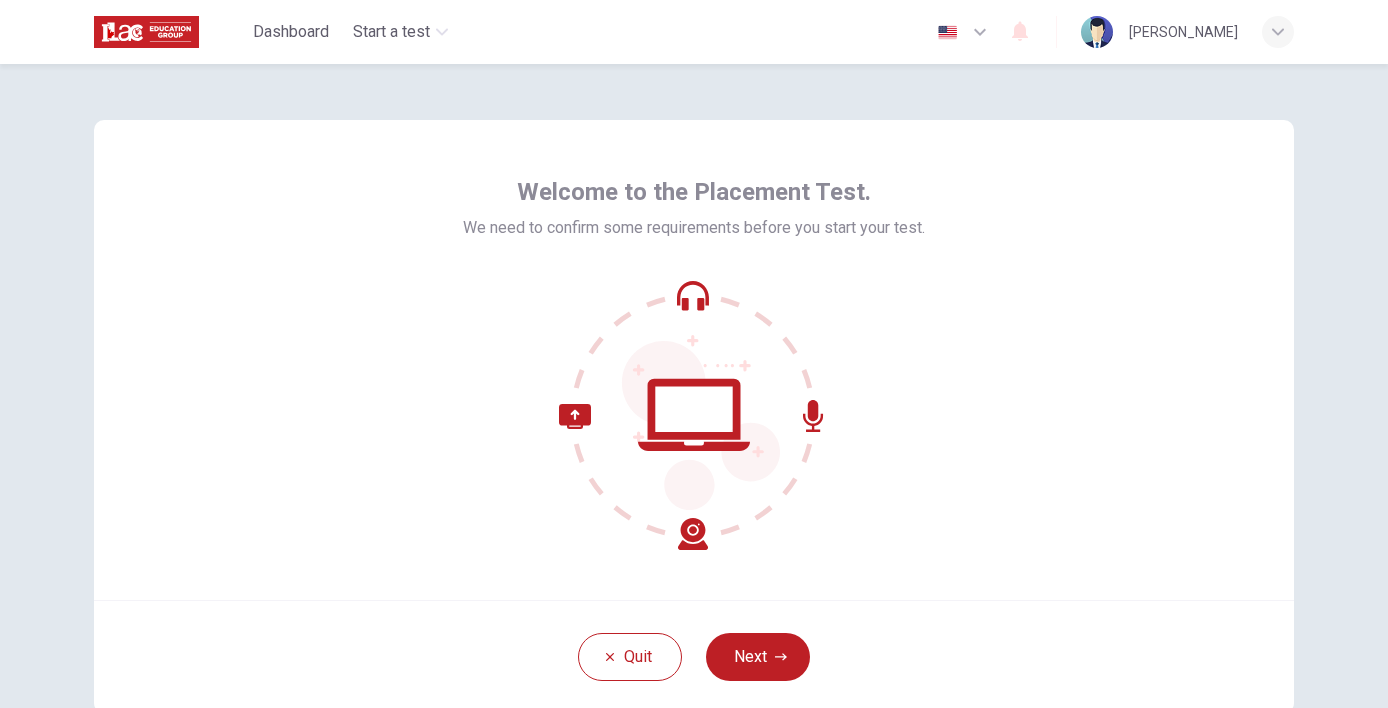 scroll, scrollTop: 0, scrollLeft: 0, axis: both 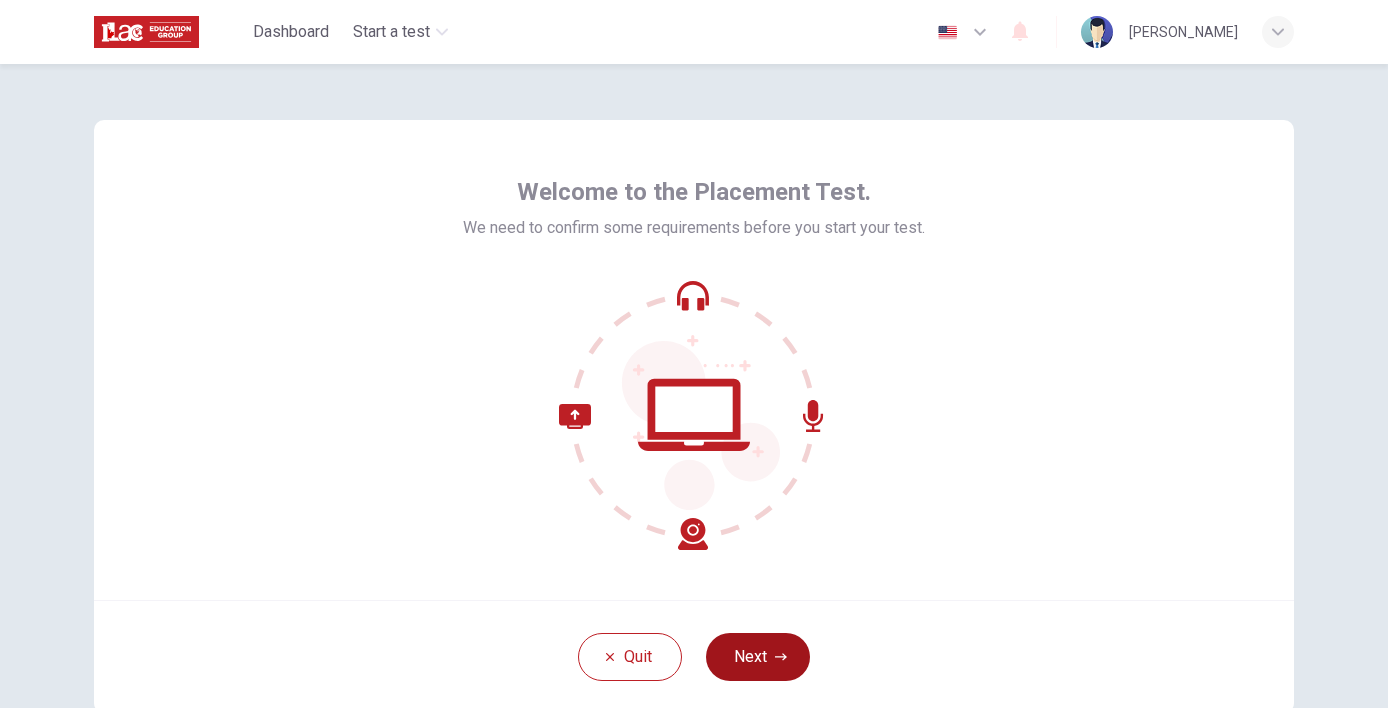click 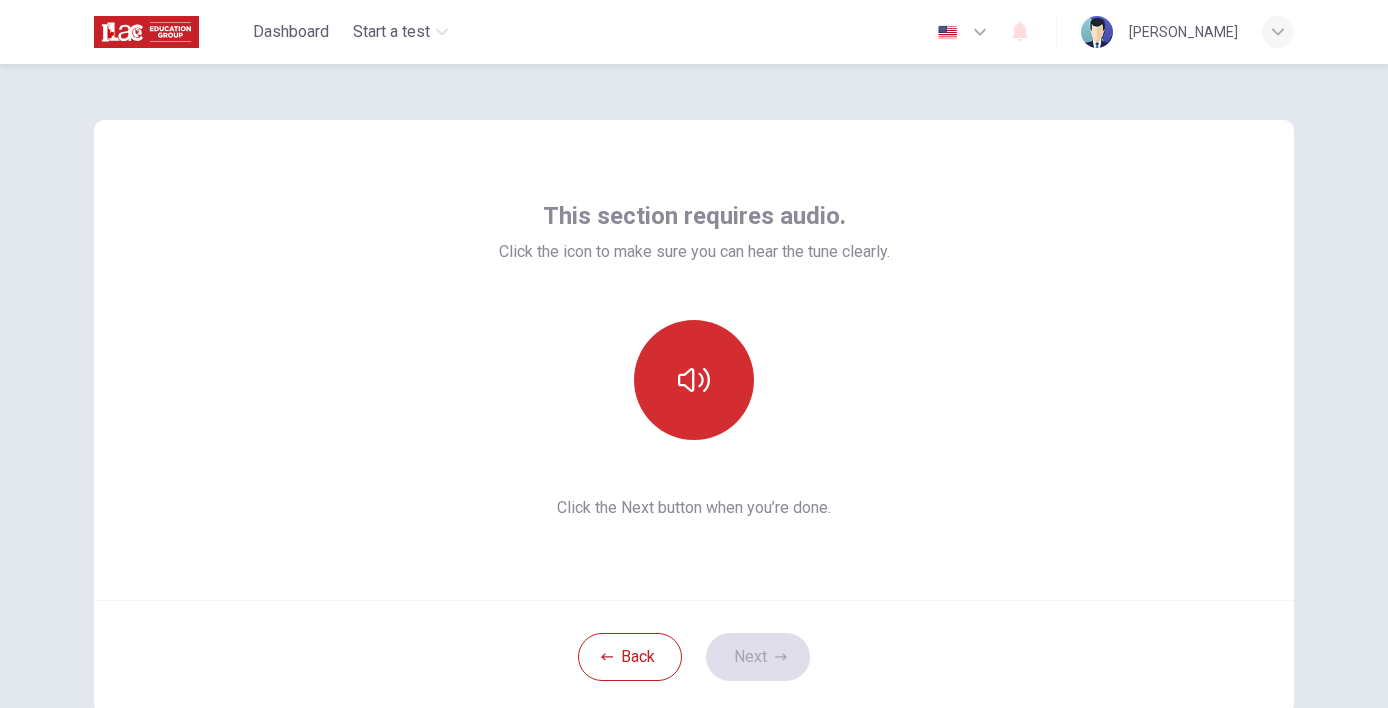 click 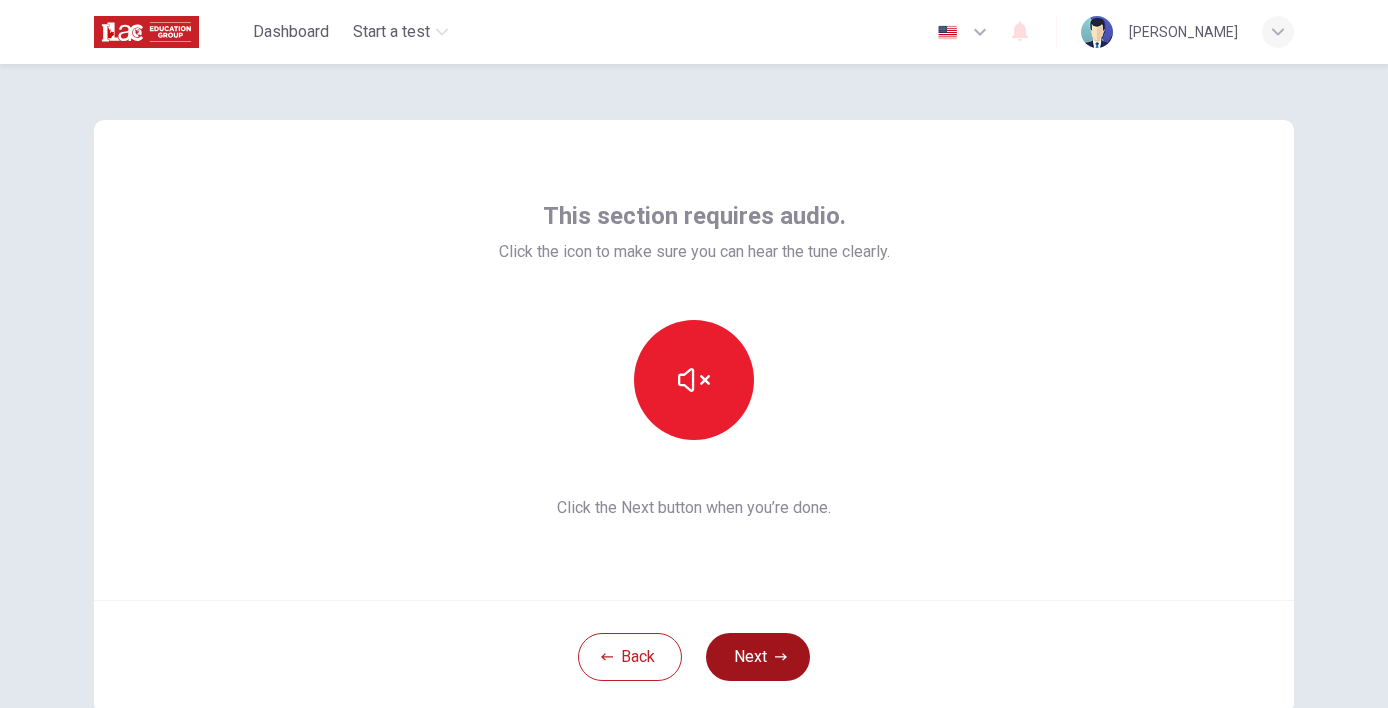 click on "Next" at bounding box center [758, 657] 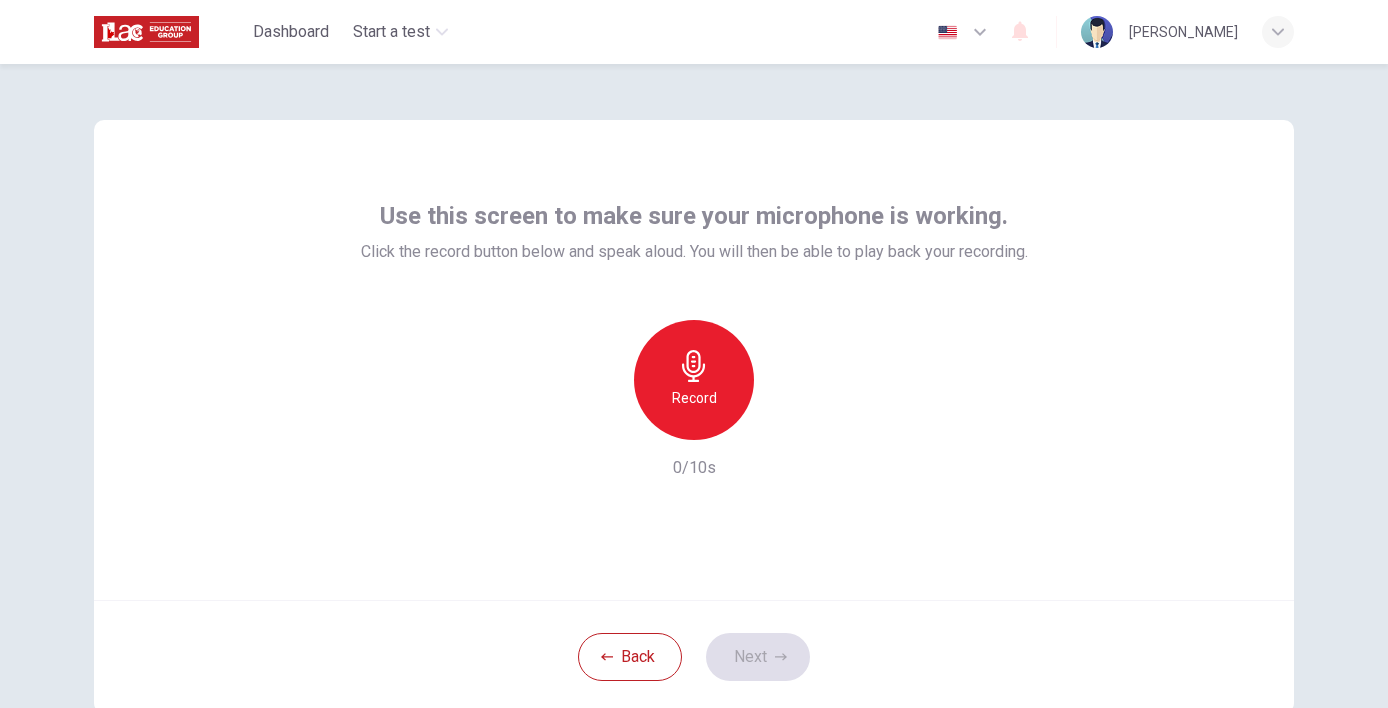click on "Record" at bounding box center [694, 380] 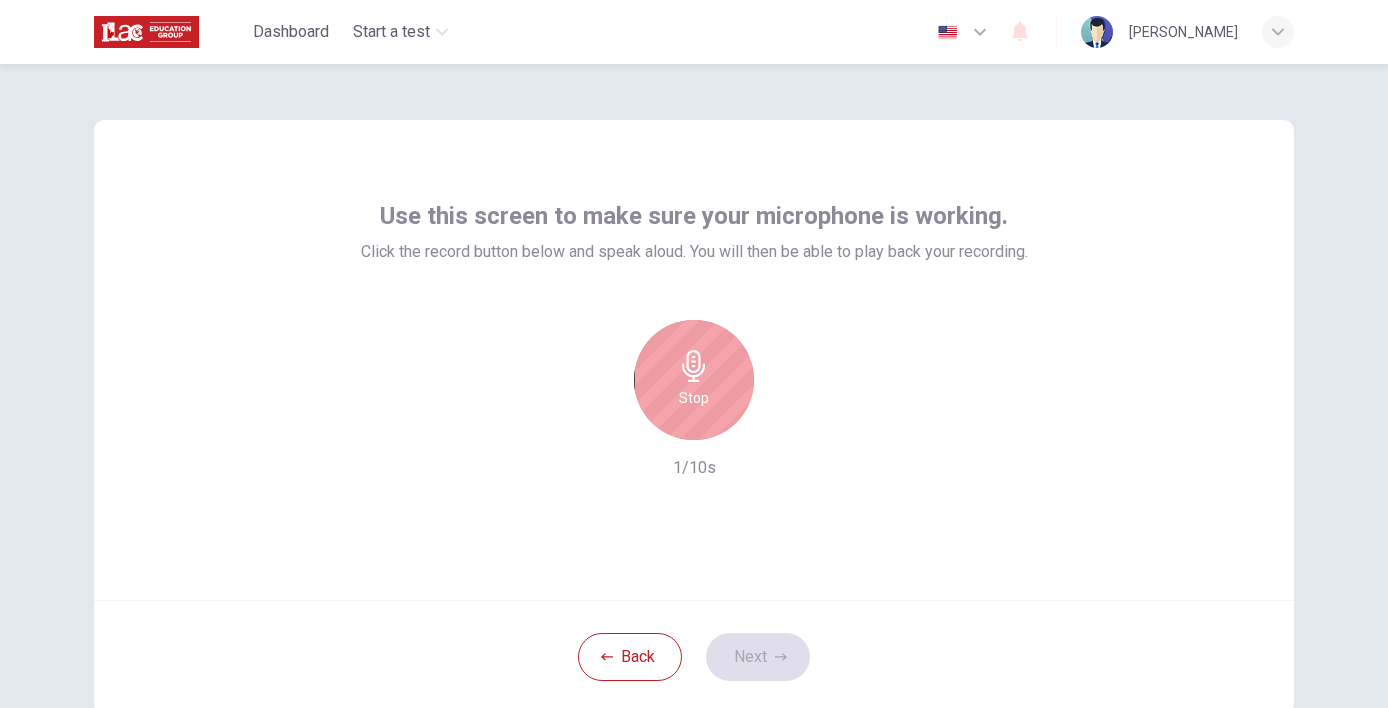 click on "Stop" at bounding box center [694, 380] 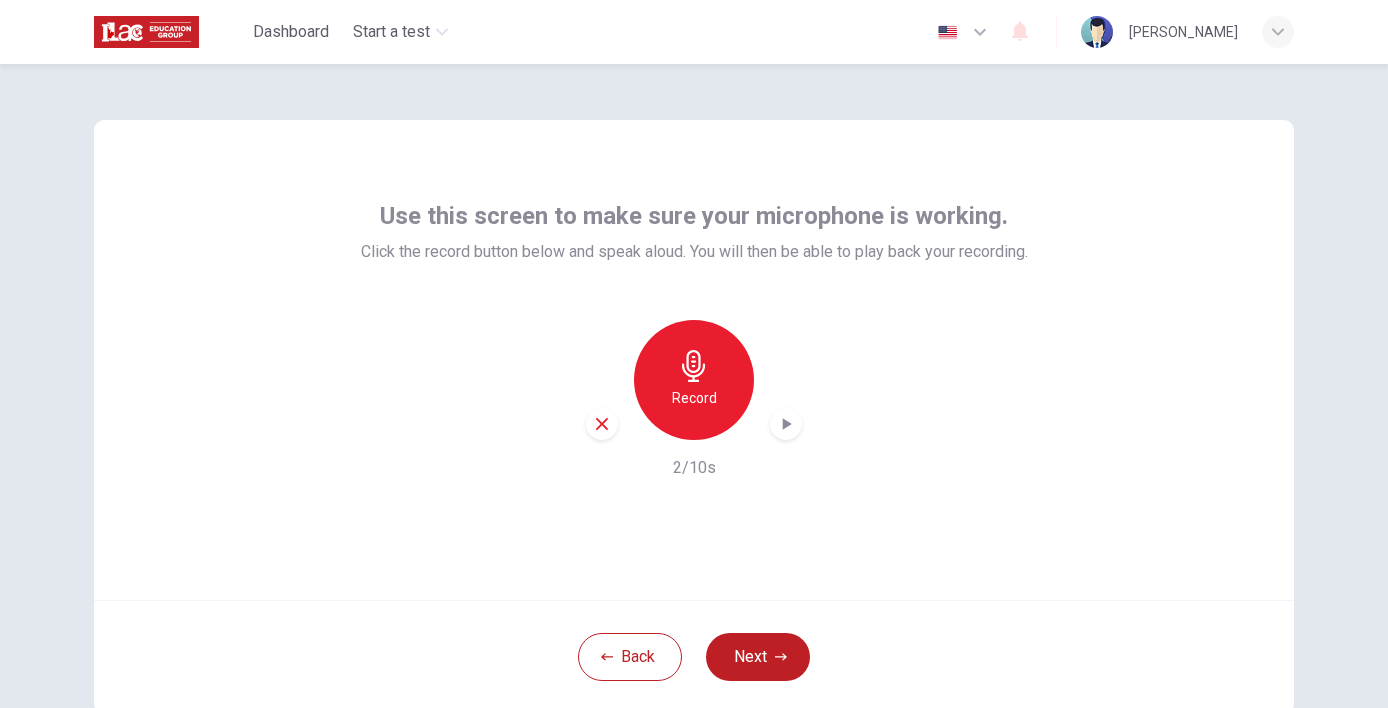 click 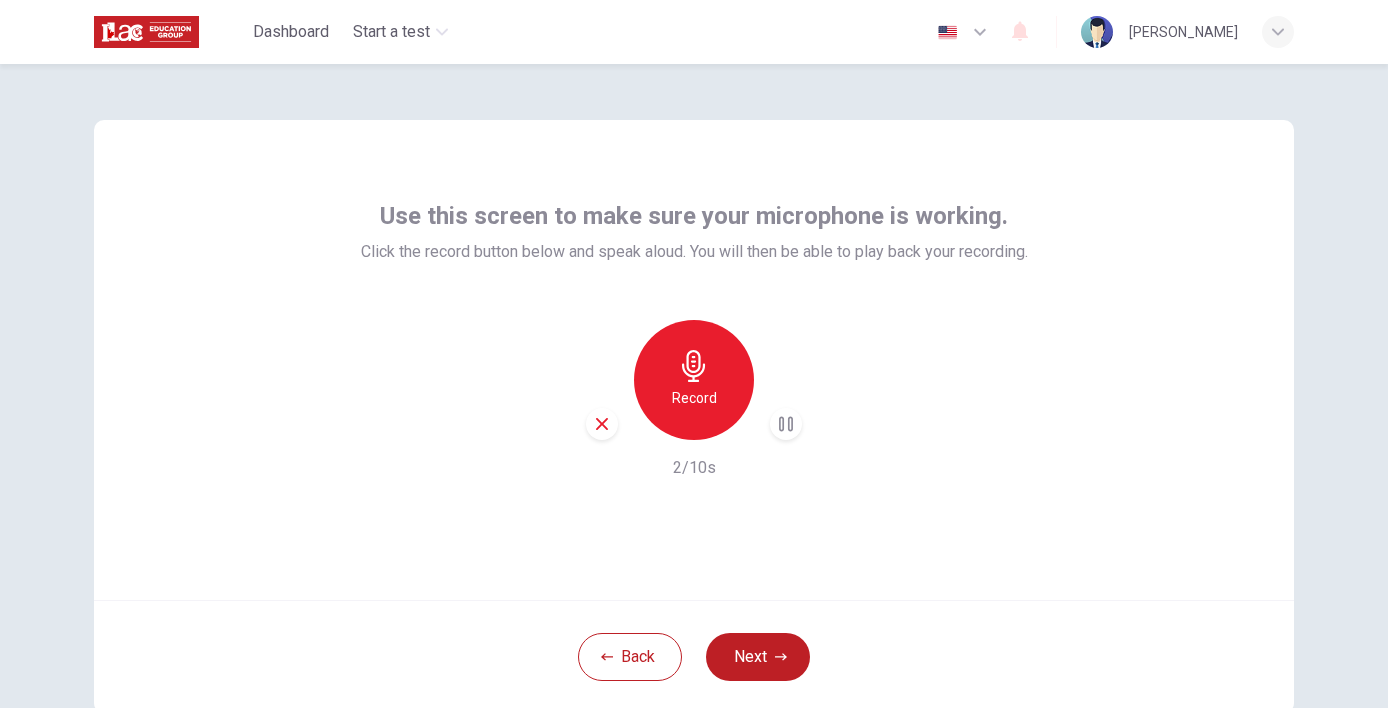 click 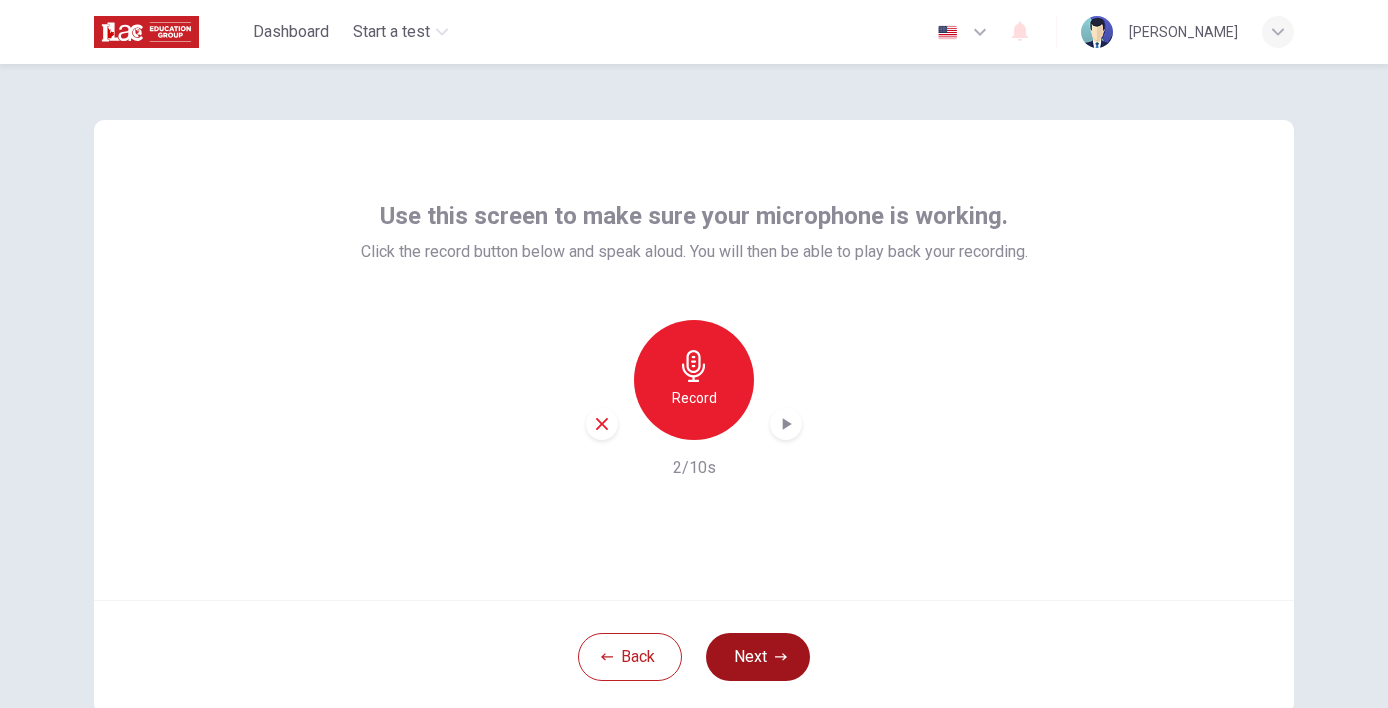 click on "Next" at bounding box center (758, 657) 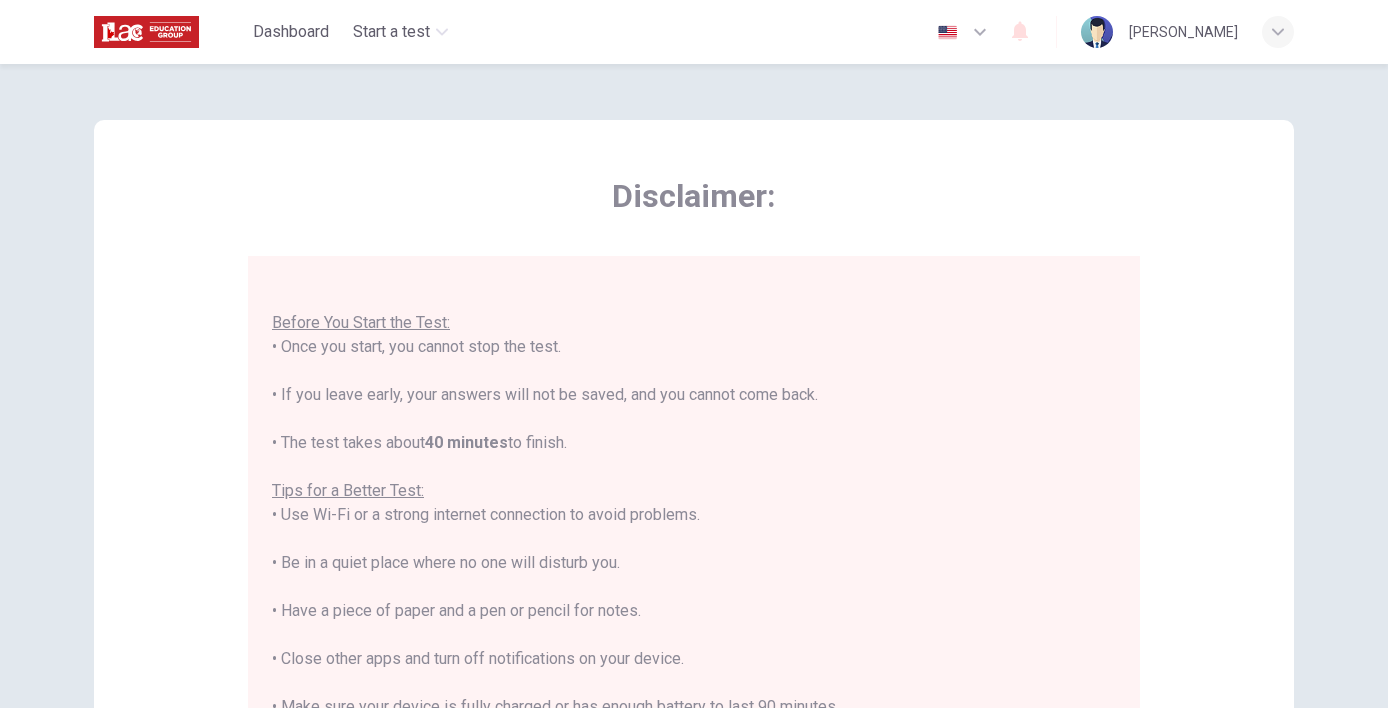 scroll, scrollTop: 22, scrollLeft: 0, axis: vertical 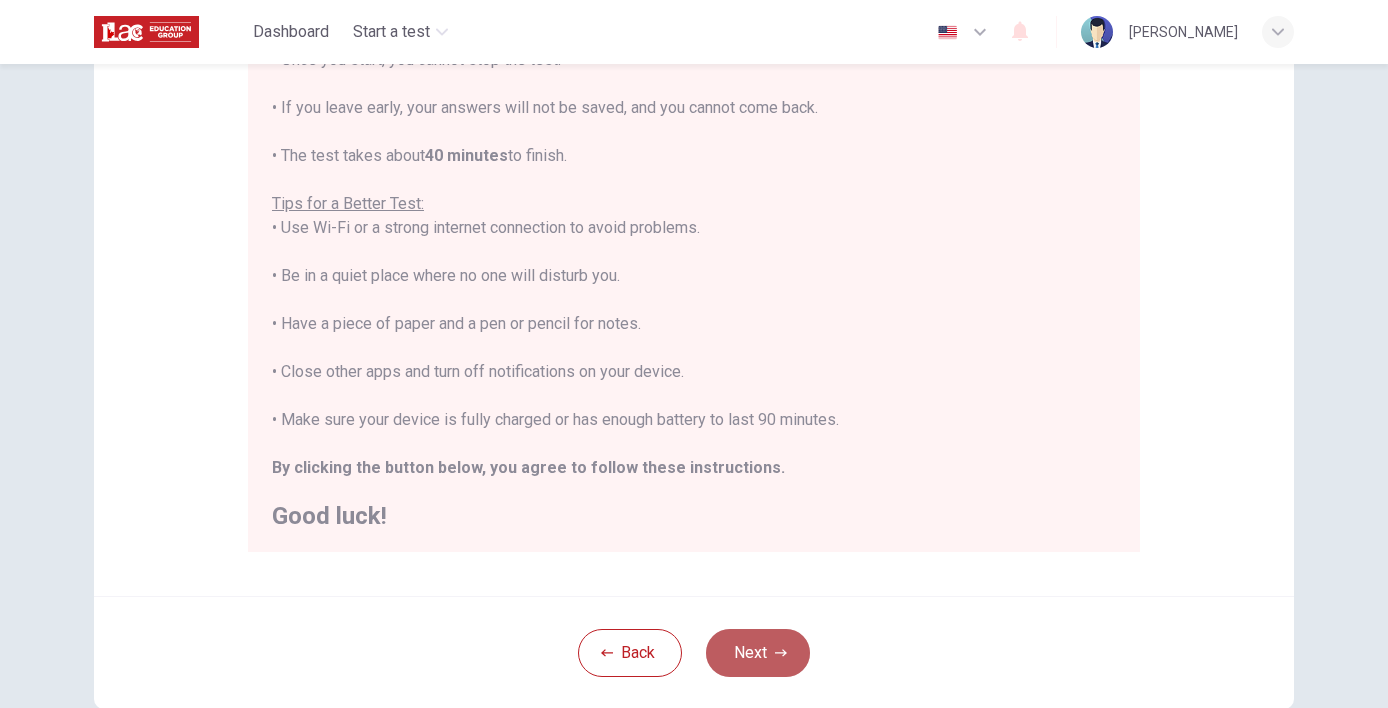 click on "Next" at bounding box center [758, 653] 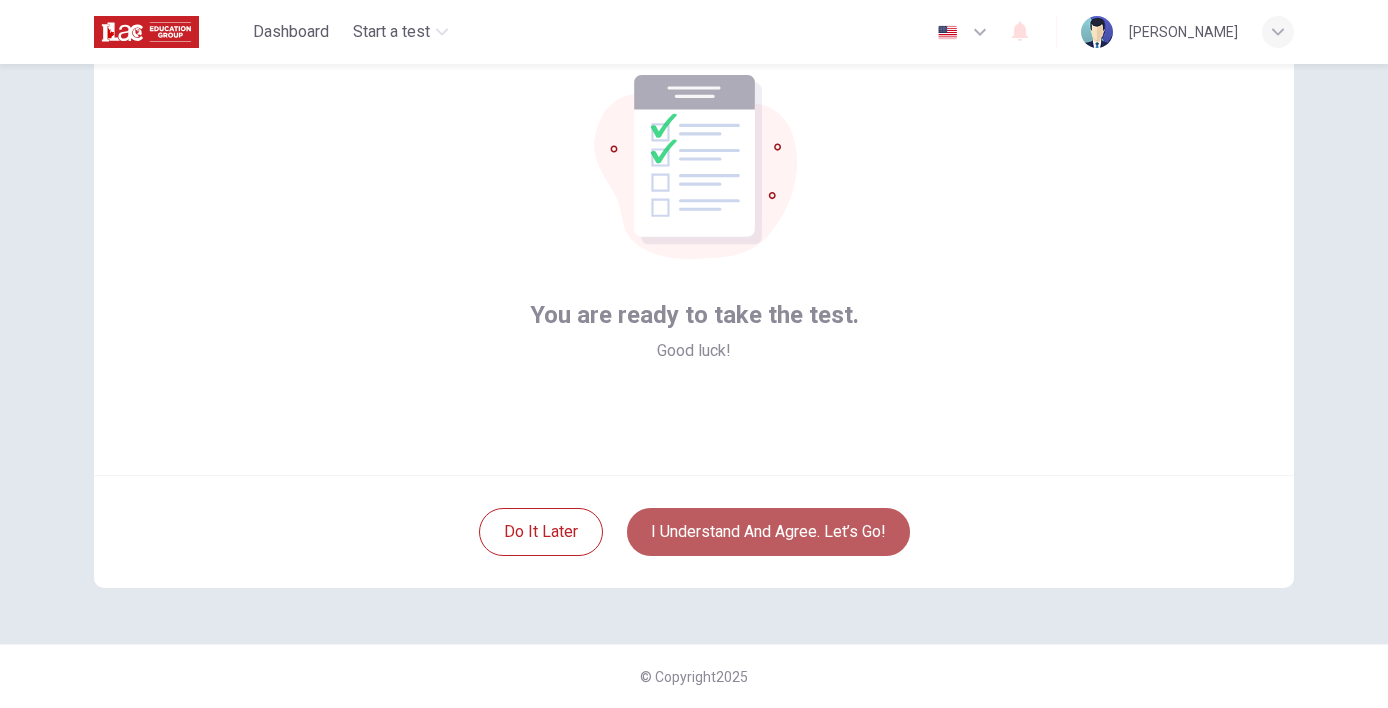 click on "I understand and agree. Let’s go!" at bounding box center (768, 532) 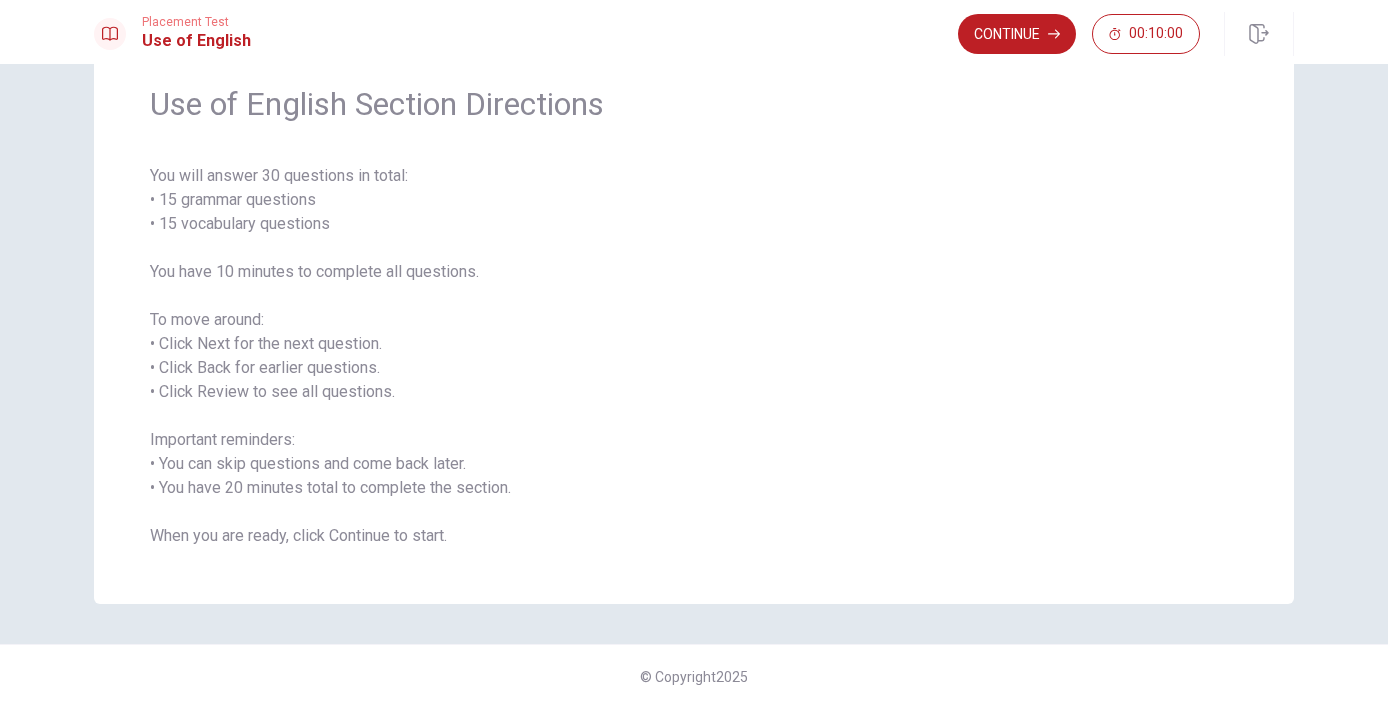 scroll, scrollTop: 76, scrollLeft: 0, axis: vertical 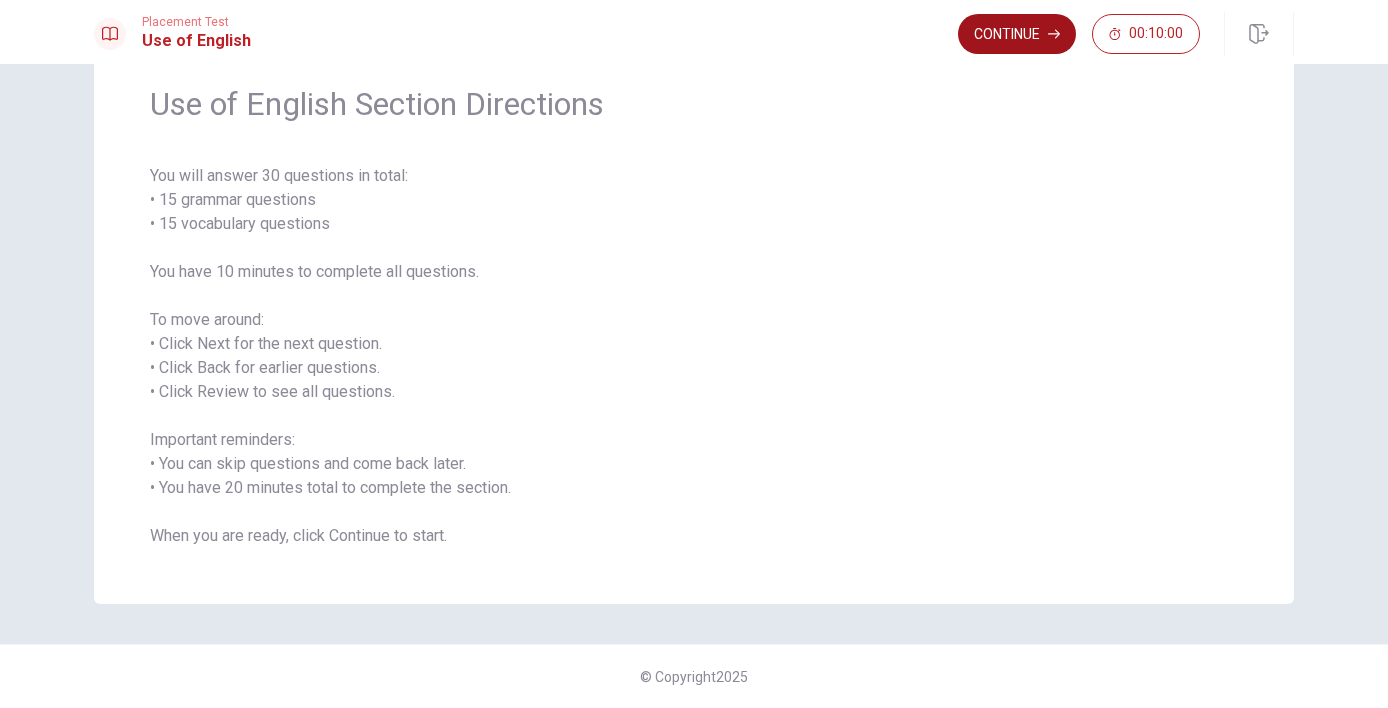 click on "Continue" at bounding box center (1017, 34) 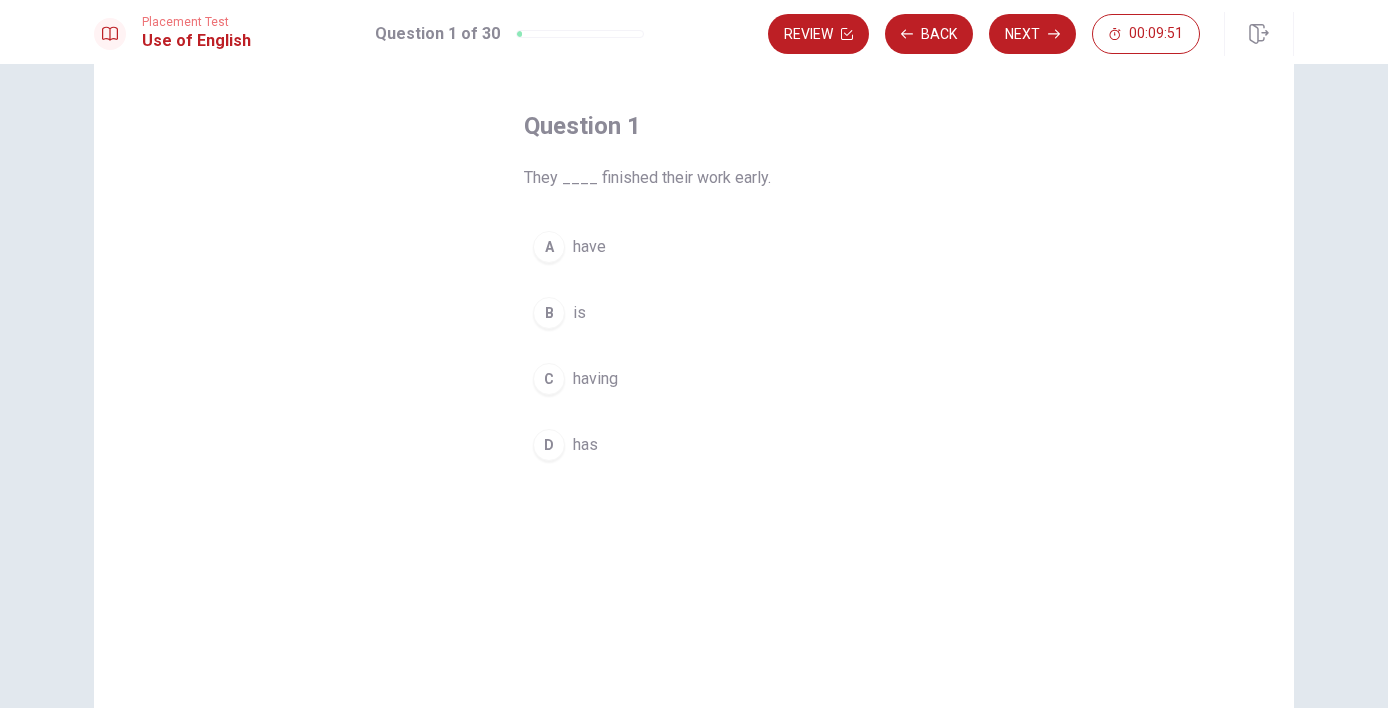 click on "A" at bounding box center [549, 247] 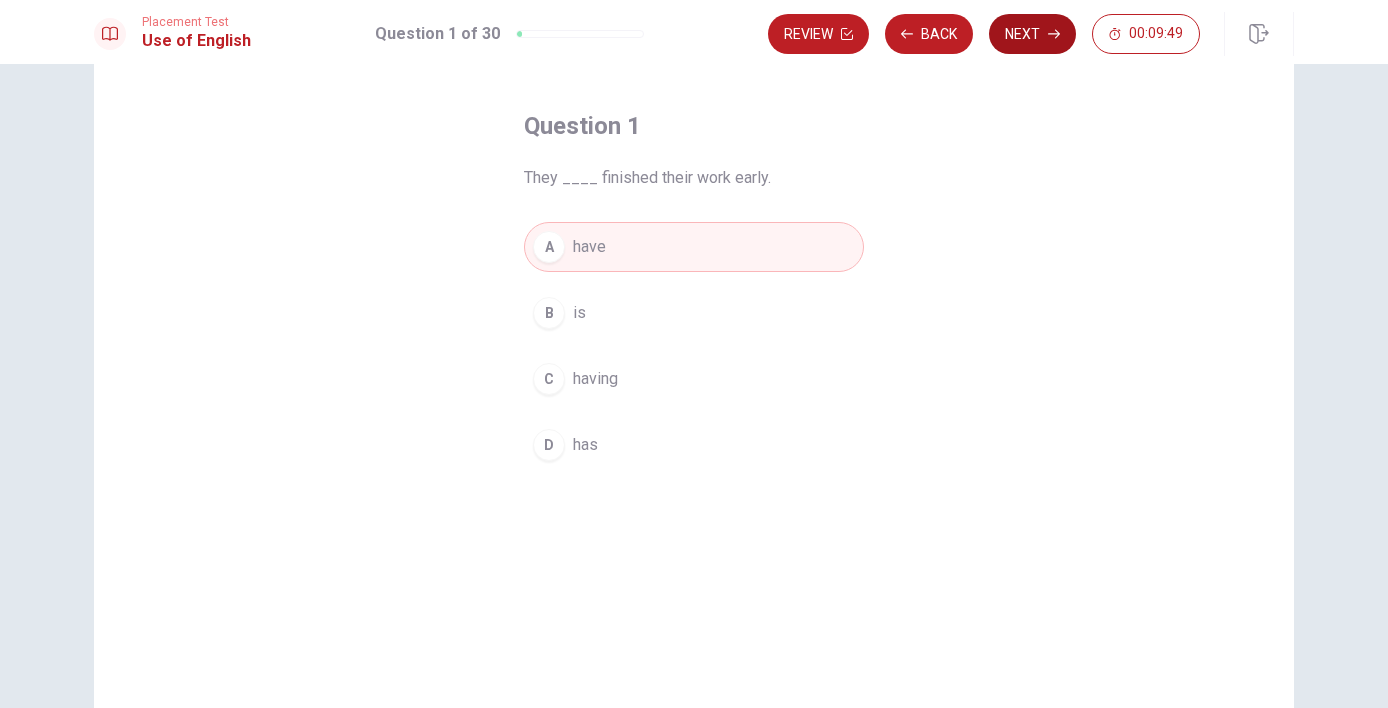 click on "Next" at bounding box center [1032, 34] 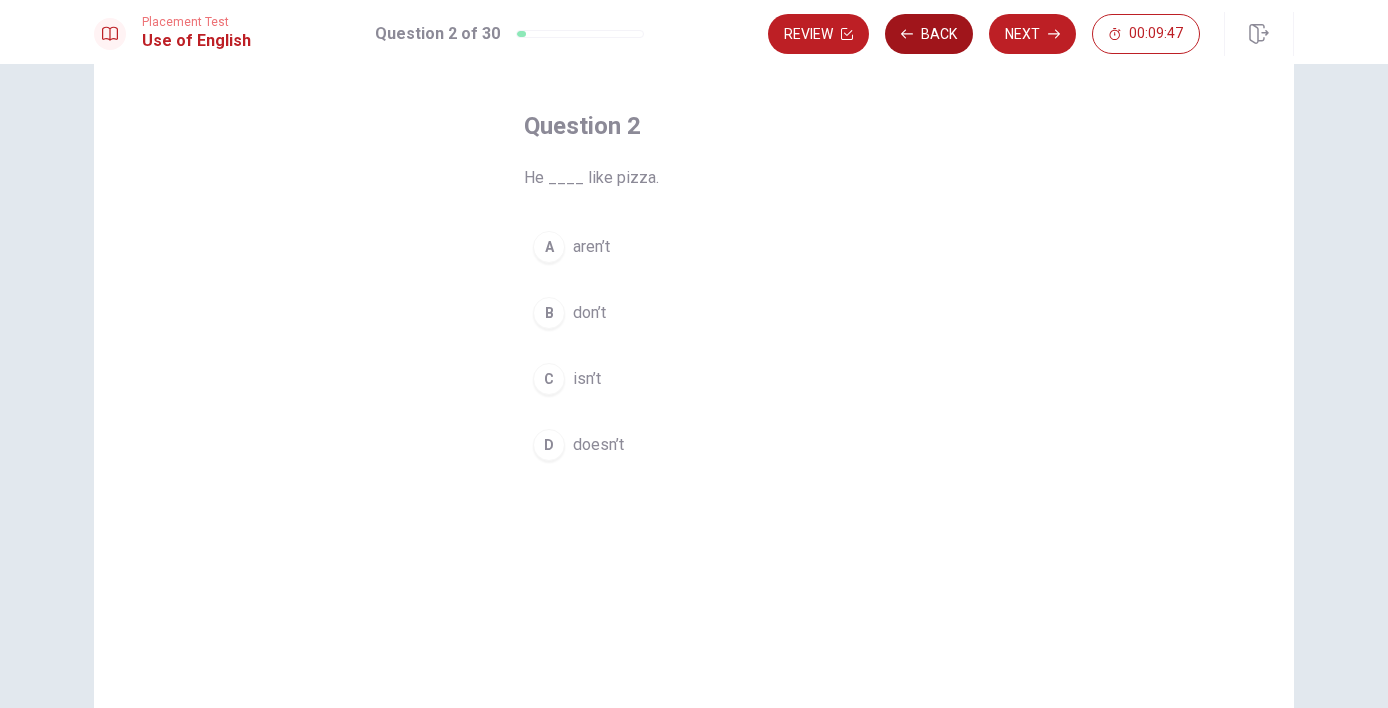click on "Back" at bounding box center (929, 34) 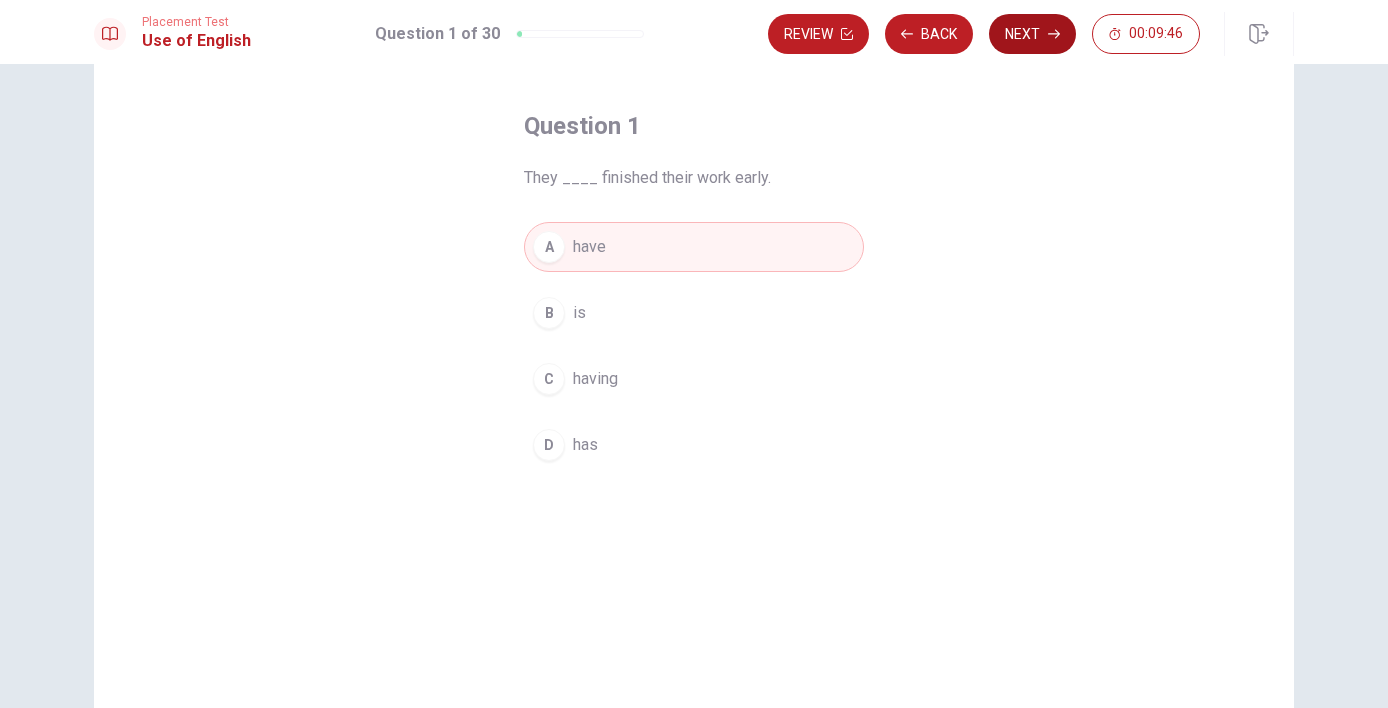 click on "Next" at bounding box center (1032, 34) 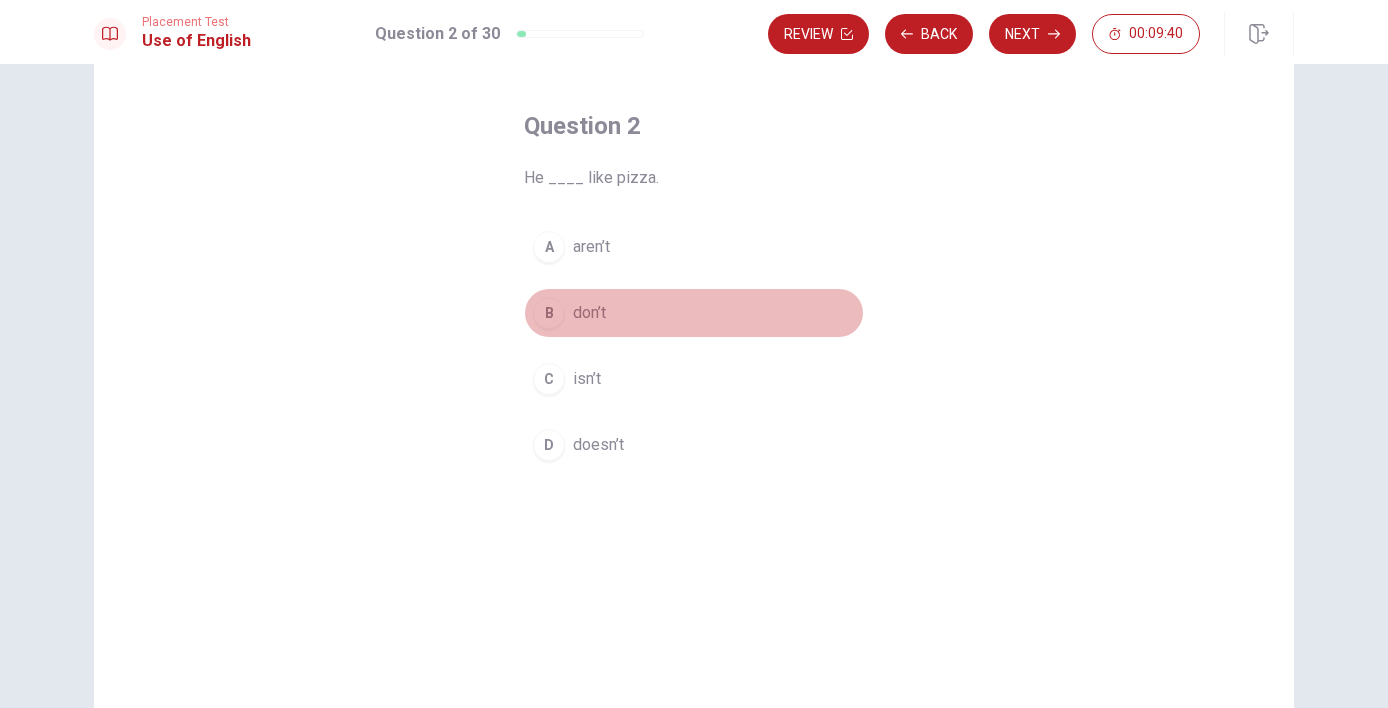 click on "don’t" at bounding box center [589, 313] 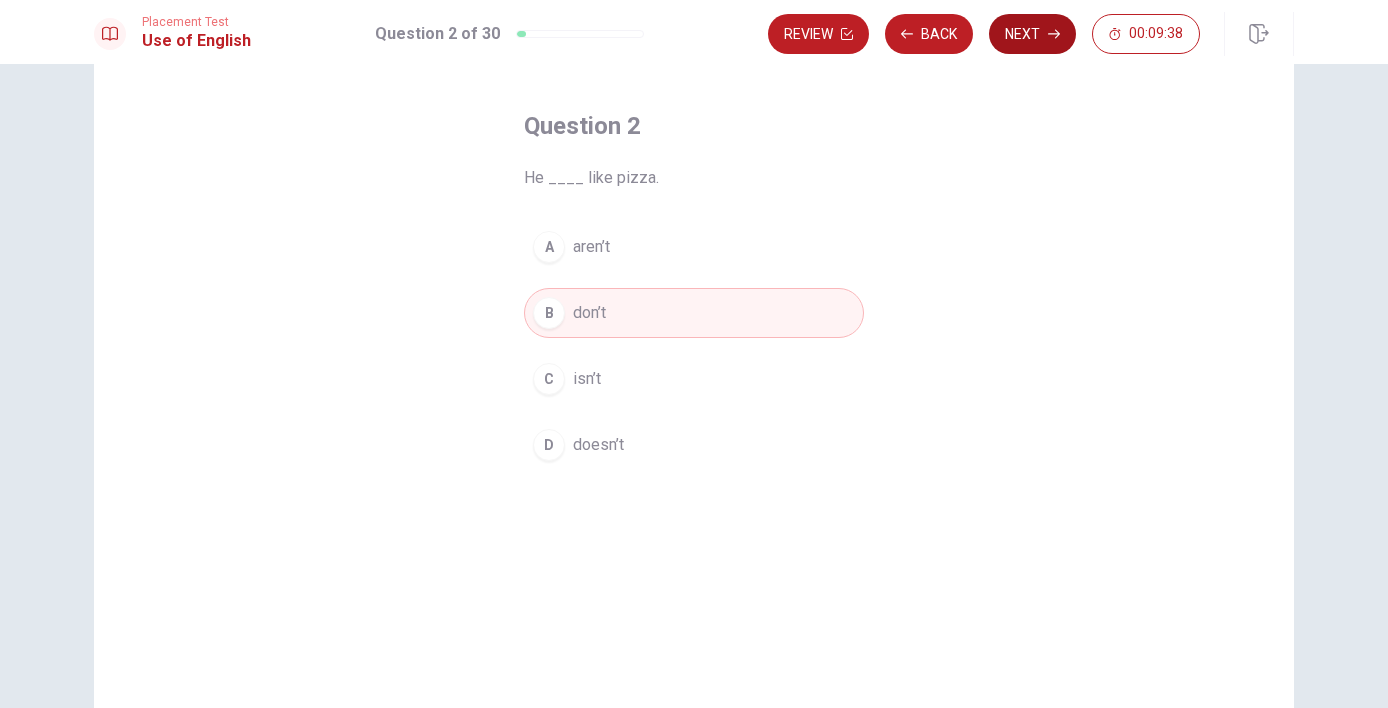 click on "Next" at bounding box center (1032, 34) 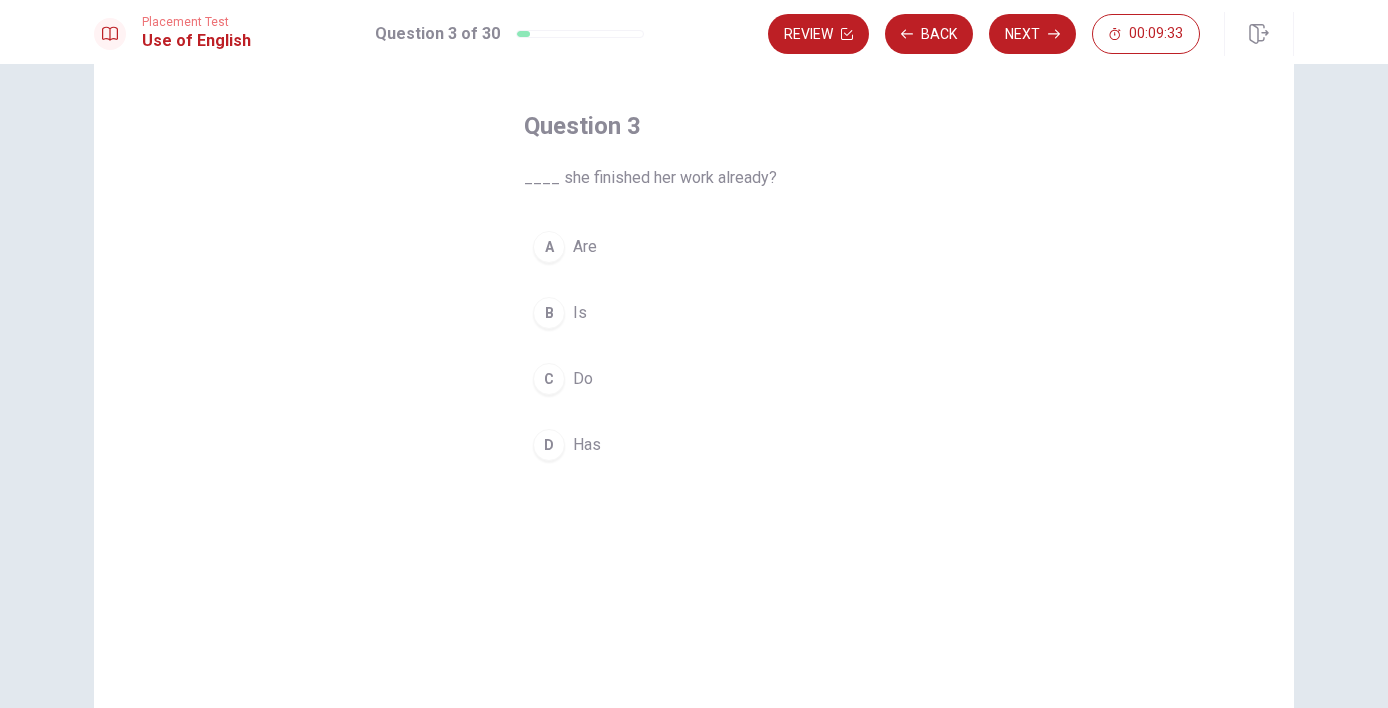 click on "Has" at bounding box center (587, 445) 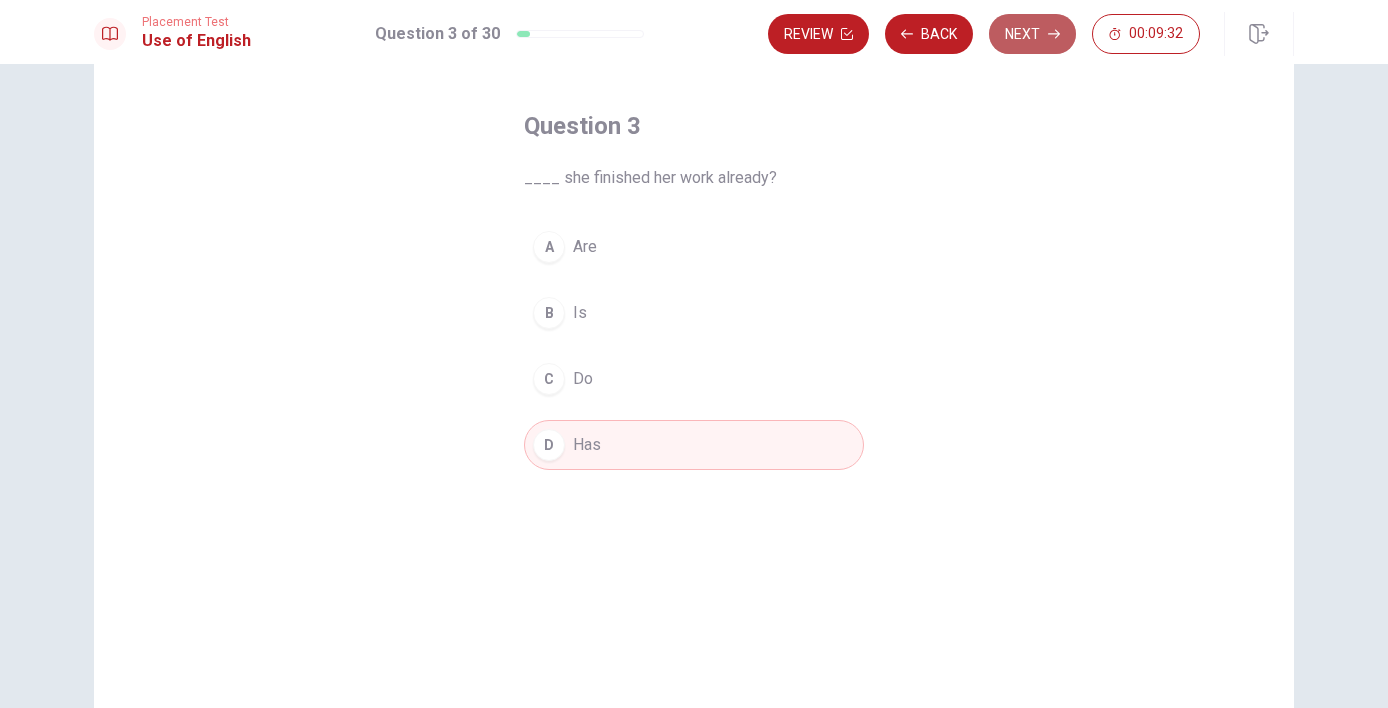 click on "Next" at bounding box center (1032, 34) 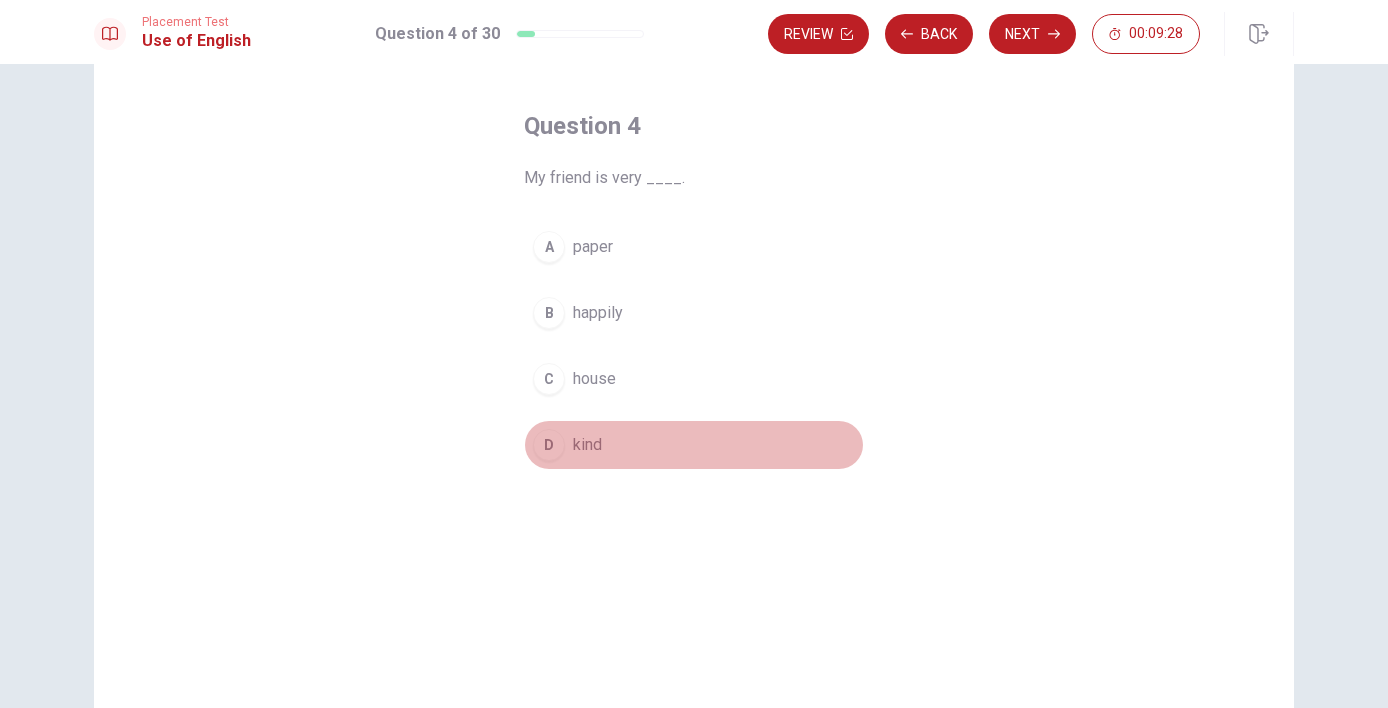 click on "kind" at bounding box center (587, 445) 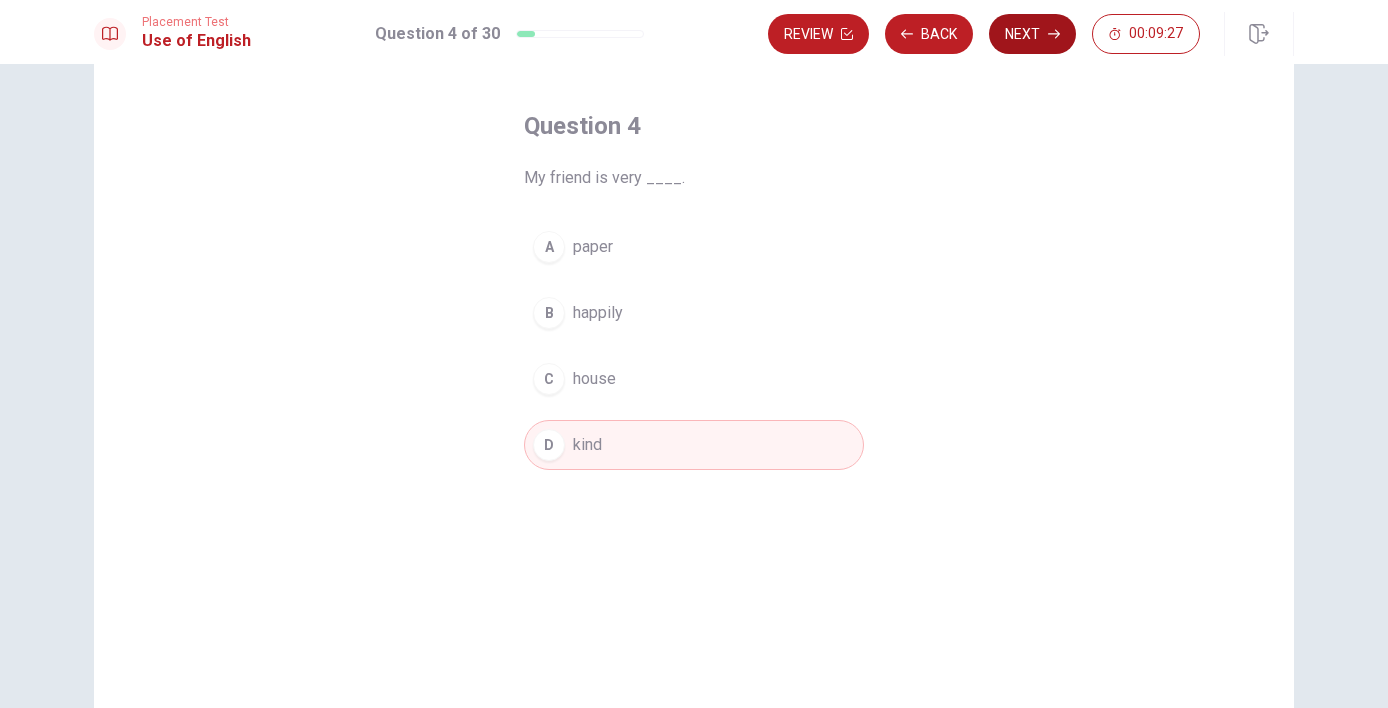 click on "Next" at bounding box center [1032, 34] 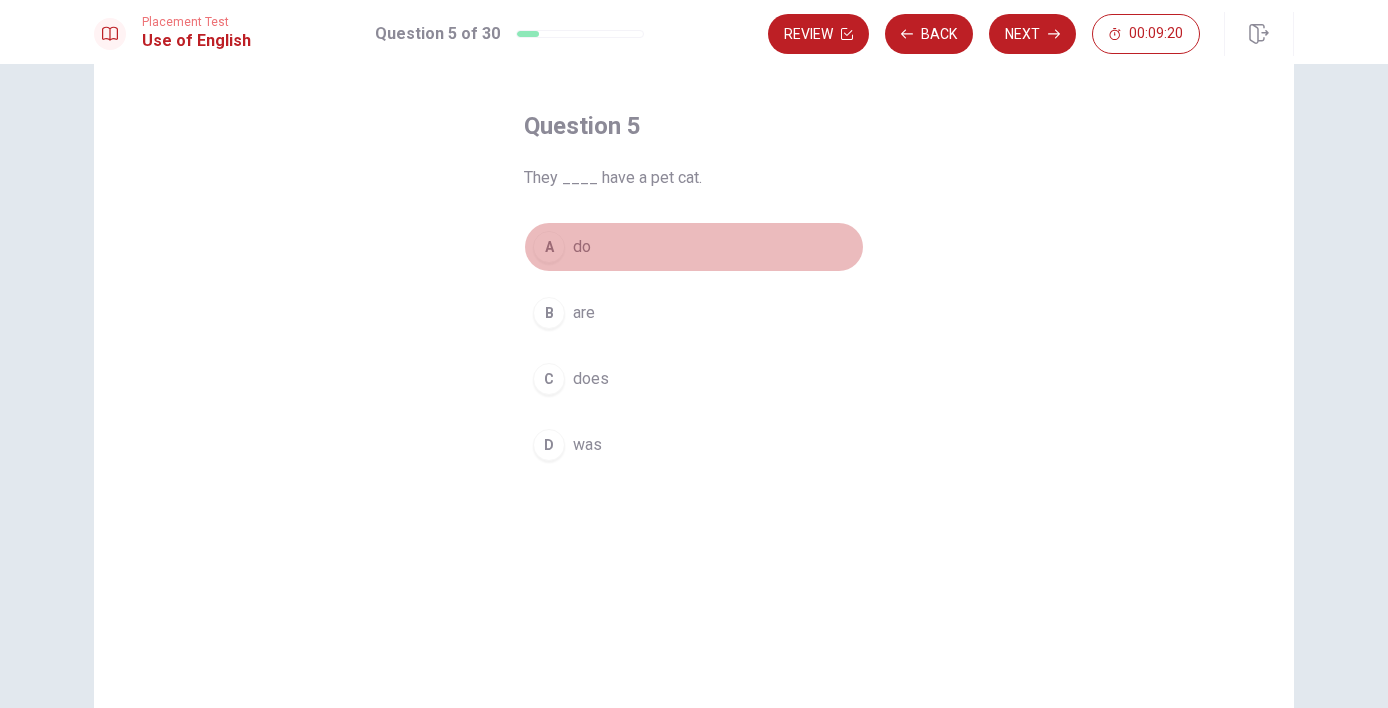click on "do" at bounding box center [582, 247] 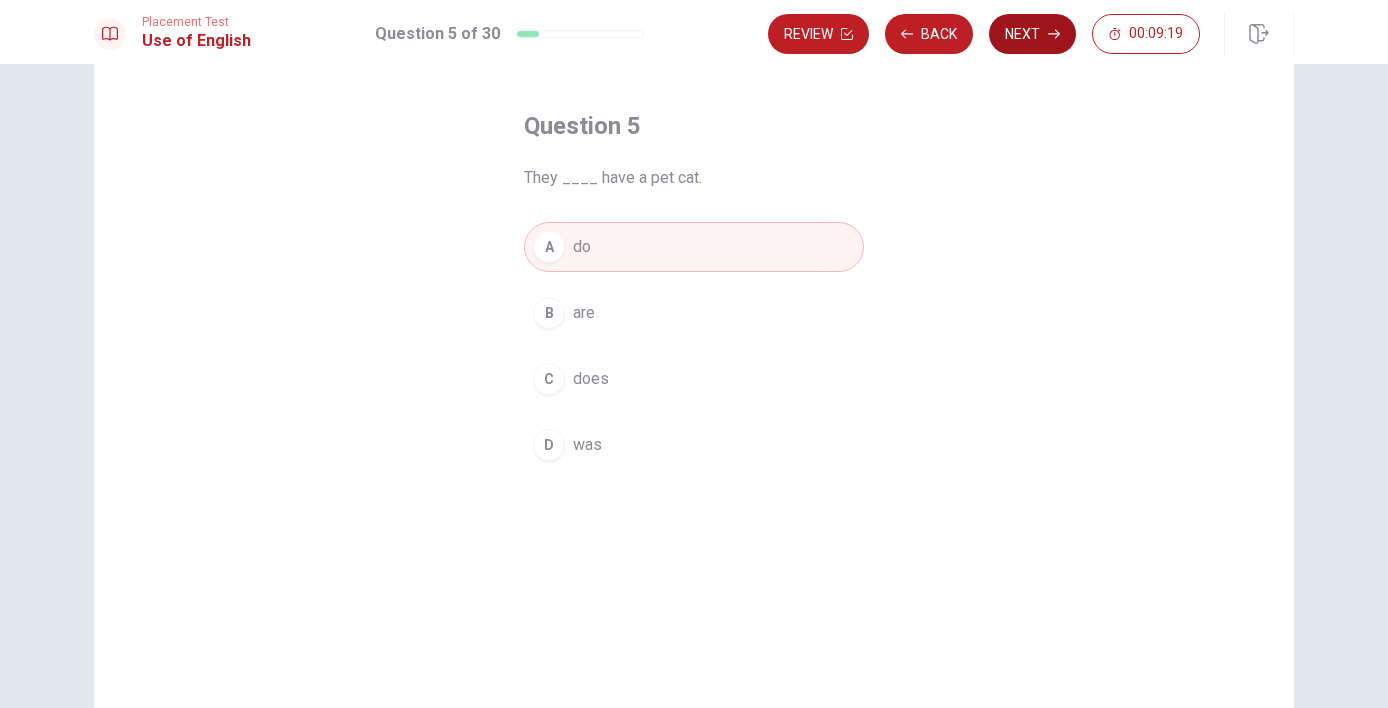 click on "Next" at bounding box center (1032, 34) 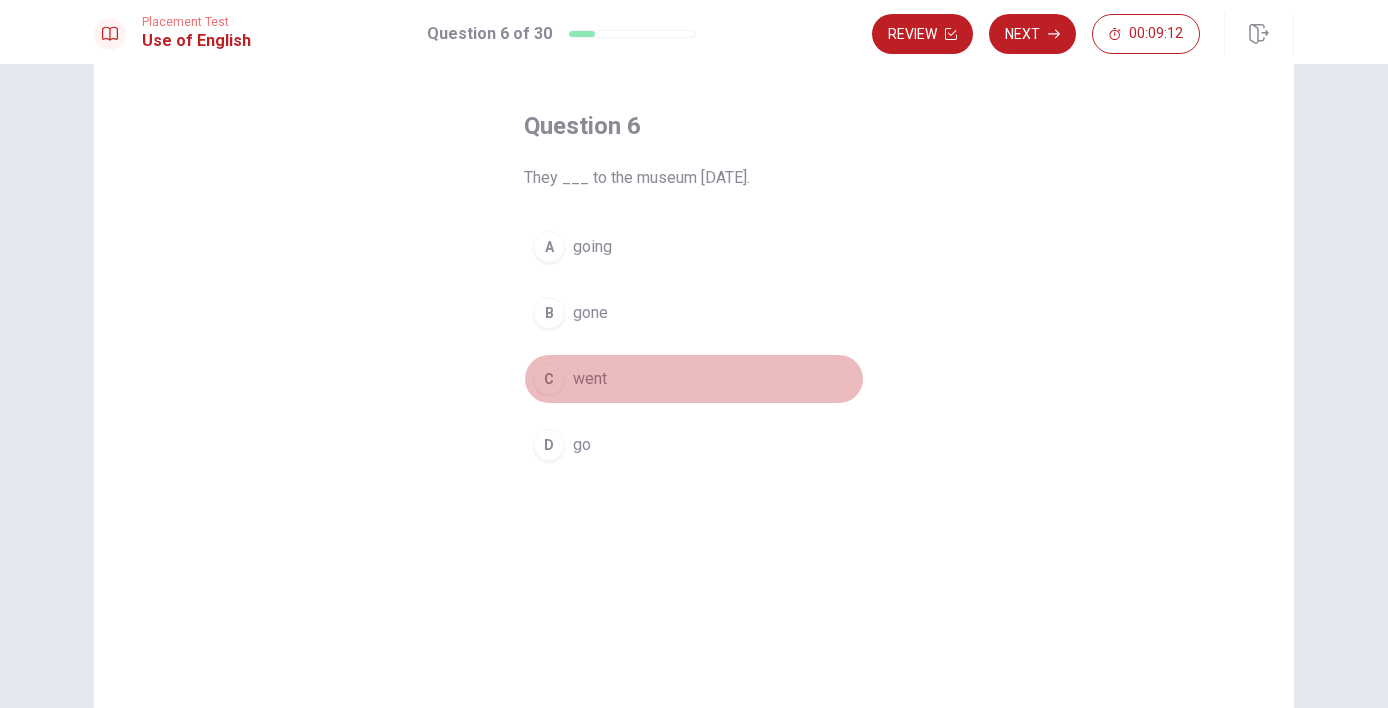 click on "went" at bounding box center [590, 379] 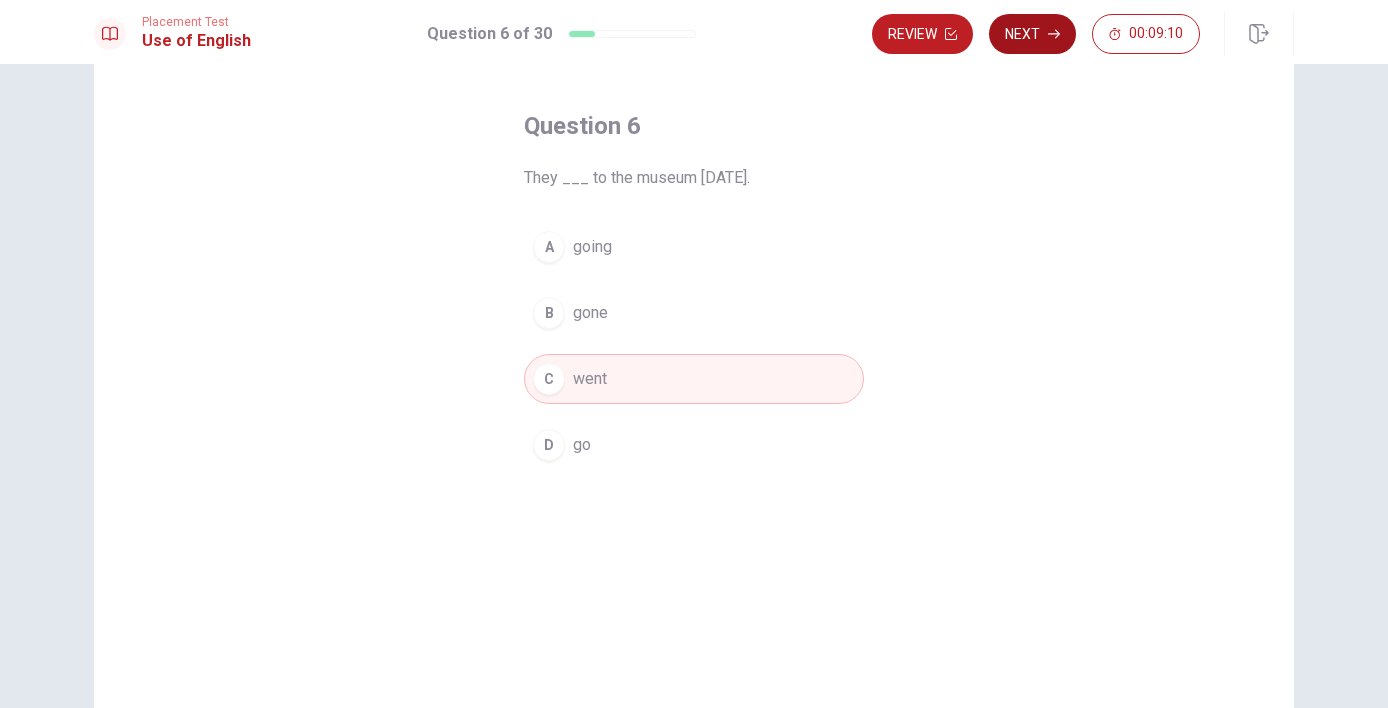click on "Next" at bounding box center [1032, 34] 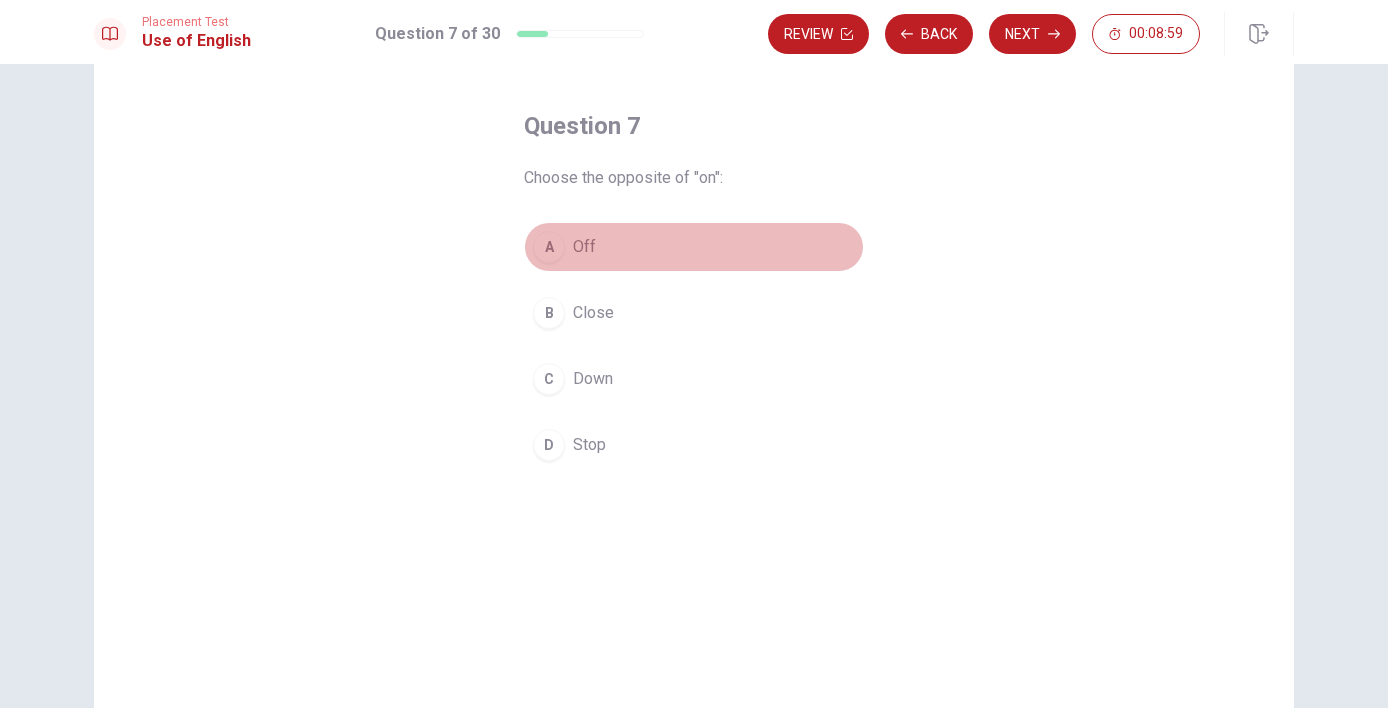 click on "A Off" at bounding box center (694, 247) 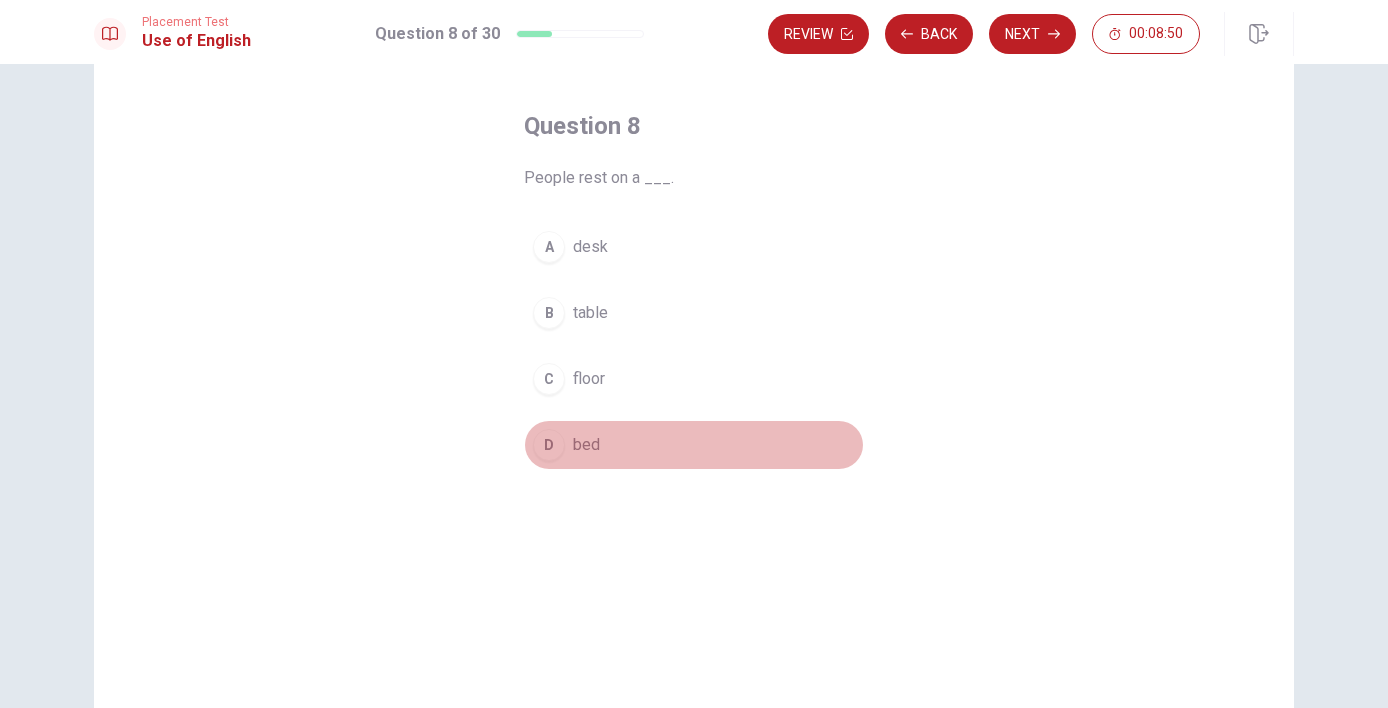 click on "D bed" at bounding box center (694, 445) 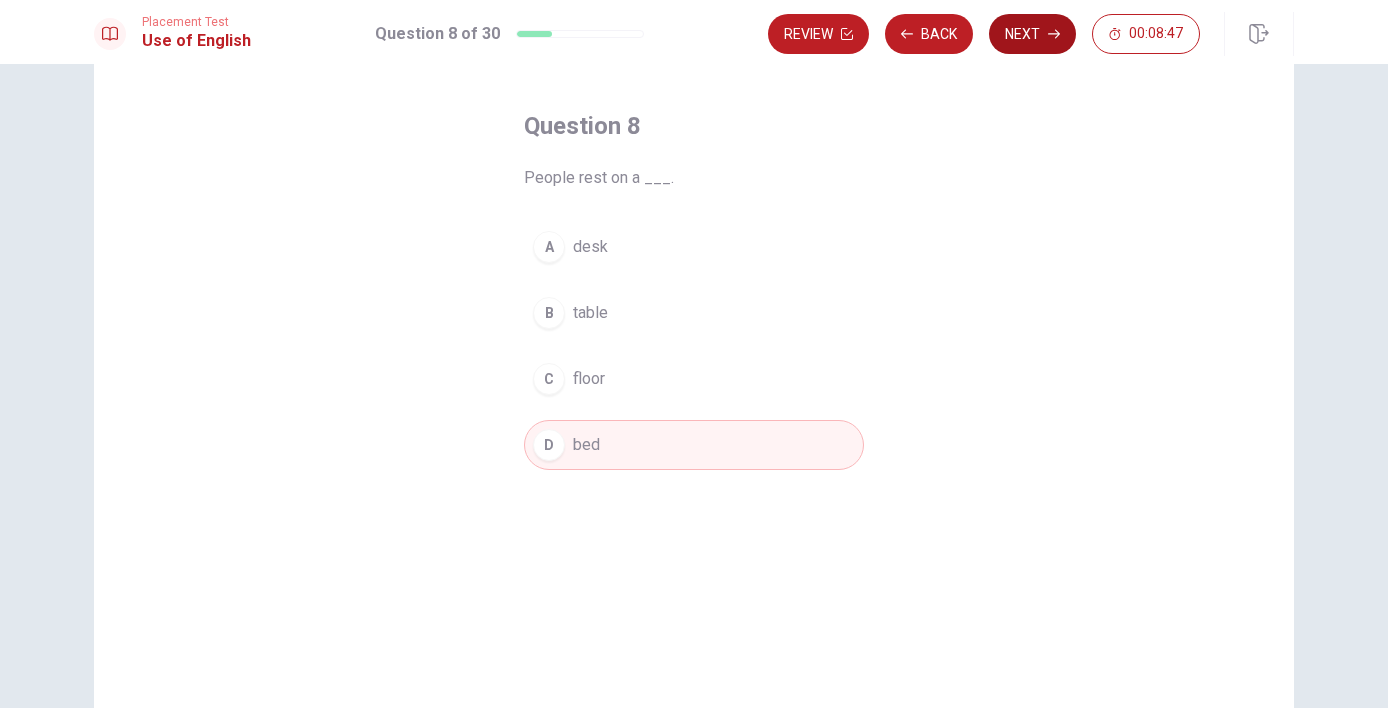click on "Next" at bounding box center (1032, 34) 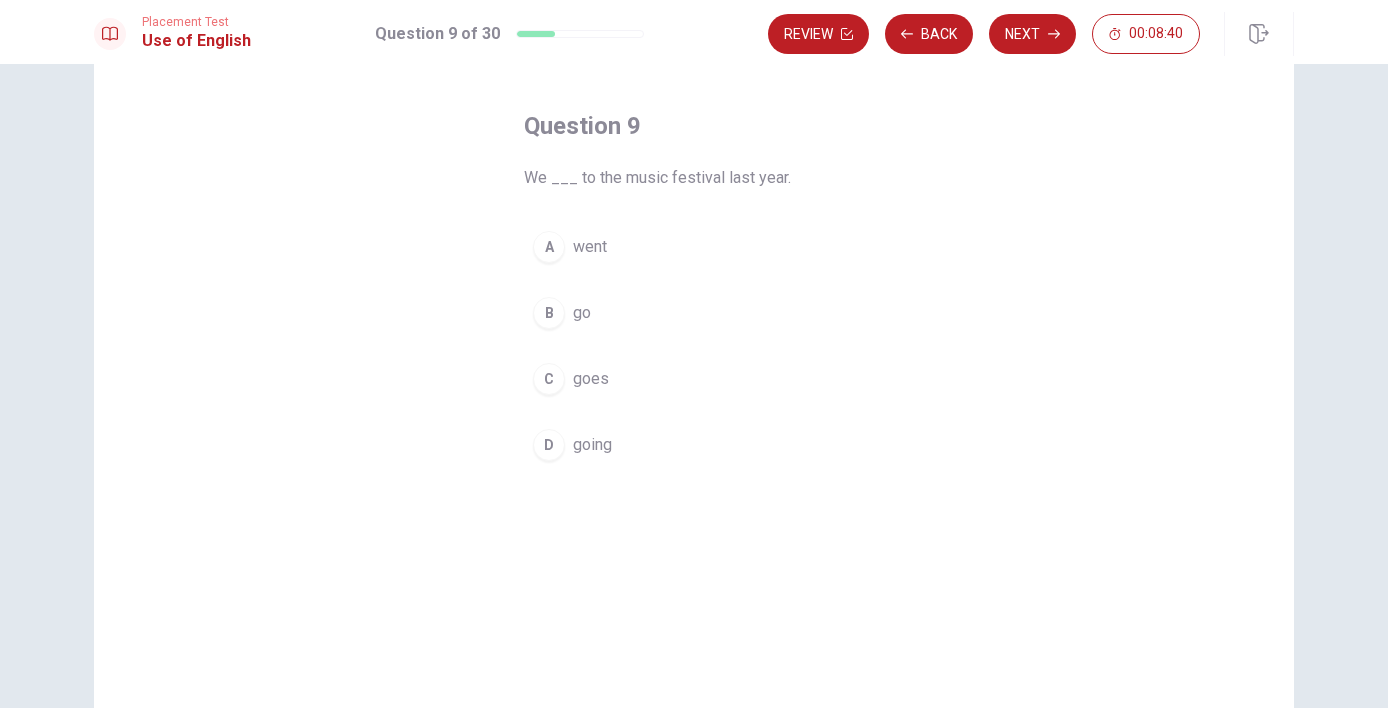 click on "A went" at bounding box center [694, 247] 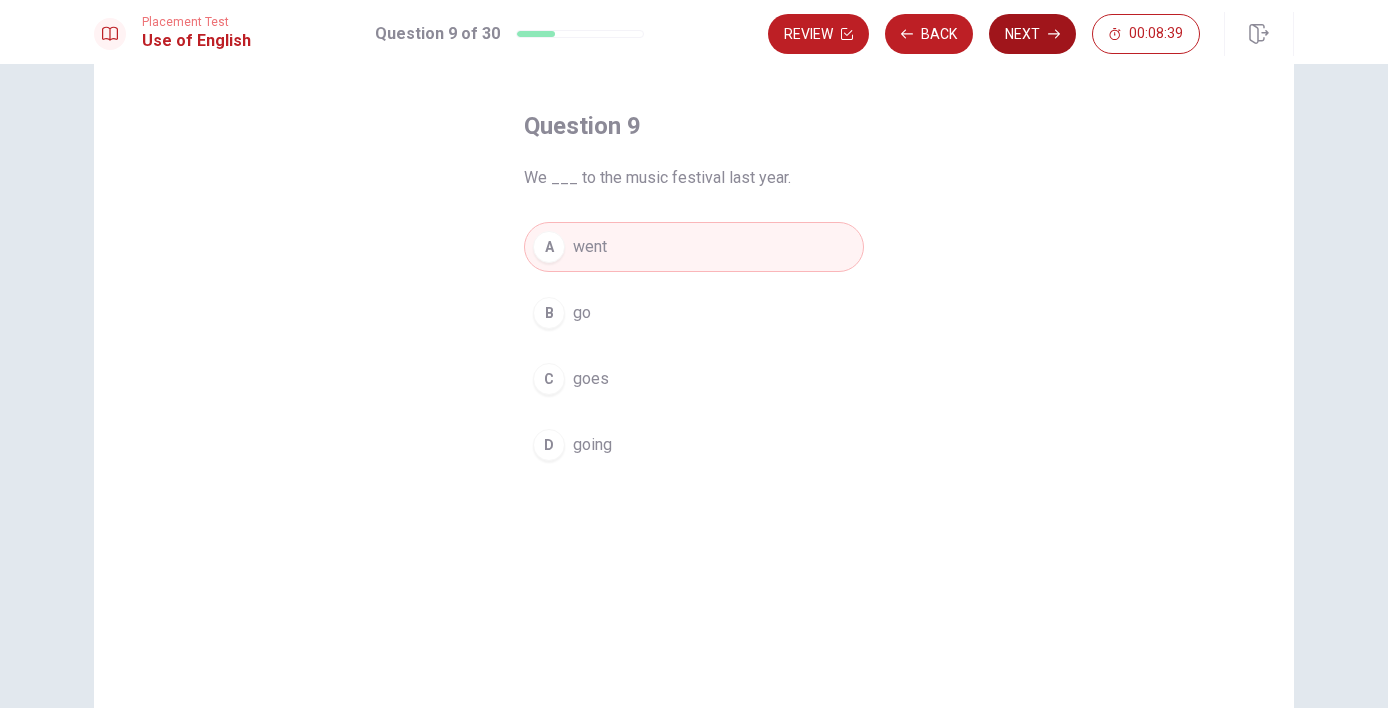 click on "Next" at bounding box center (1032, 34) 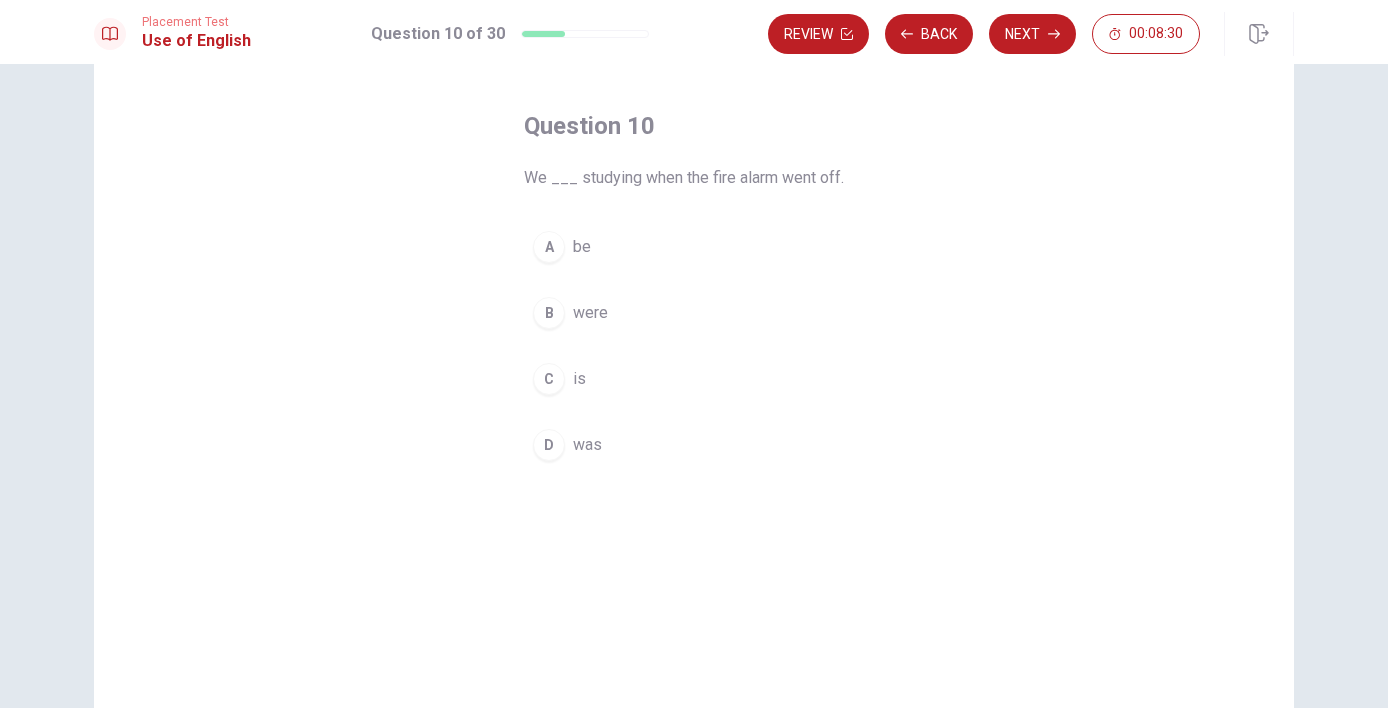 click on "B were" at bounding box center [694, 313] 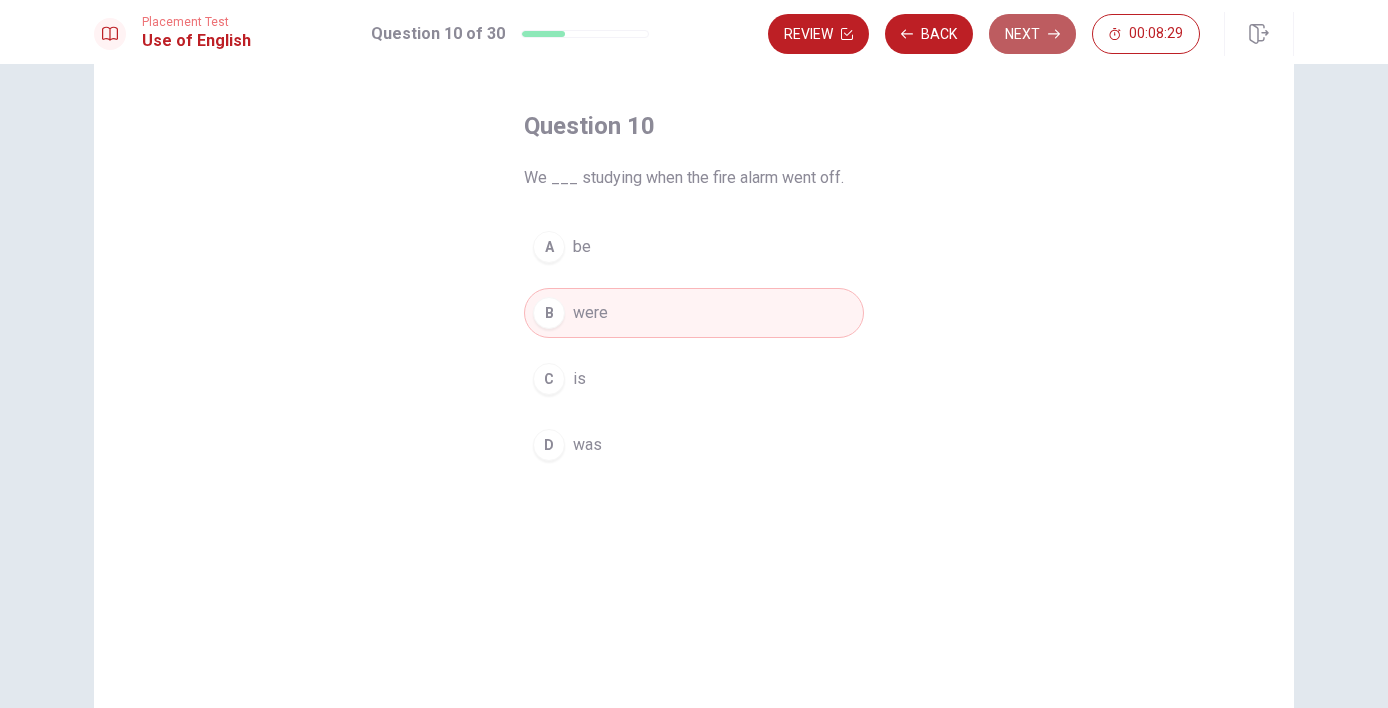click on "Next" at bounding box center [1032, 34] 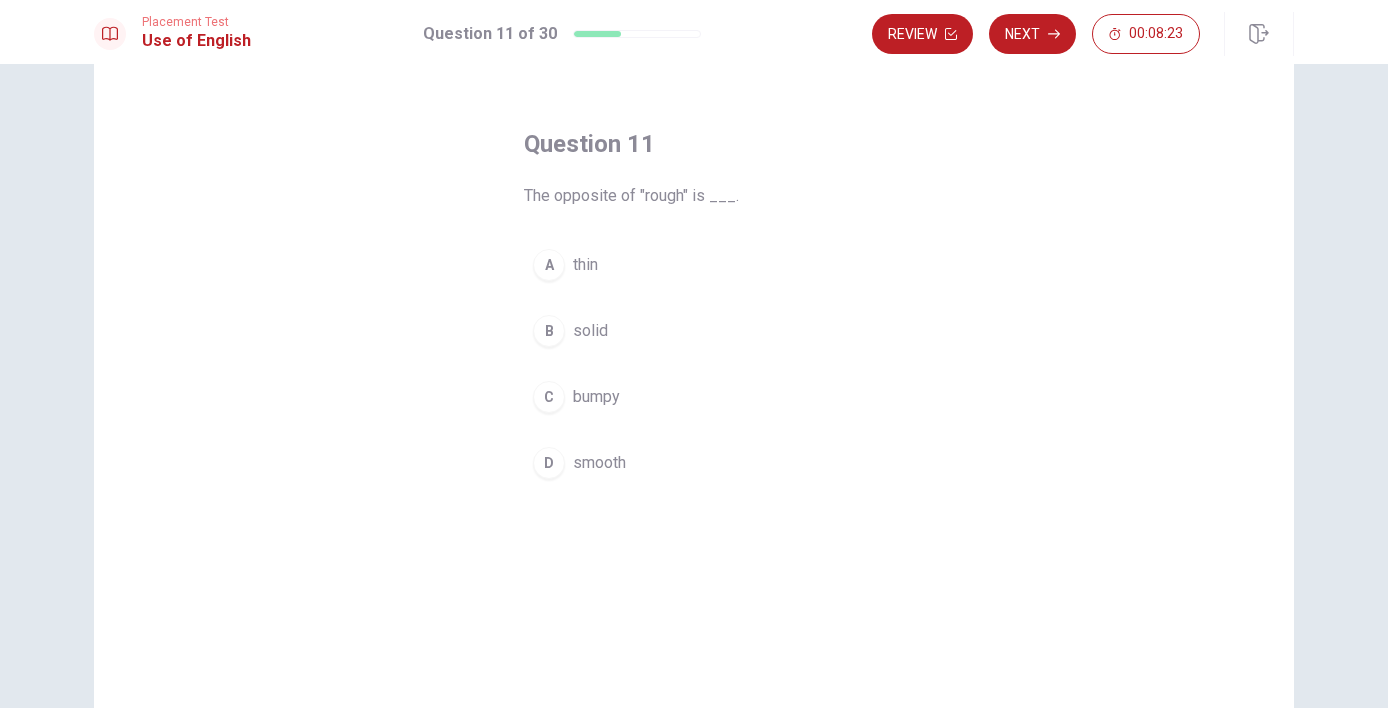 scroll, scrollTop: 60, scrollLeft: 0, axis: vertical 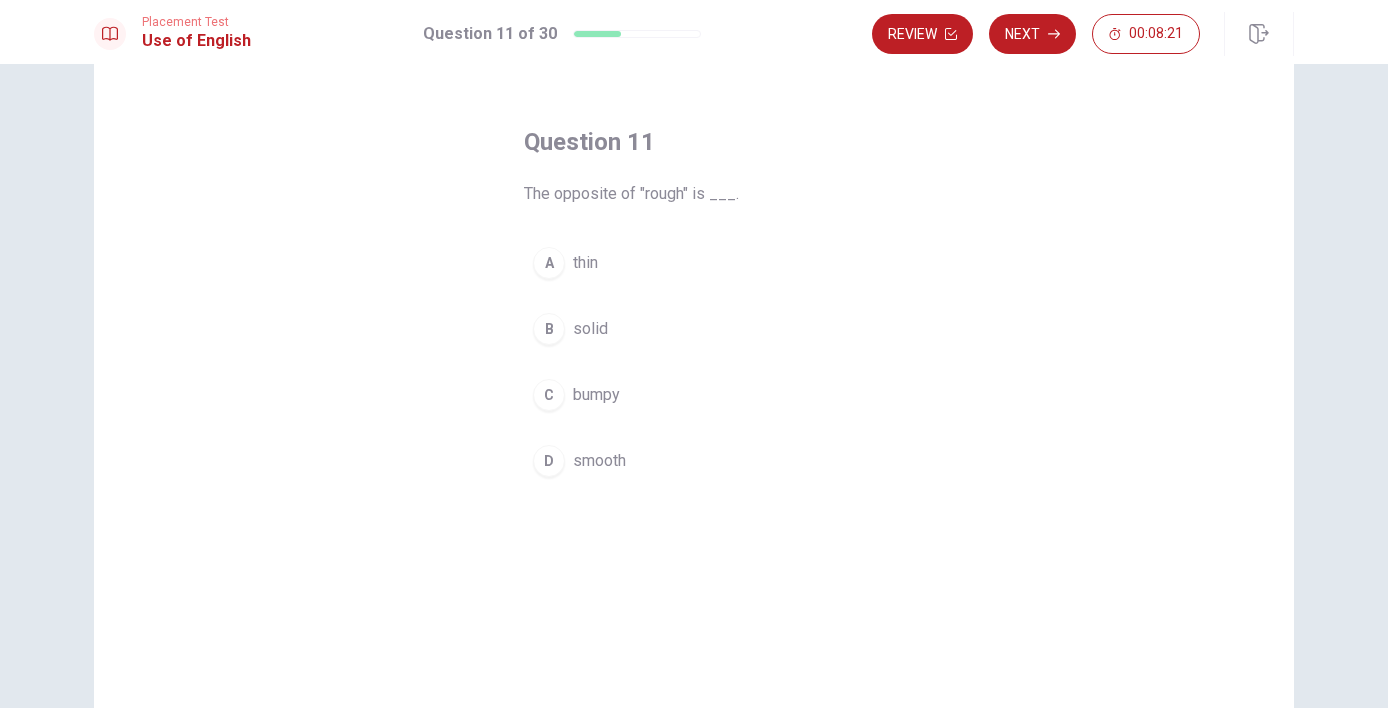 click on "D smooth" at bounding box center (694, 461) 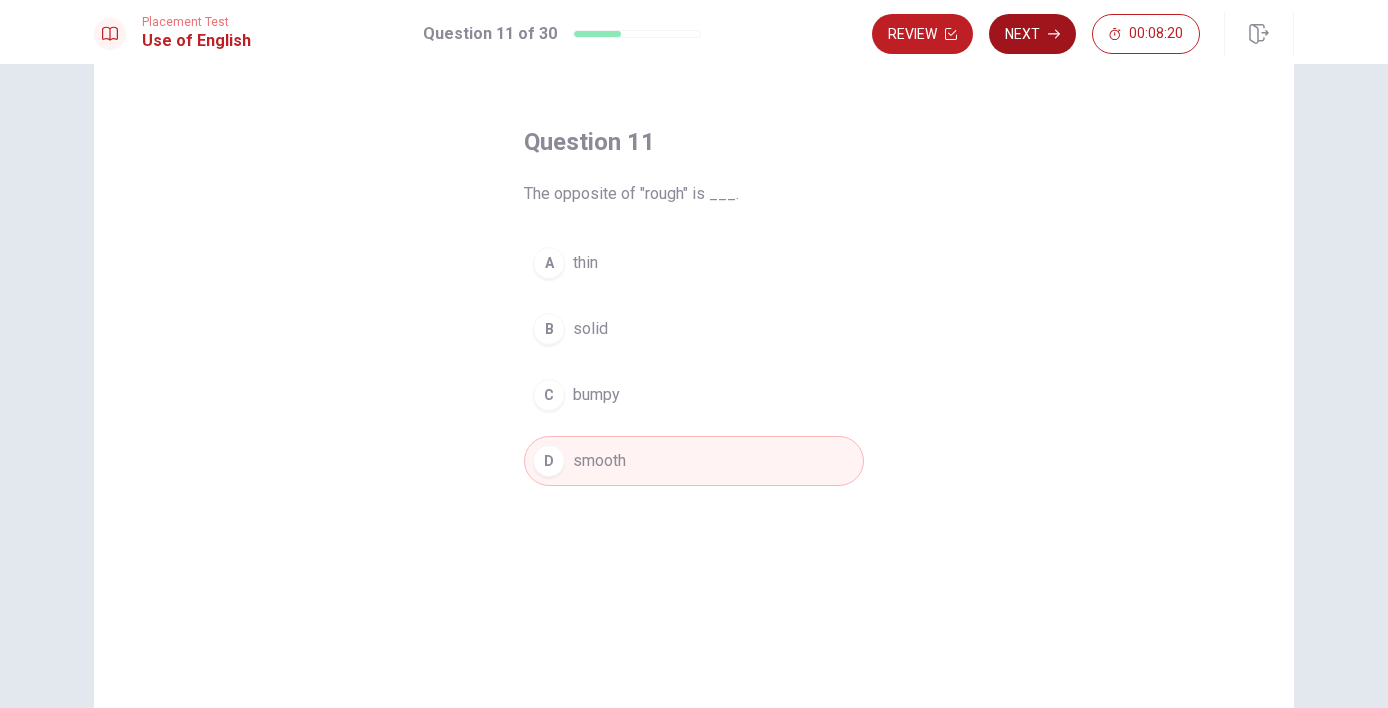 click on "Next" at bounding box center [1032, 34] 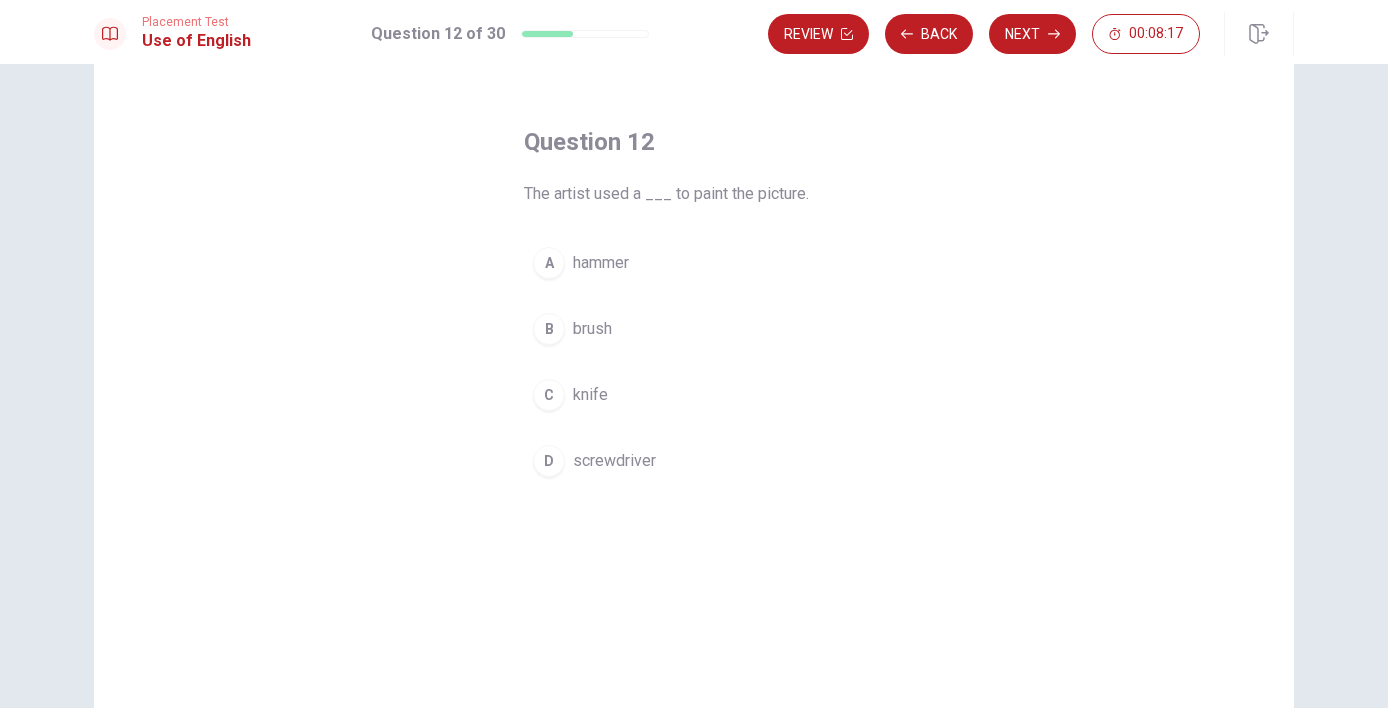 click on "brush" at bounding box center (592, 329) 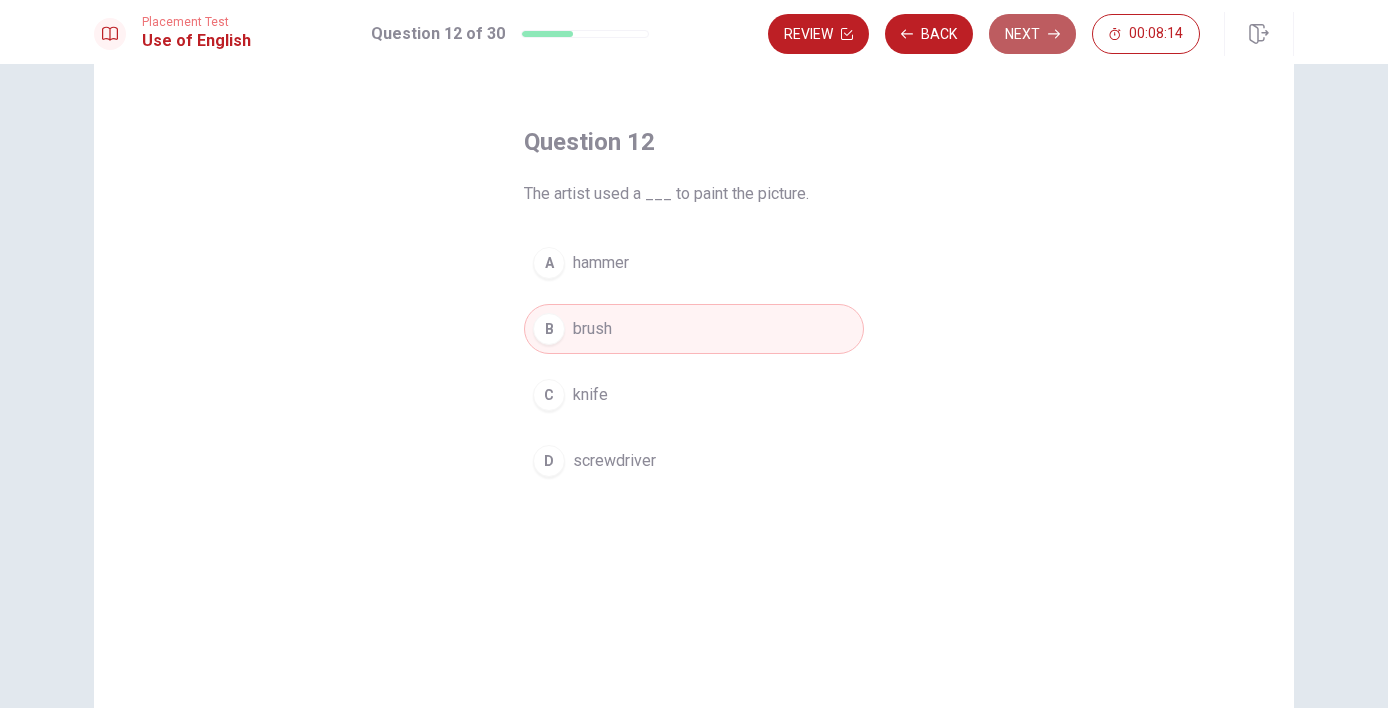 click on "Next" at bounding box center [1032, 34] 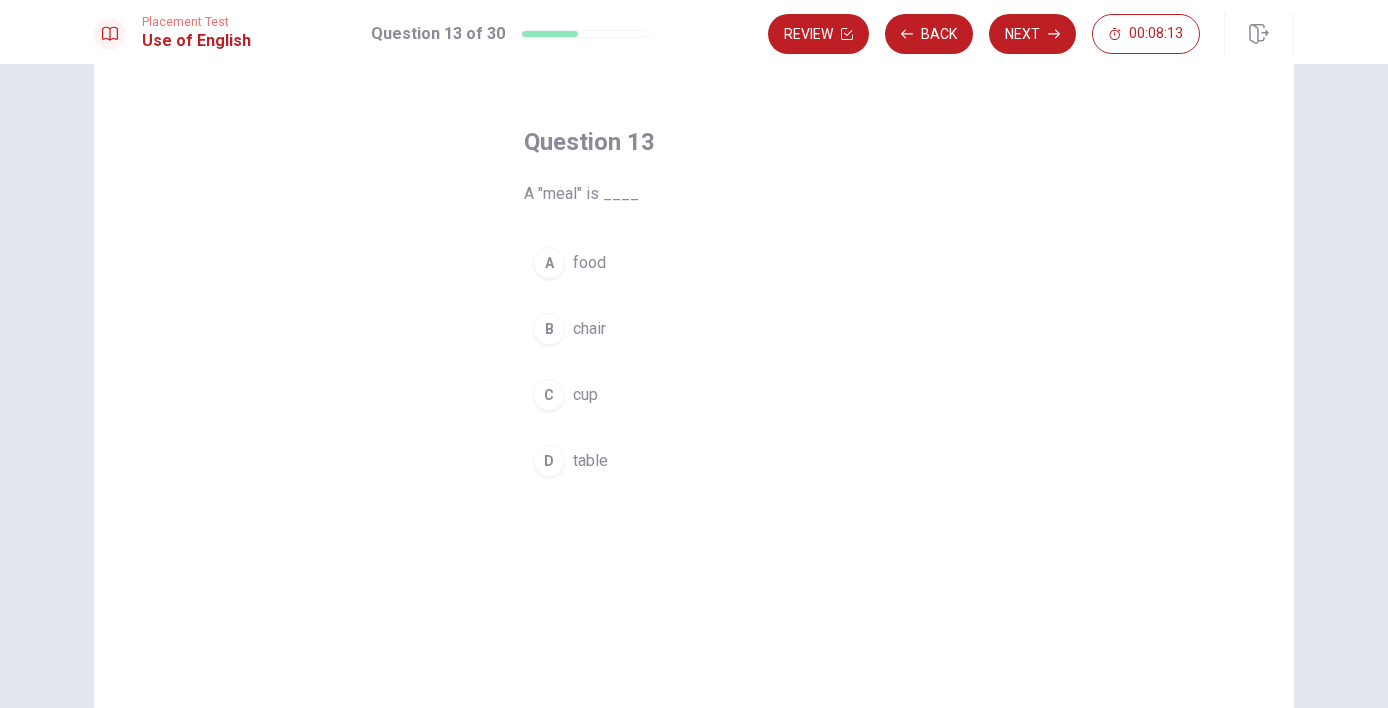 click on "A food" at bounding box center [694, 263] 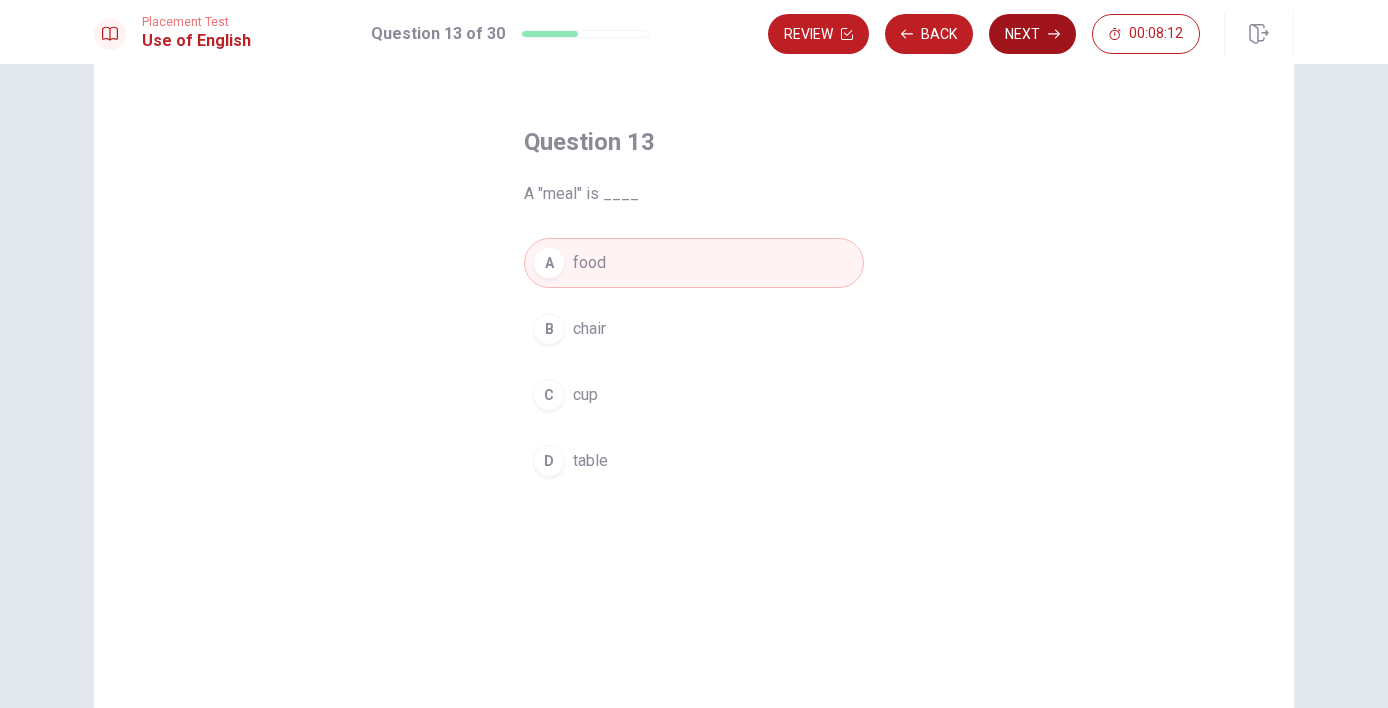 click on "Next" at bounding box center [1032, 34] 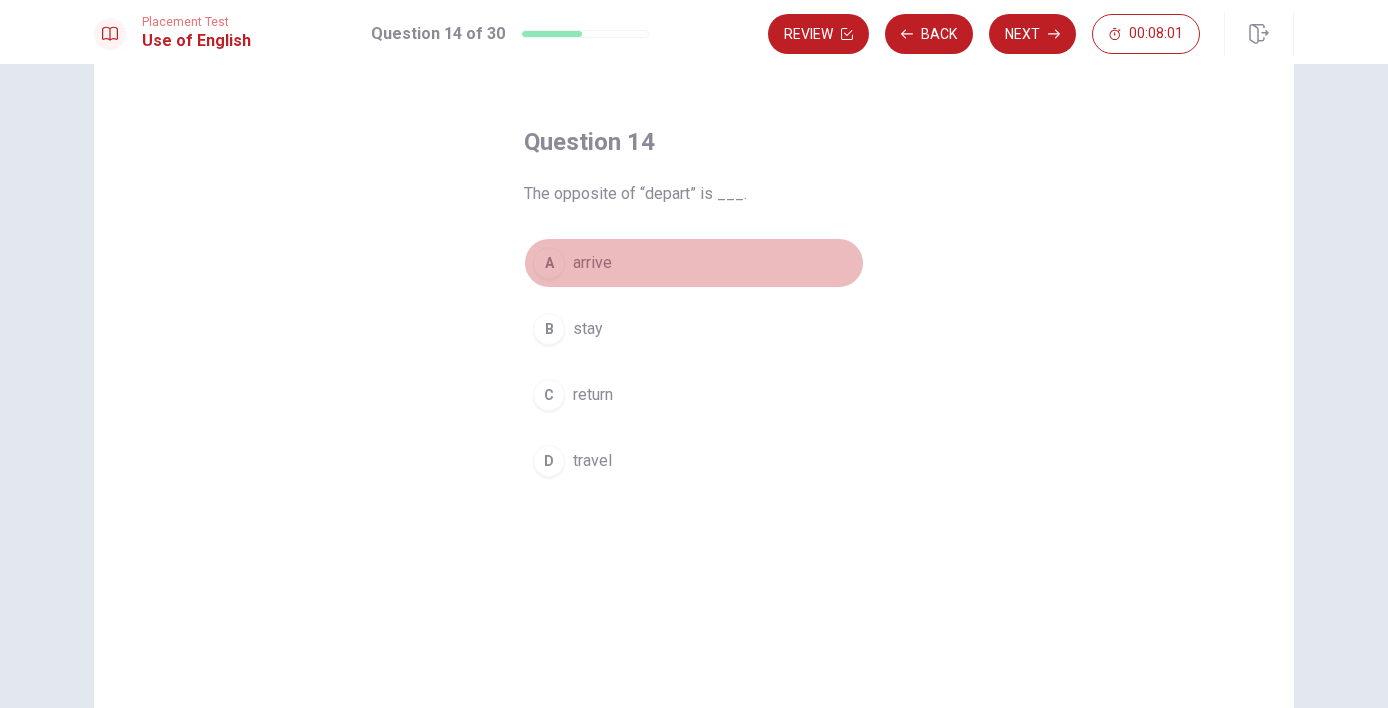click on "A arrive" at bounding box center [694, 263] 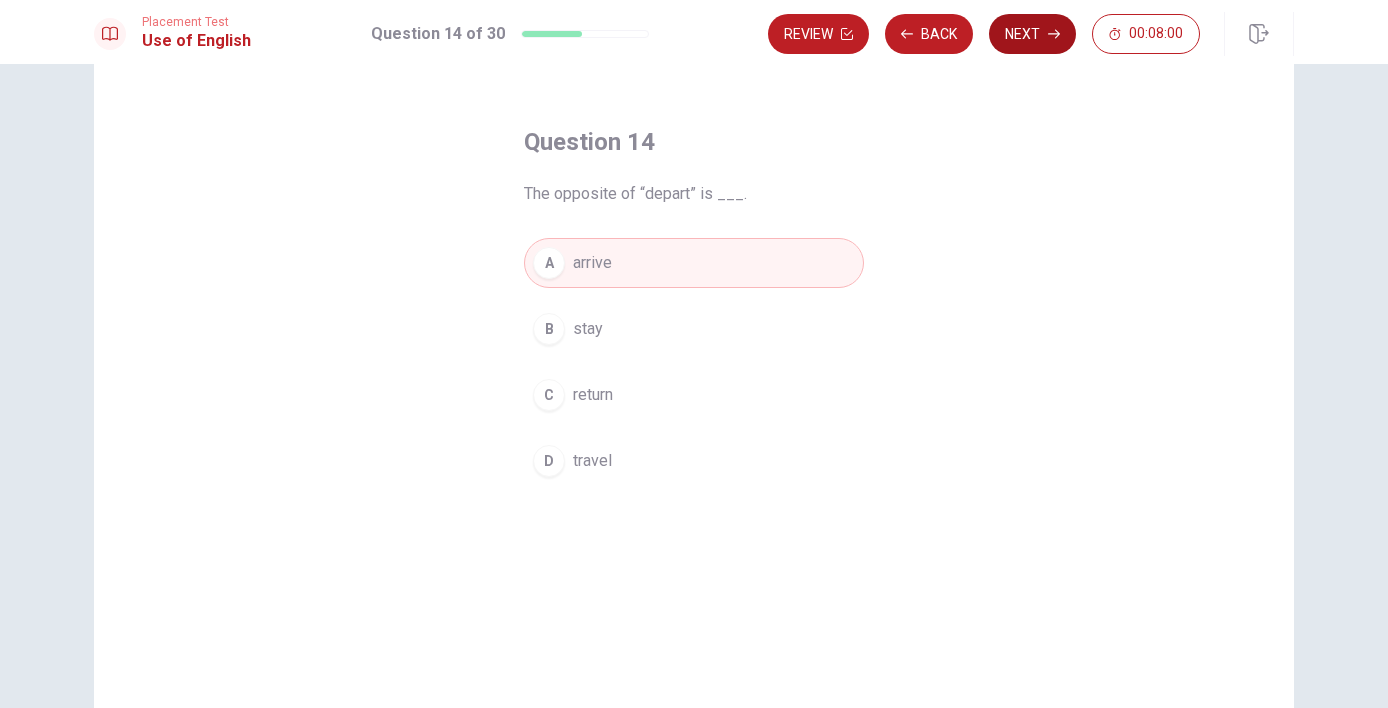click on "Next" at bounding box center (1032, 34) 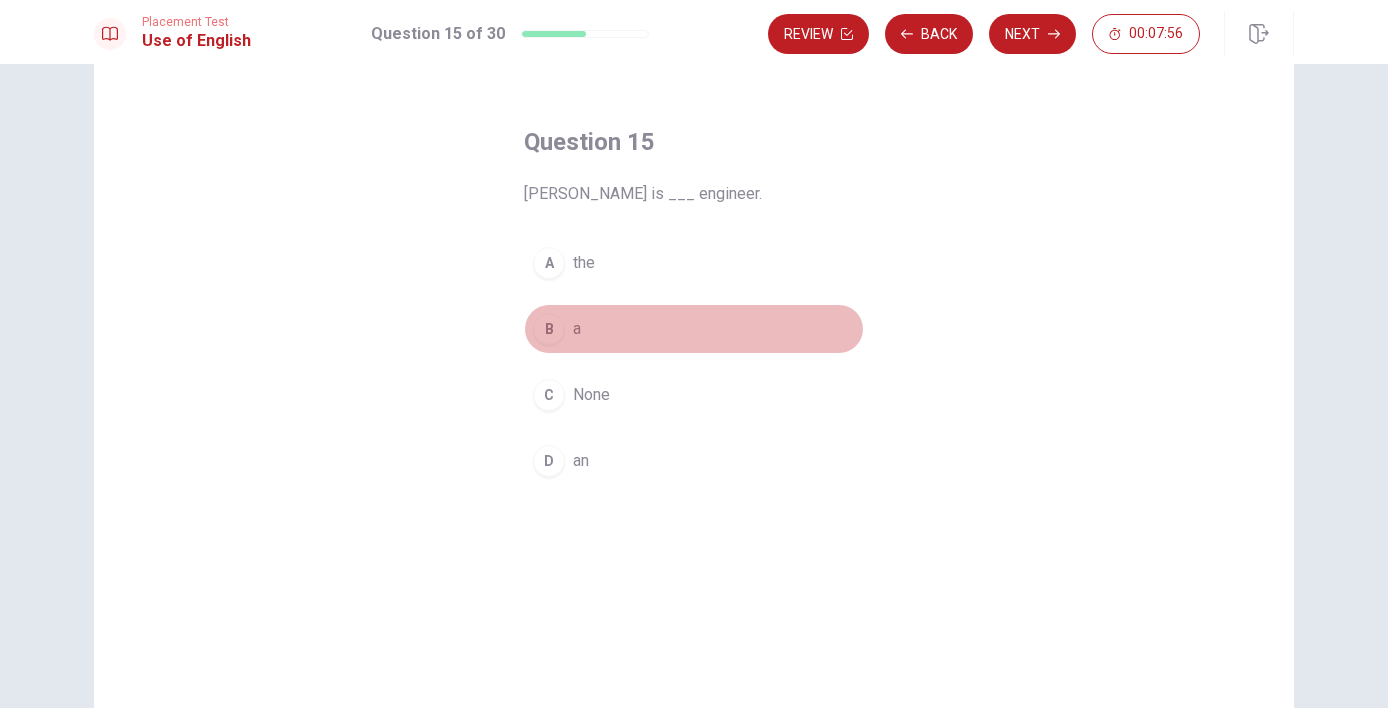 click on "a" at bounding box center [577, 329] 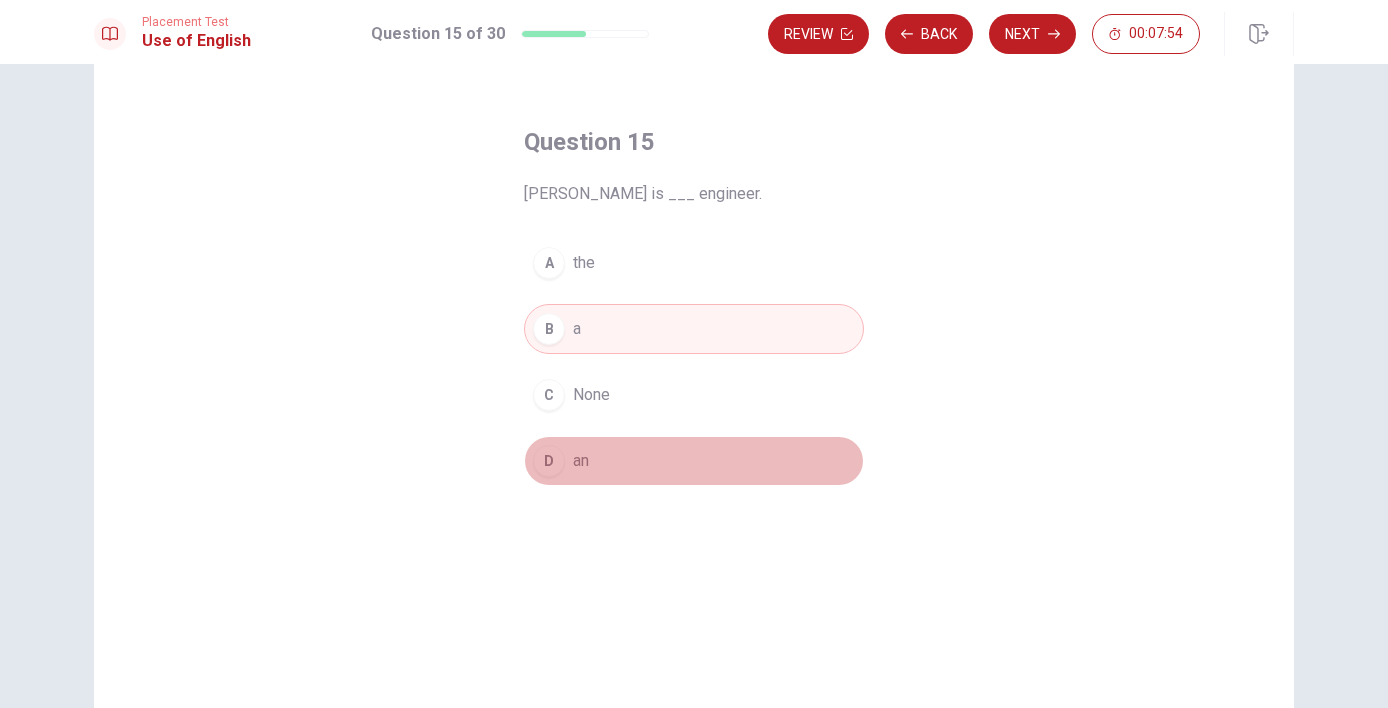 click on "D an" at bounding box center [694, 461] 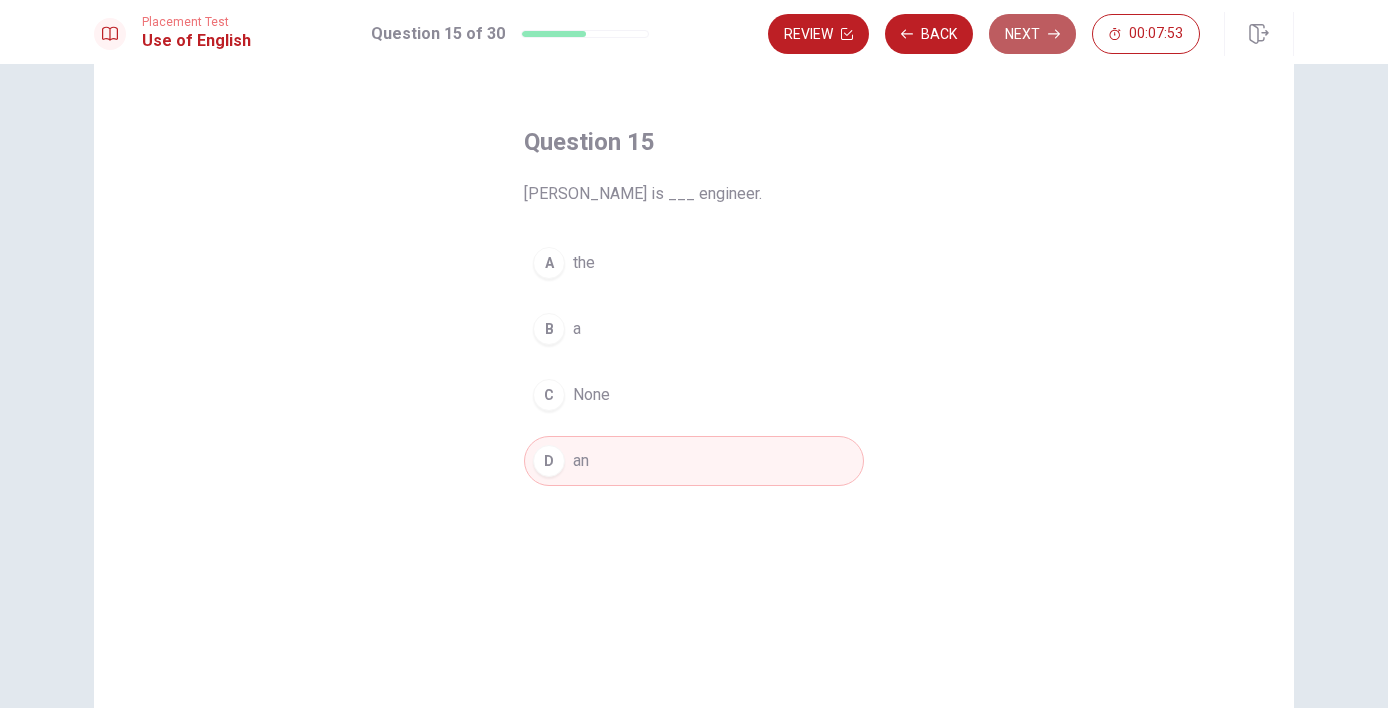 click on "Next" at bounding box center [1032, 34] 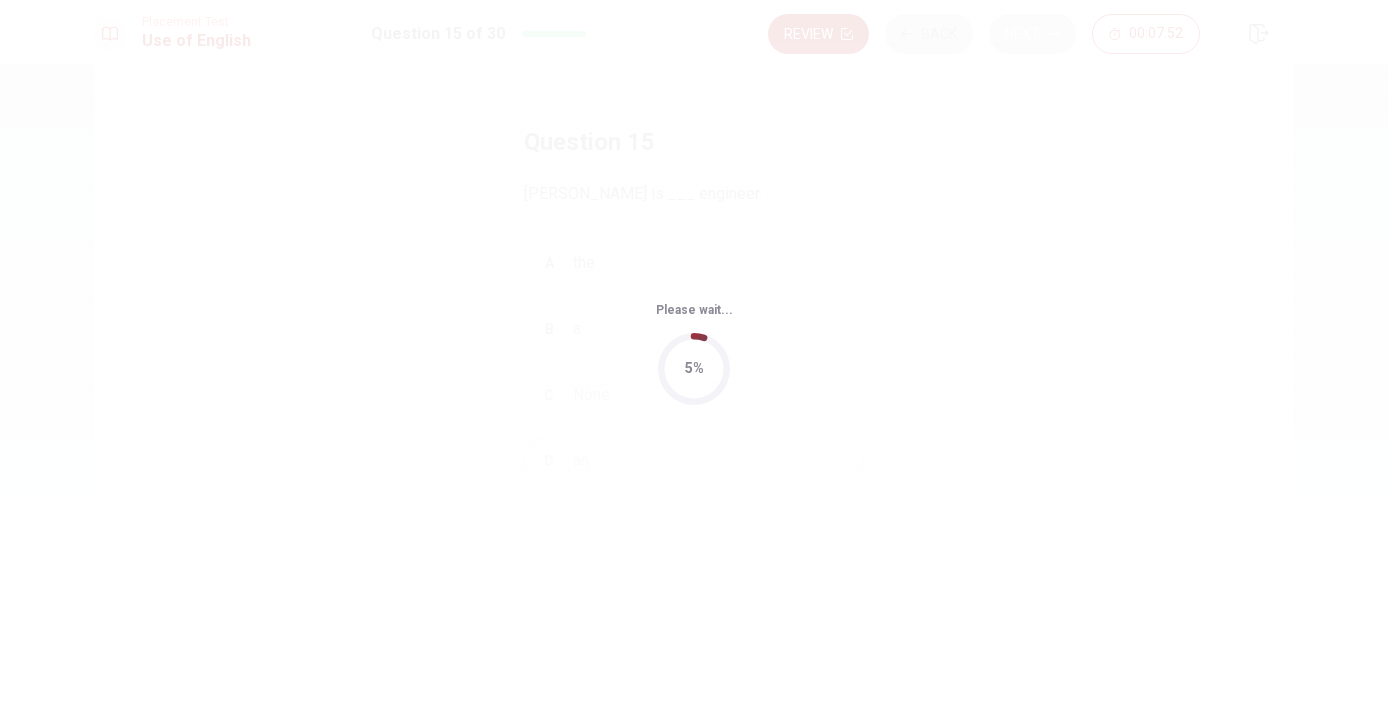 scroll, scrollTop: 0, scrollLeft: 0, axis: both 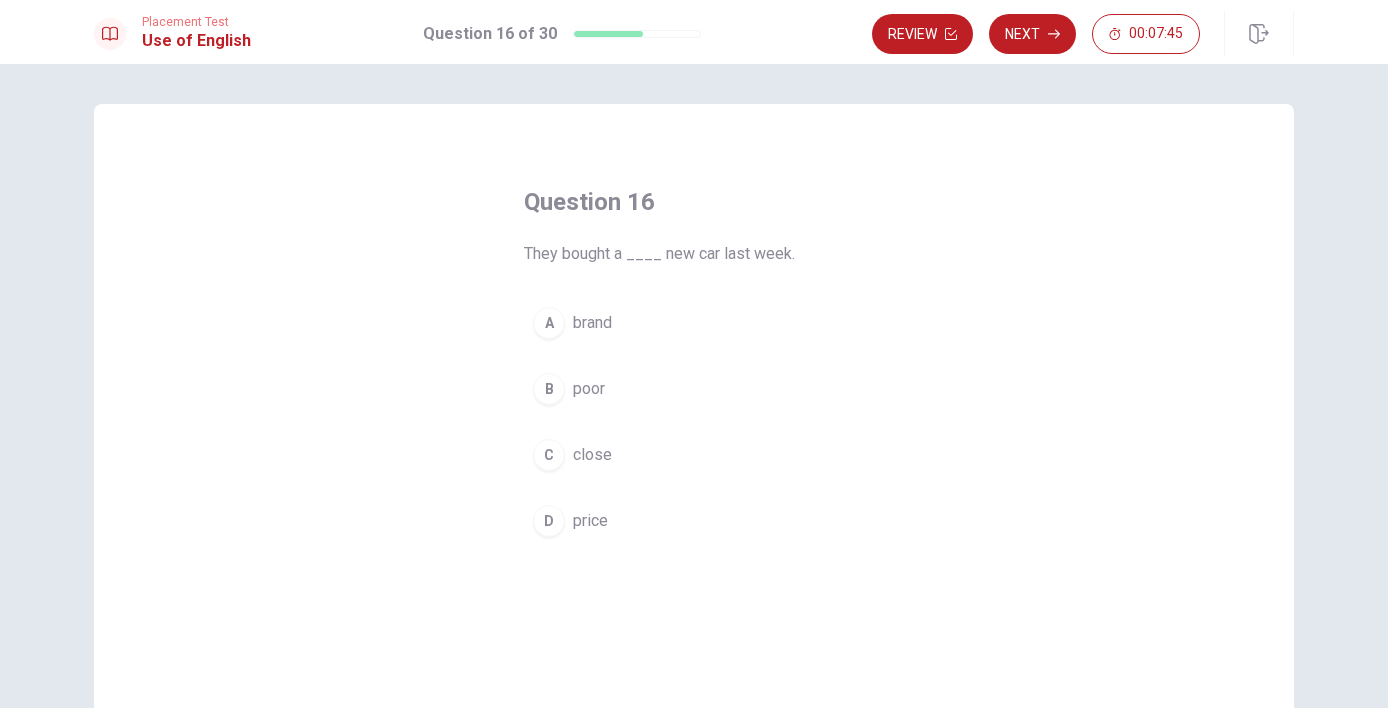 click on "A brand" at bounding box center (694, 323) 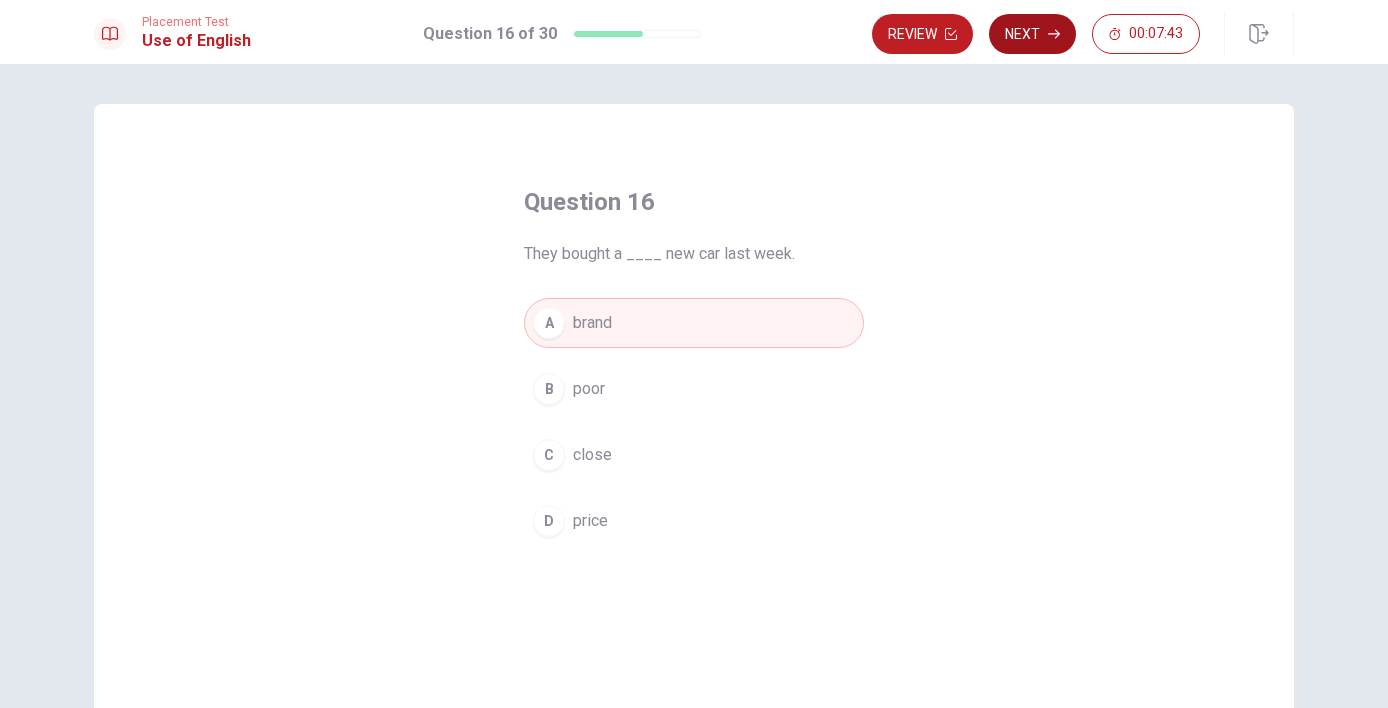 click on "Next" at bounding box center (1032, 34) 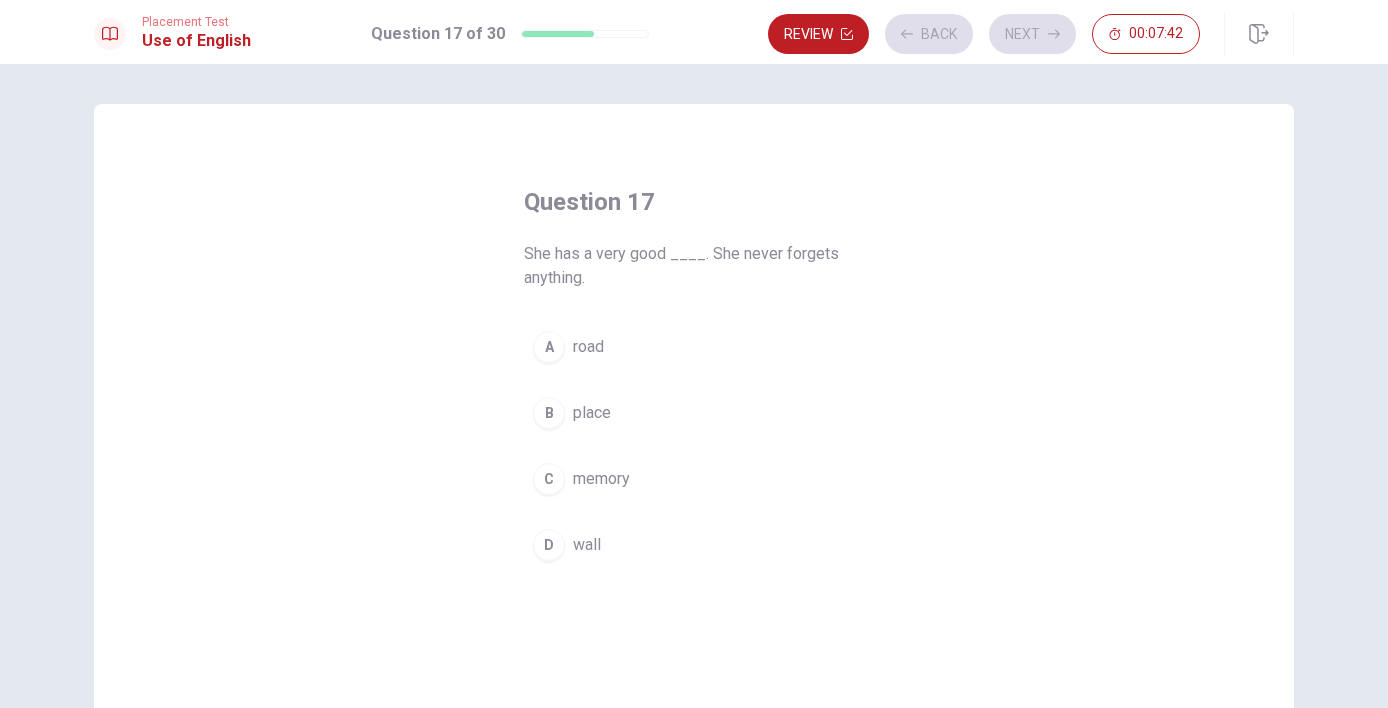 click on "Question 17 She has a very good ____. She never forgets anything. A road B place C memory D wall" at bounding box center (694, 451) 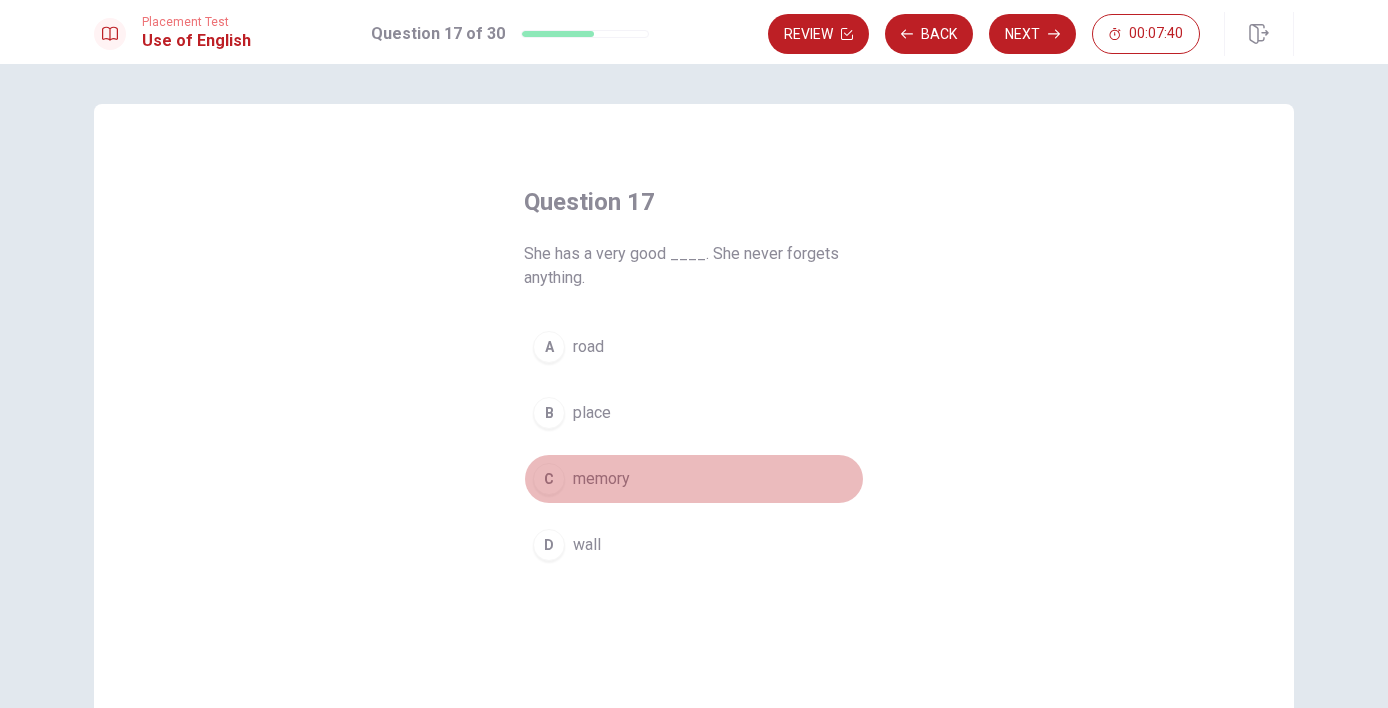 click on "C memory" at bounding box center (694, 479) 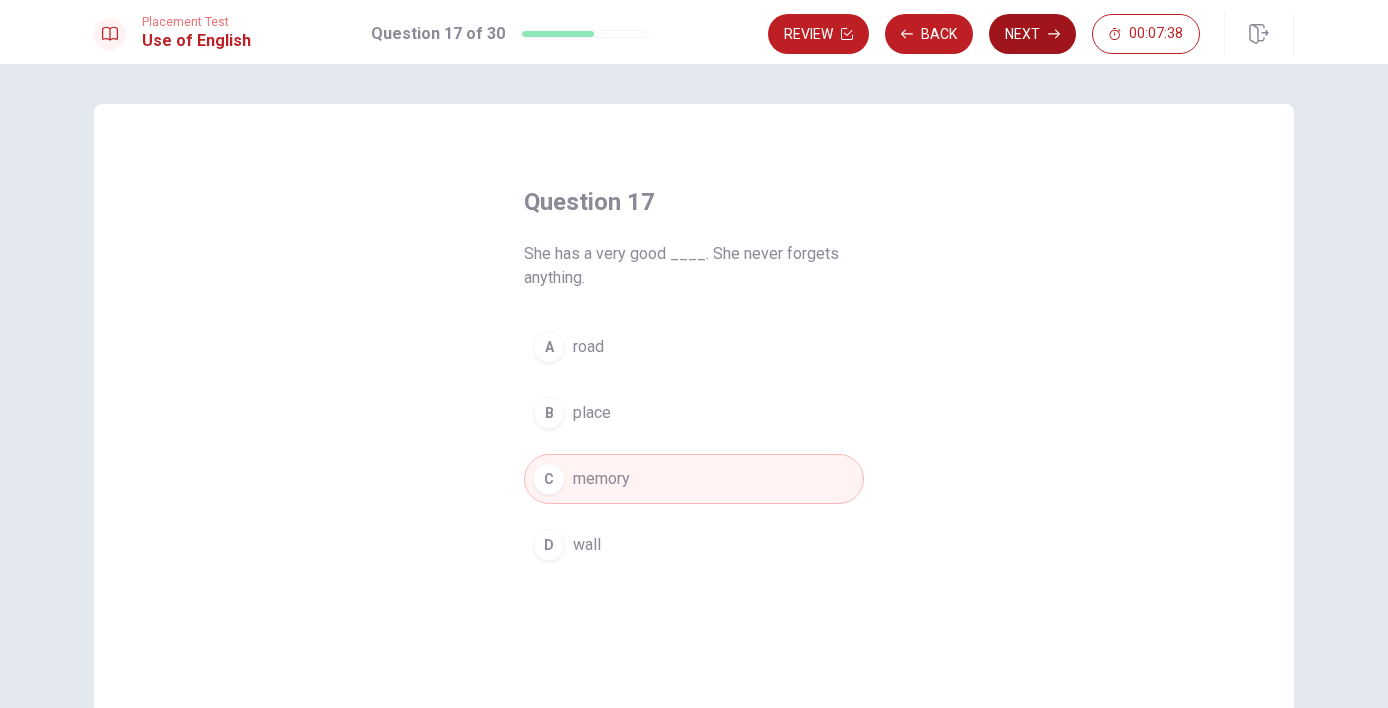click on "Next" at bounding box center [1032, 34] 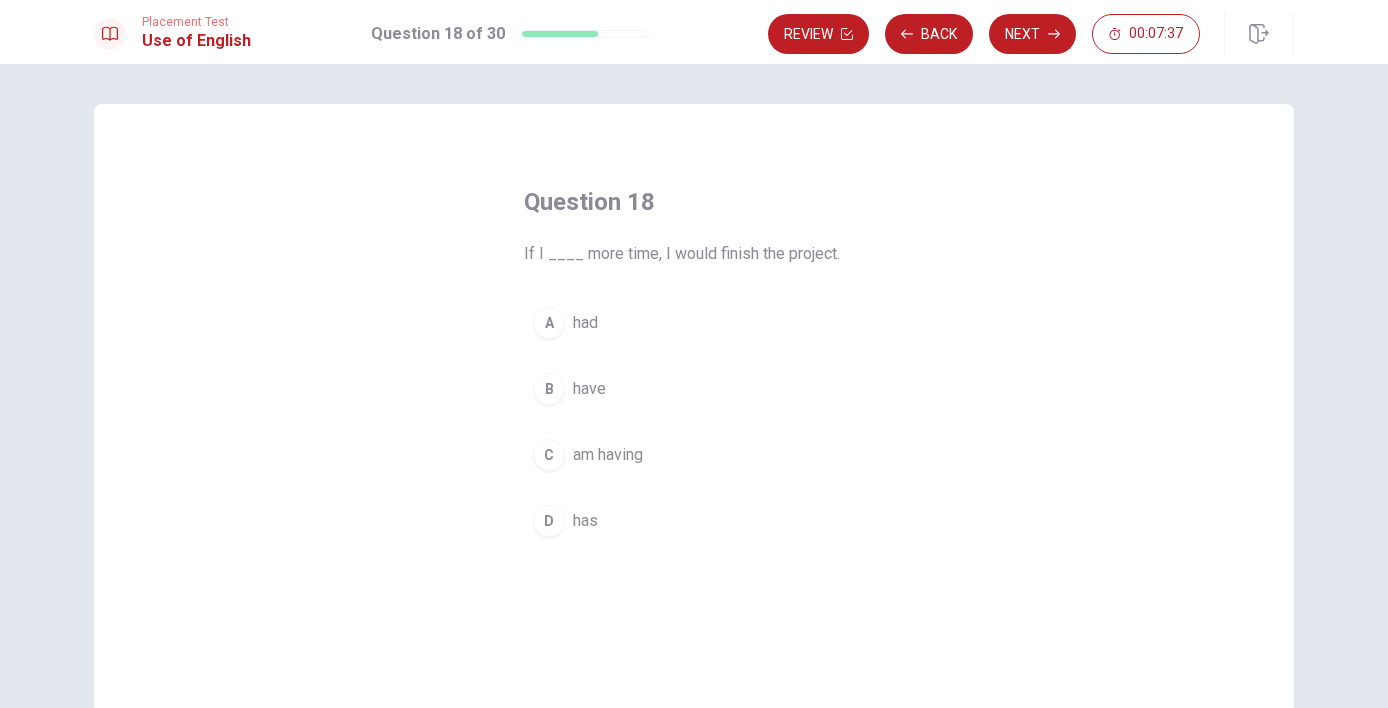 click on "A had" at bounding box center (694, 323) 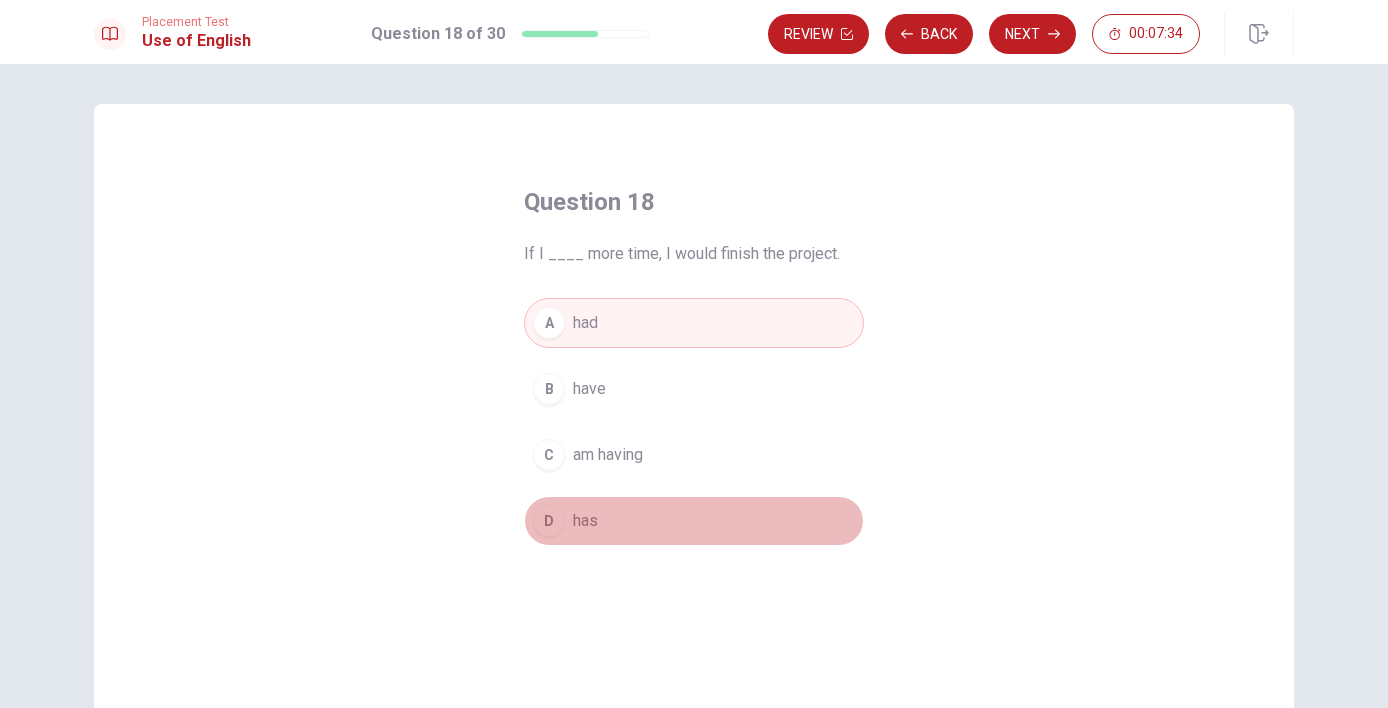 click on "D has" at bounding box center [694, 521] 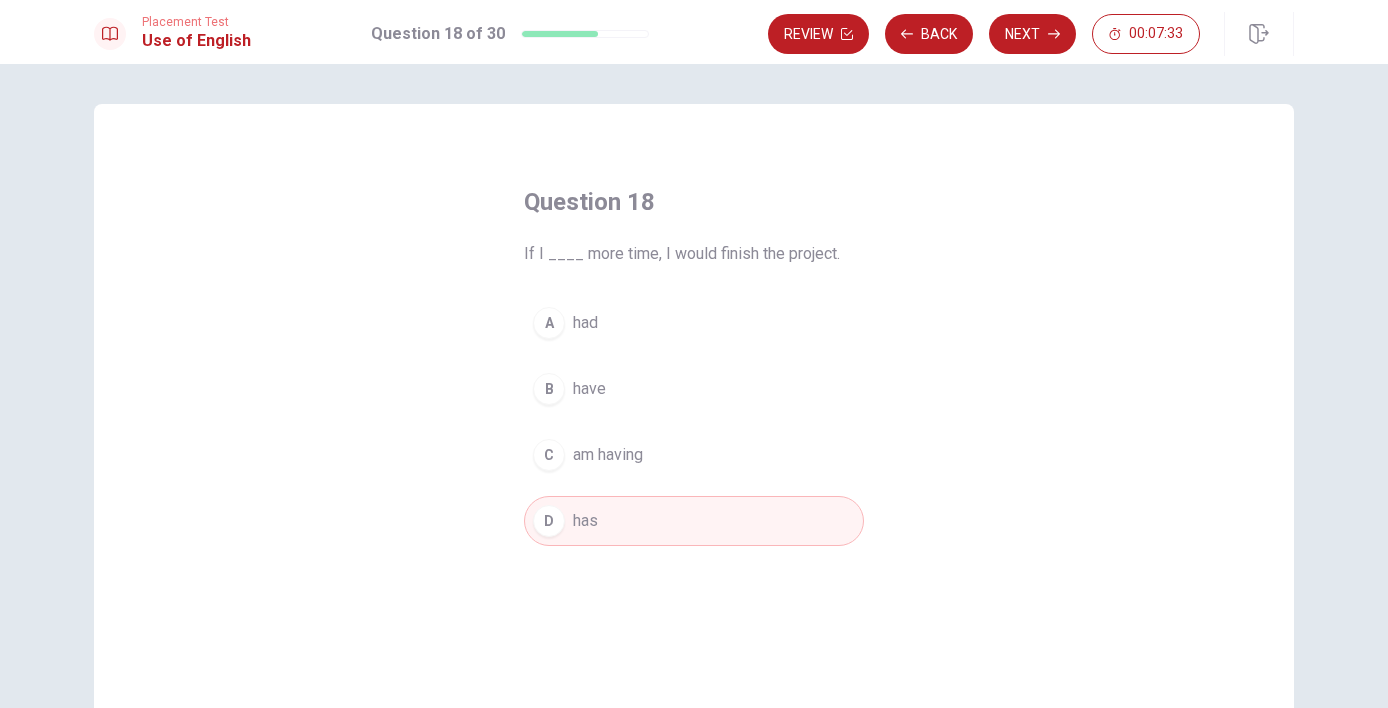 click on "A had" at bounding box center (694, 323) 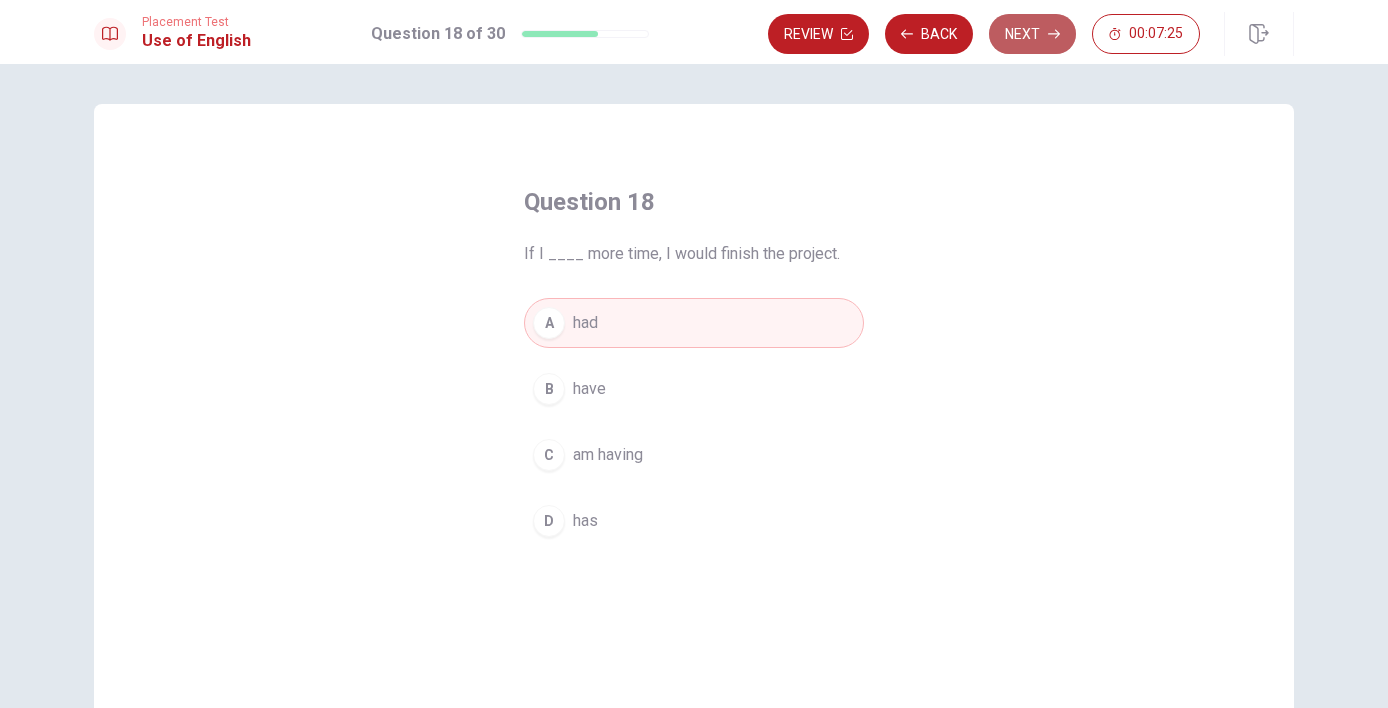click on "Next" at bounding box center [1032, 34] 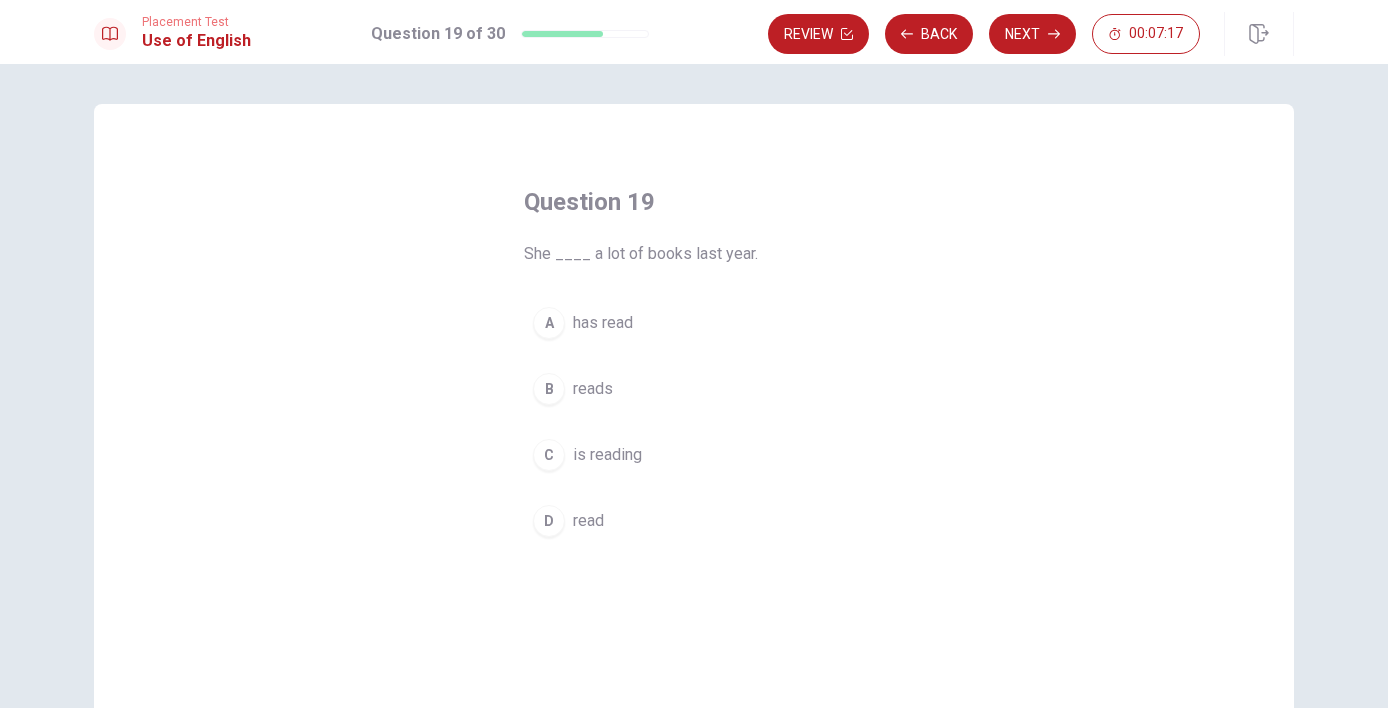 click on "D read" at bounding box center [694, 521] 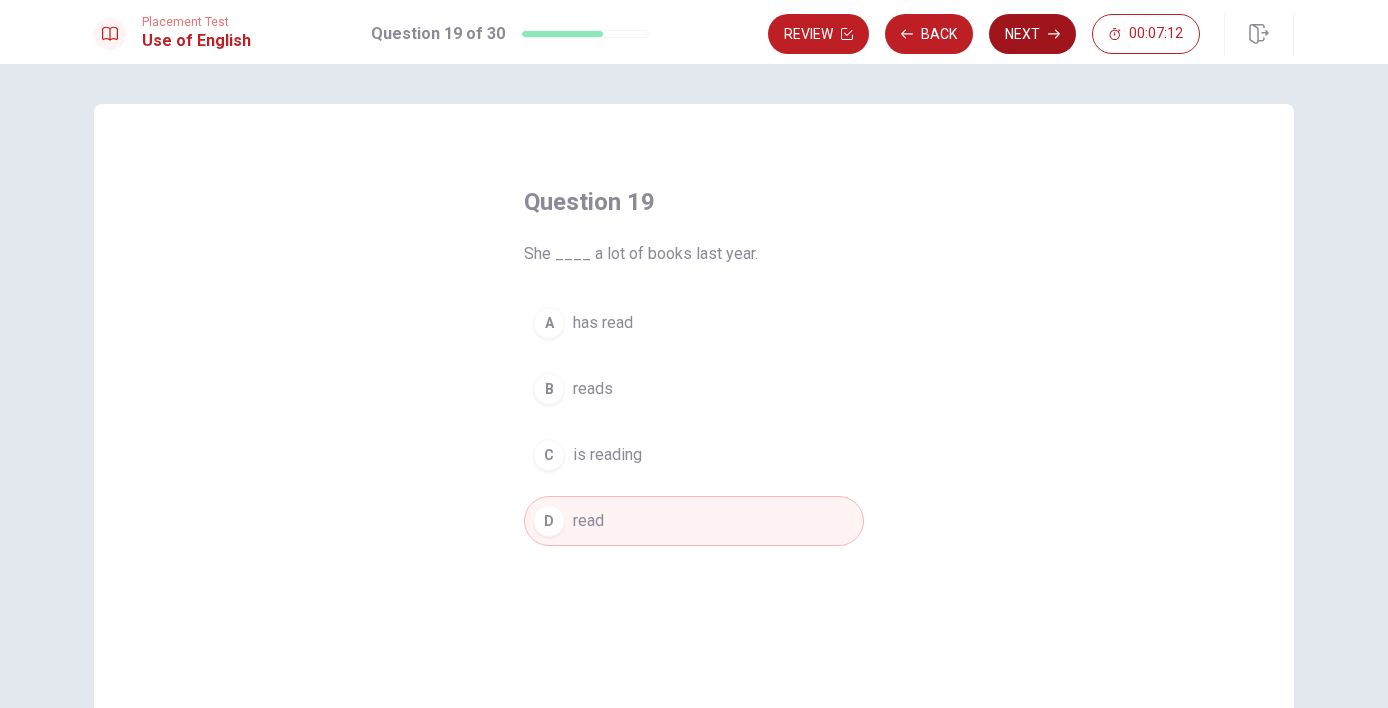 click on "Next" at bounding box center [1032, 34] 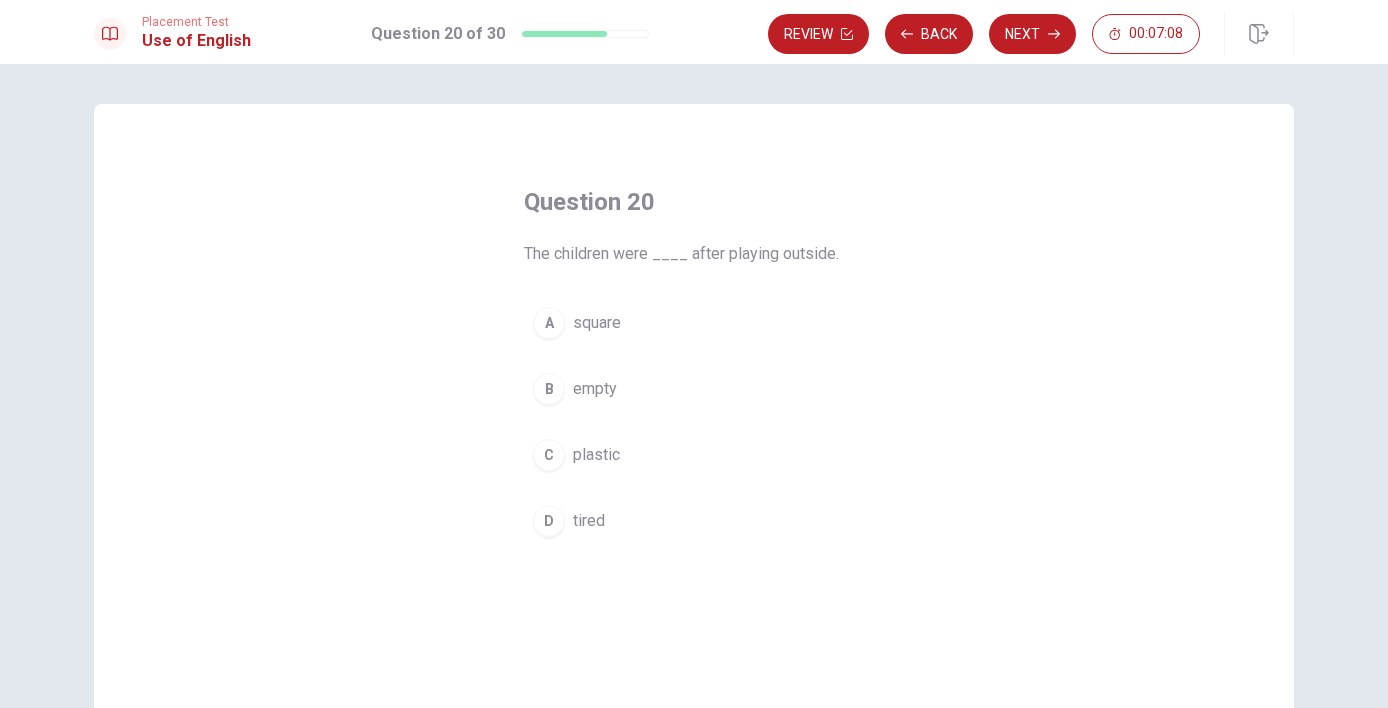 click on "D tired" at bounding box center (694, 521) 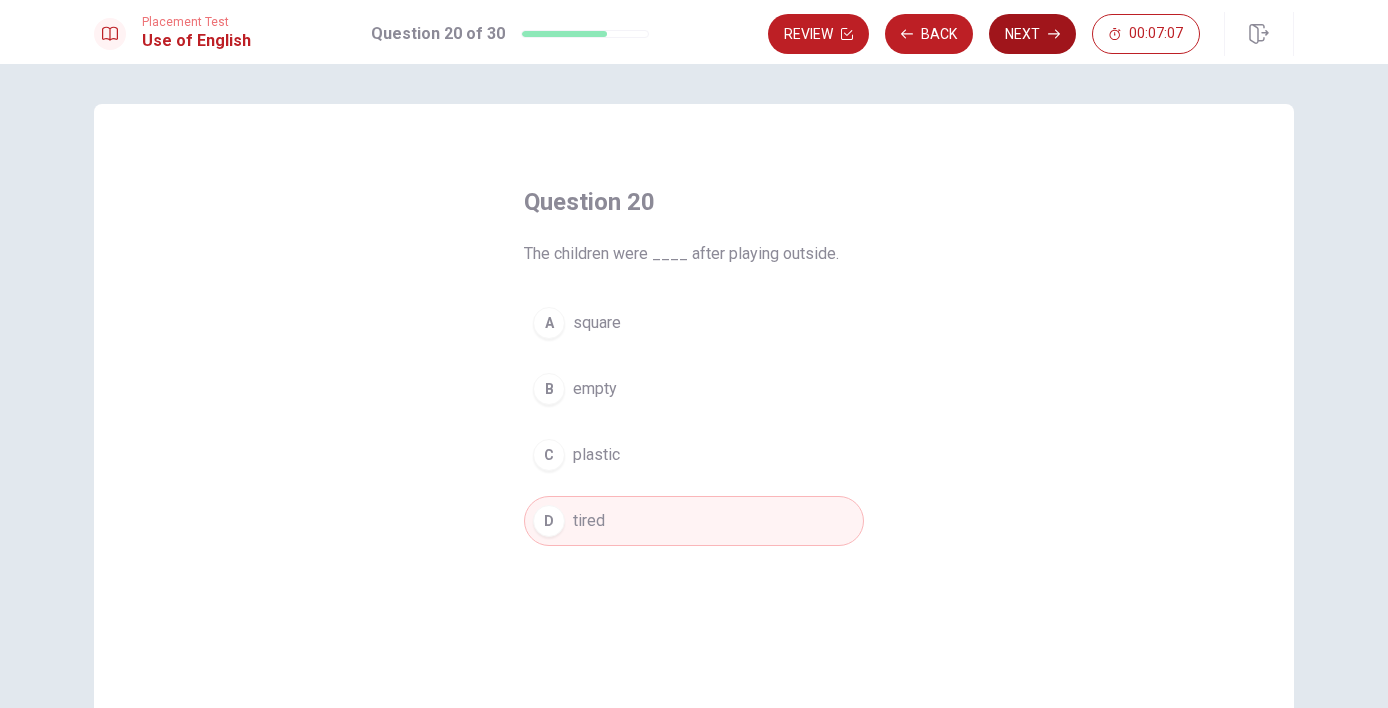 click on "Next" at bounding box center [1032, 34] 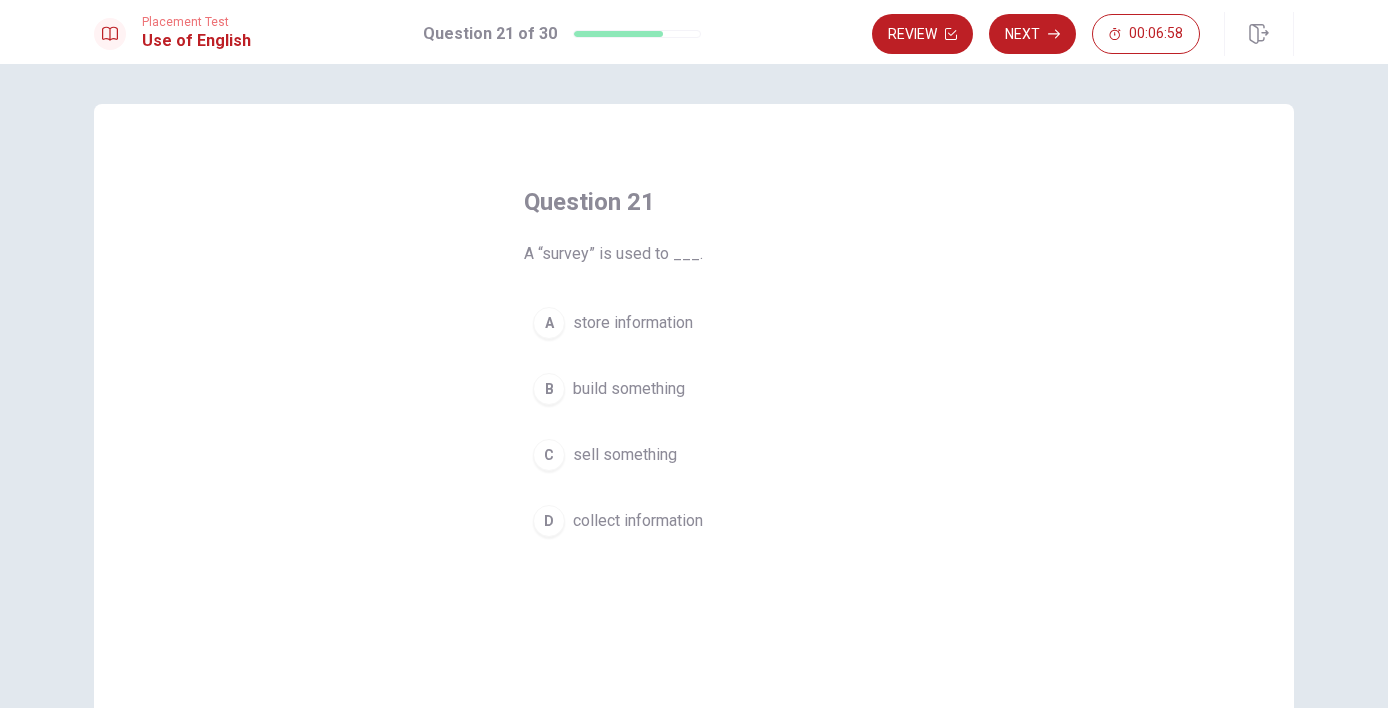 click on "D collect information" at bounding box center (694, 521) 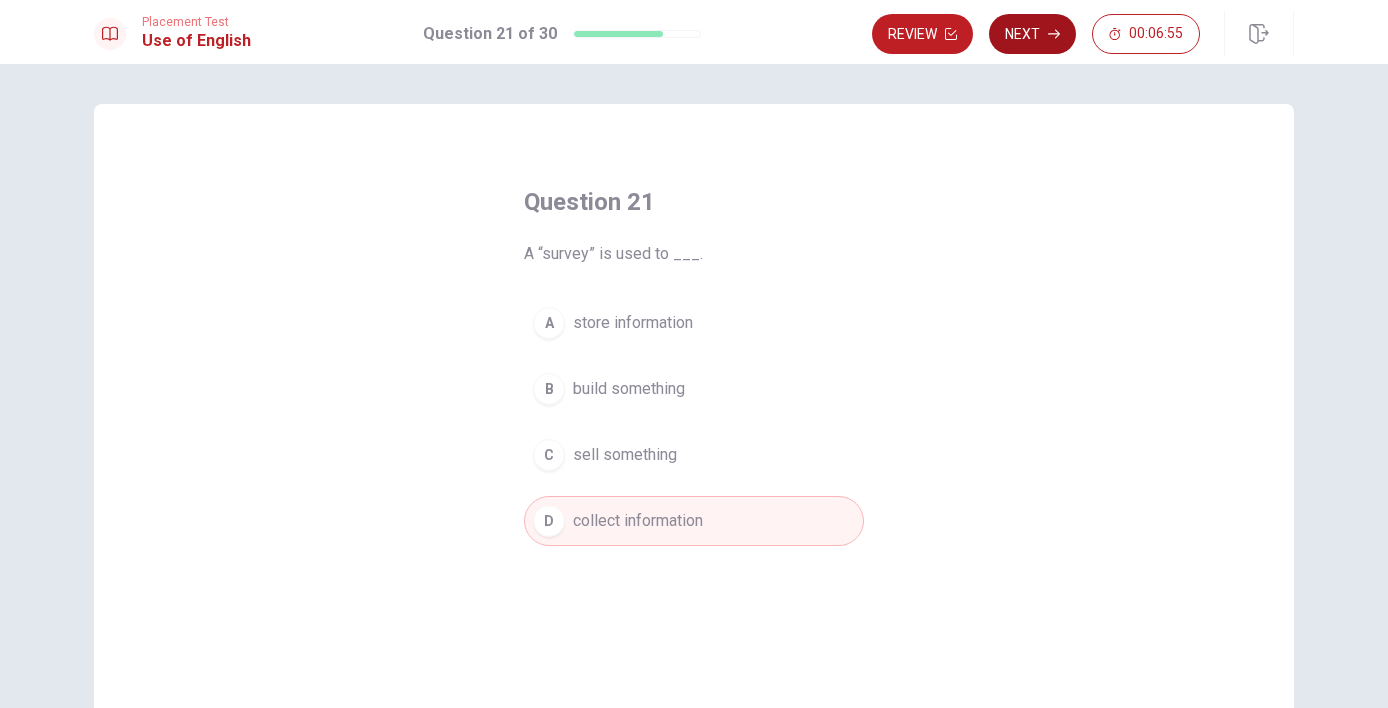 click on "Next" at bounding box center [1032, 34] 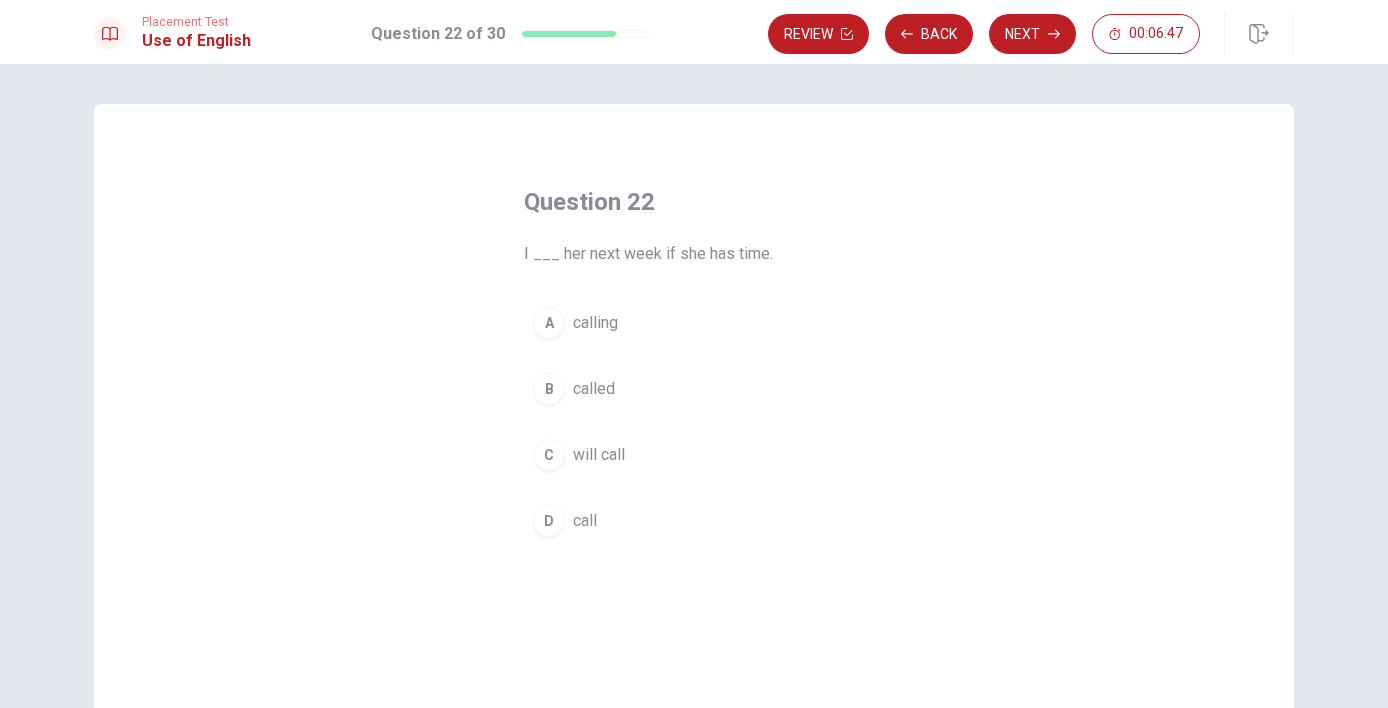 click on "C will call" at bounding box center (694, 455) 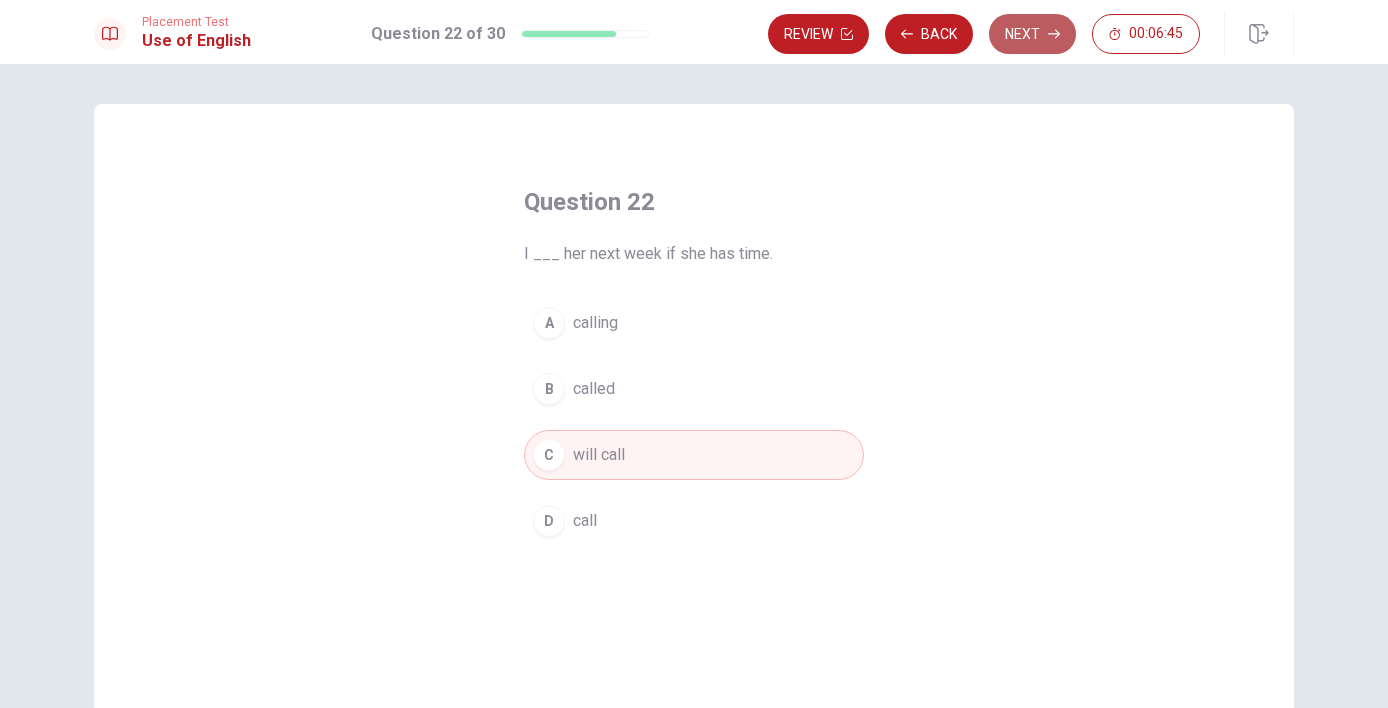 click on "Next" at bounding box center (1032, 34) 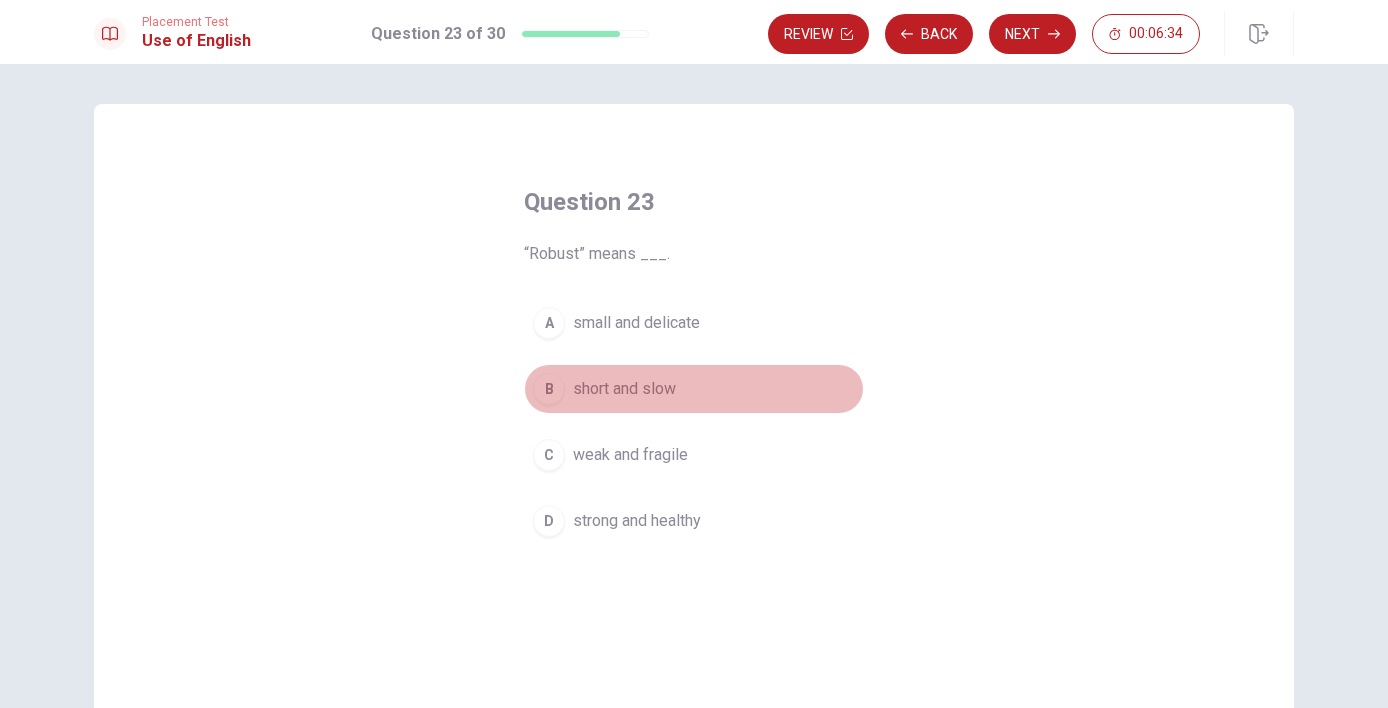 click on "B short and slow" at bounding box center [694, 389] 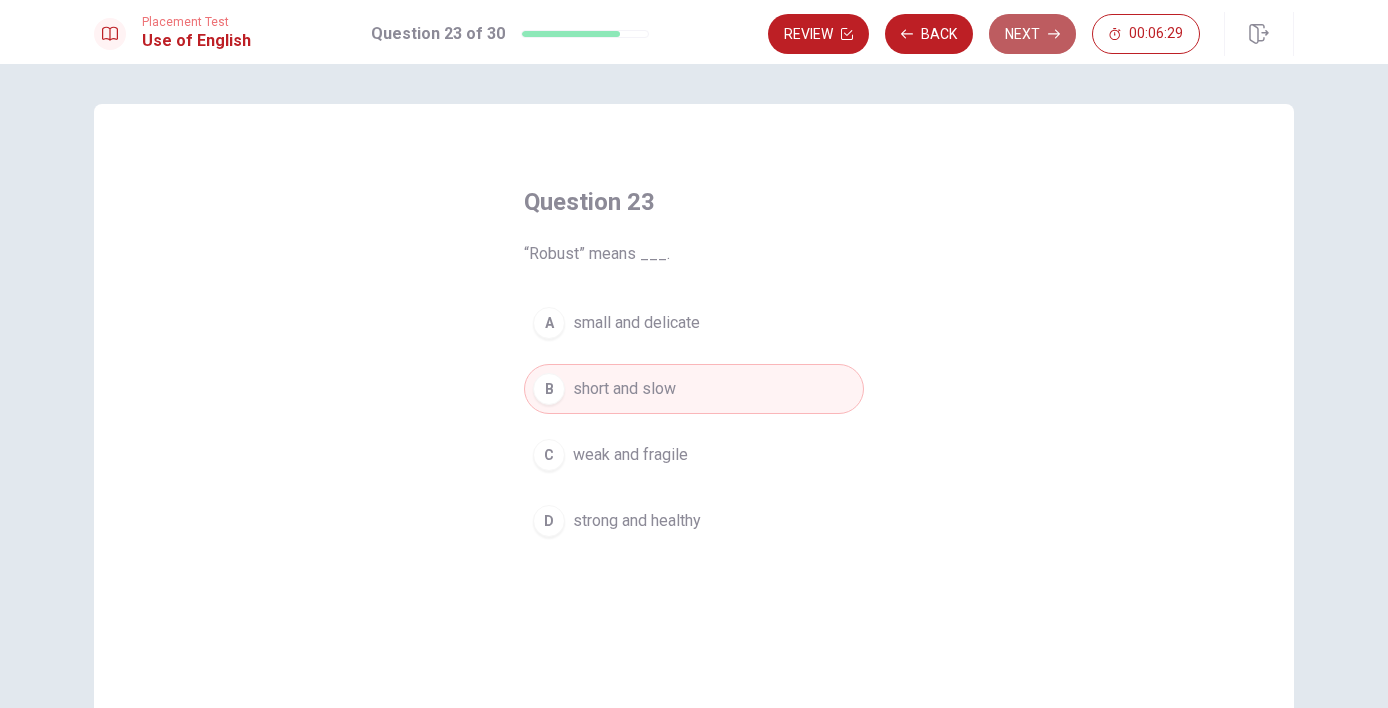 click on "Next" at bounding box center [1032, 34] 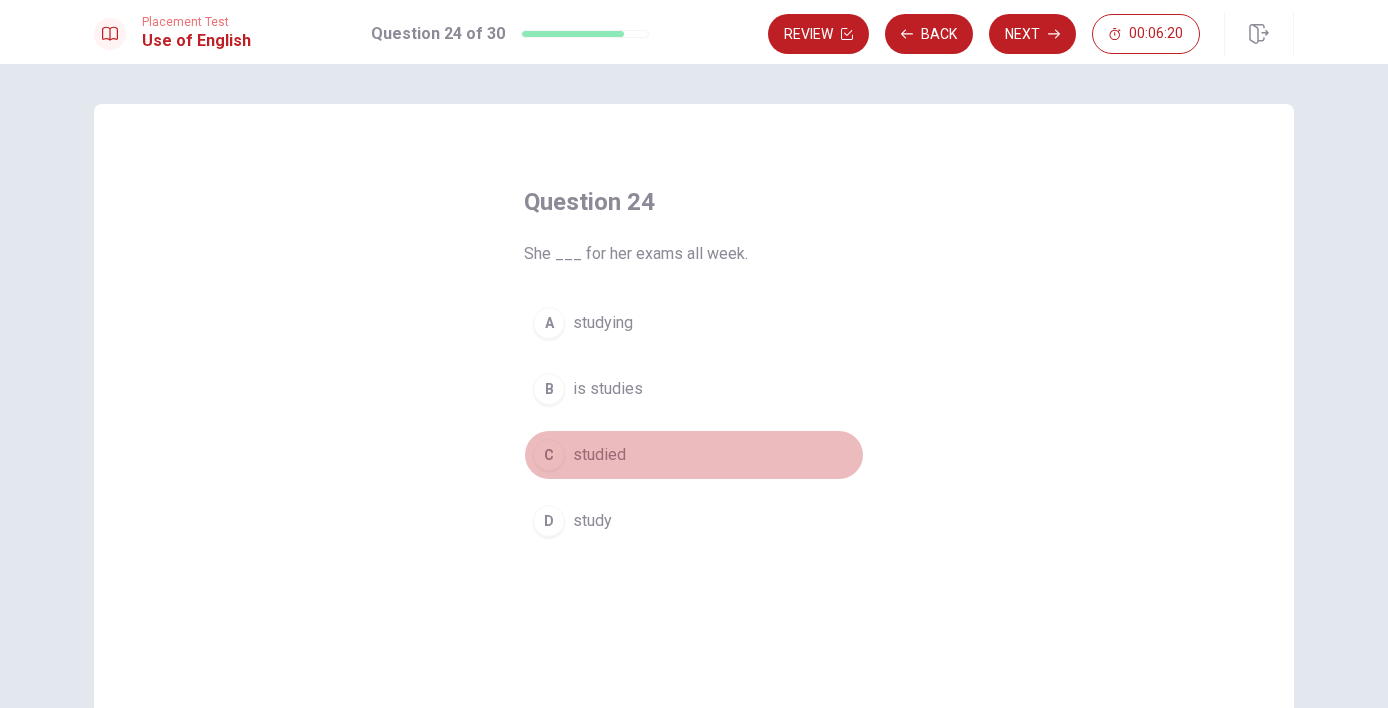 click on "C studied" at bounding box center (694, 455) 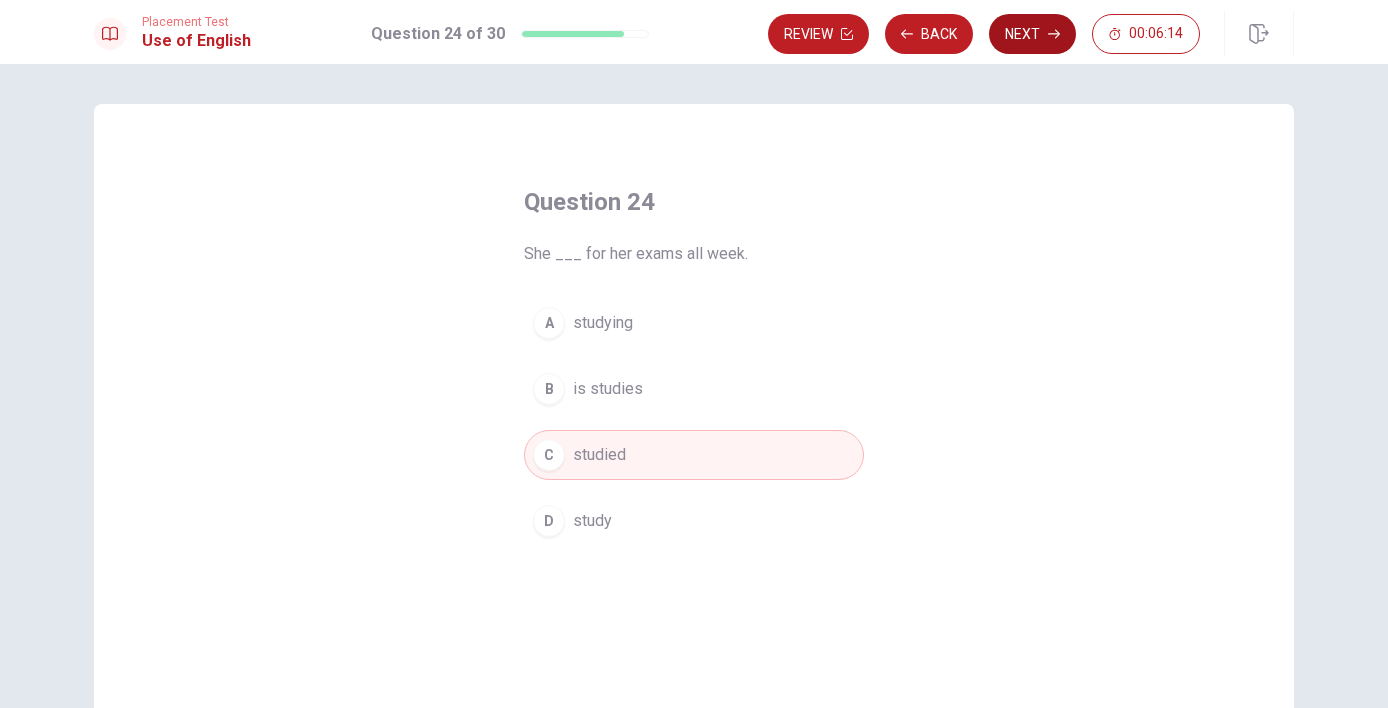 click on "Next" at bounding box center [1032, 34] 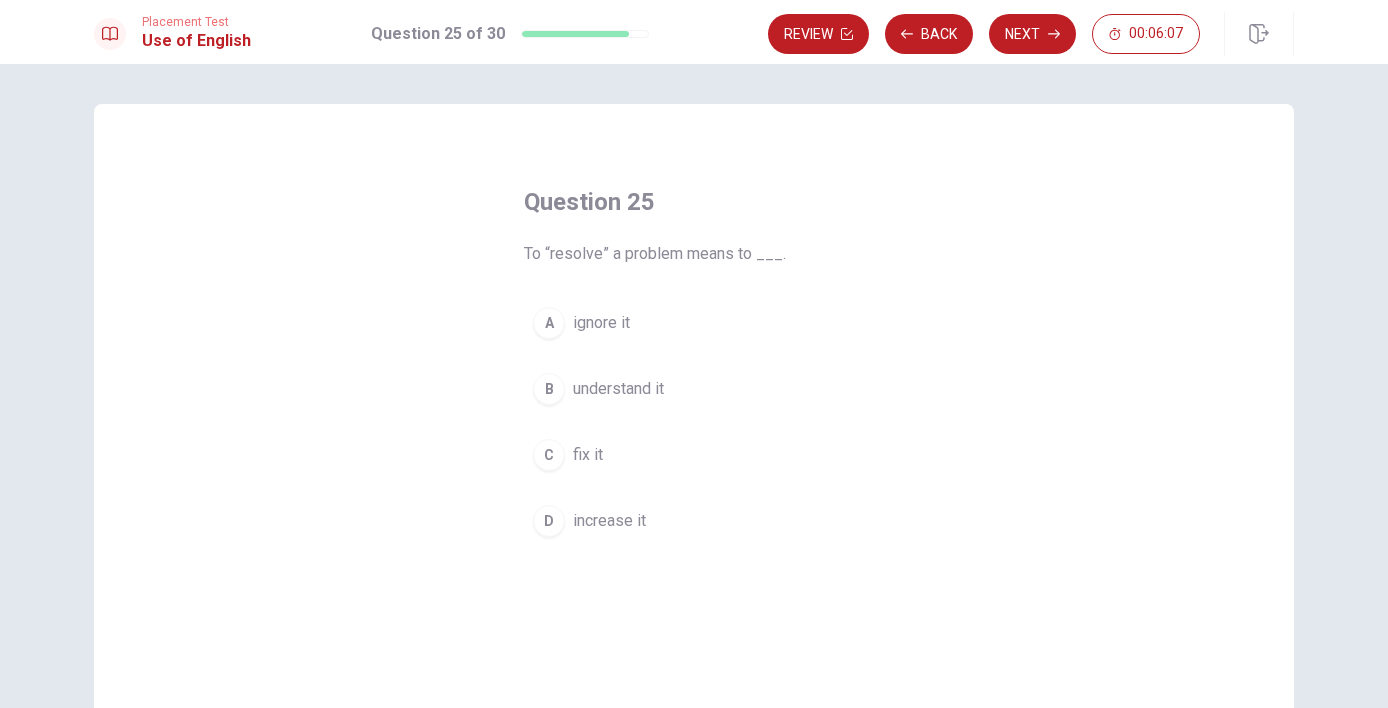click on "C fix it" at bounding box center [694, 455] 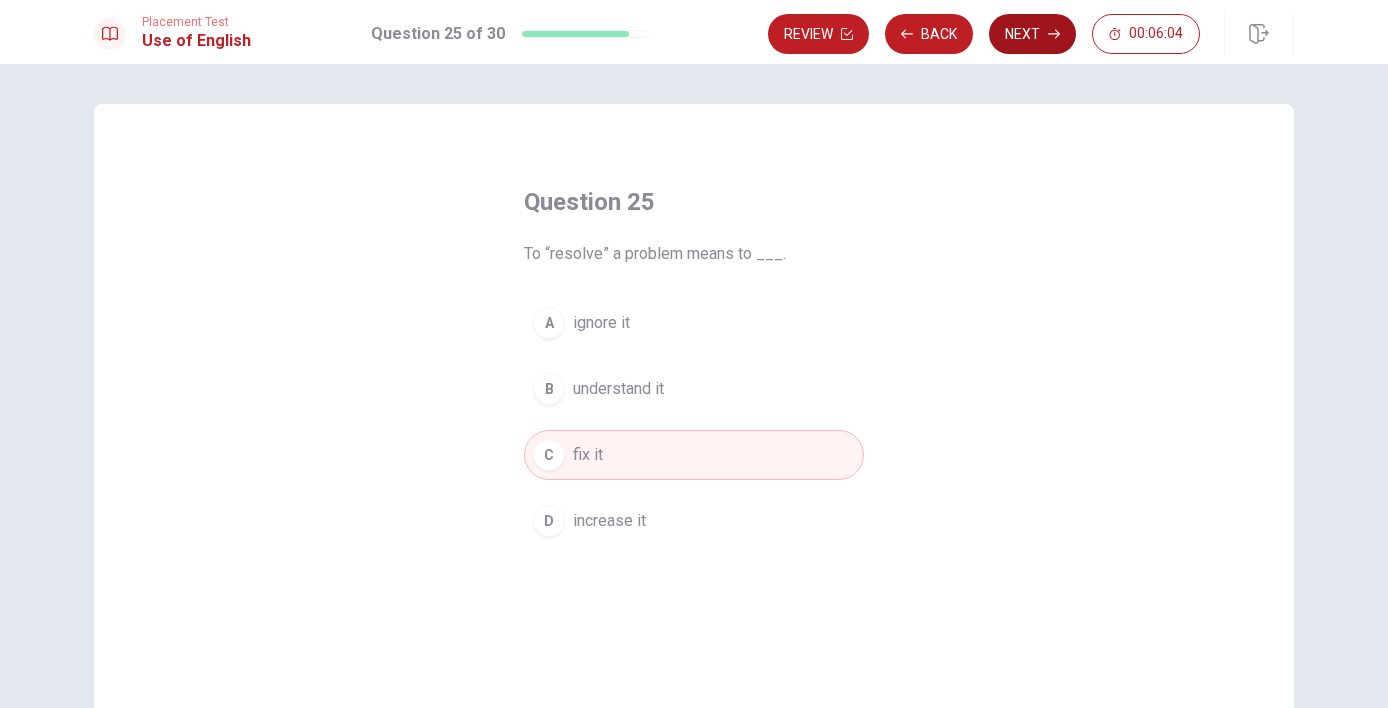 click on "Next" at bounding box center [1032, 34] 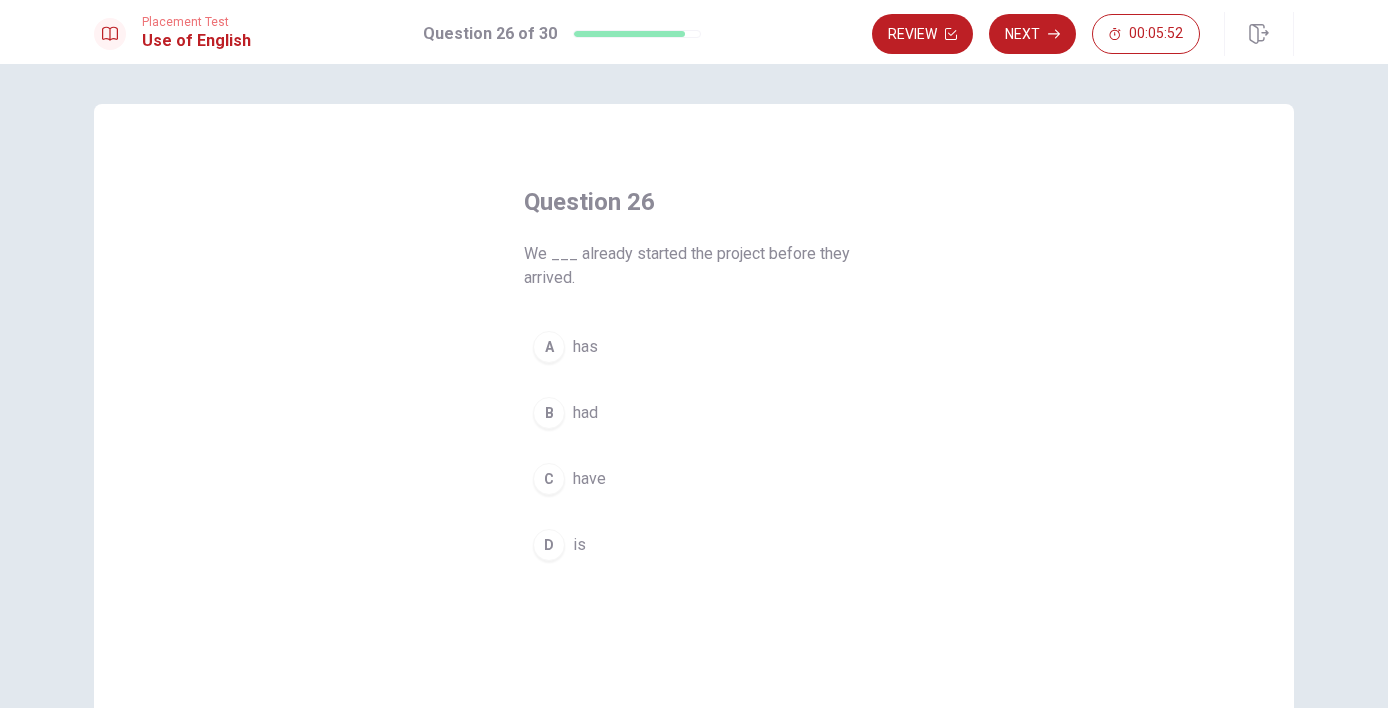 click on "A has B had C have D is" at bounding box center (694, 446) 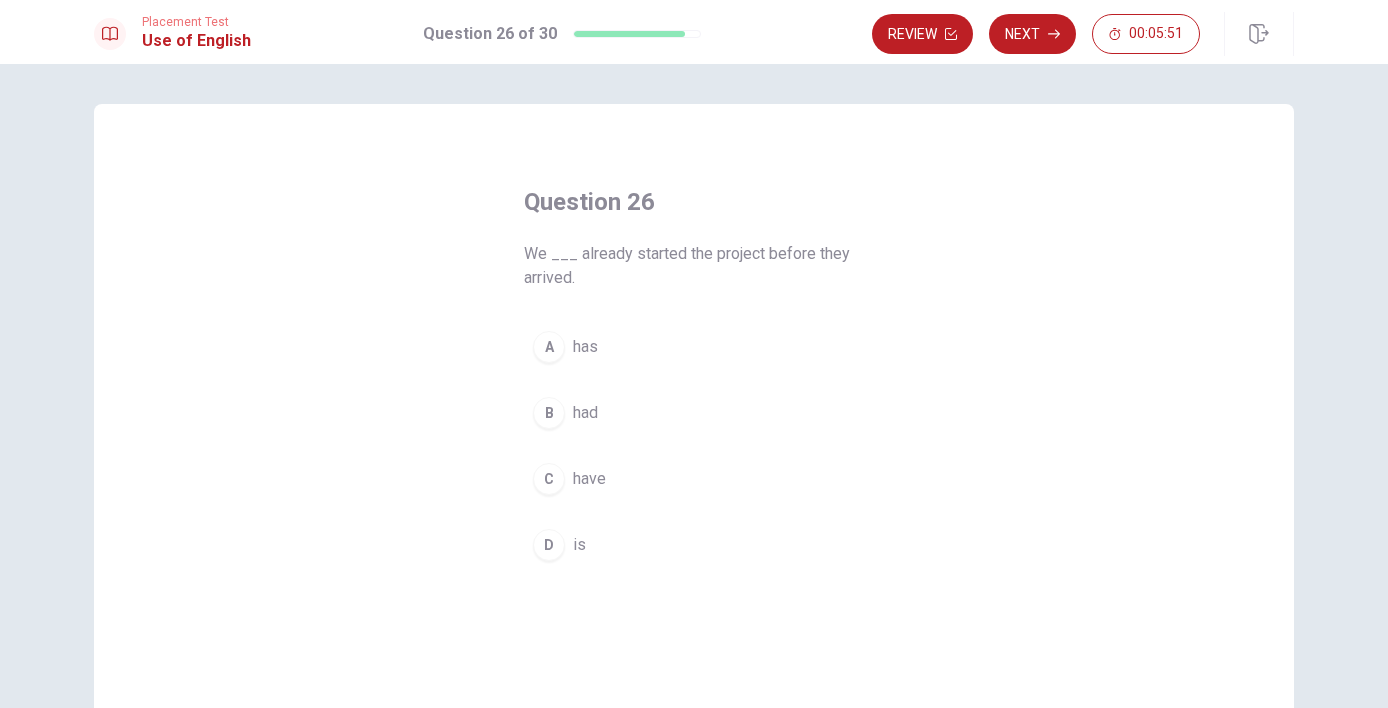 click on "A has B had C have D is" at bounding box center (694, 446) 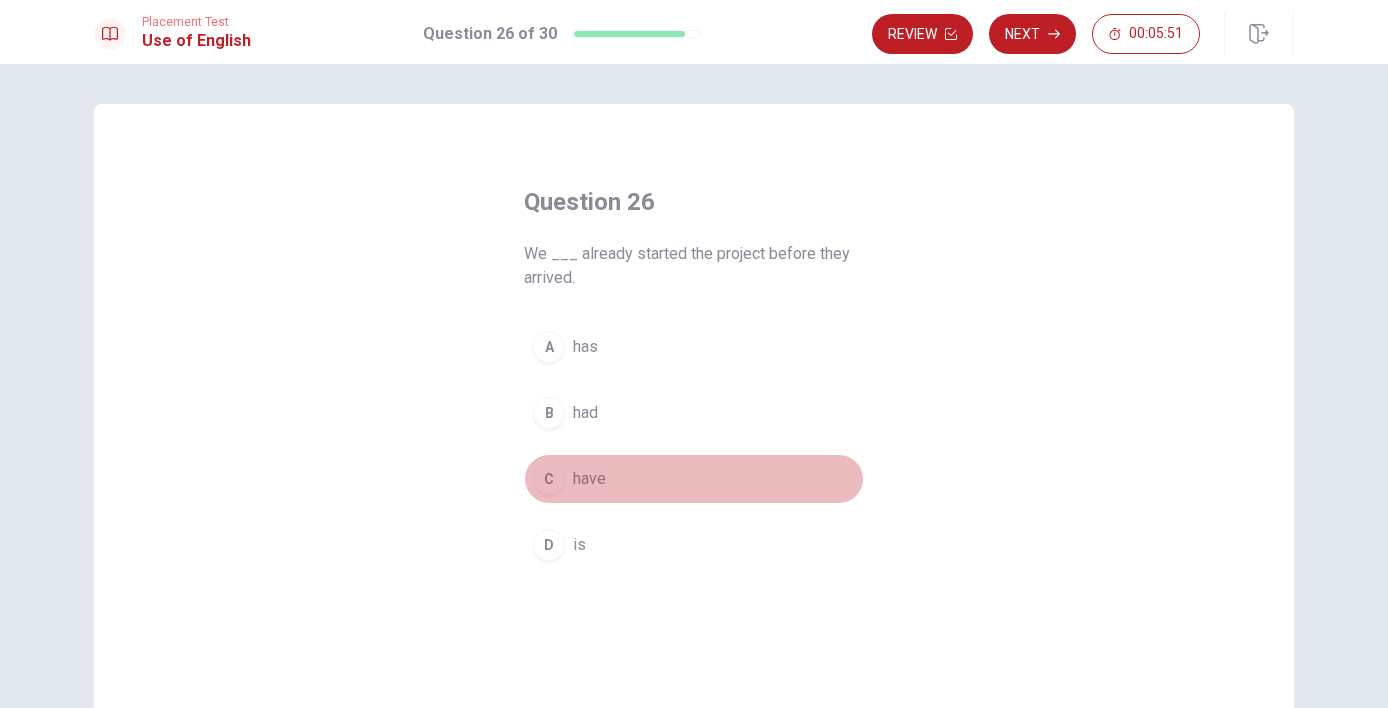 click on "C have" at bounding box center [694, 479] 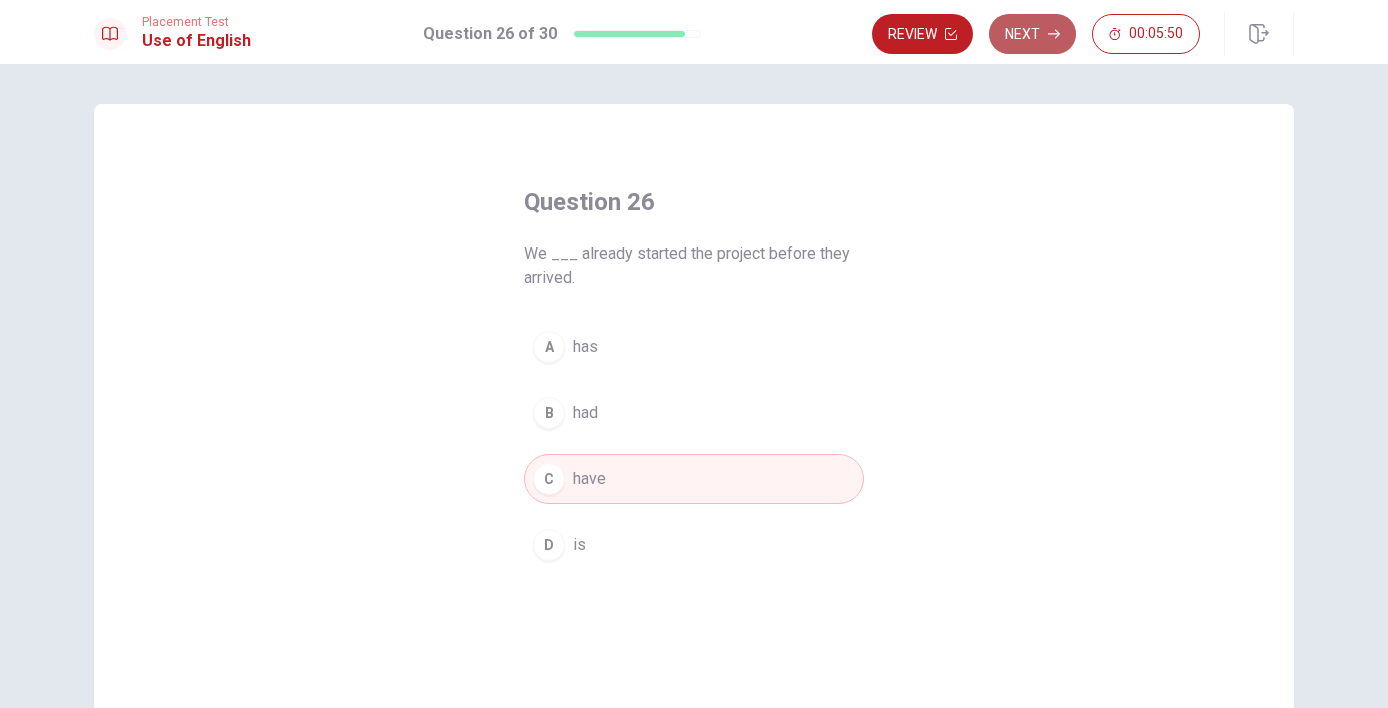 click on "Next" at bounding box center [1032, 34] 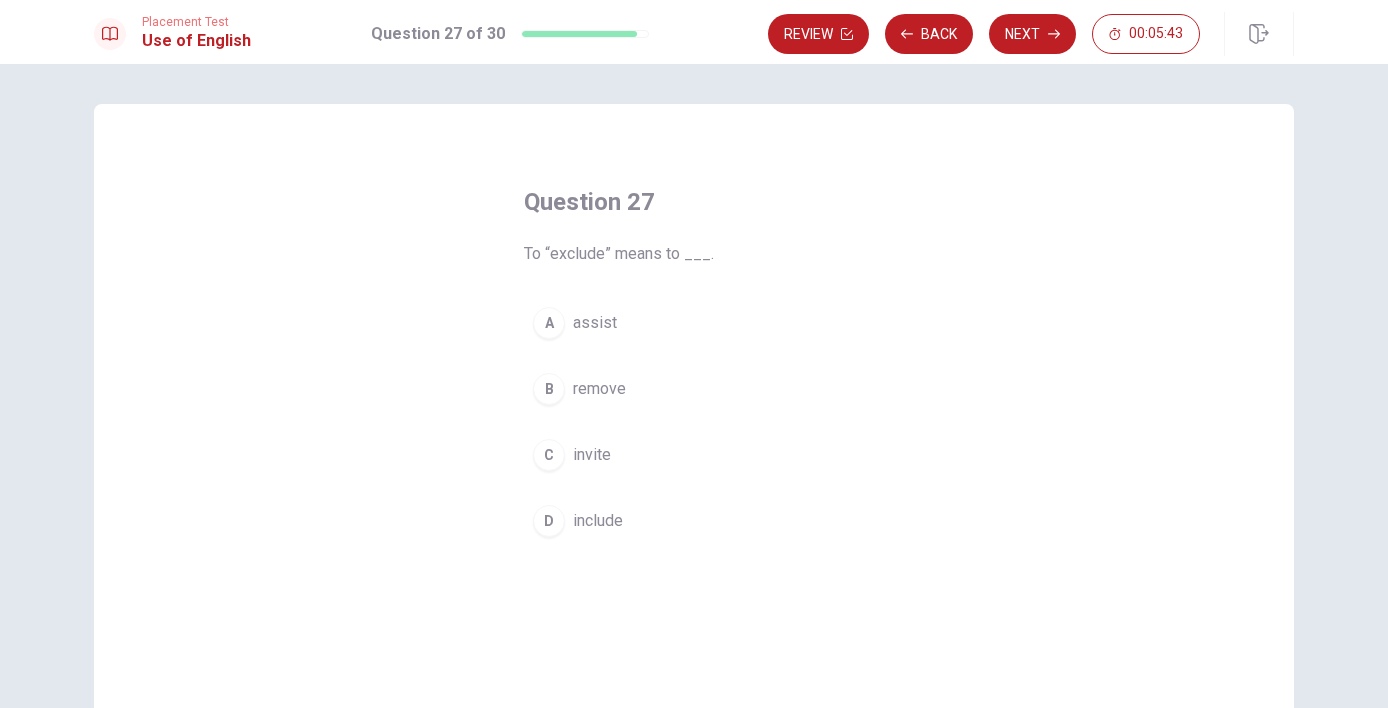 click on "B remove" at bounding box center [694, 389] 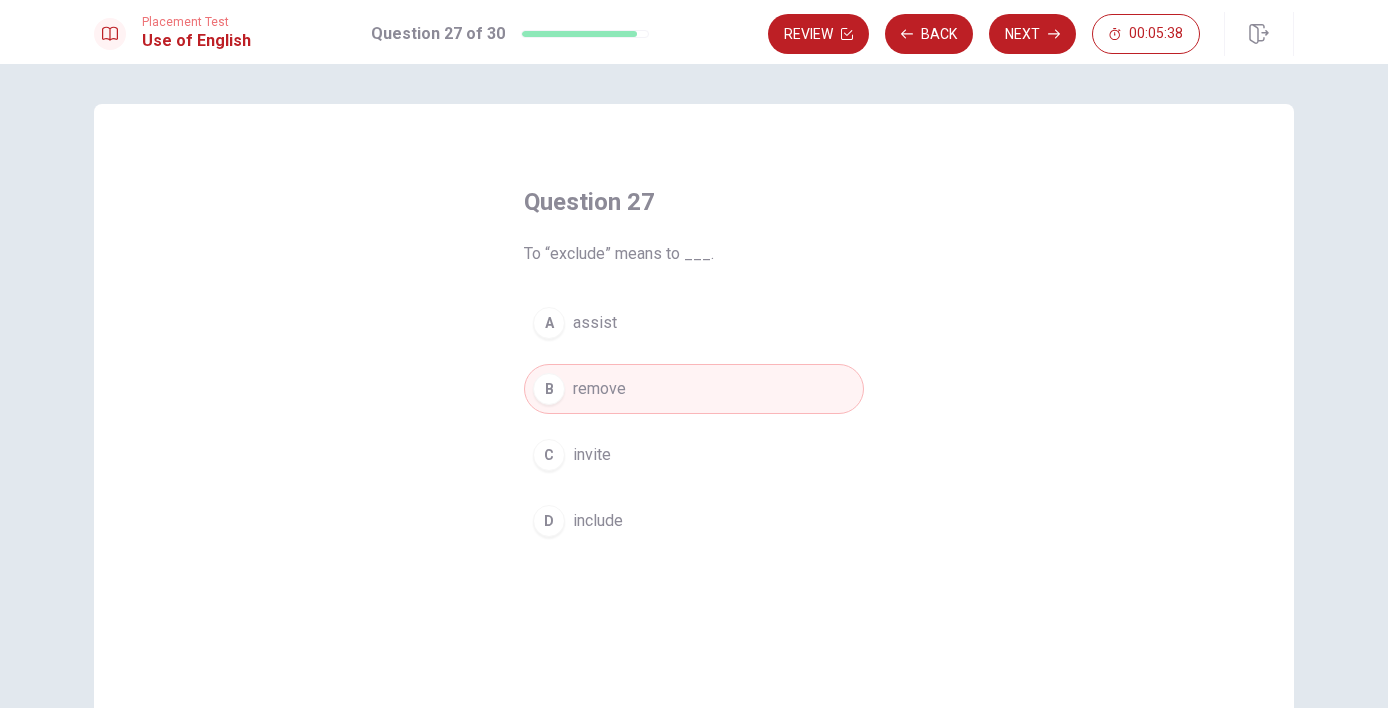 click on "Review Back Next 00:05:38" at bounding box center (1031, 34) 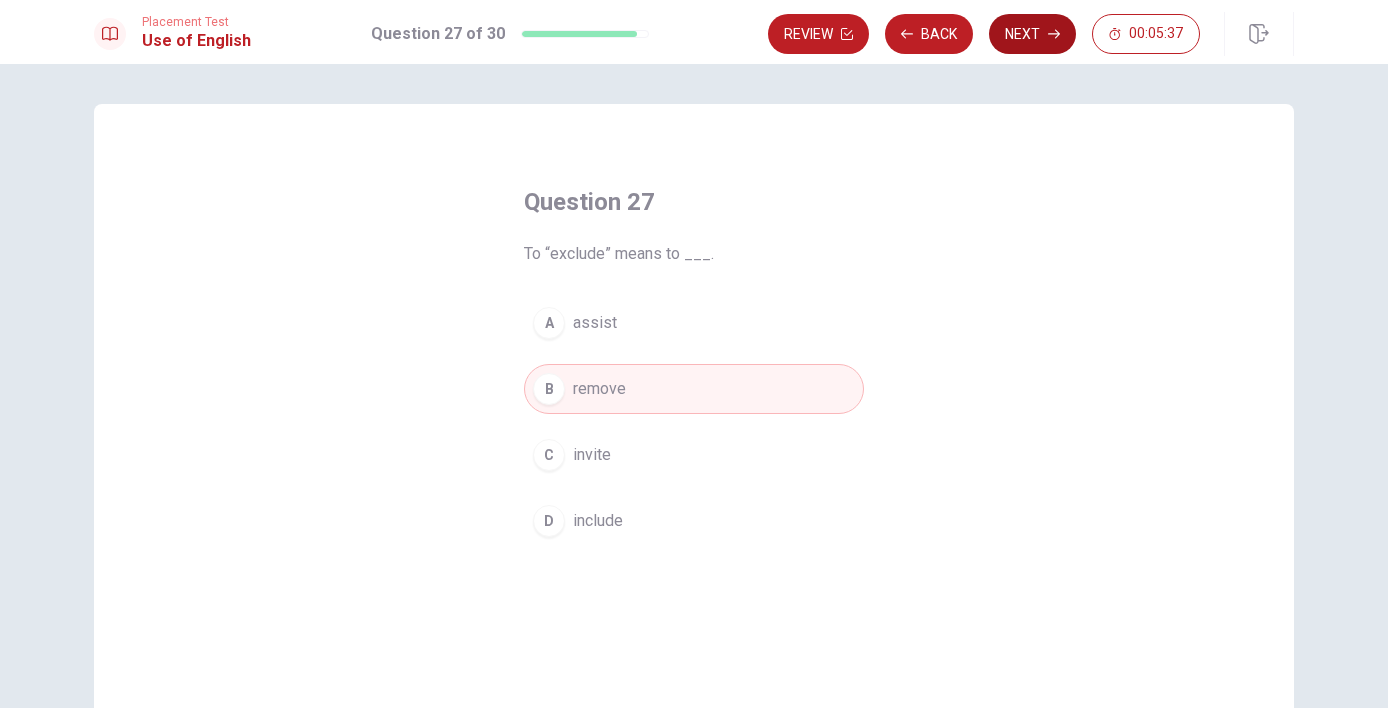 click on "Next" at bounding box center [1032, 34] 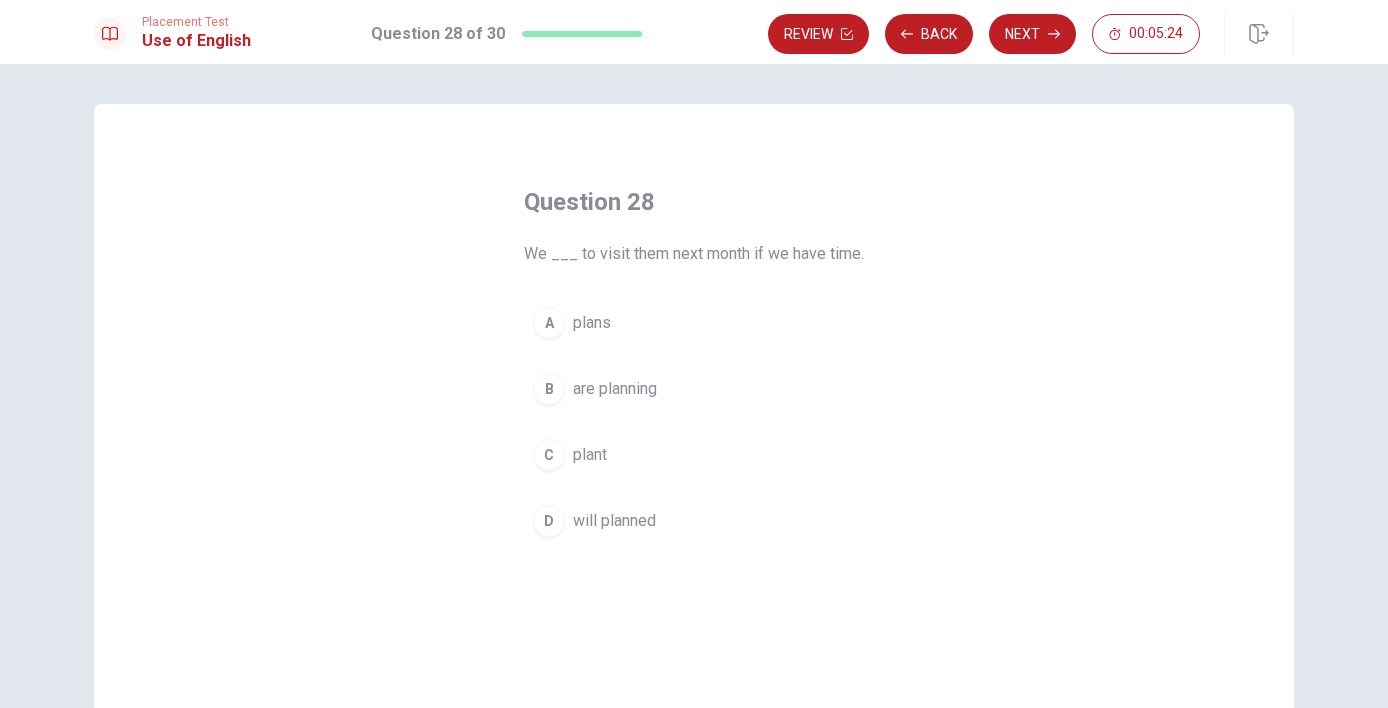 click on "B are planning" at bounding box center [694, 389] 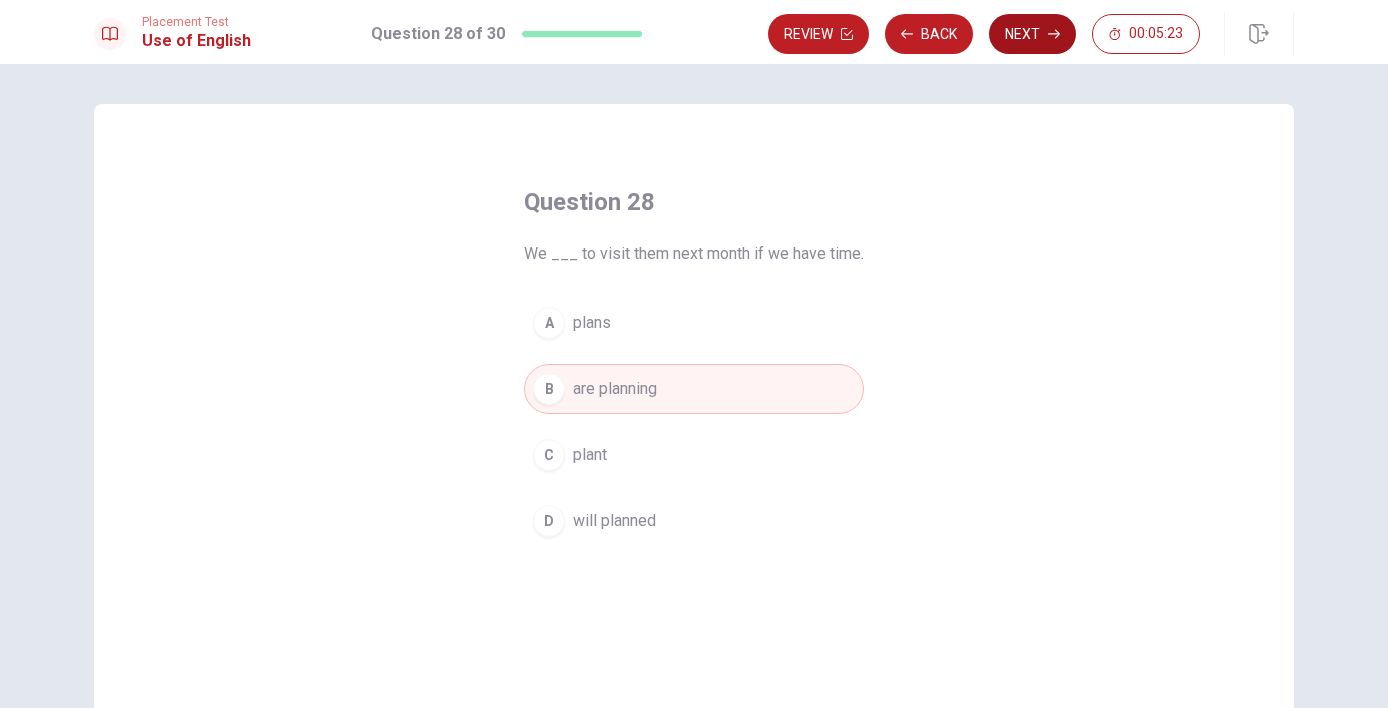 click on "Next" at bounding box center (1032, 34) 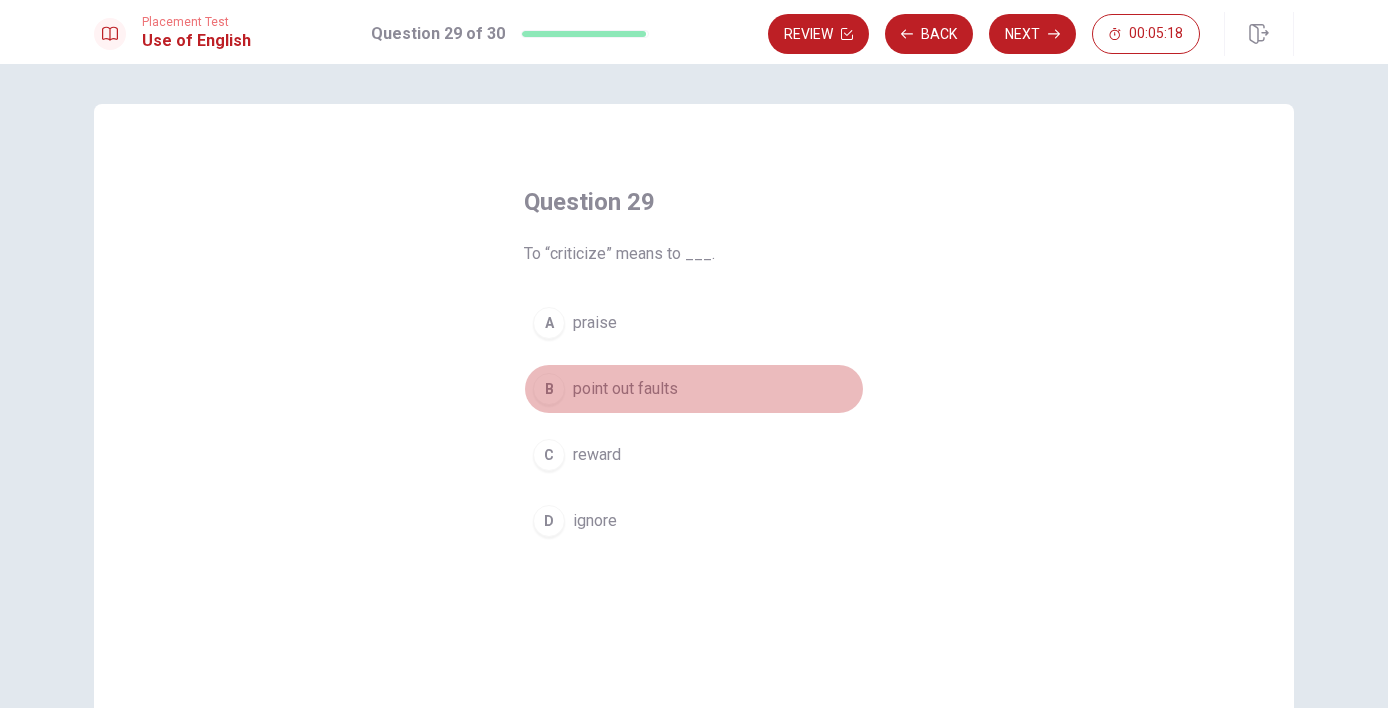click on "B point out faults" at bounding box center (694, 389) 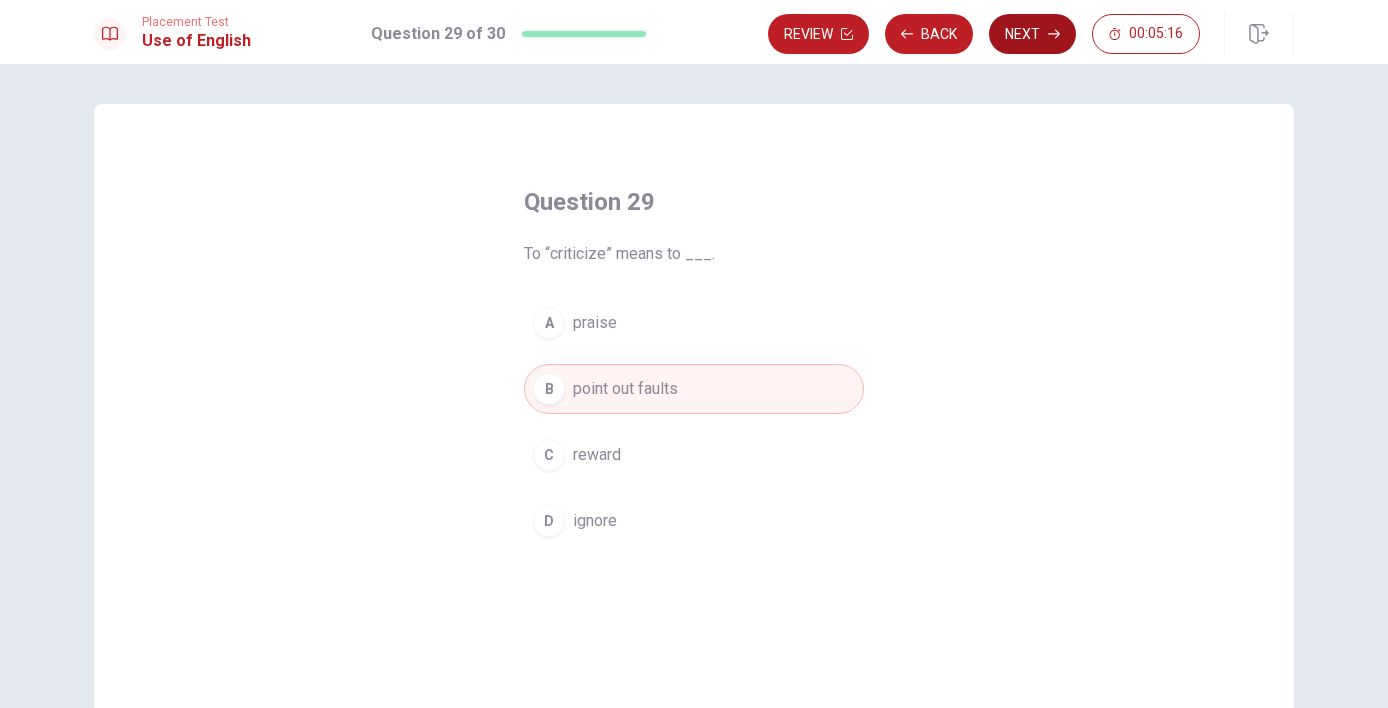 click on "Next" at bounding box center [1032, 34] 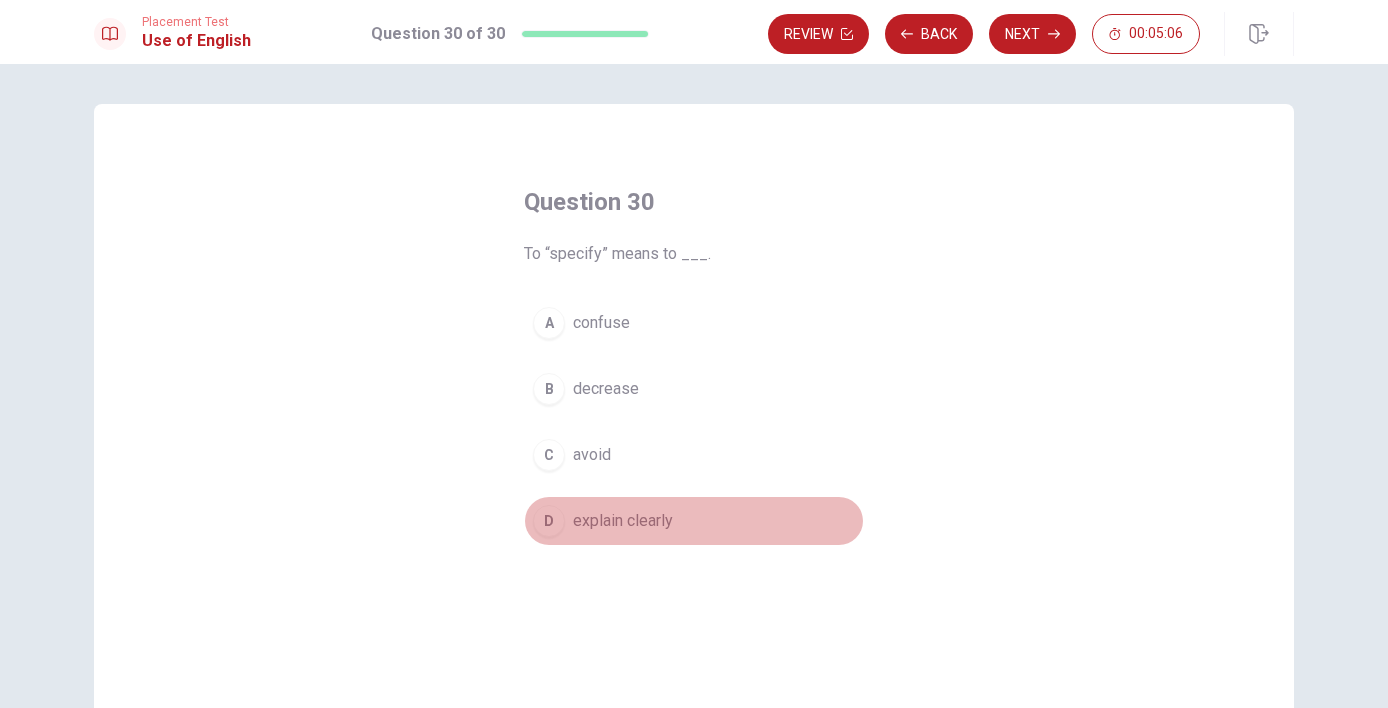 click on "D explain clearly" at bounding box center (694, 521) 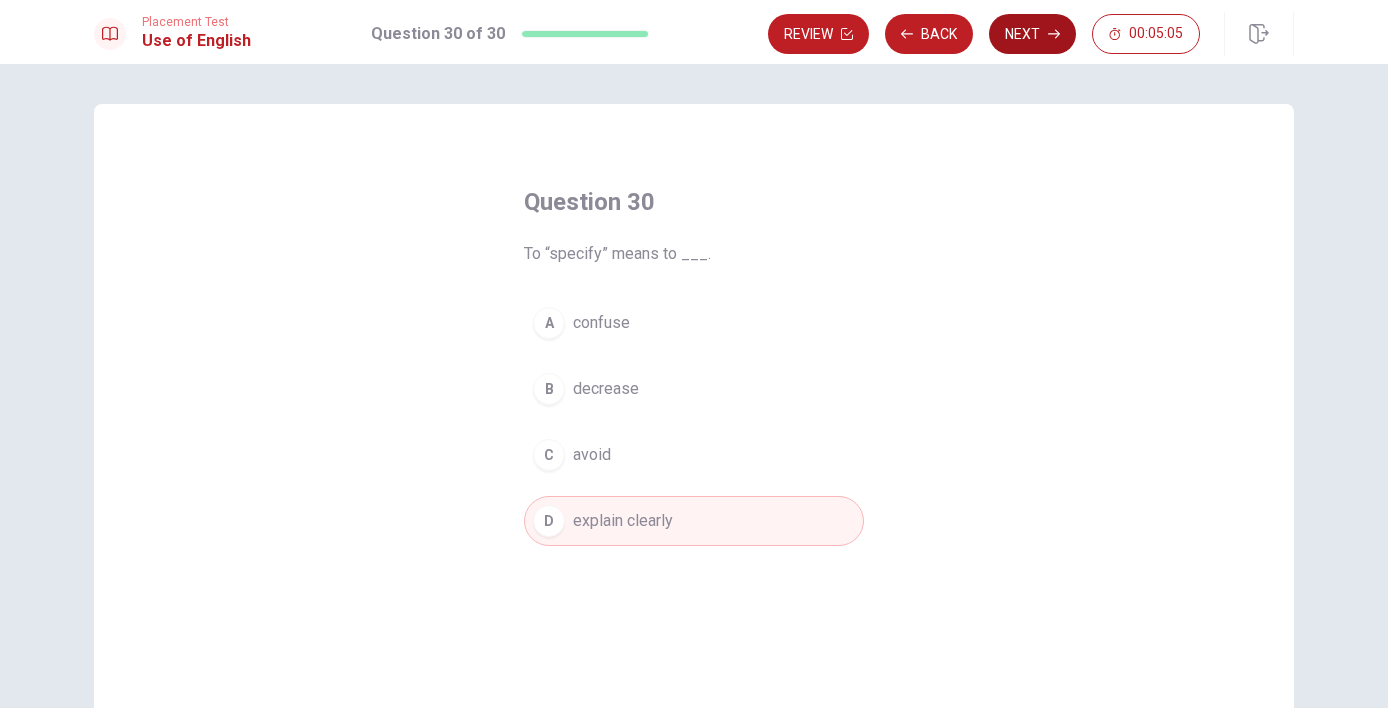 click on "Next" at bounding box center [1032, 34] 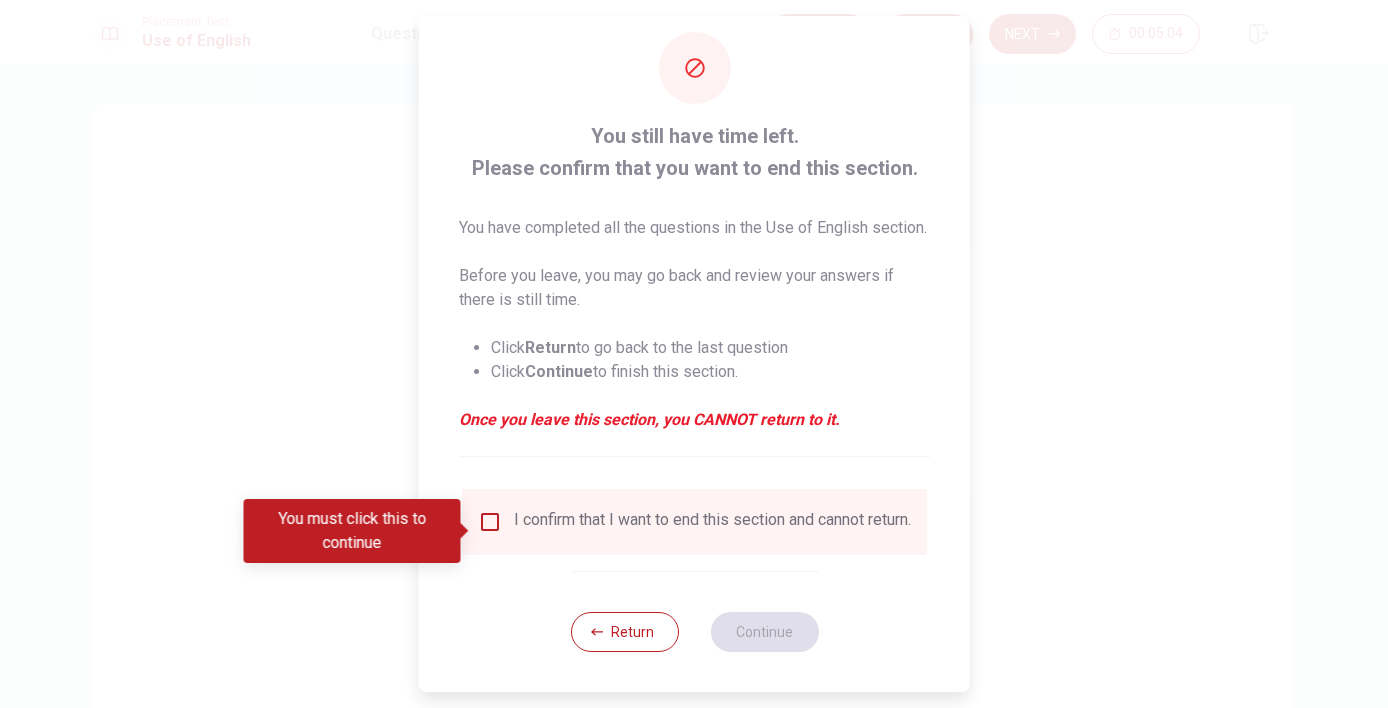 scroll, scrollTop: 43, scrollLeft: 0, axis: vertical 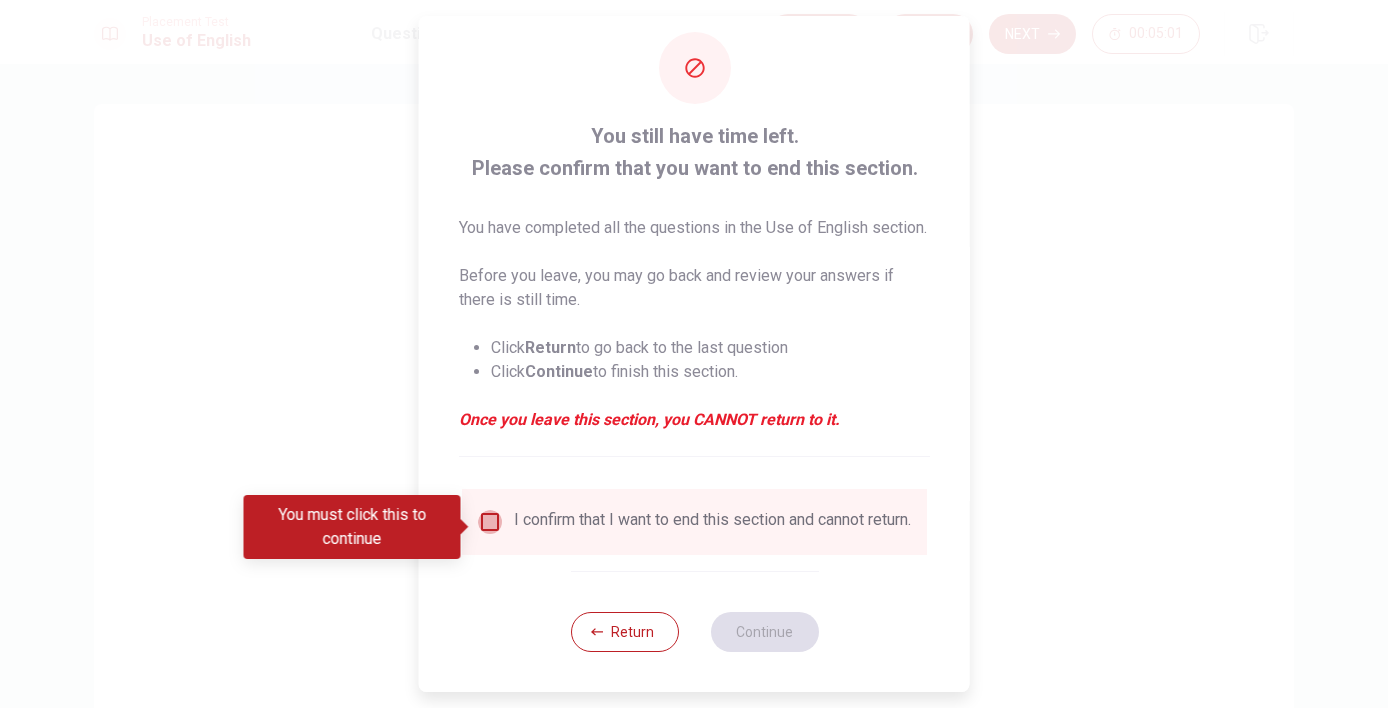 click at bounding box center (490, 522) 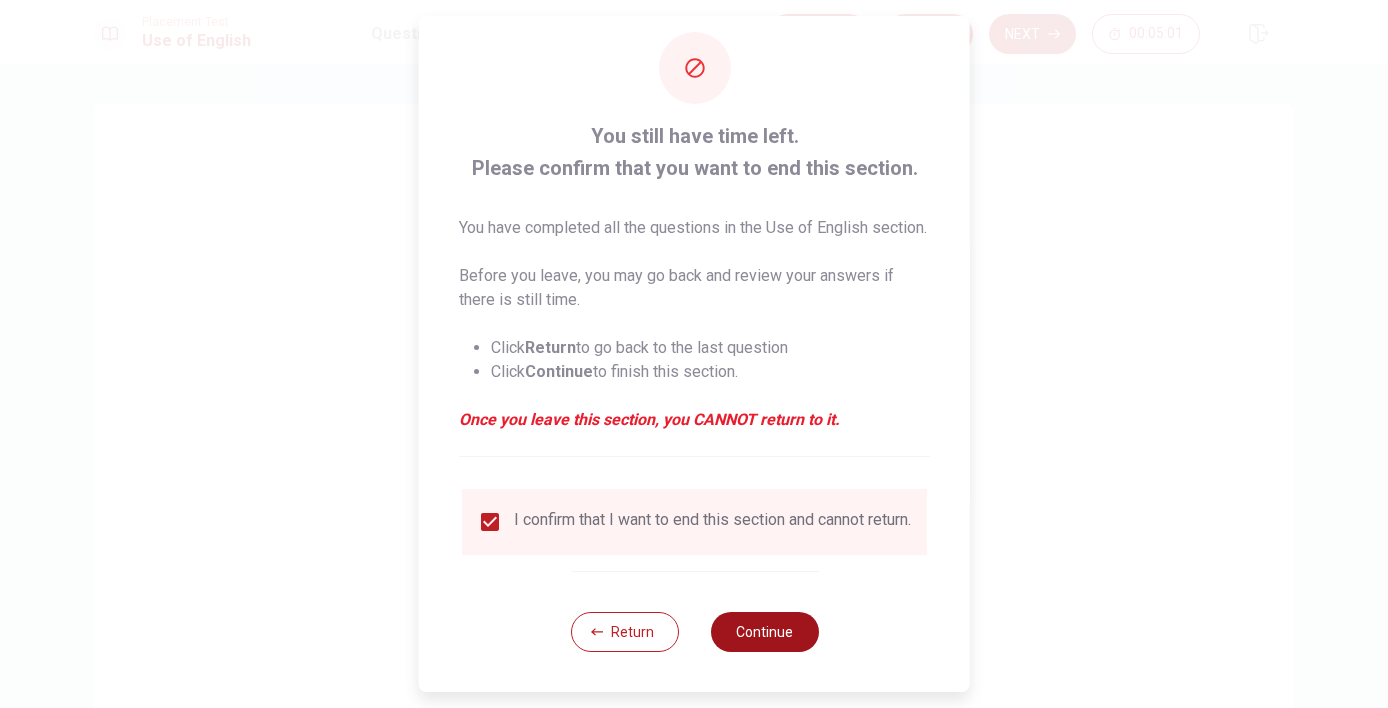 click on "Continue" at bounding box center [764, 632] 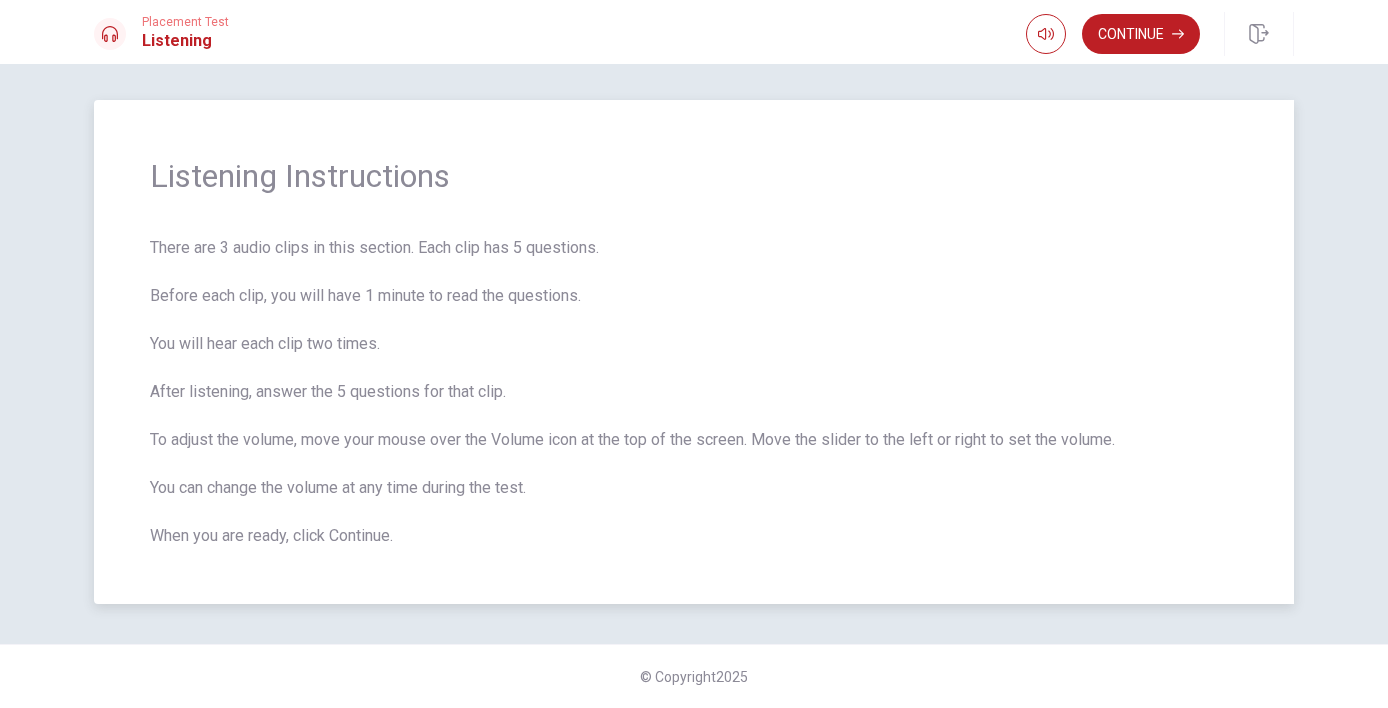 scroll, scrollTop: 4, scrollLeft: 0, axis: vertical 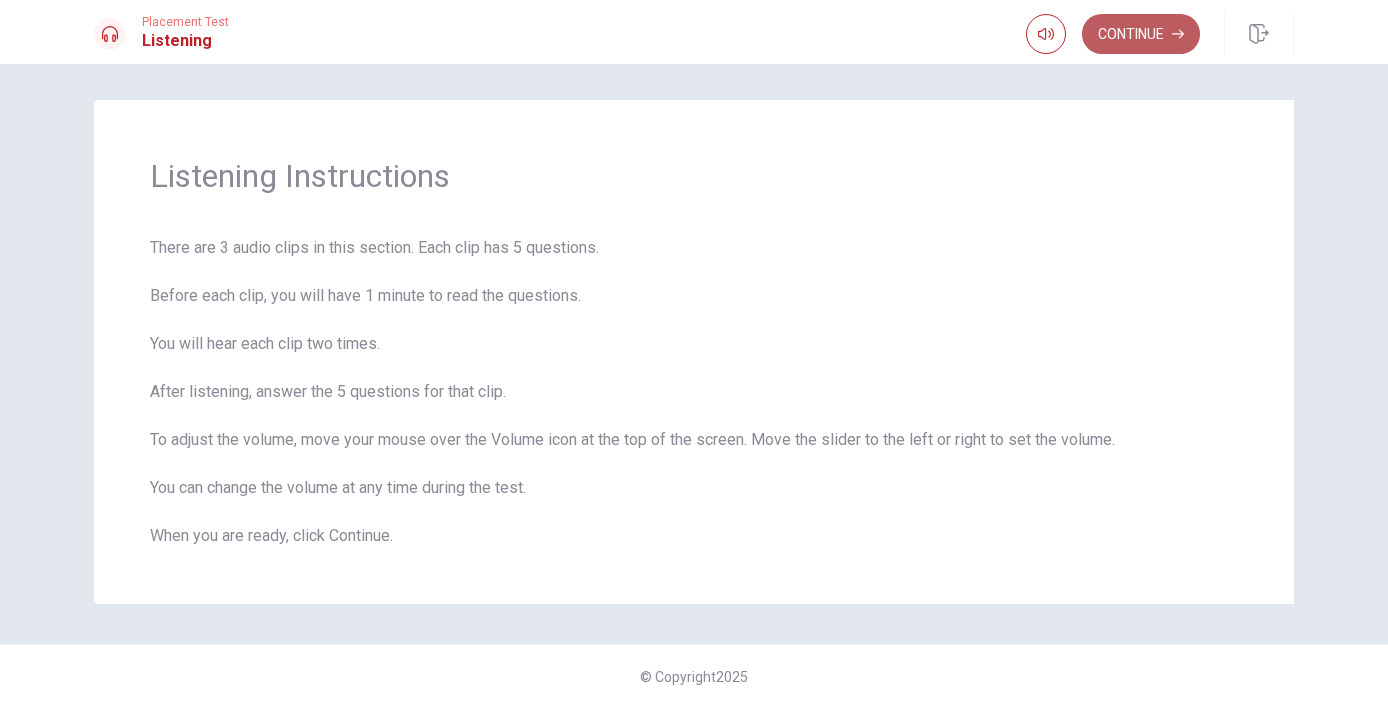 click on "Continue" at bounding box center [1141, 34] 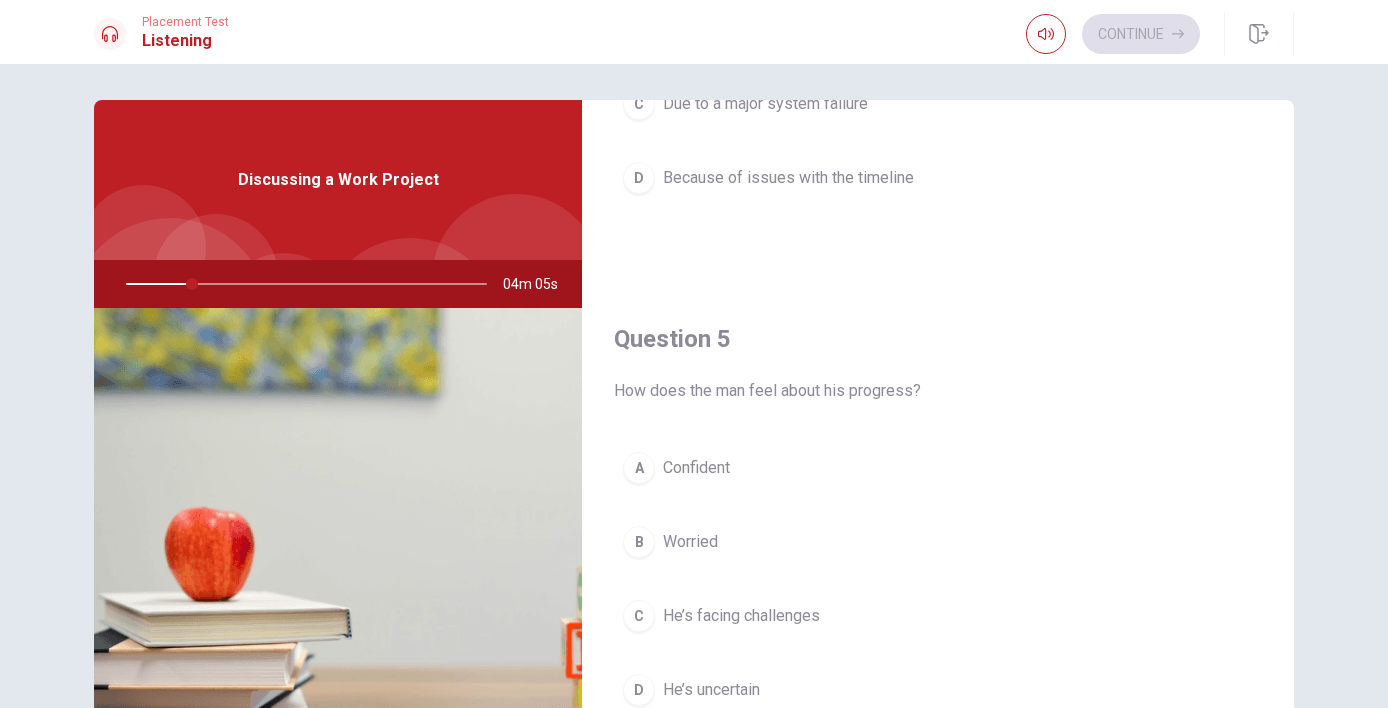 scroll, scrollTop: 1865, scrollLeft: 0, axis: vertical 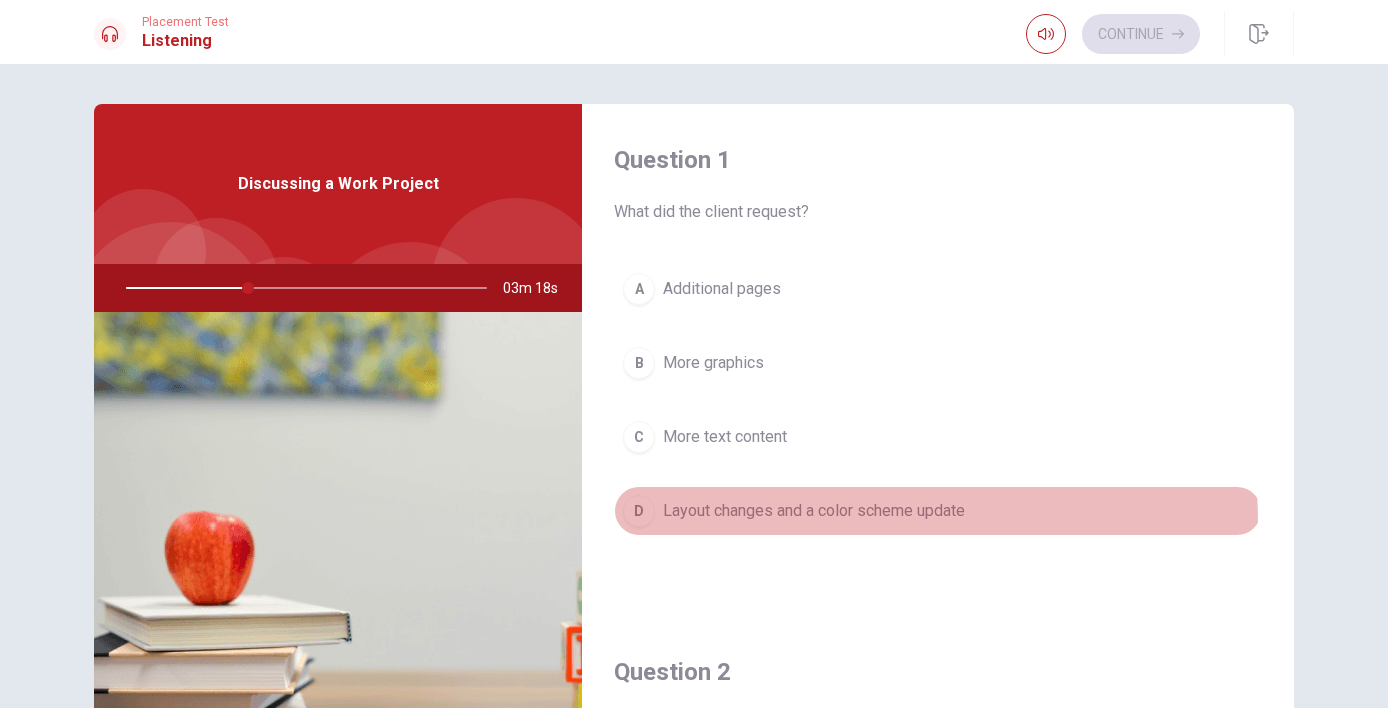 click on "D Layout changes and a color scheme update" at bounding box center (938, 511) 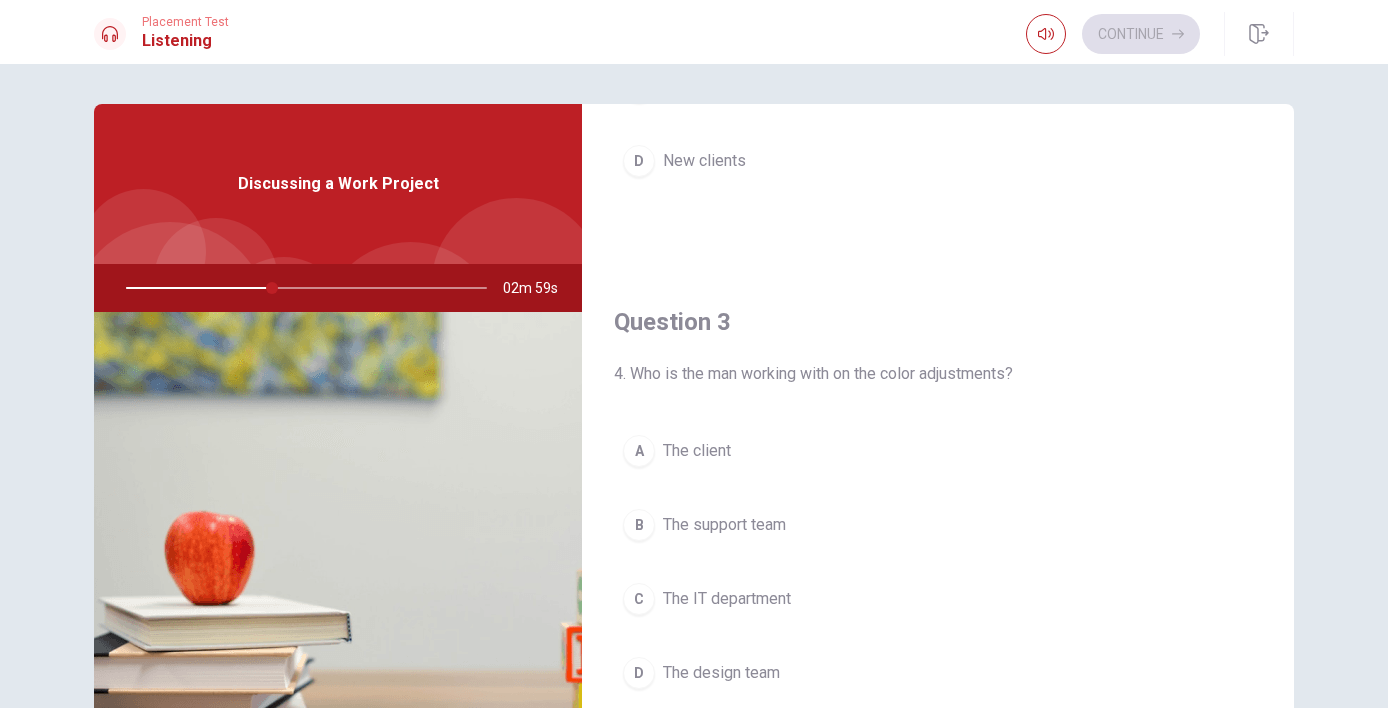 scroll, scrollTop: 857, scrollLeft: 0, axis: vertical 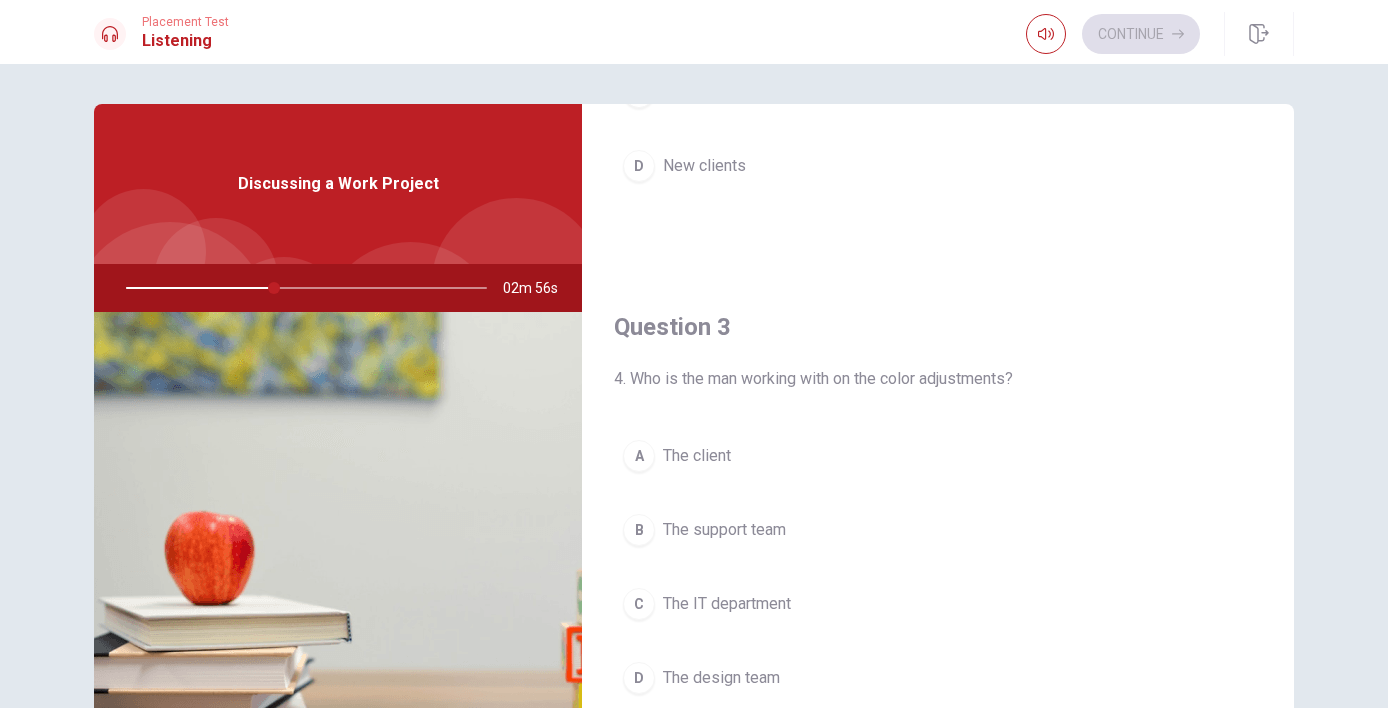 click on "D The design team" at bounding box center [938, 678] 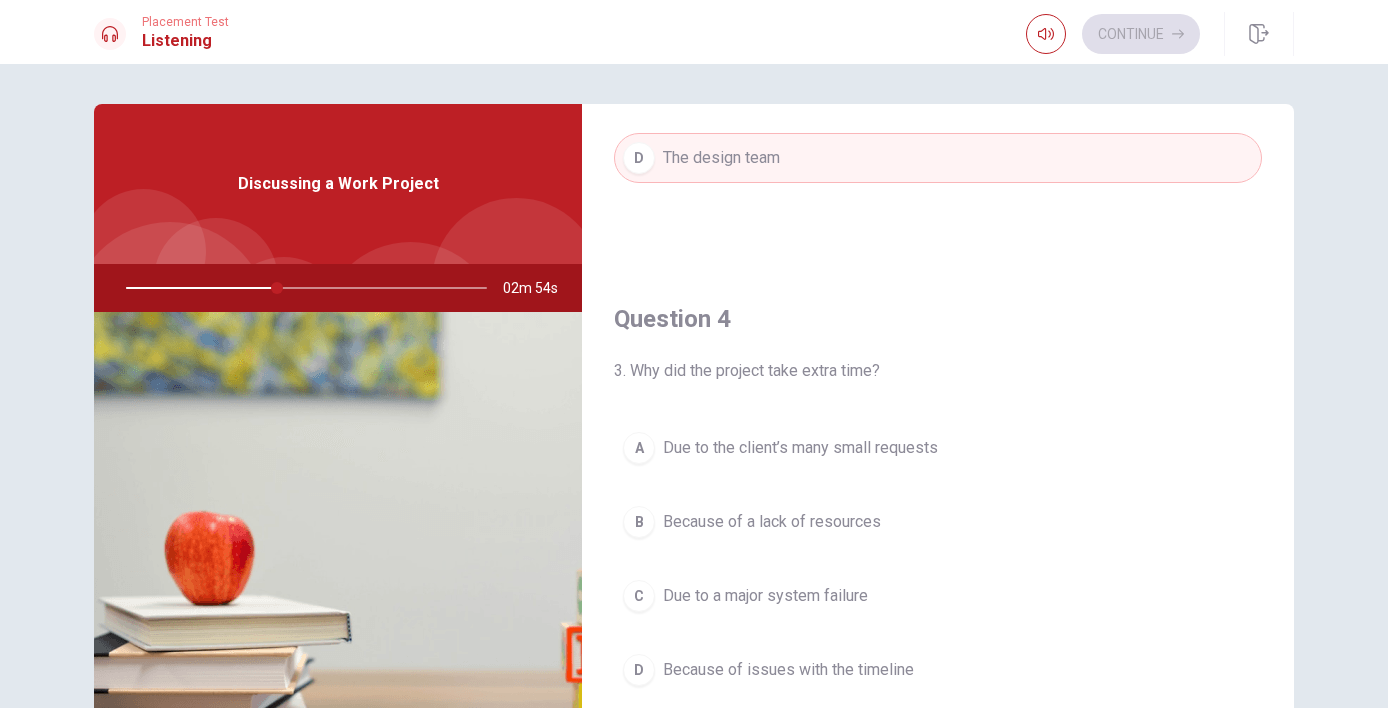 scroll, scrollTop: 1513, scrollLeft: 0, axis: vertical 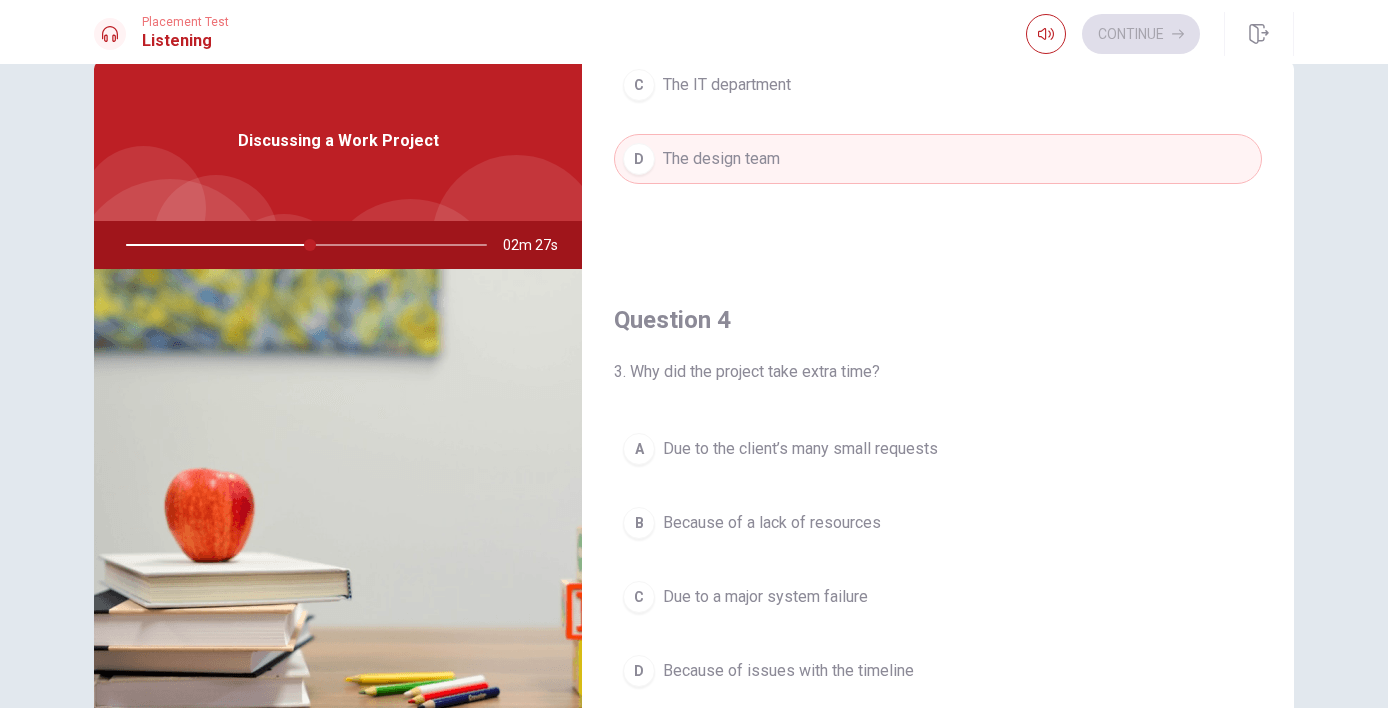 click on "Due to the client’s many small requests" at bounding box center (800, 449) 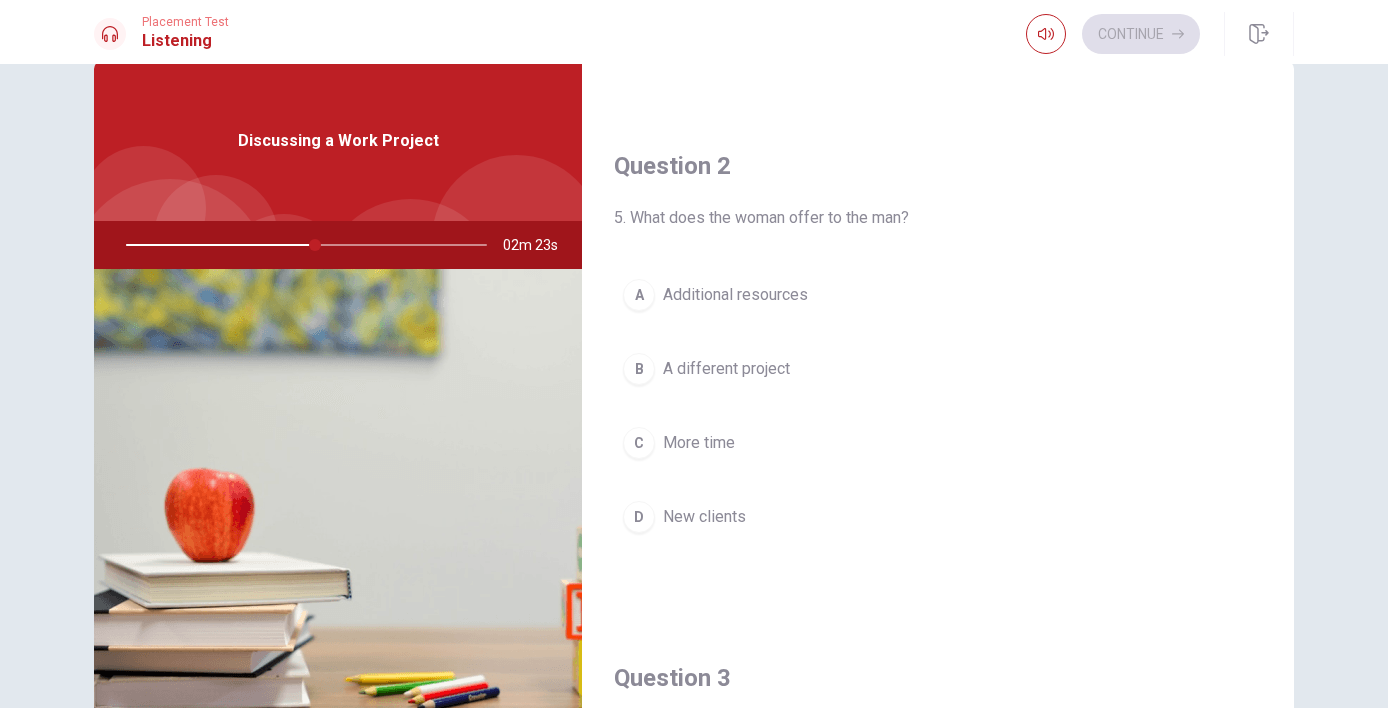 scroll, scrollTop: 403, scrollLeft: 0, axis: vertical 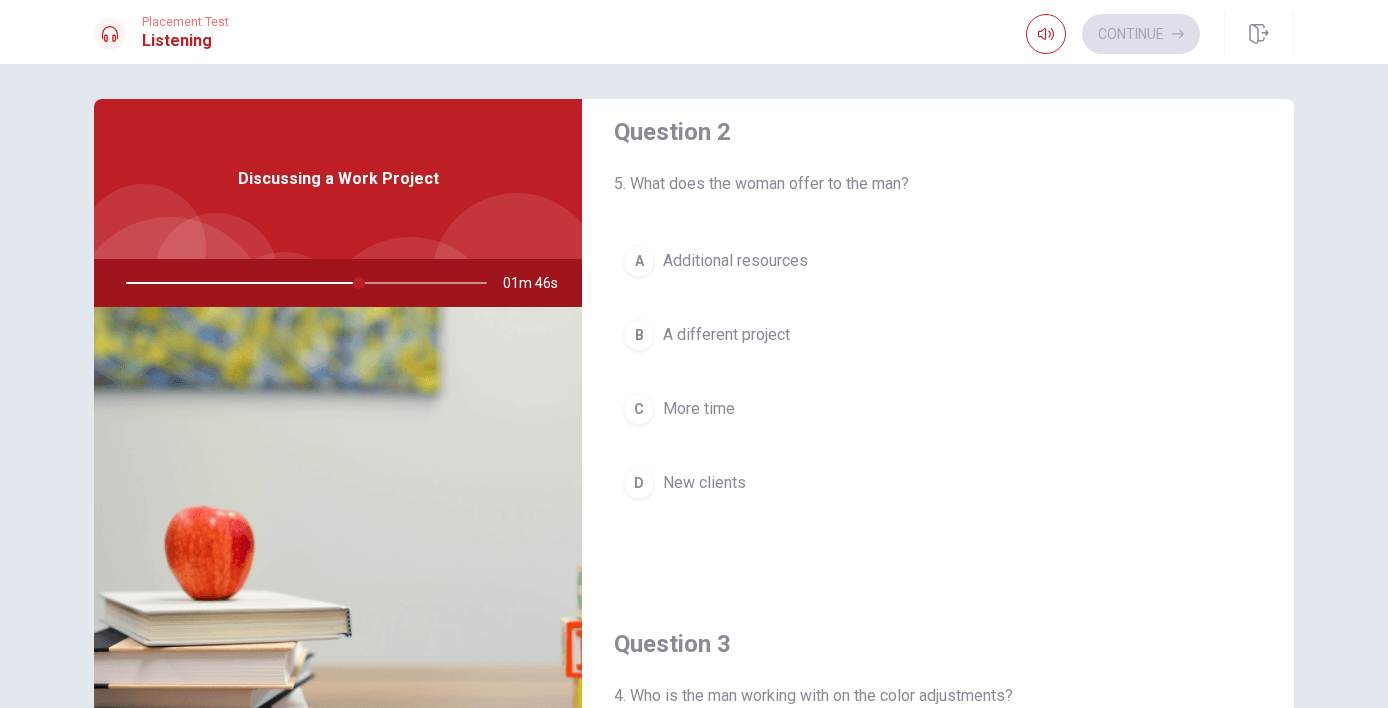 click on "A Additional resources" at bounding box center (938, 261) 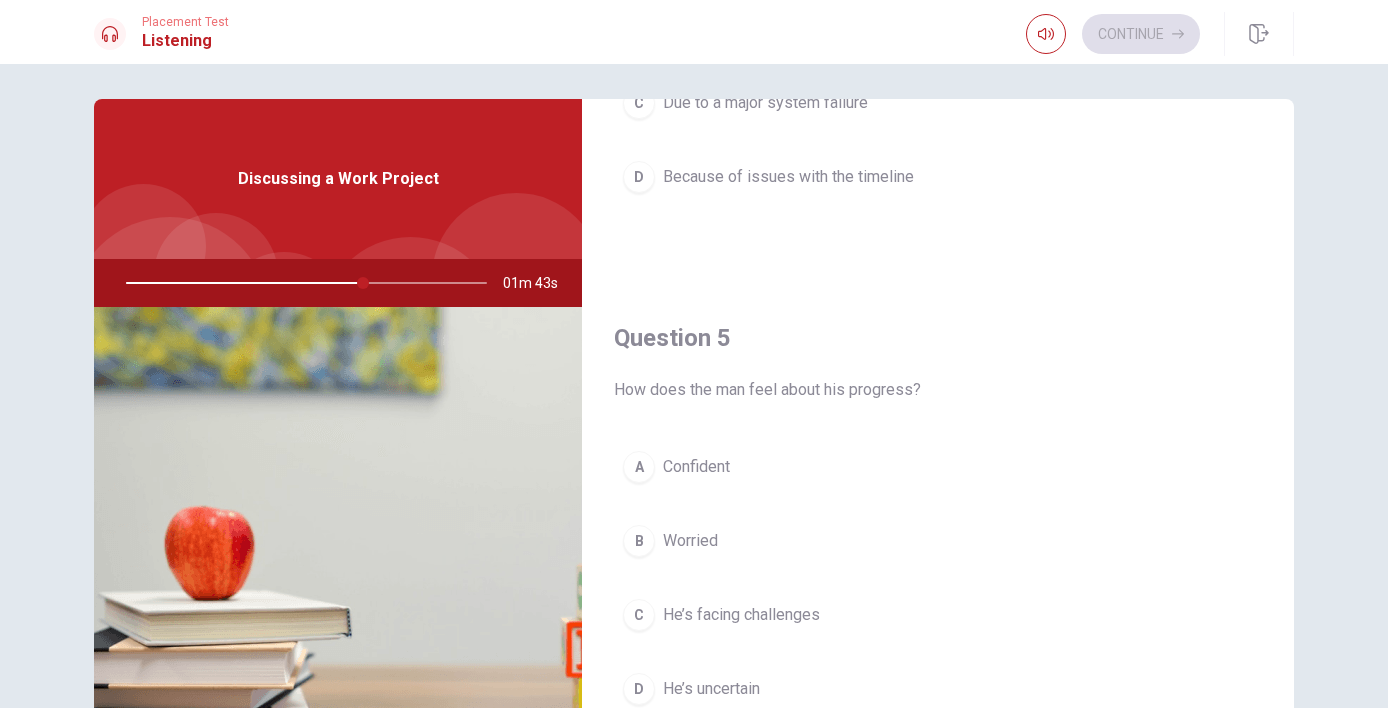 scroll, scrollTop: 1865, scrollLeft: 0, axis: vertical 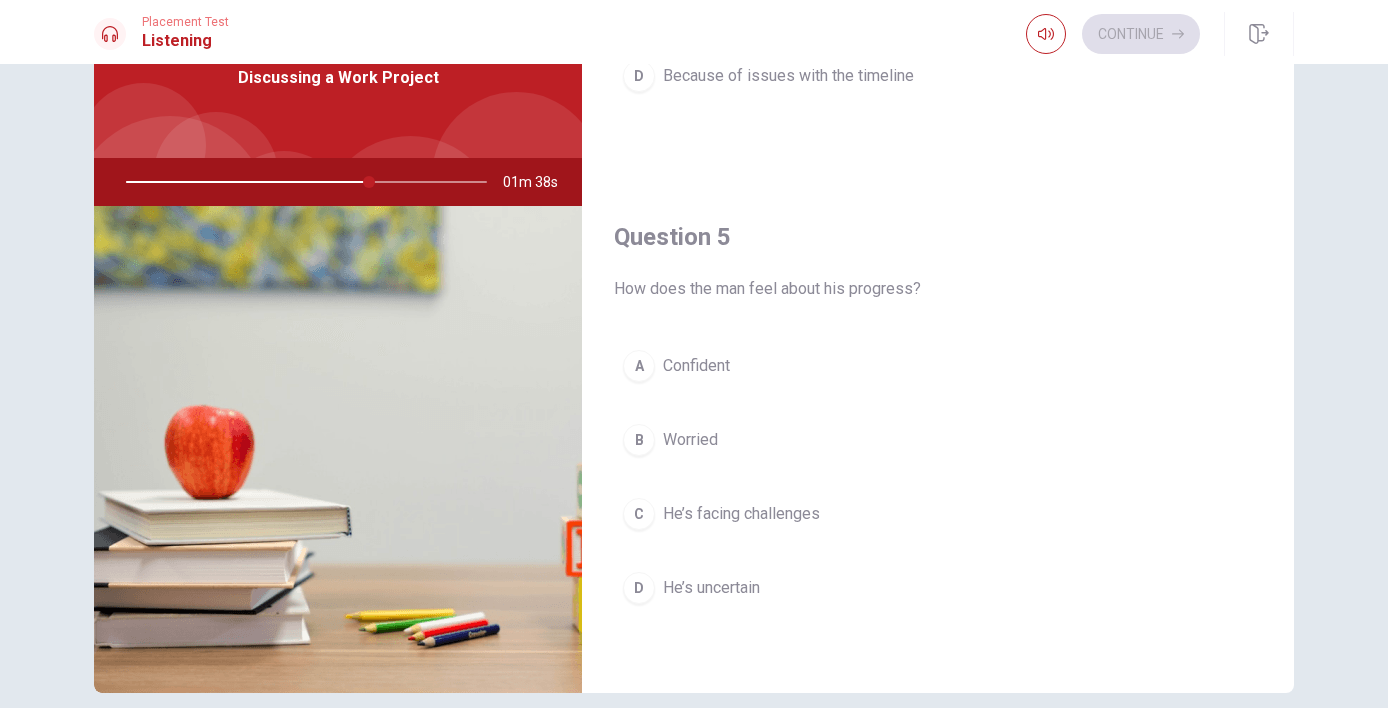 click on "A Confident B Worried C He’s facing challenges D He’s uncertain" at bounding box center (938, 497) 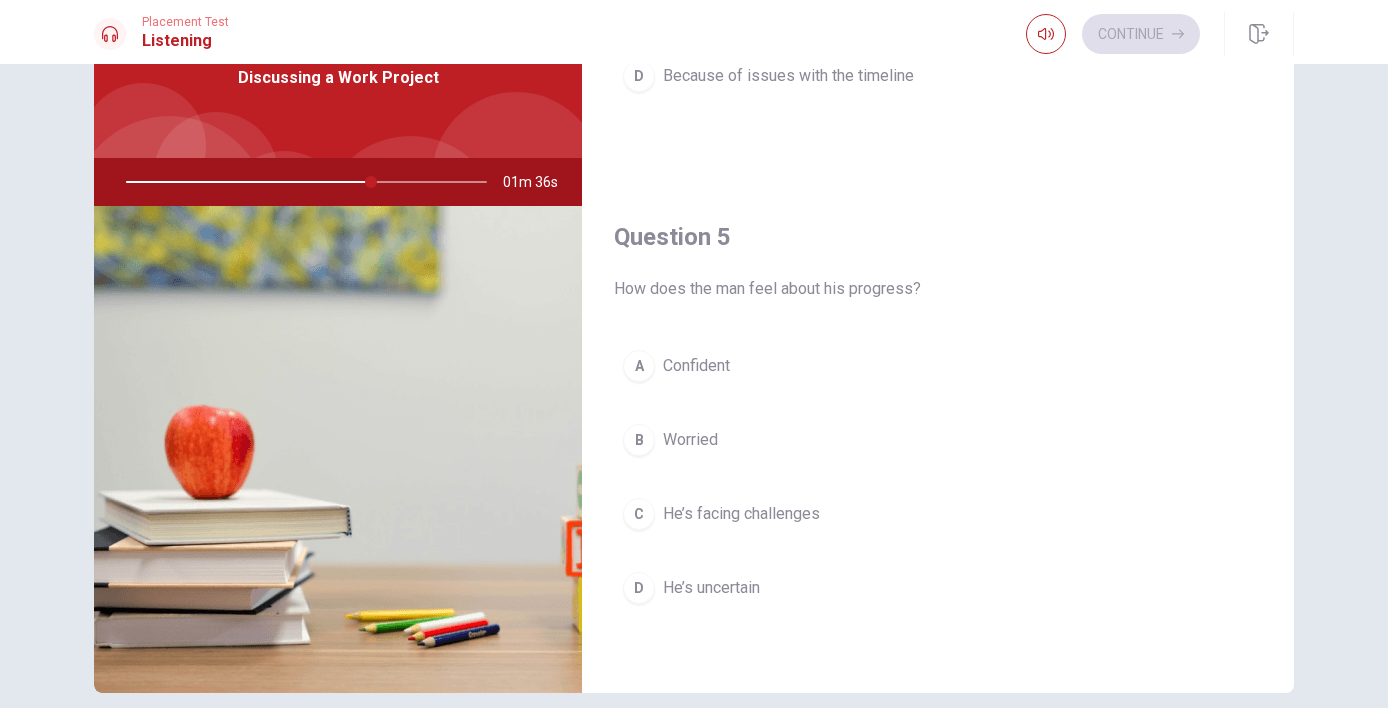 drag, startPoint x: 362, startPoint y: 180, endPoint x: 347, endPoint y: 180, distance: 15 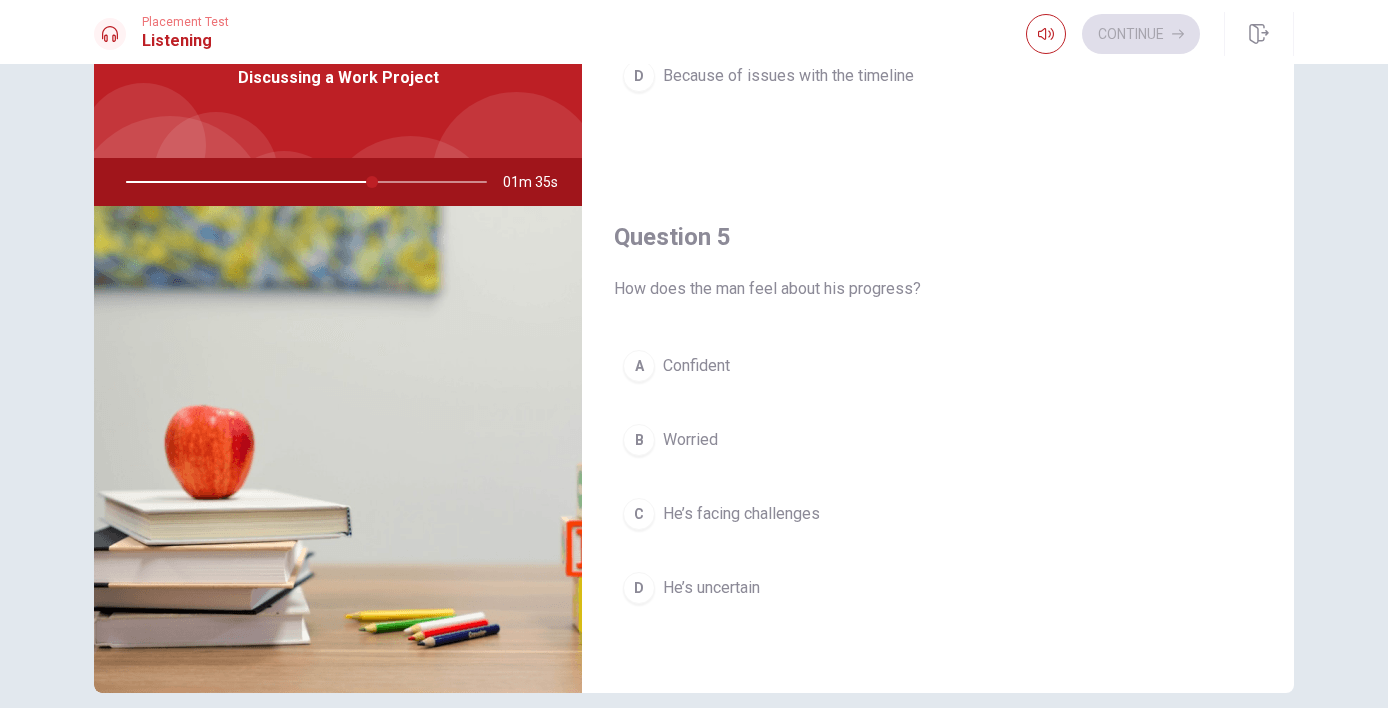 drag, startPoint x: 372, startPoint y: 180, endPoint x: 305, endPoint y: 180, distance: 67 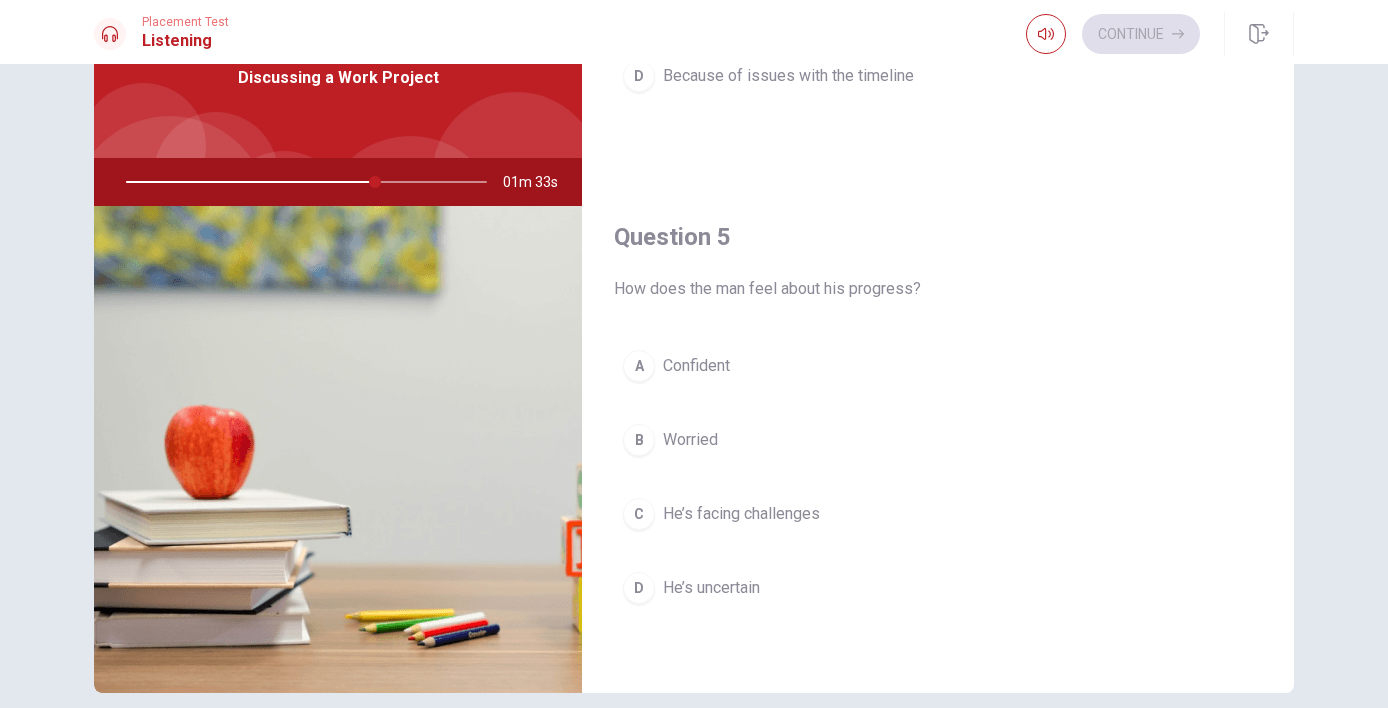 click on "A Confident" at bounding box center [938, 366] 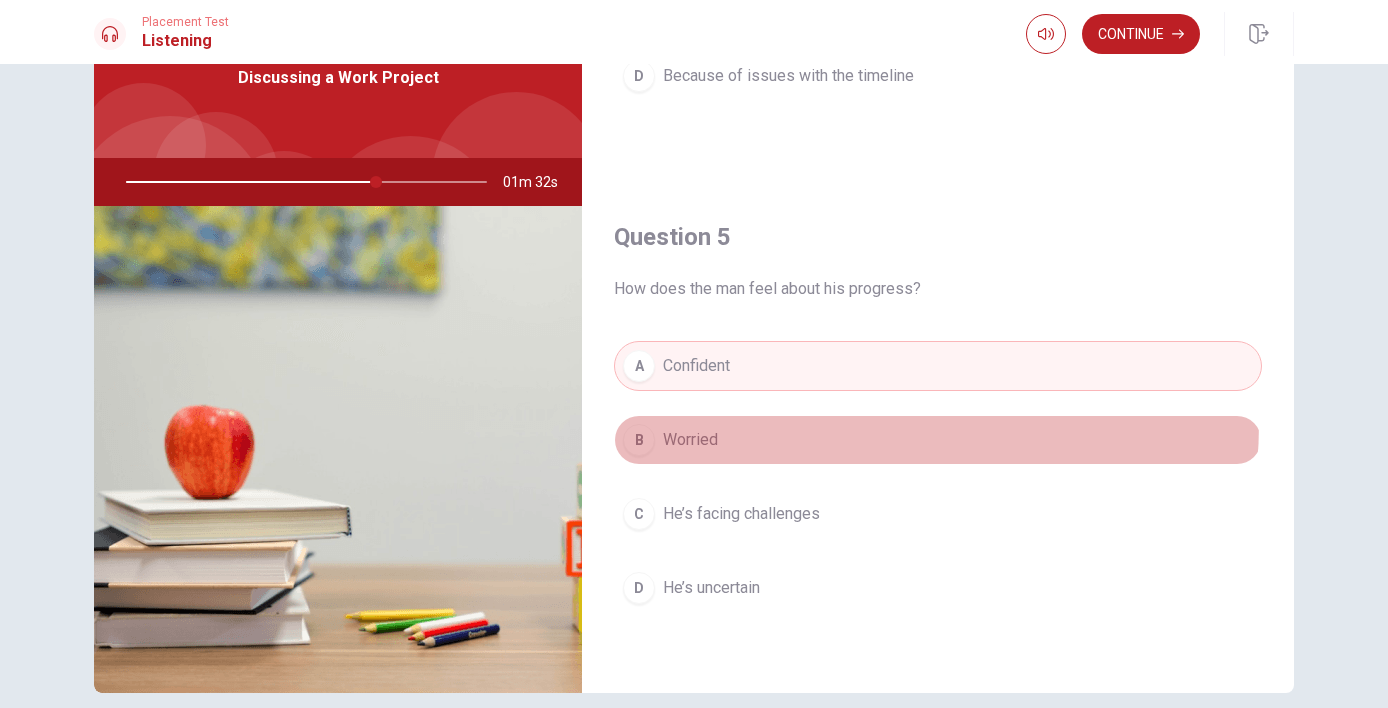 click on "B Worried" at bounding box center [938, 440] 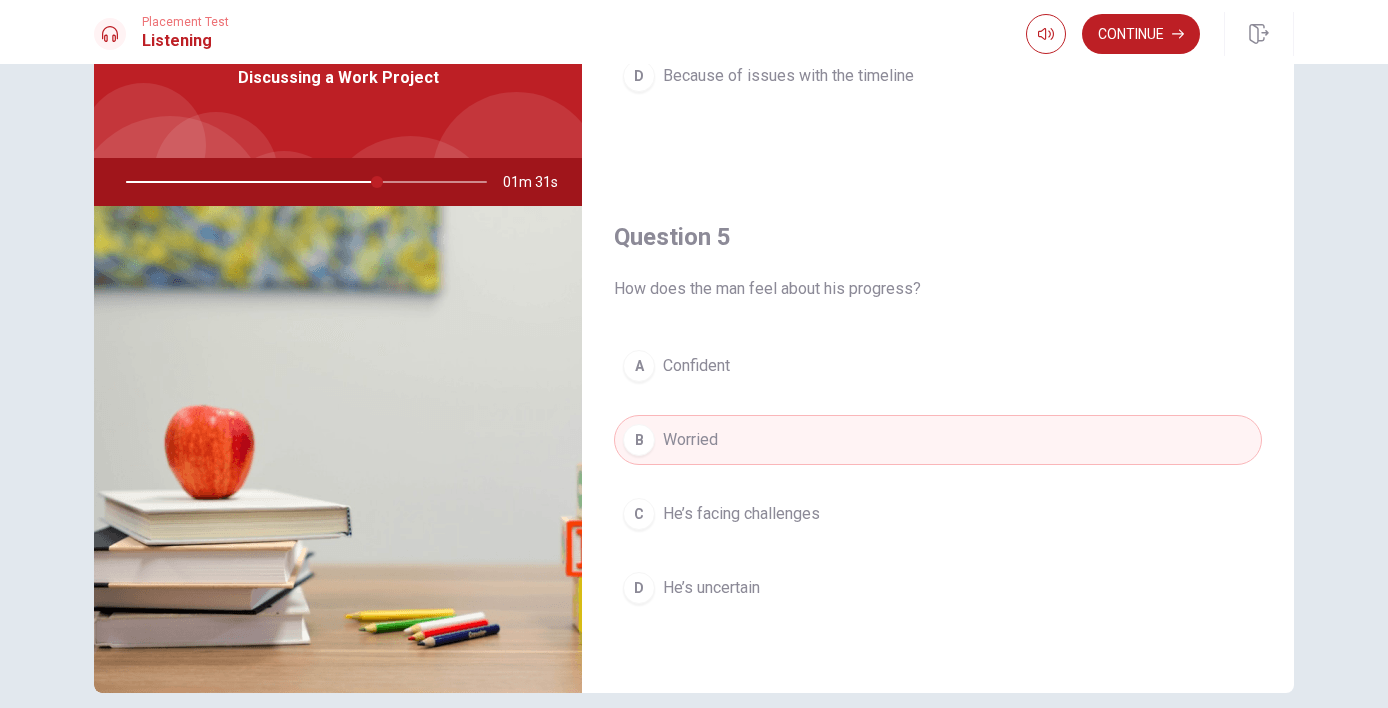 click on "A Confident B Worried C He’s facing challenges D He’s uncertain" at bounding box center (938, 497) 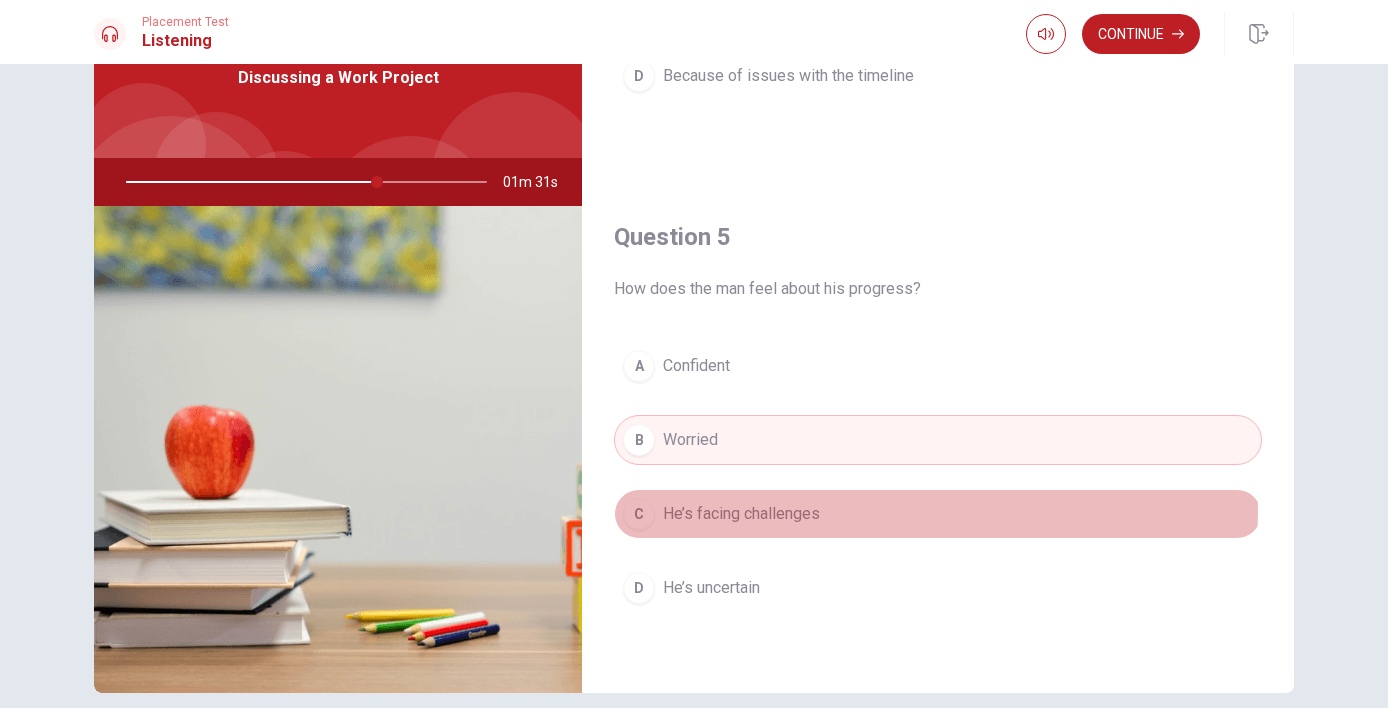 click on "C He’s facing challenges" at bounding box center (938, 514) 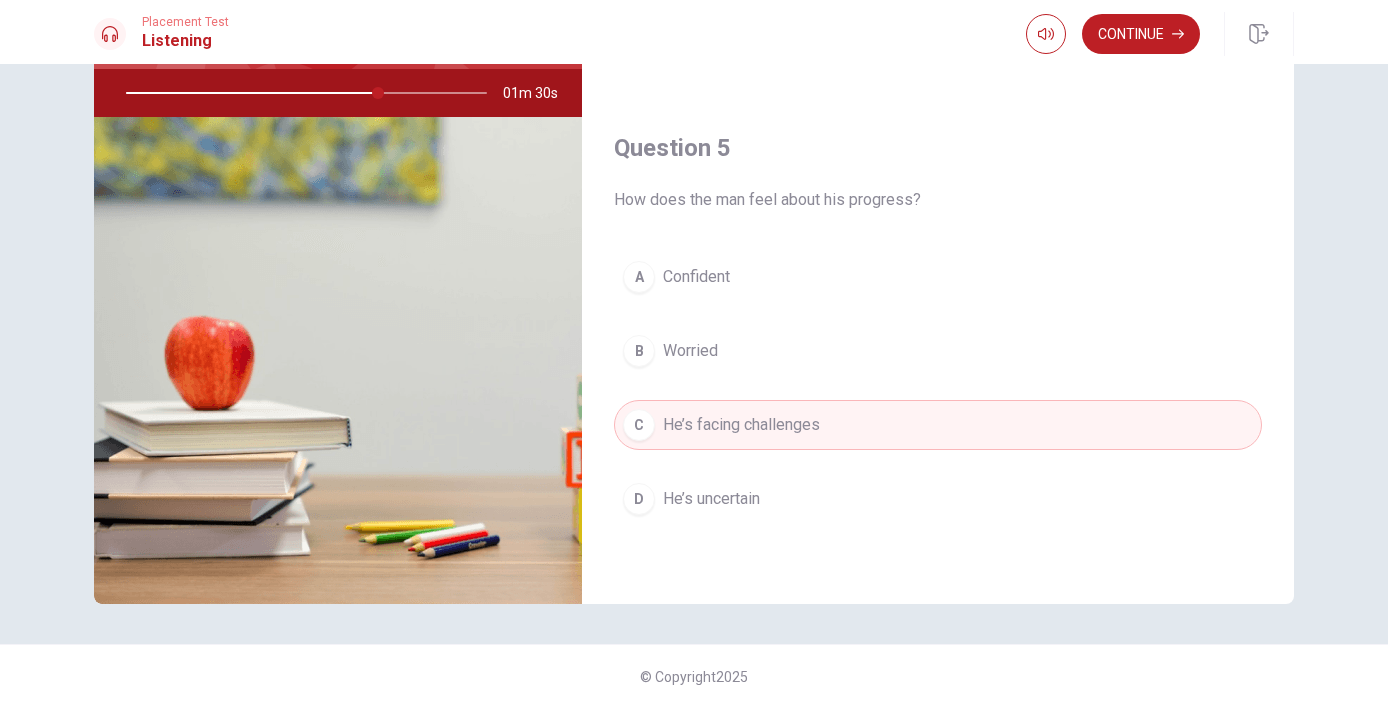 scroll, scrollTop: 195, scrollLeft: 0, axis: vertical 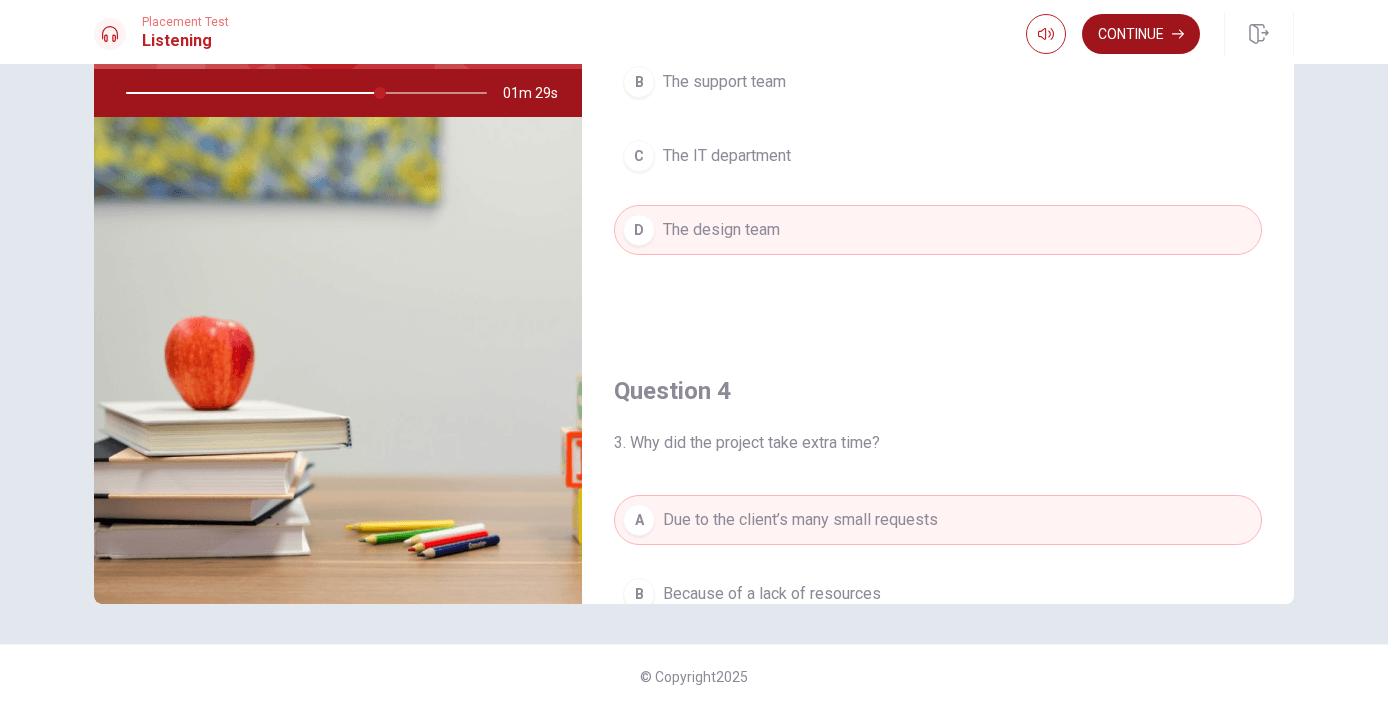 click on "Continue" at bounding box center [1141, 34] 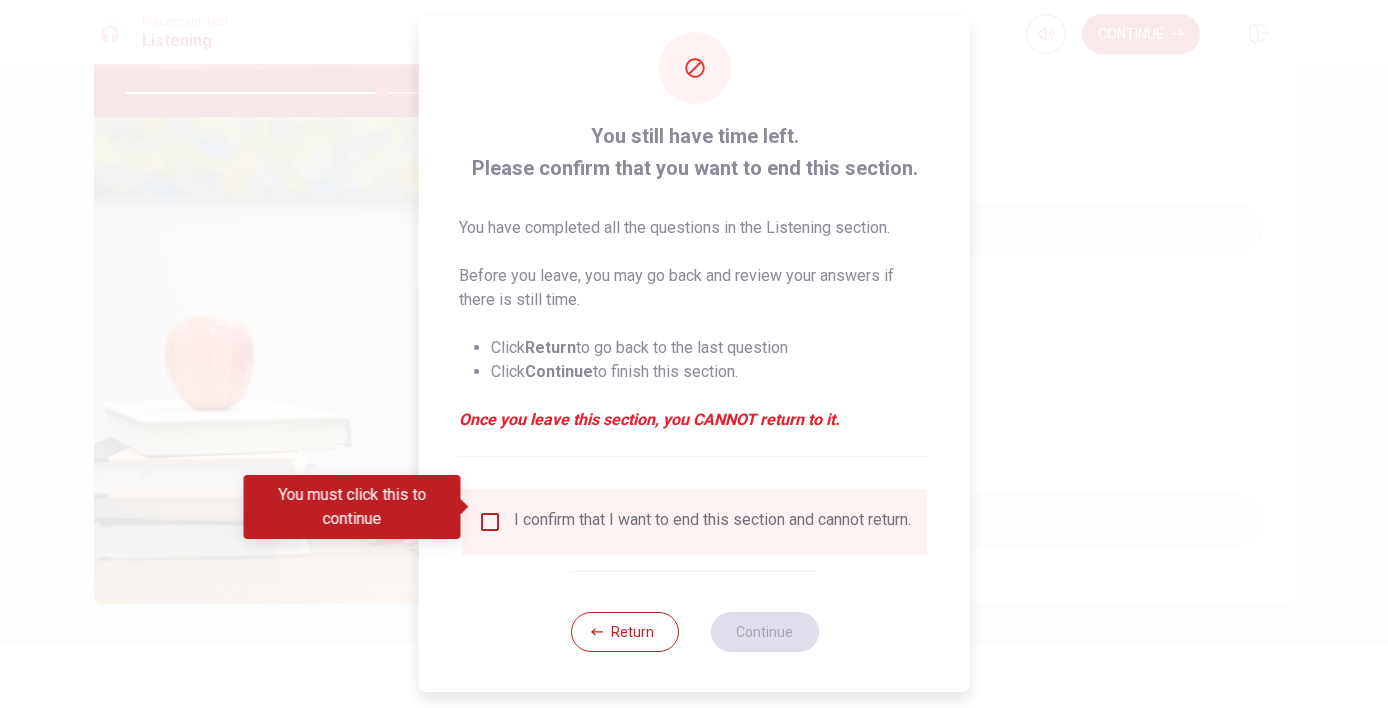 scroll, scrollTop: 38, scrollLeft: 0, axis: vertical 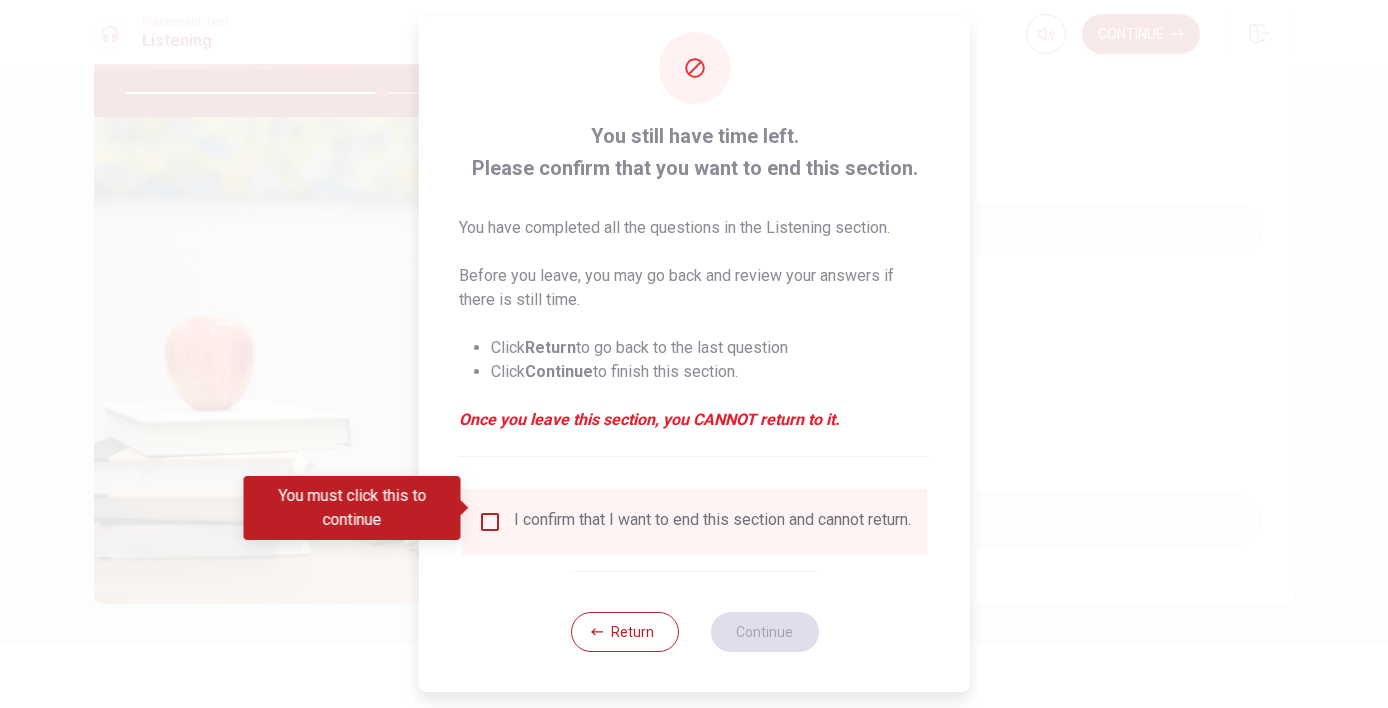 click at bounding box center [466, 508] 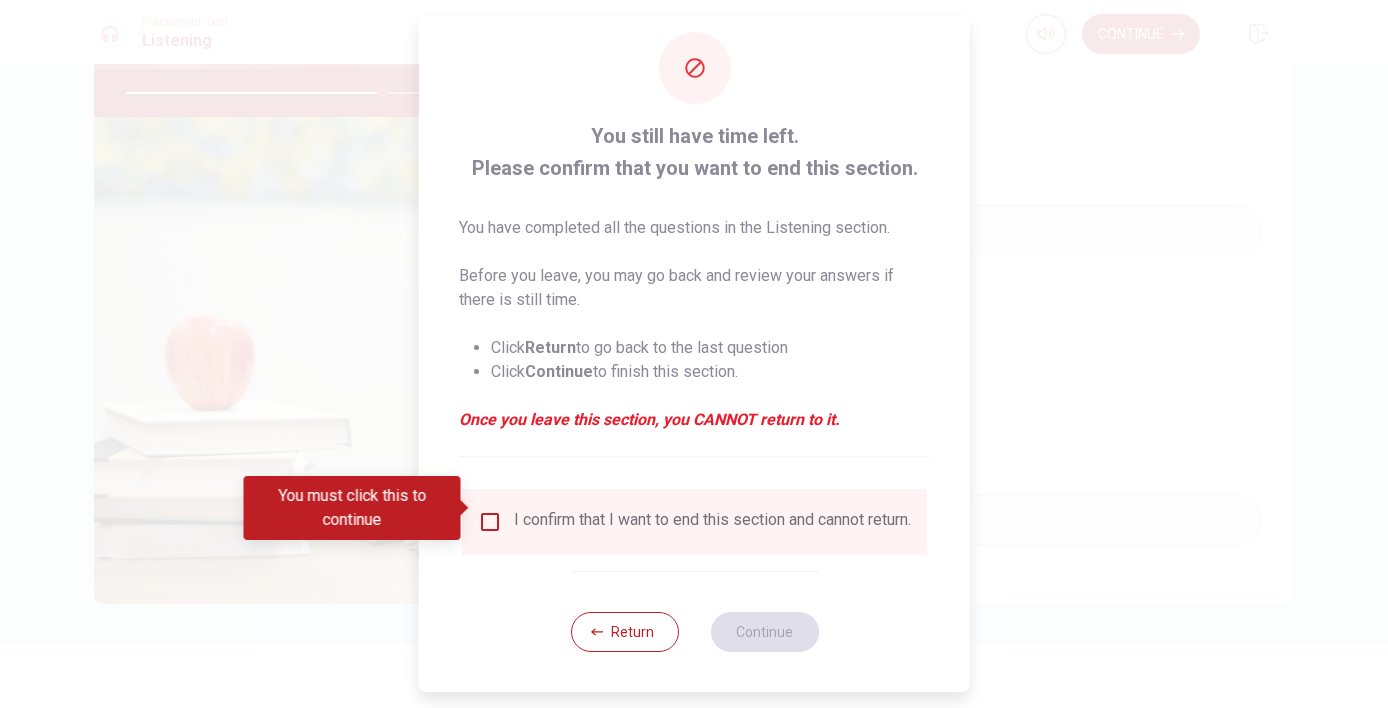 click at bounding box center [490, 522] 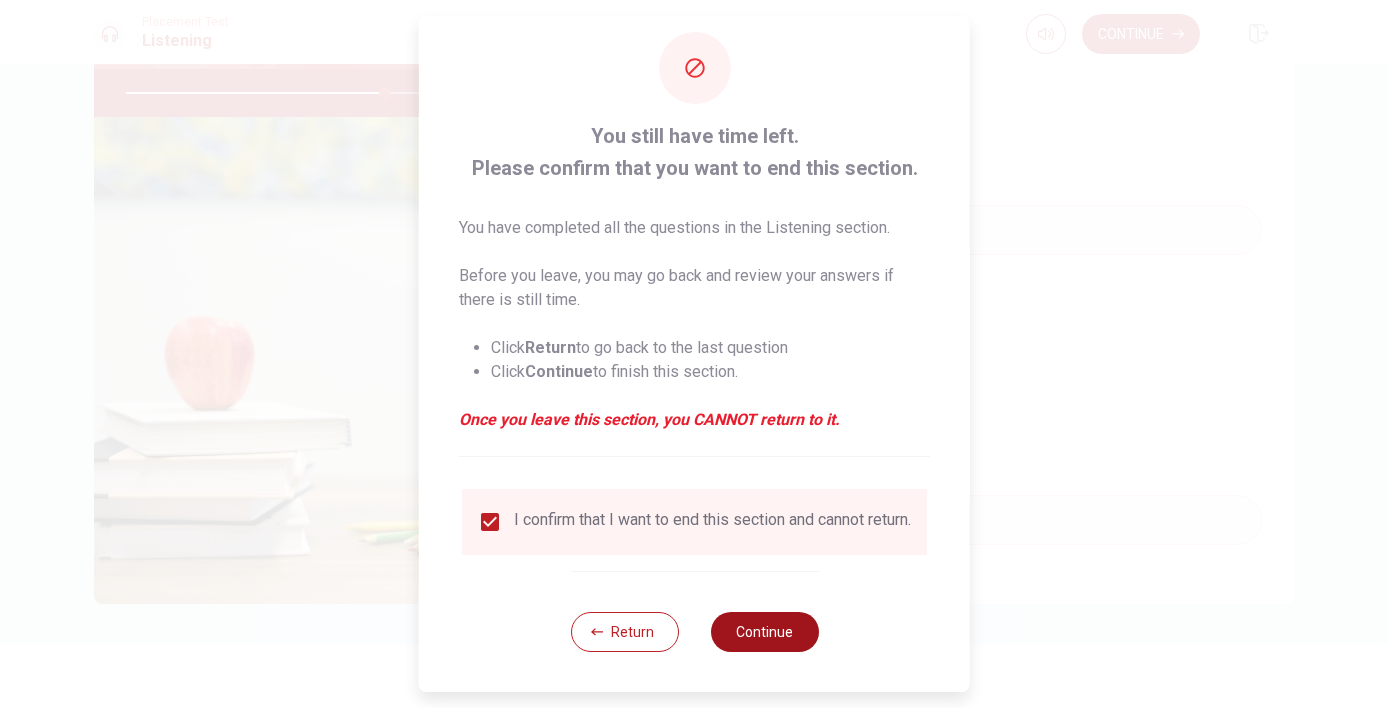 click on "Continue" at bounding box center (764, 632) 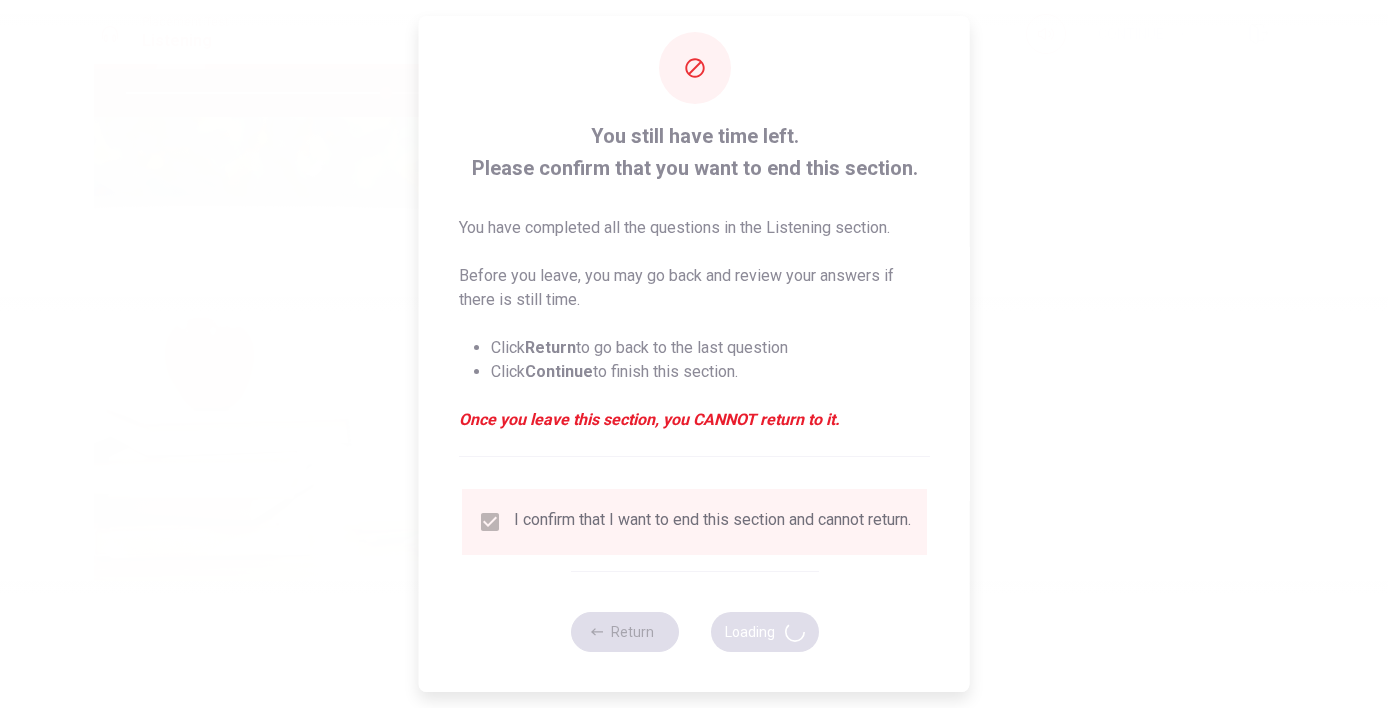 type on "72" 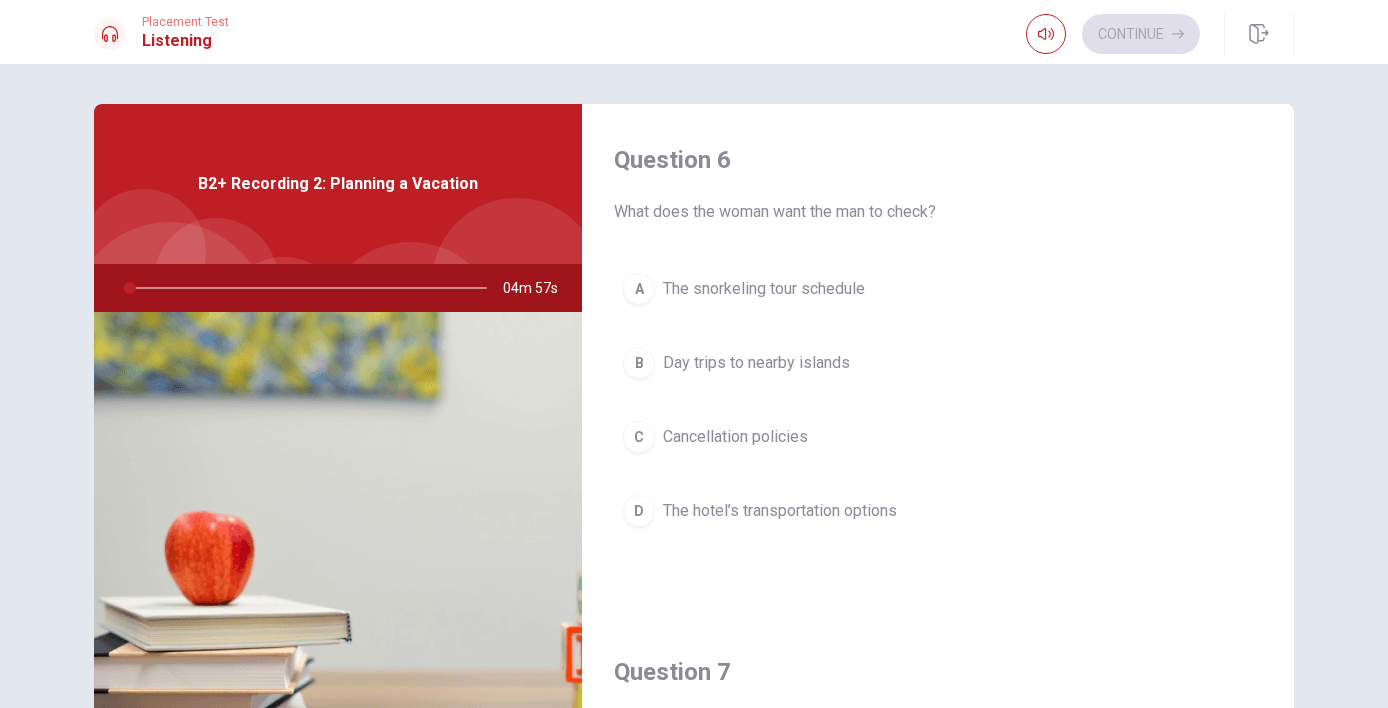 scroll, scrollTop: 0, scrollLeft: 0, axis: both 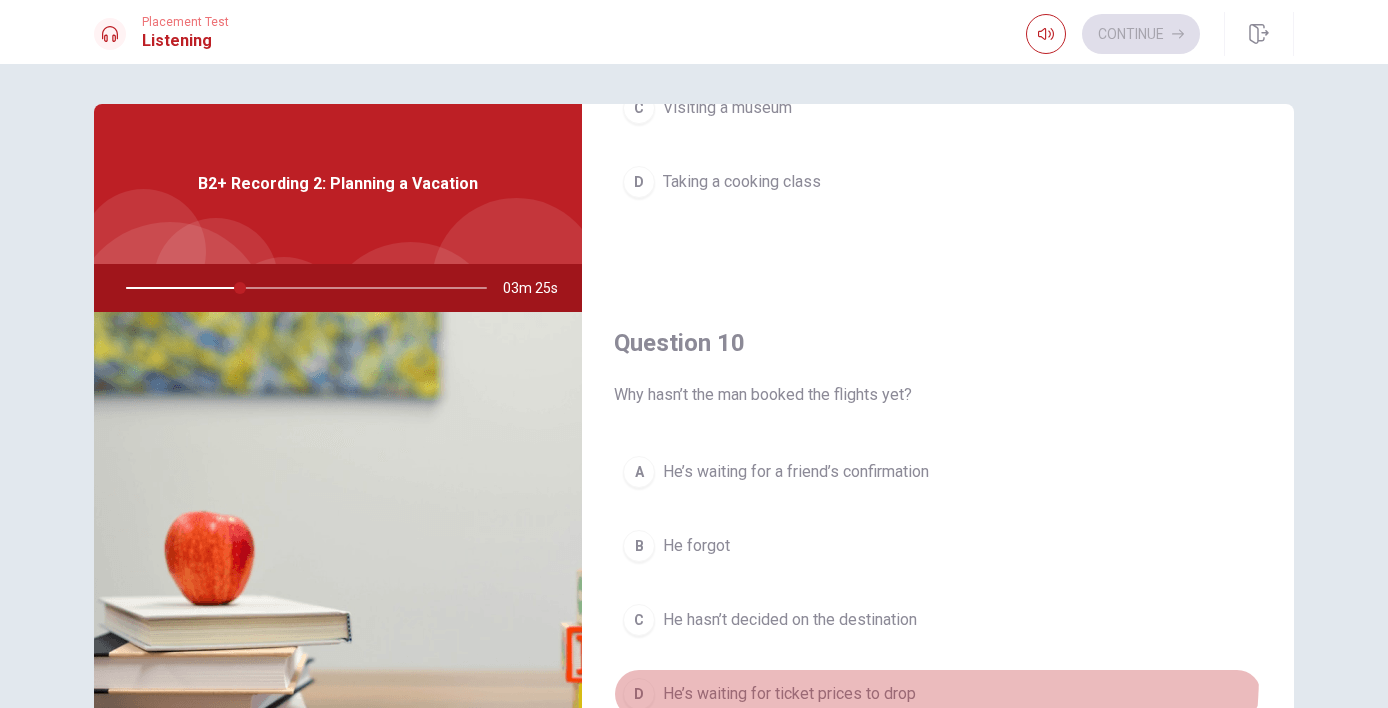 click on "D He’s waiting for ticket prices to drop" at bounding box center (938, 694) 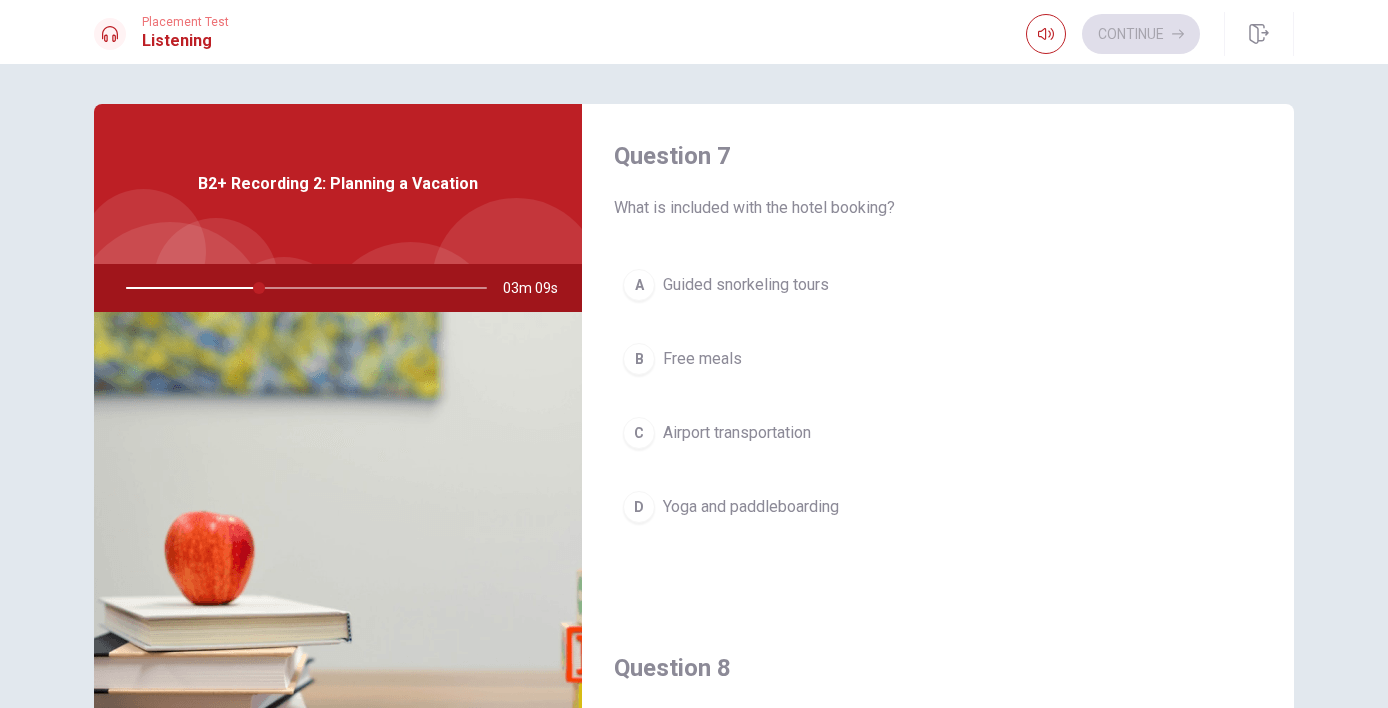 scroll, scrollTop: 512, scrollLeft: 0, axis: vertical 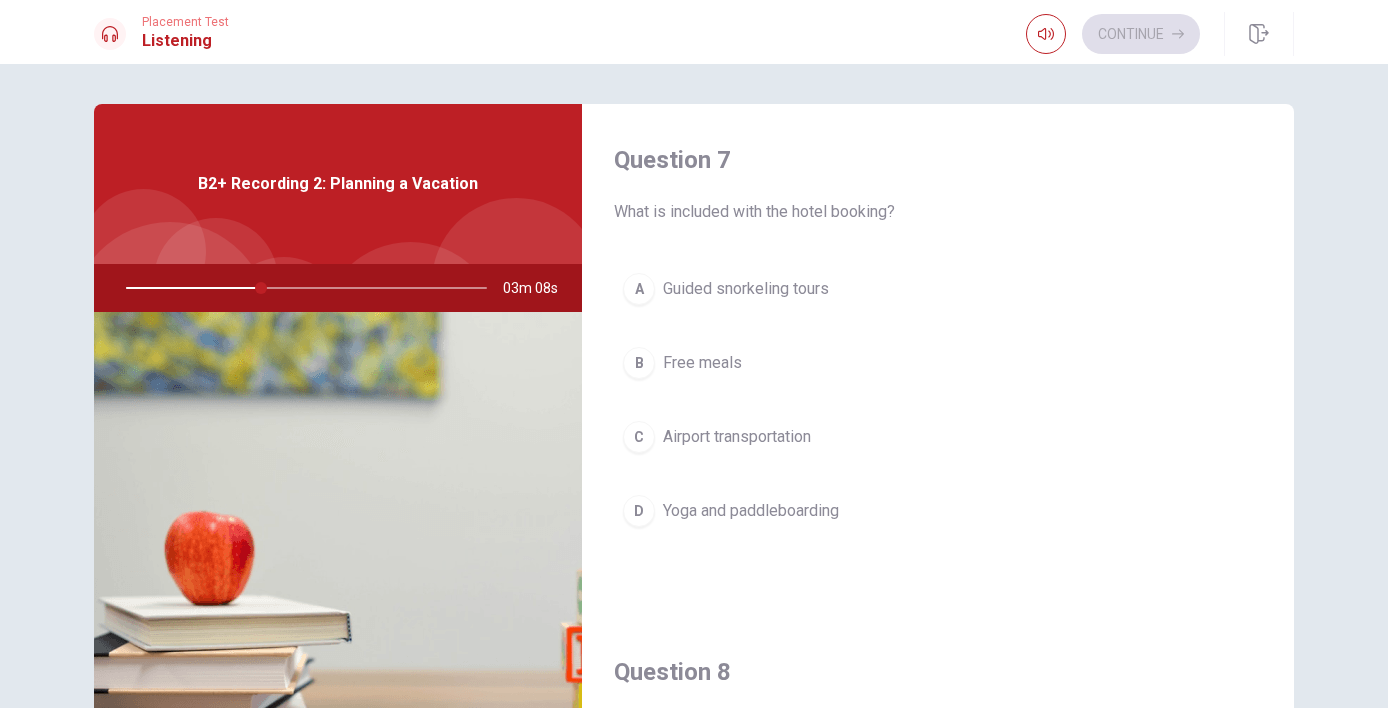click on "Yoga and paddleboarding" at bounding box center (751, 511) 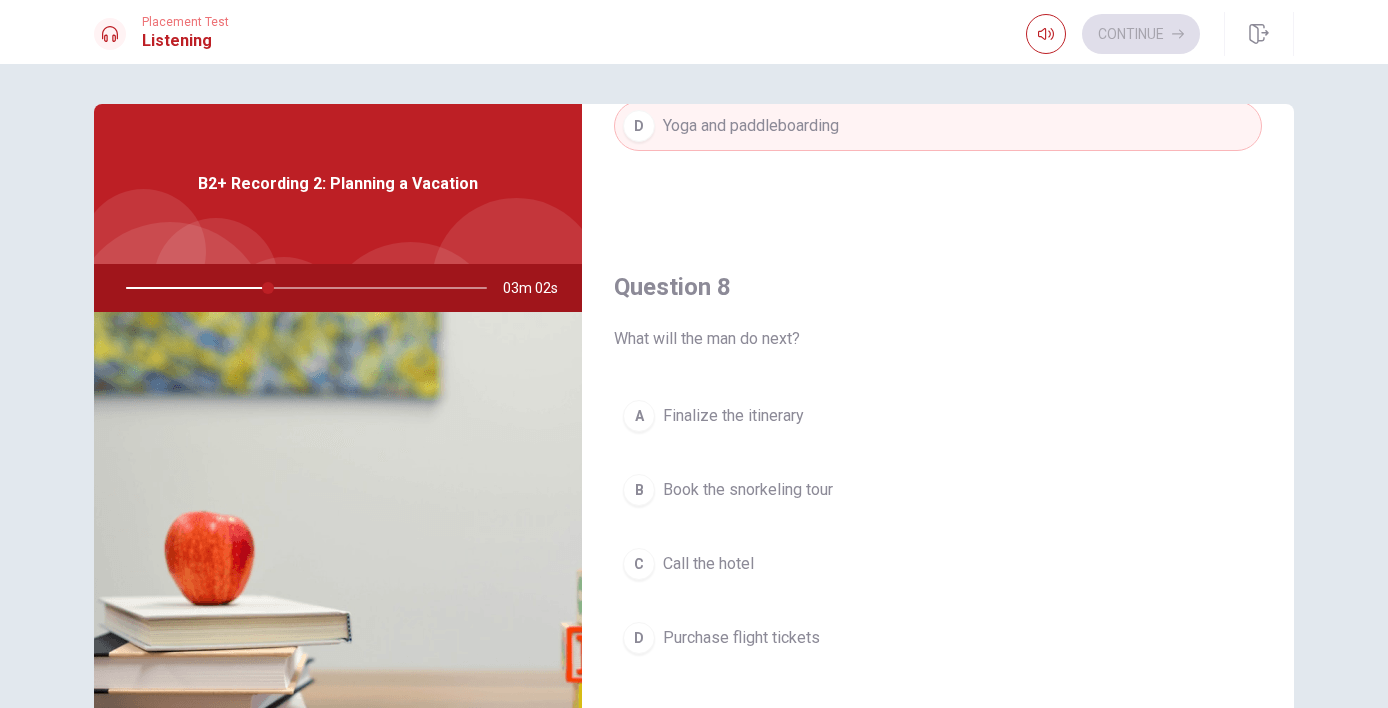 scroll, scrollTop: 909, scrollLeft: 0, axis: vertical 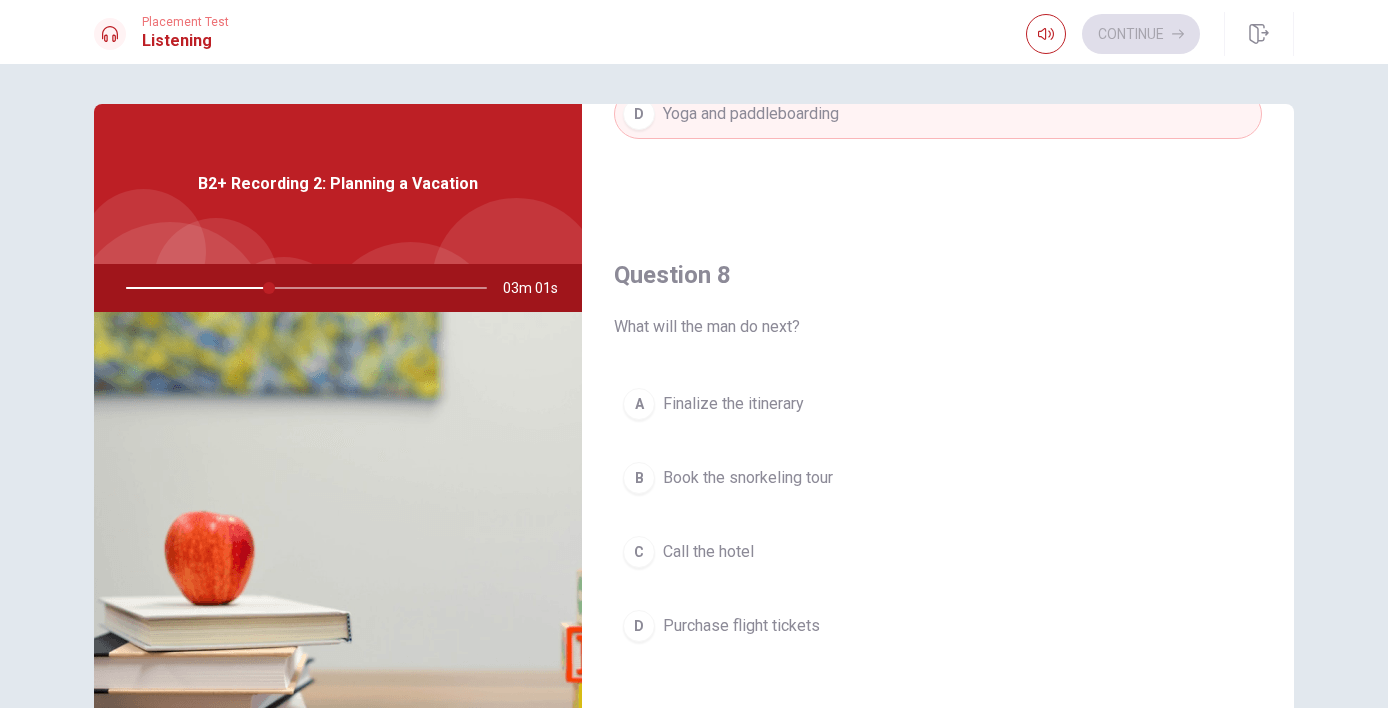 click on "Book the snorkeling tour" at bounding box center [748, 478] 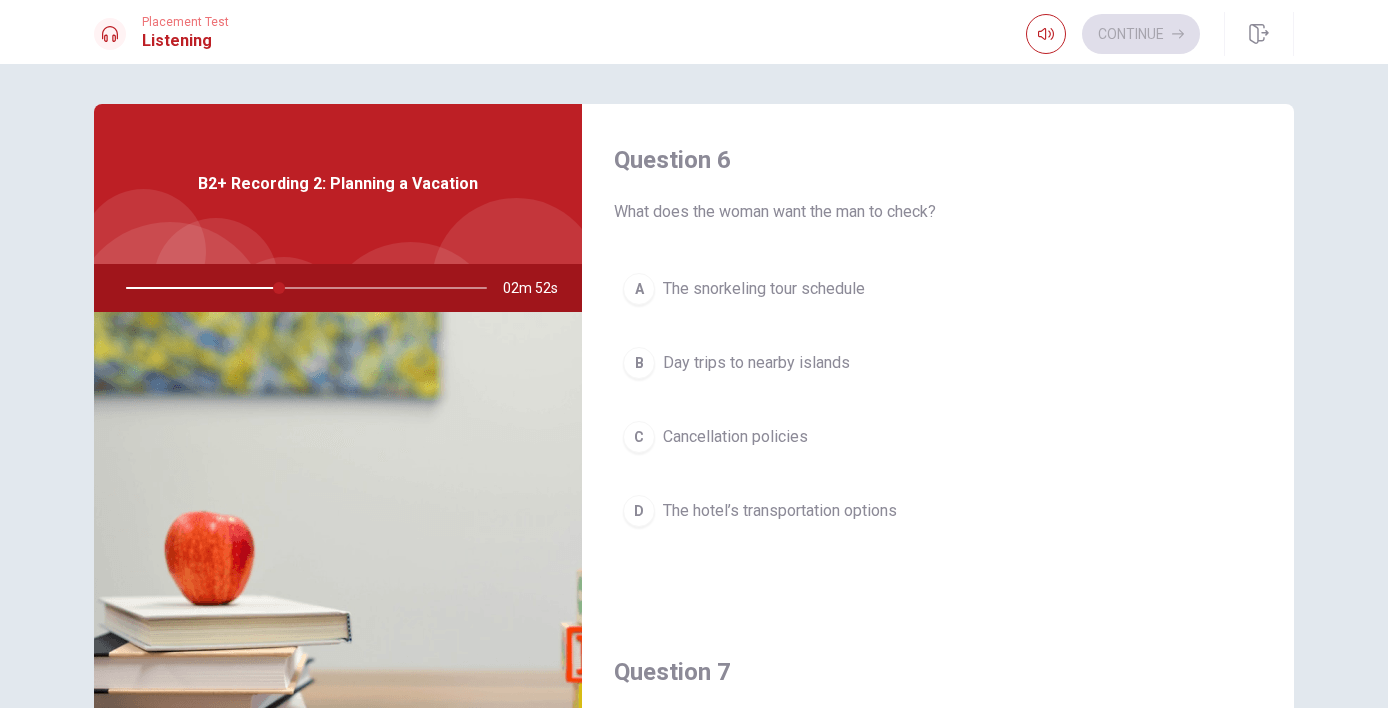 scroll, scrollTop: 0, scrollLeft: 0, axis: both 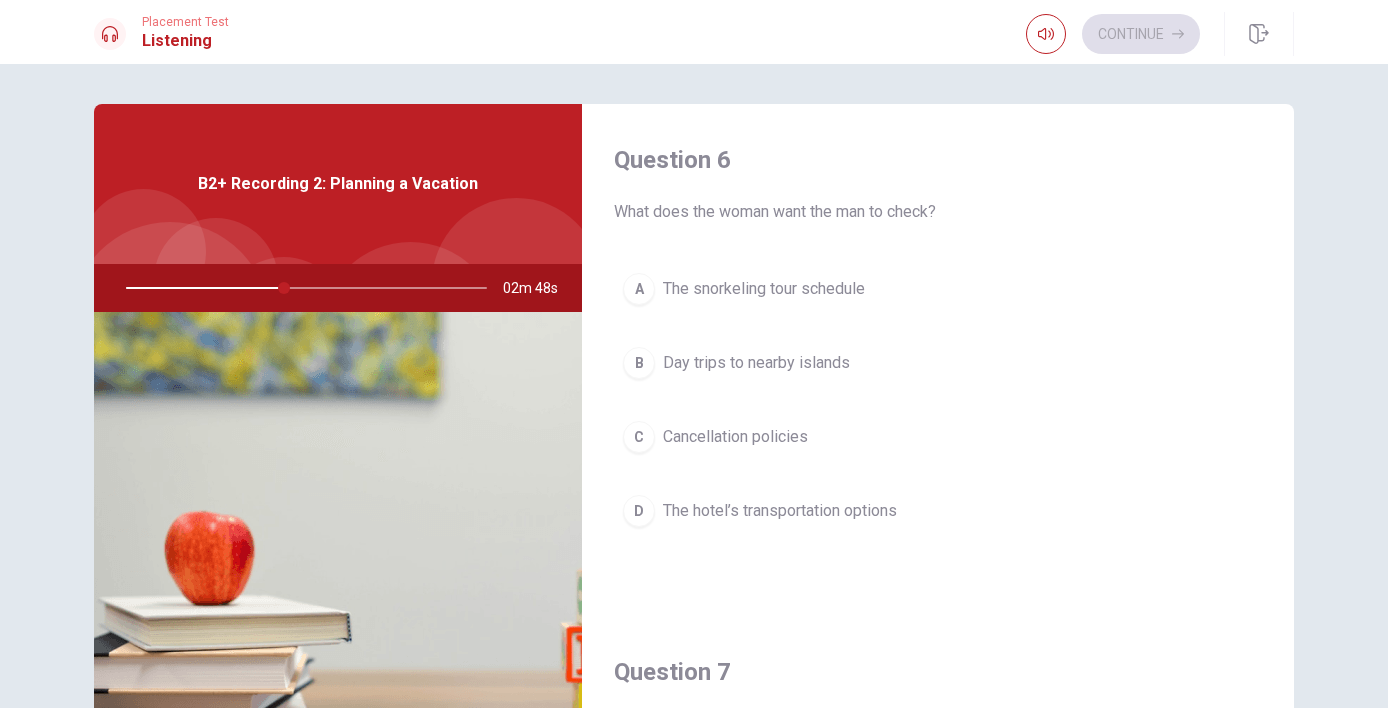 click on "The hotel’s transportation options" at bounding box center (780, 511) 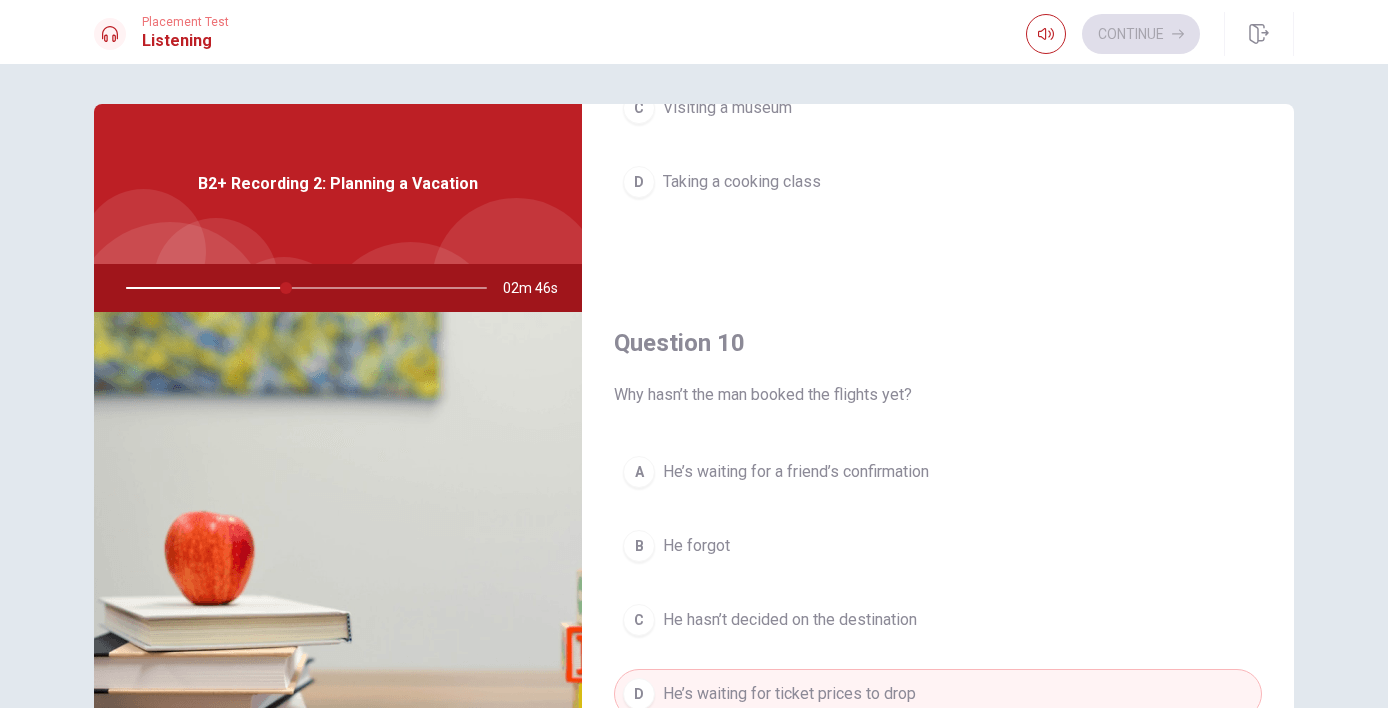 scroll, scrollTop: 1865, scrollLeft: 0, axis: vertical 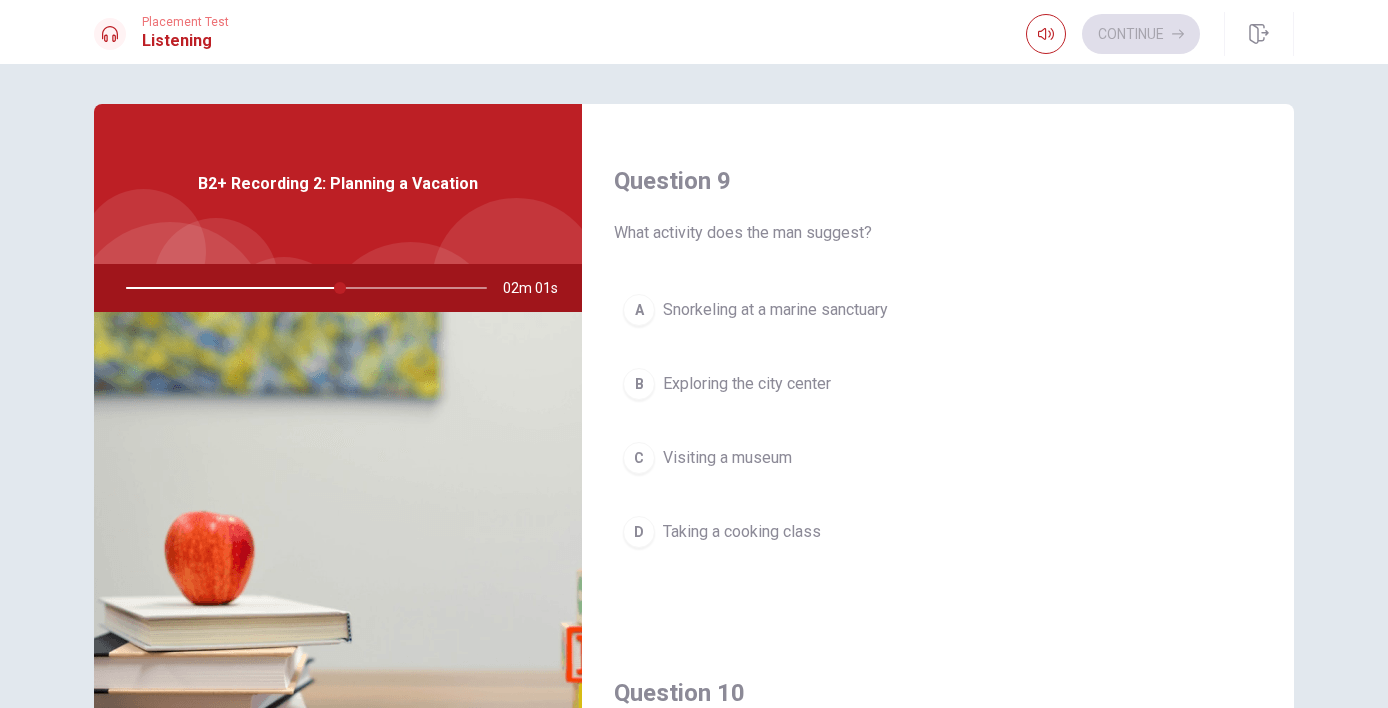 click on "A Snorkeling at a marine sanctuary" at bounding box center (938, 310) 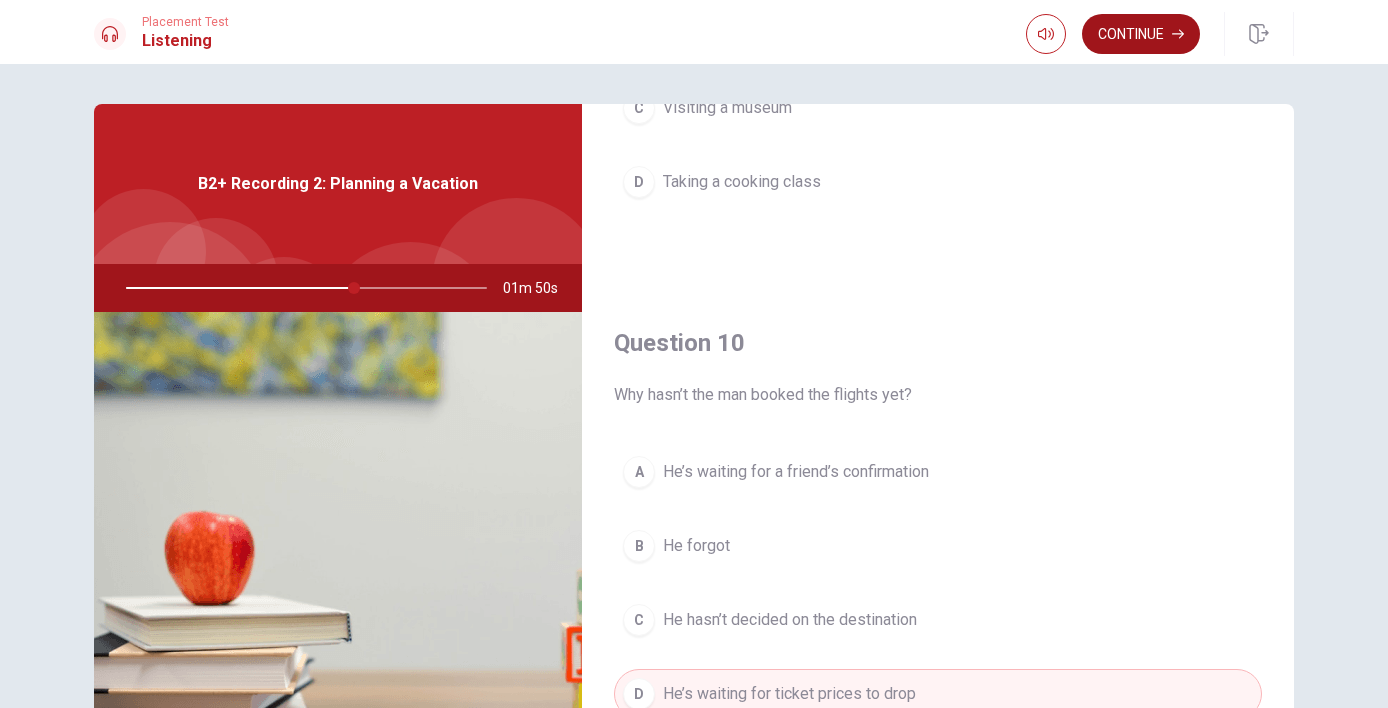 scroll, scrollTop: 1865, scrollLeft: 0, axis: vertical 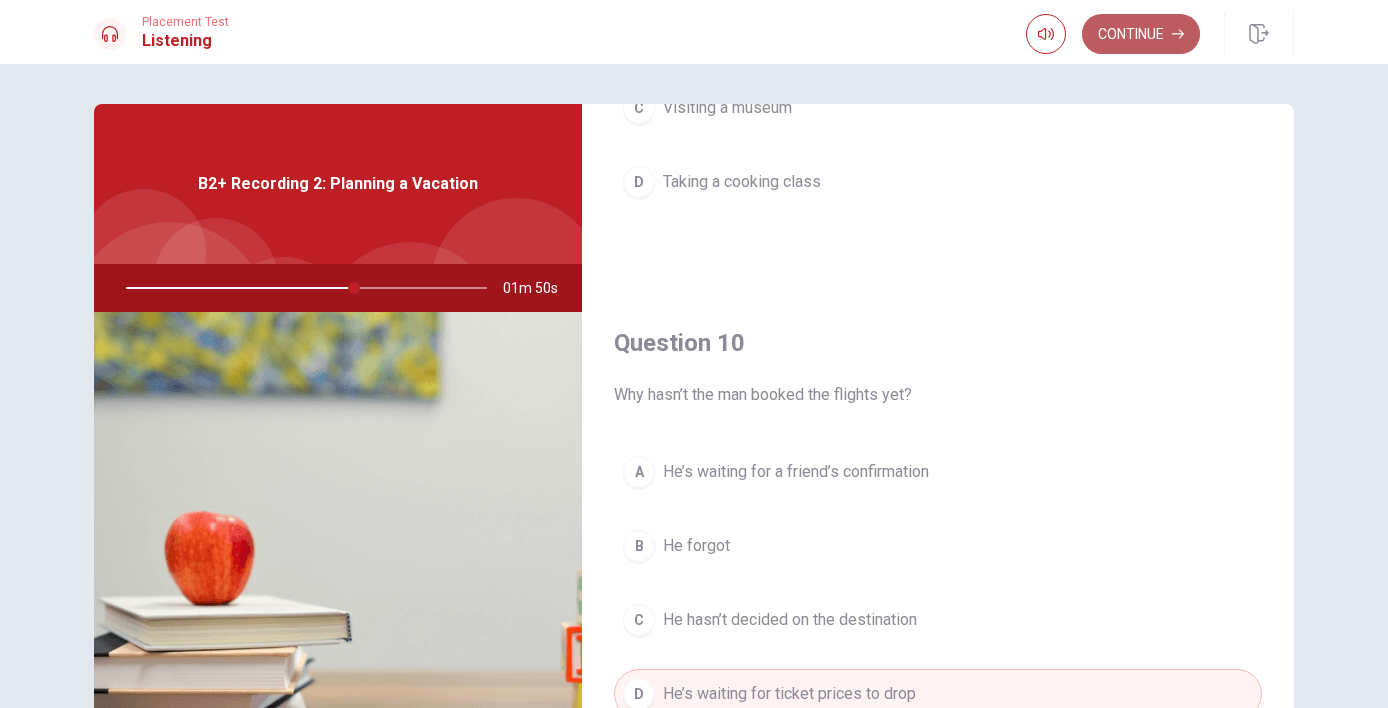 click on "Continue" at bounding box center (1141, 34) 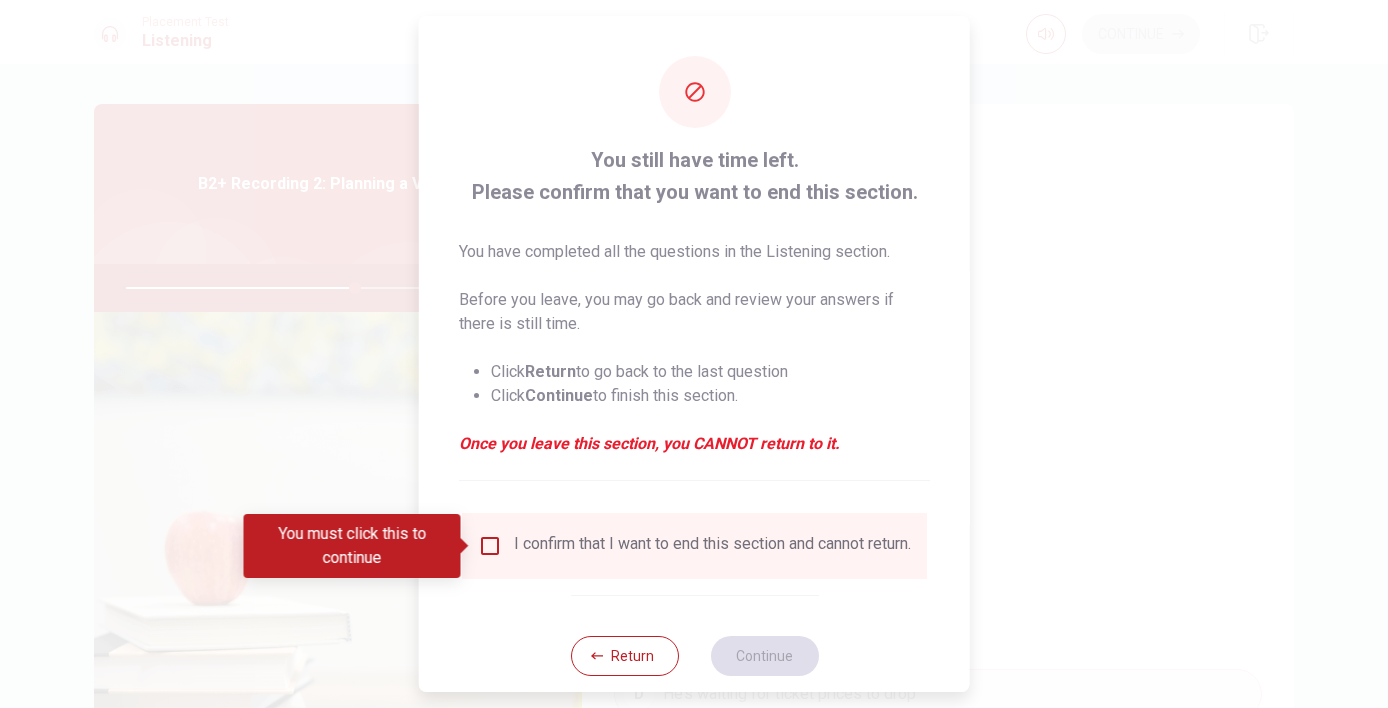click on "I confirm that I want to end this section and cannot return." at bounding box center [712, 546] 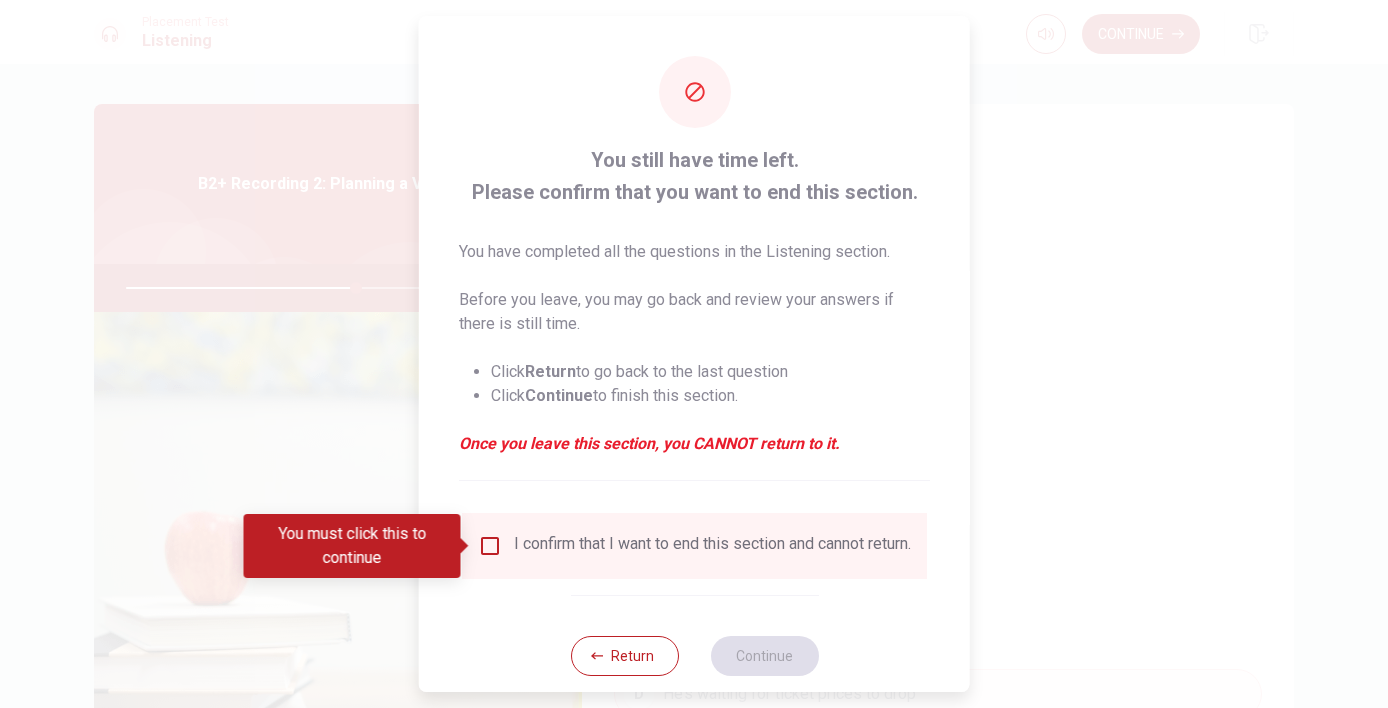 click at bounding box center [490, 546] 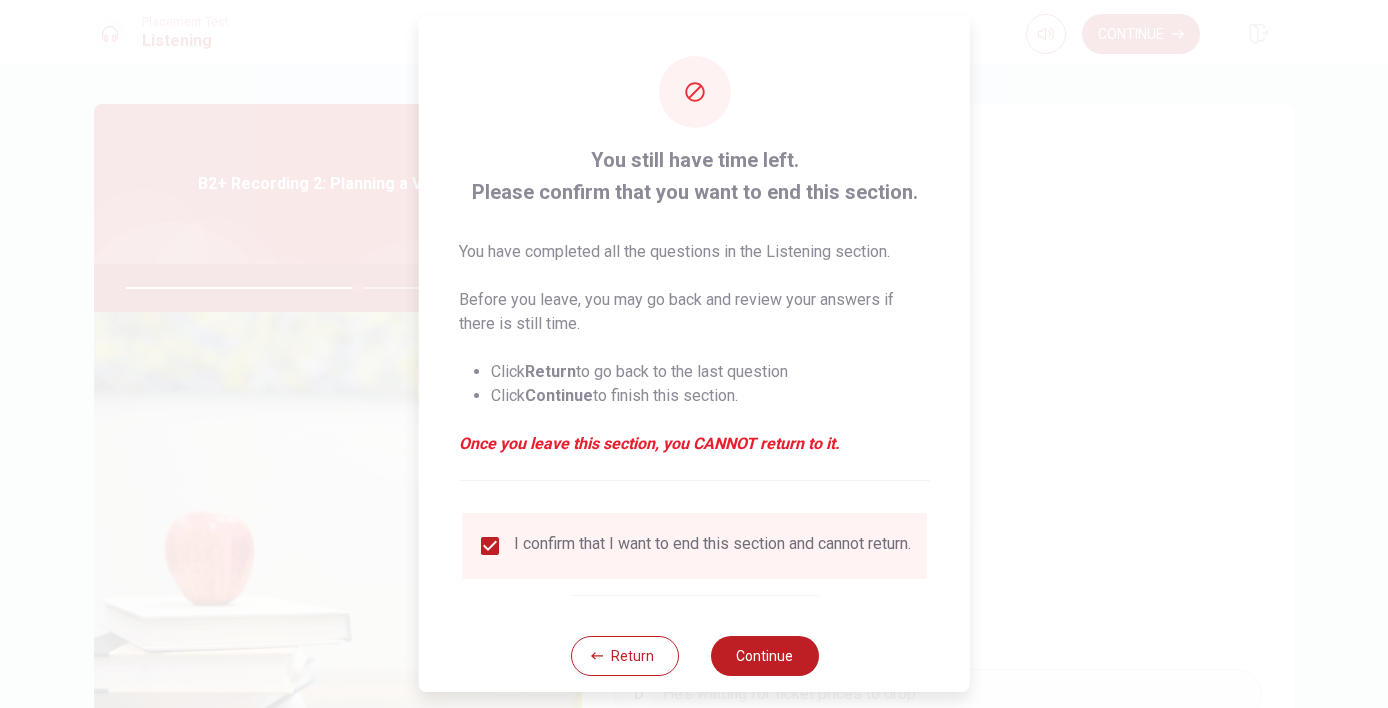 click on "Return Continue" at bounding box center [694, 655] 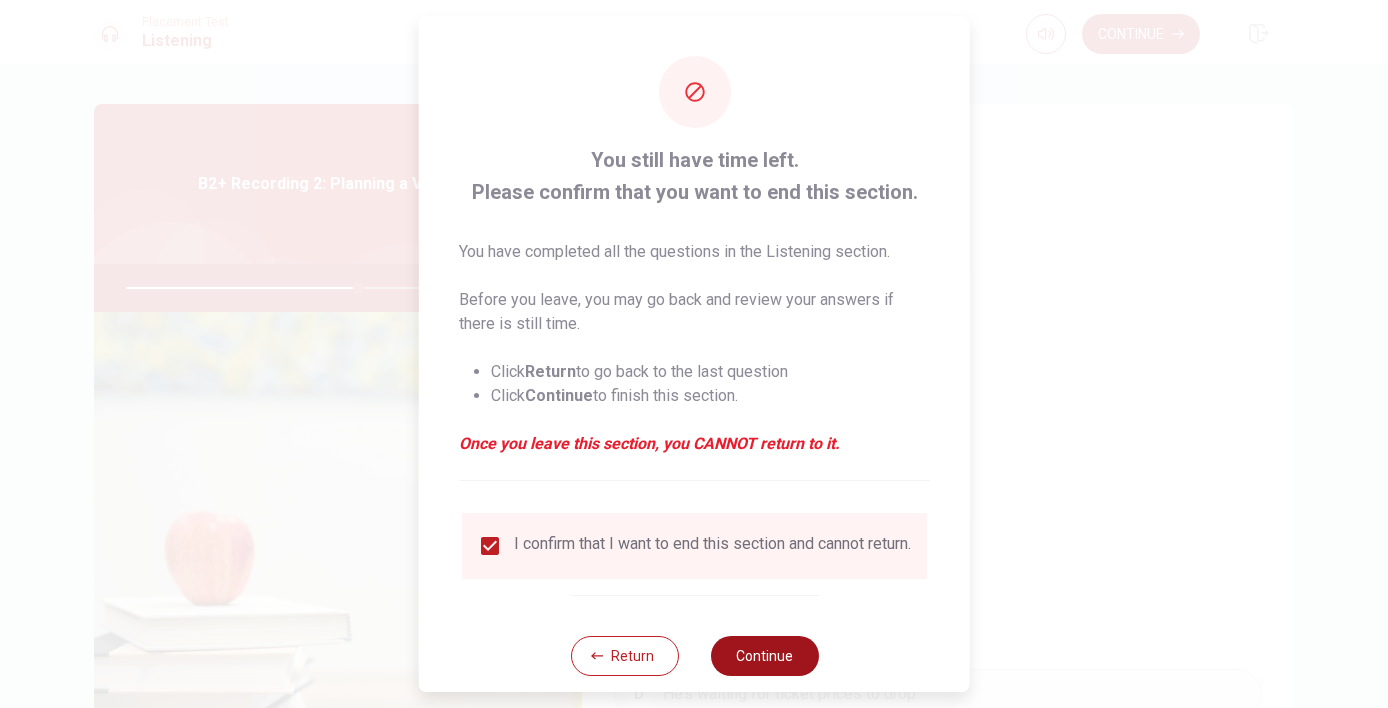 click on "Continue" at bounding box center [764, 656] 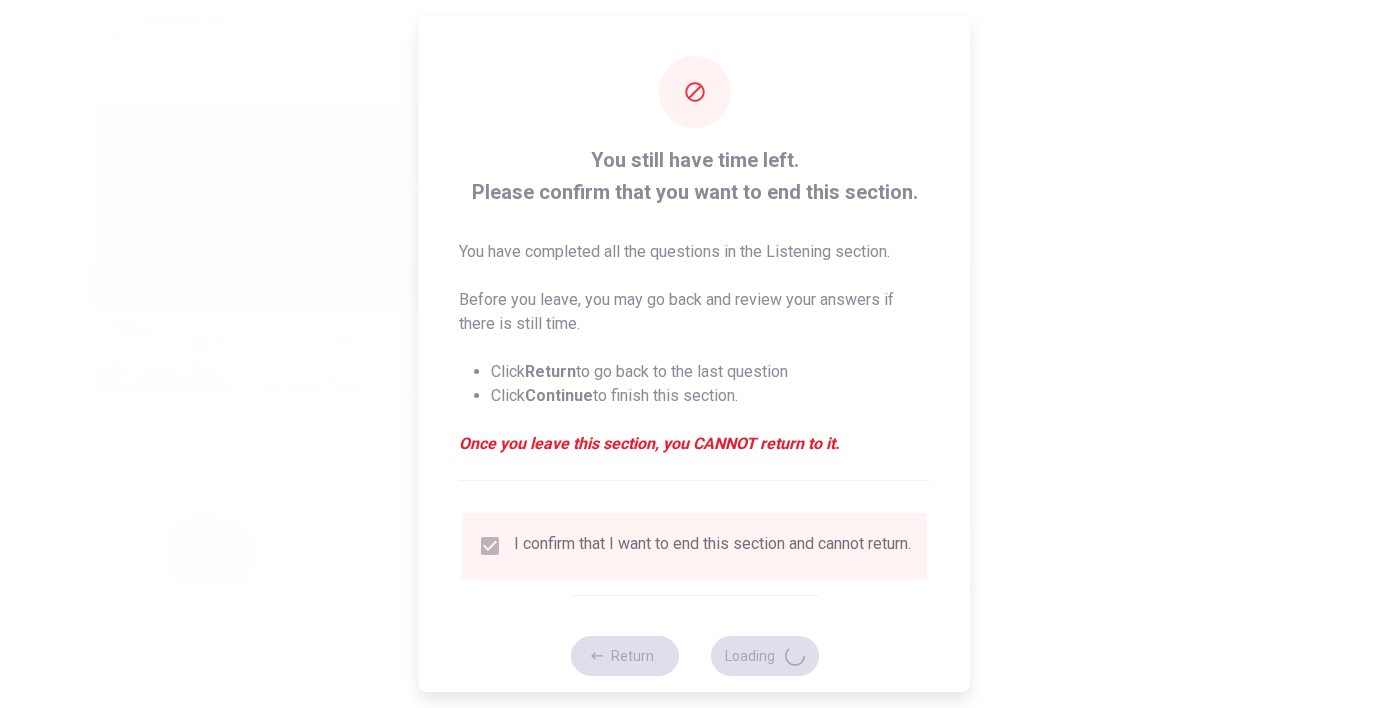 type on "65" 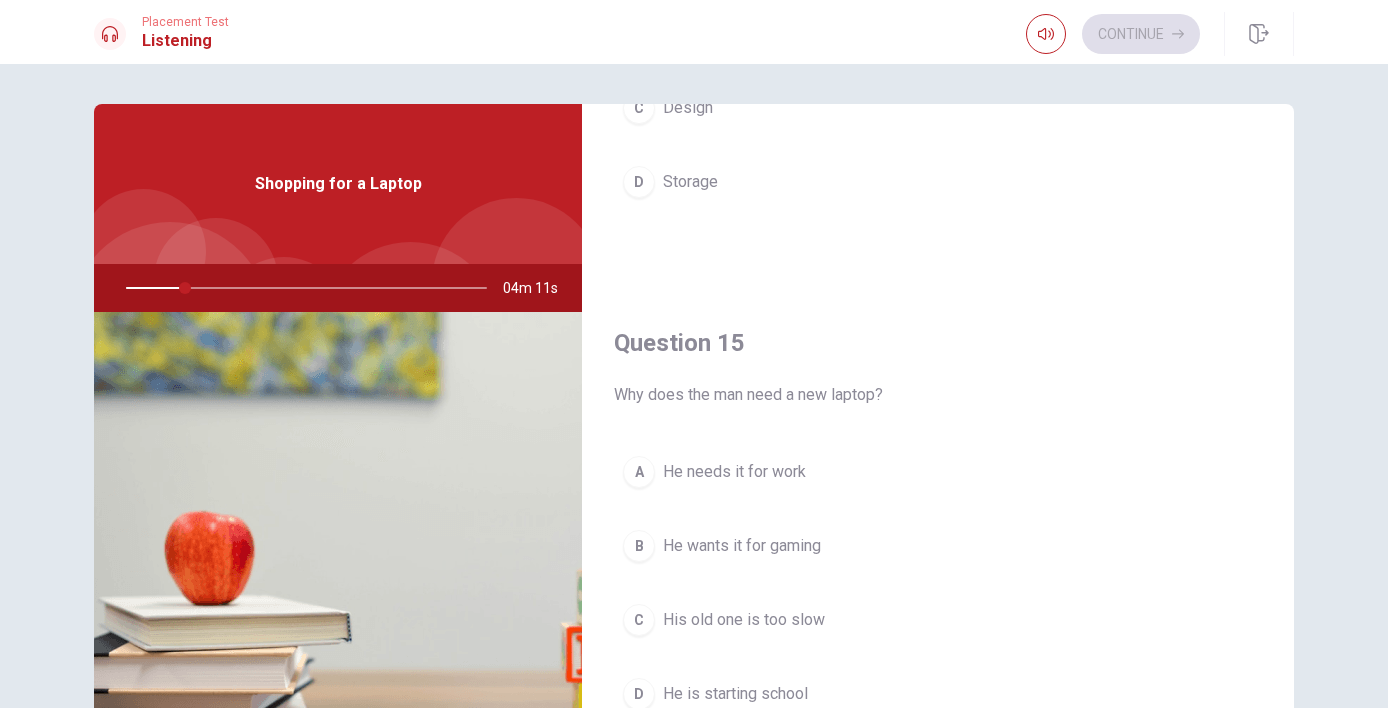 scroll, scrollTop: 1865, scrollLeft: 0, axis: vertical 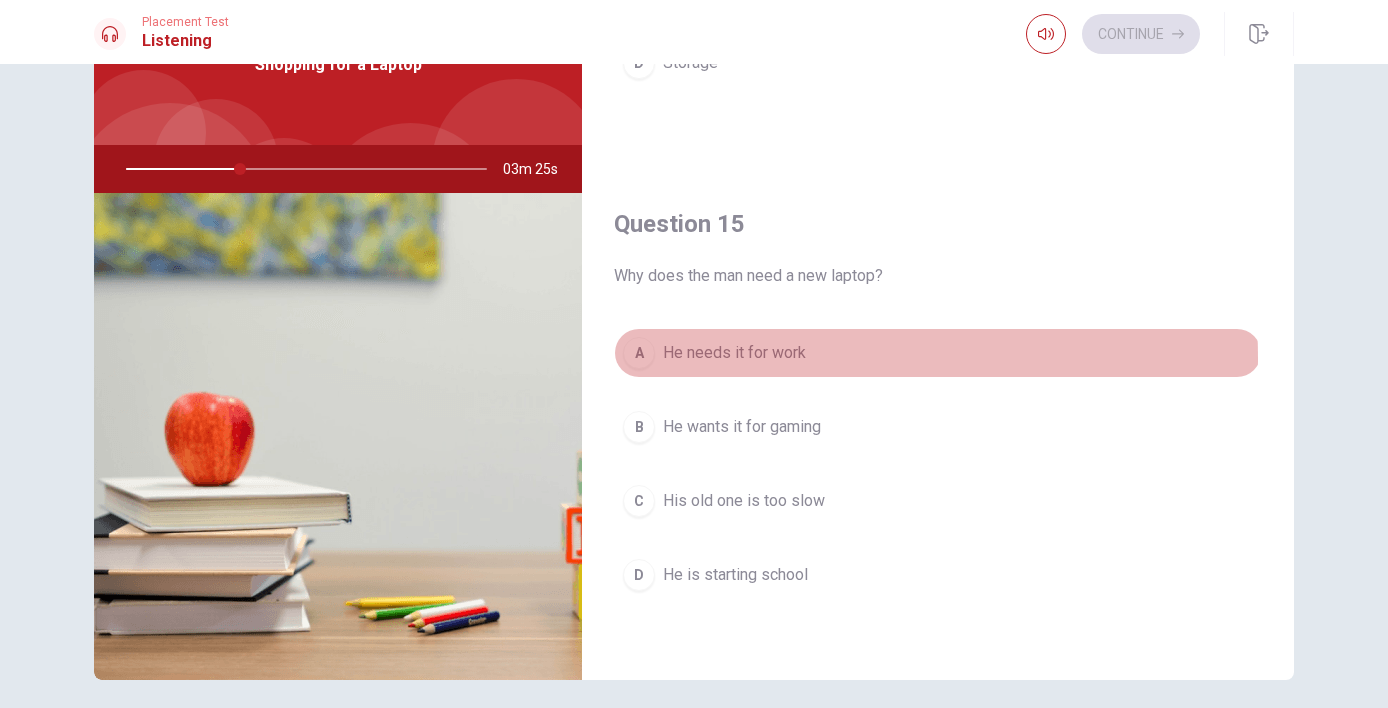 click on "He needs it for work" at bounding box center [734, 353] 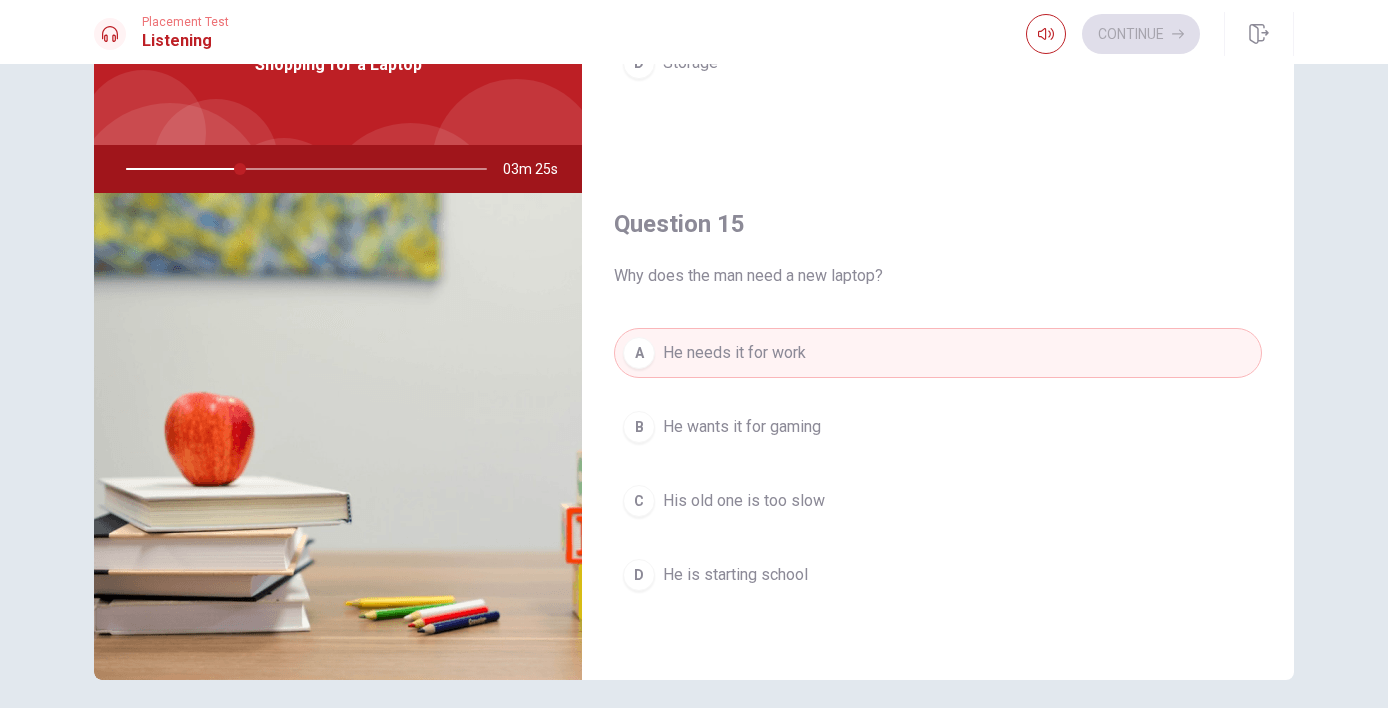 click on "A He needs it for work B He wants it for gaming C His old one is too slow D He is starting school" at bounding box center (938, 484) 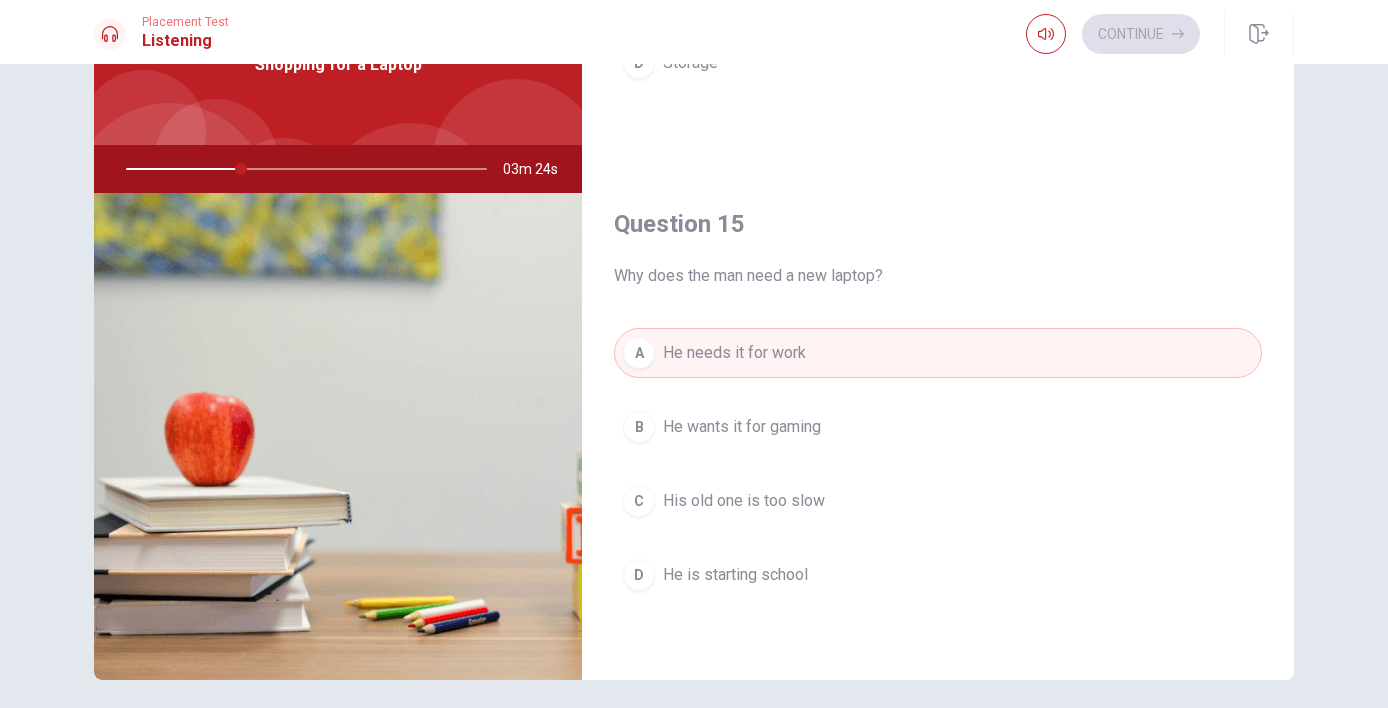 click on "He wants it for gaming" at bounding box center (742, 427) 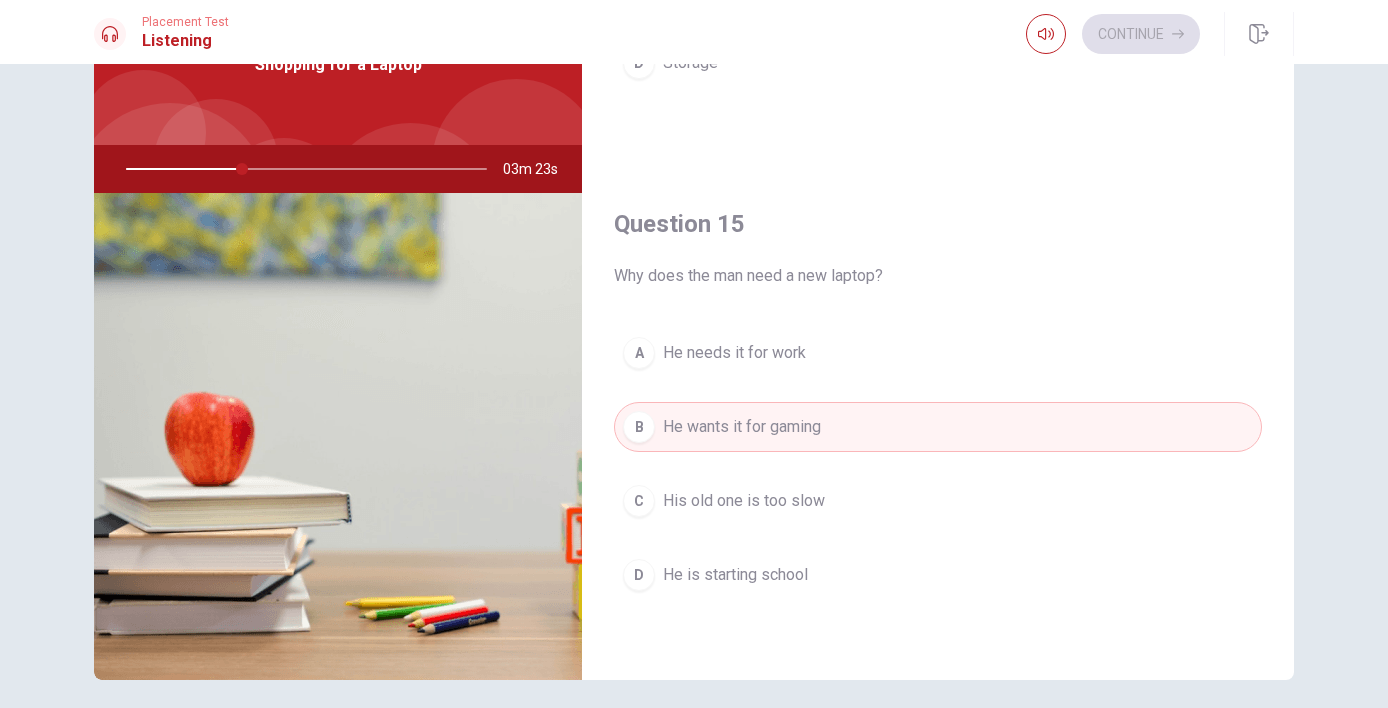 click on "A He needs it for work" at bounding box center [938, 353] 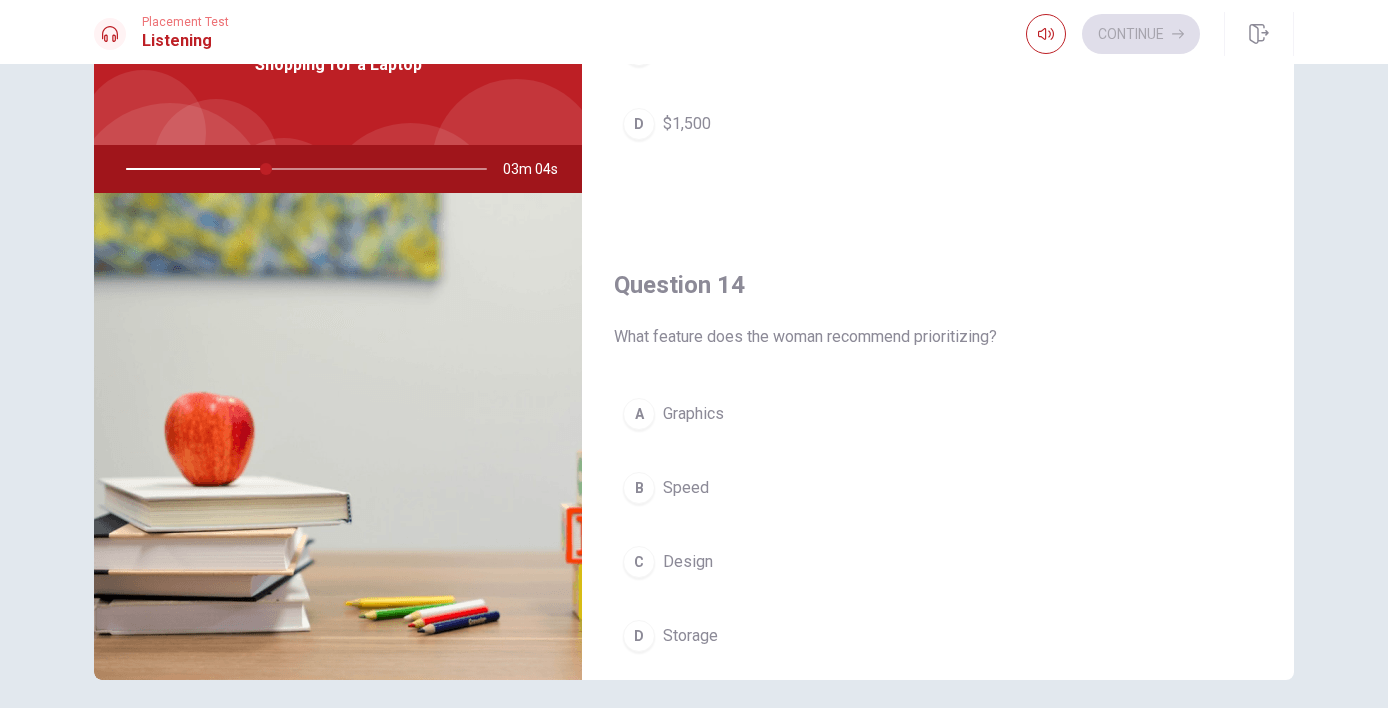 scroll, scrollTop: 1296, scrollLeft: 0, axis: vertical 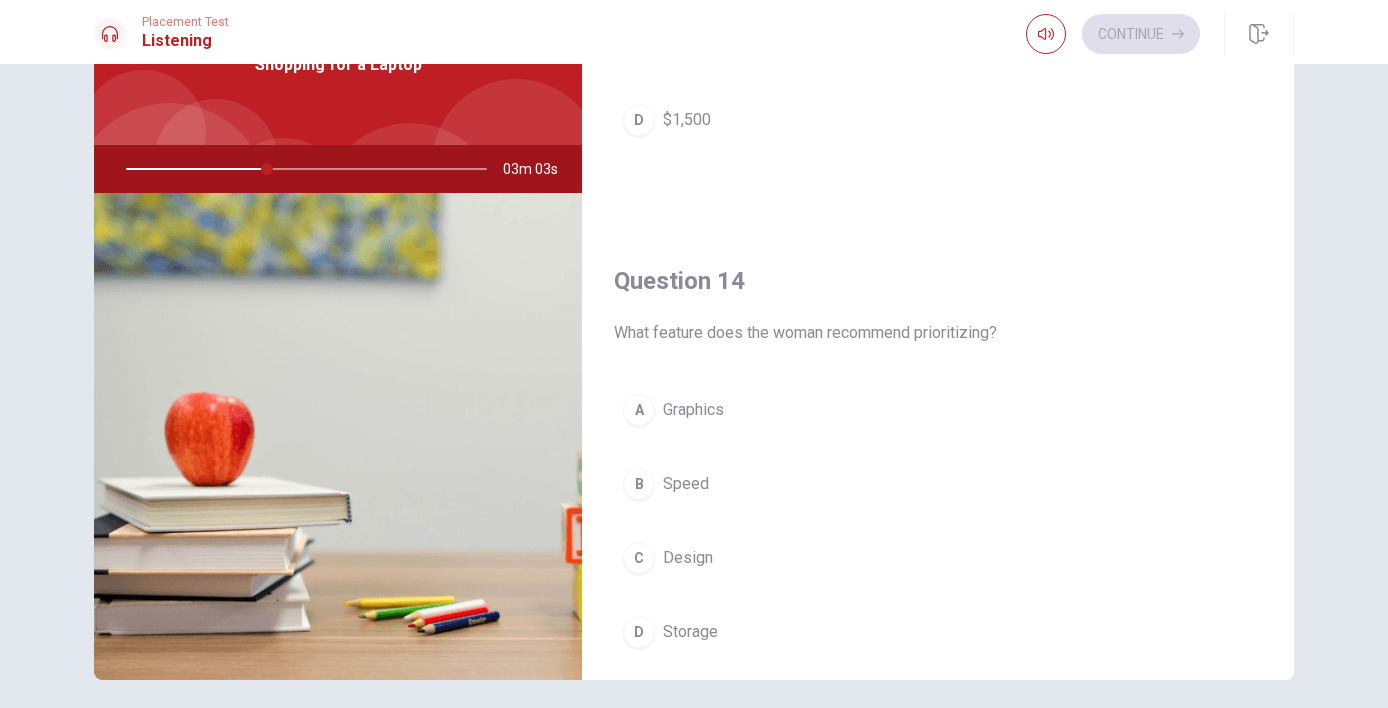 click on "Speed" at bounding box center (686, 484) 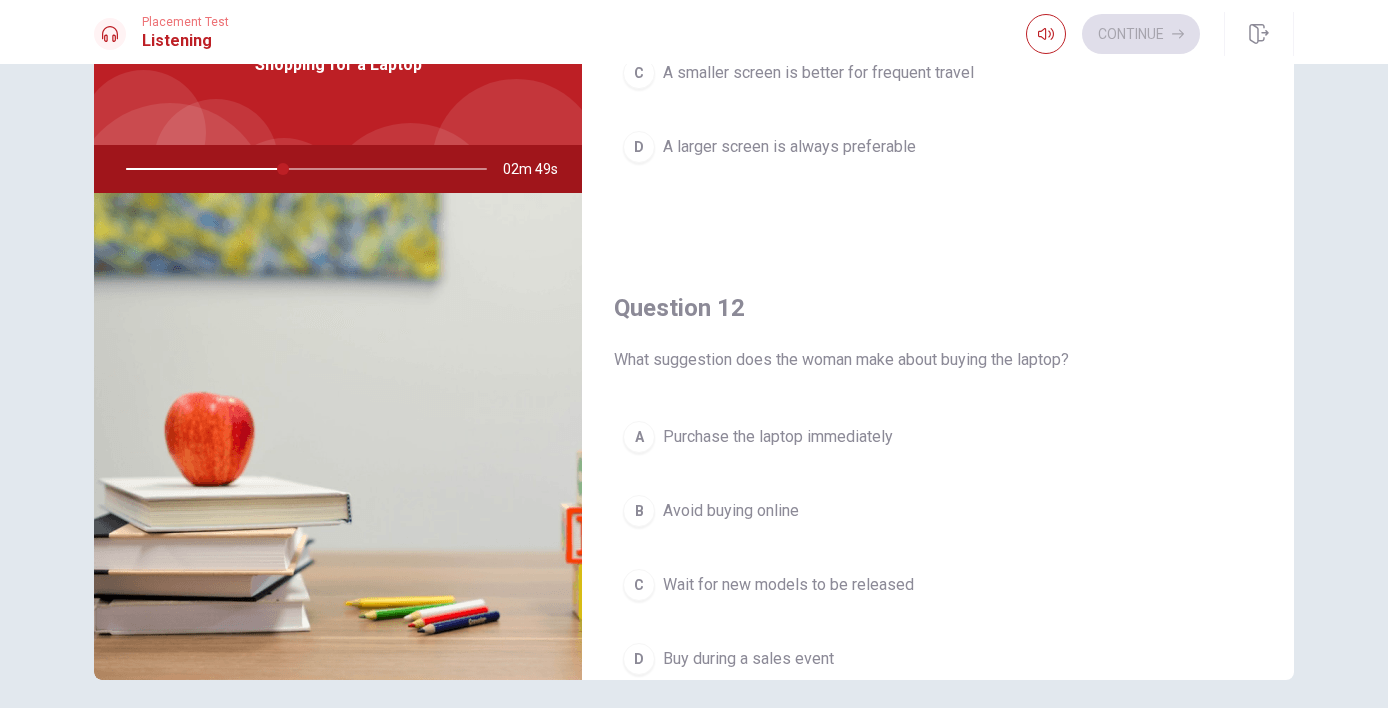 scroll, scrollTop: 247, scrollLeft: 0, axis: vertical 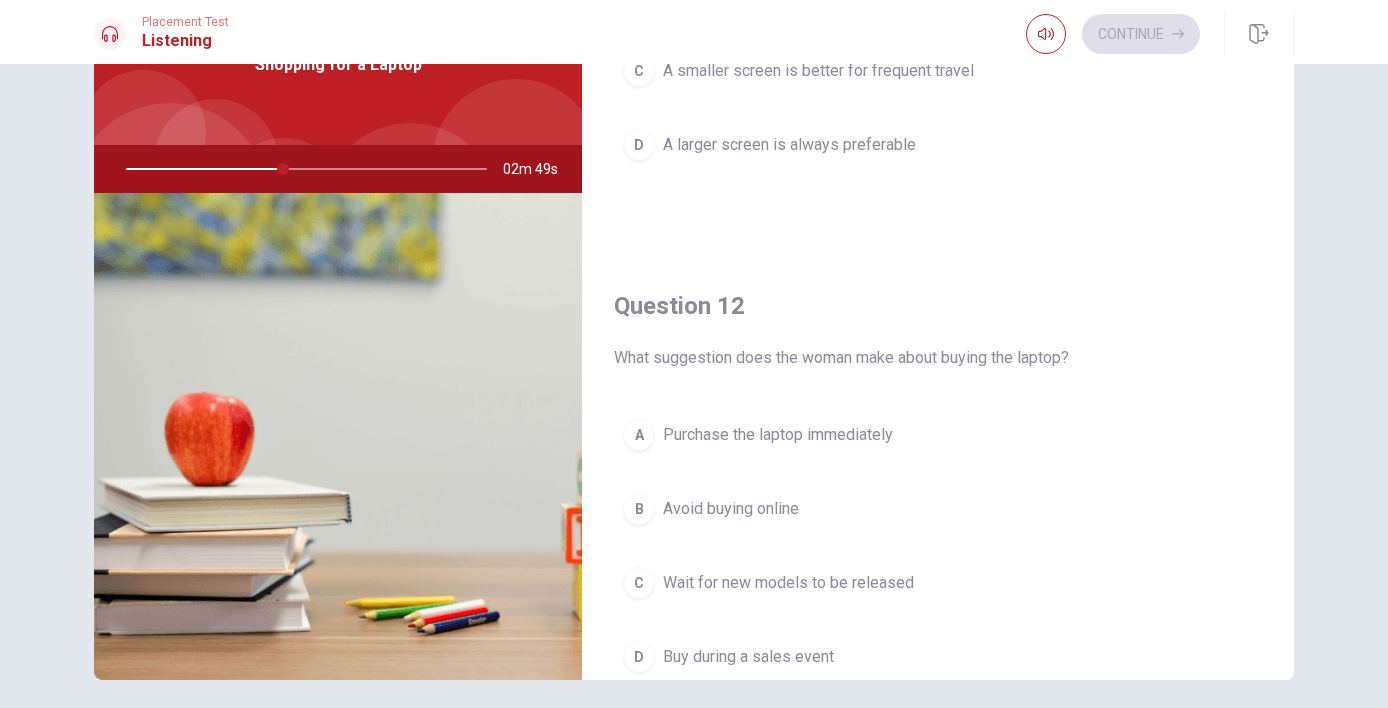 click on "Avoid buying online" at bounding box center [731, 509] 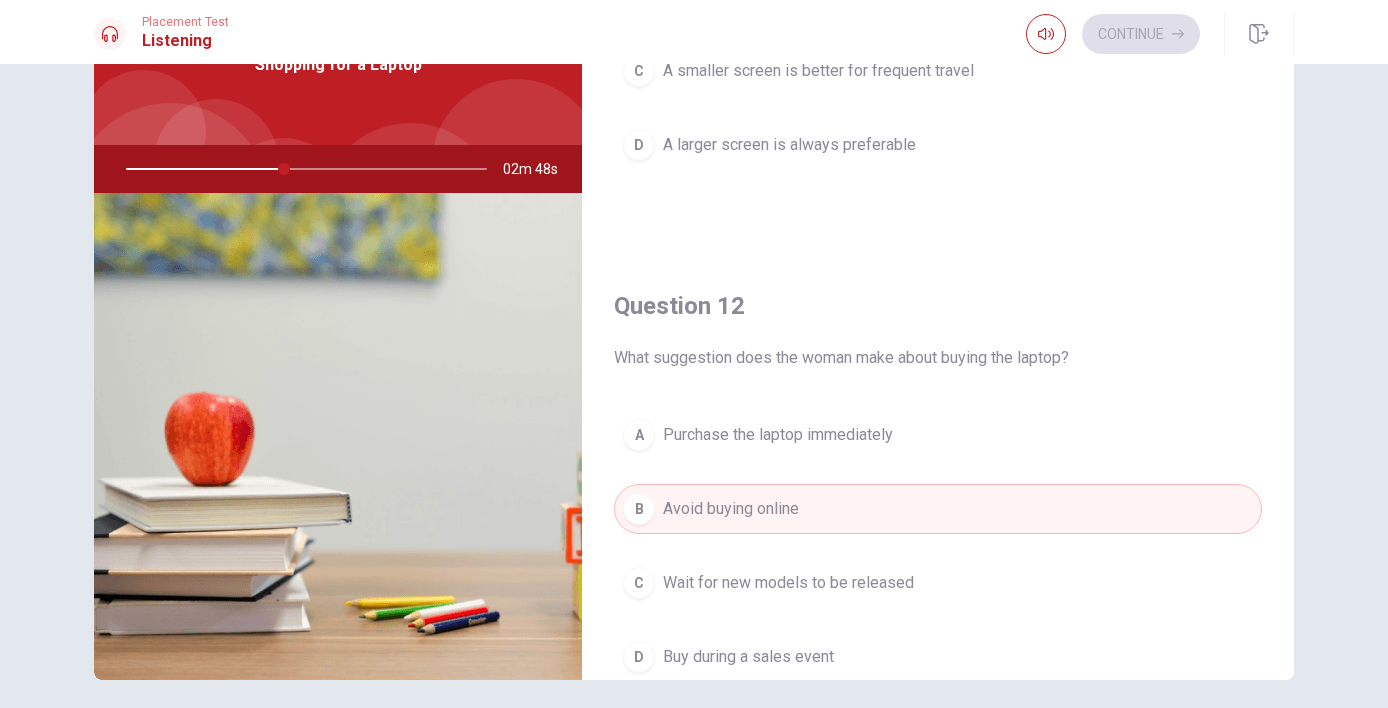 click on "C Wait for new models to be released" at bounding box center [938, 583] 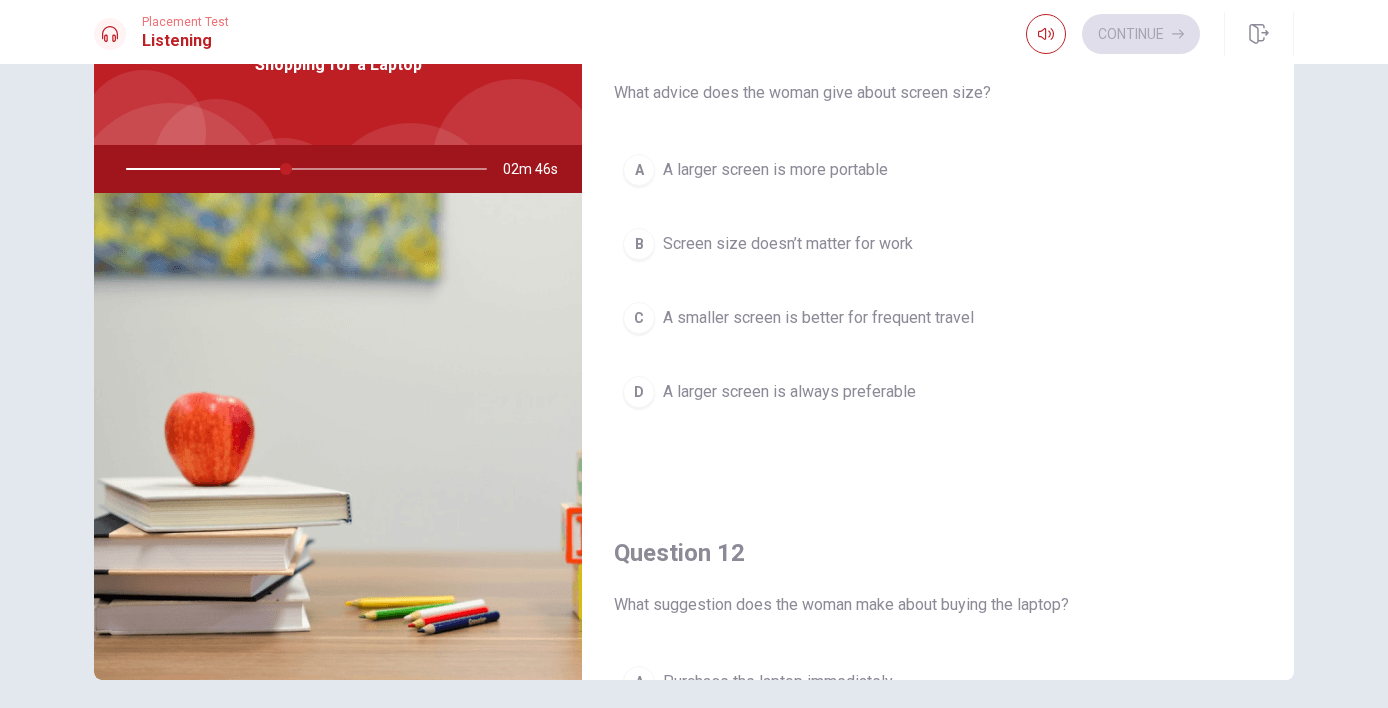 scroll, scrollTop: 0, scrollLeft: 0, axis: both 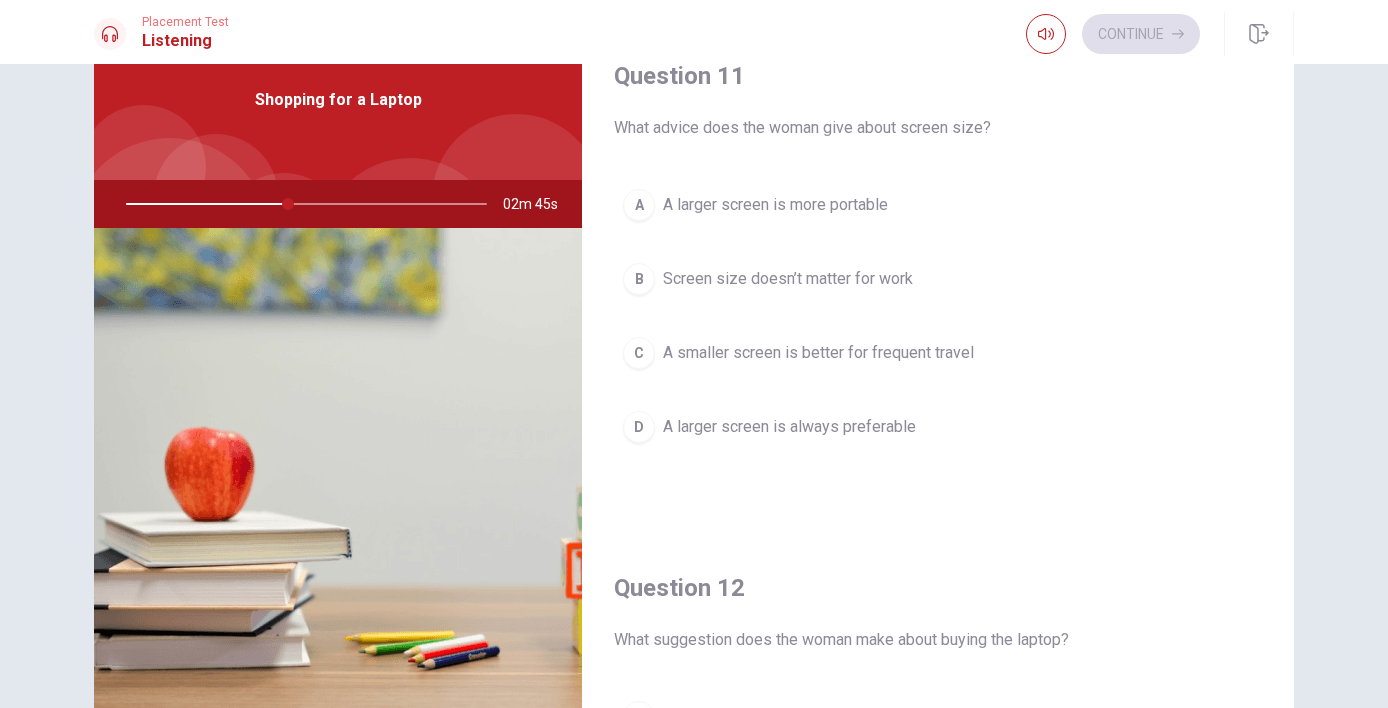 click on "A A larger screen is more portable B Screen size doesn’t matter for work C A smaller screen is better for frequent travel D A larger screen is always preferable" at bounding box center [938, 336] 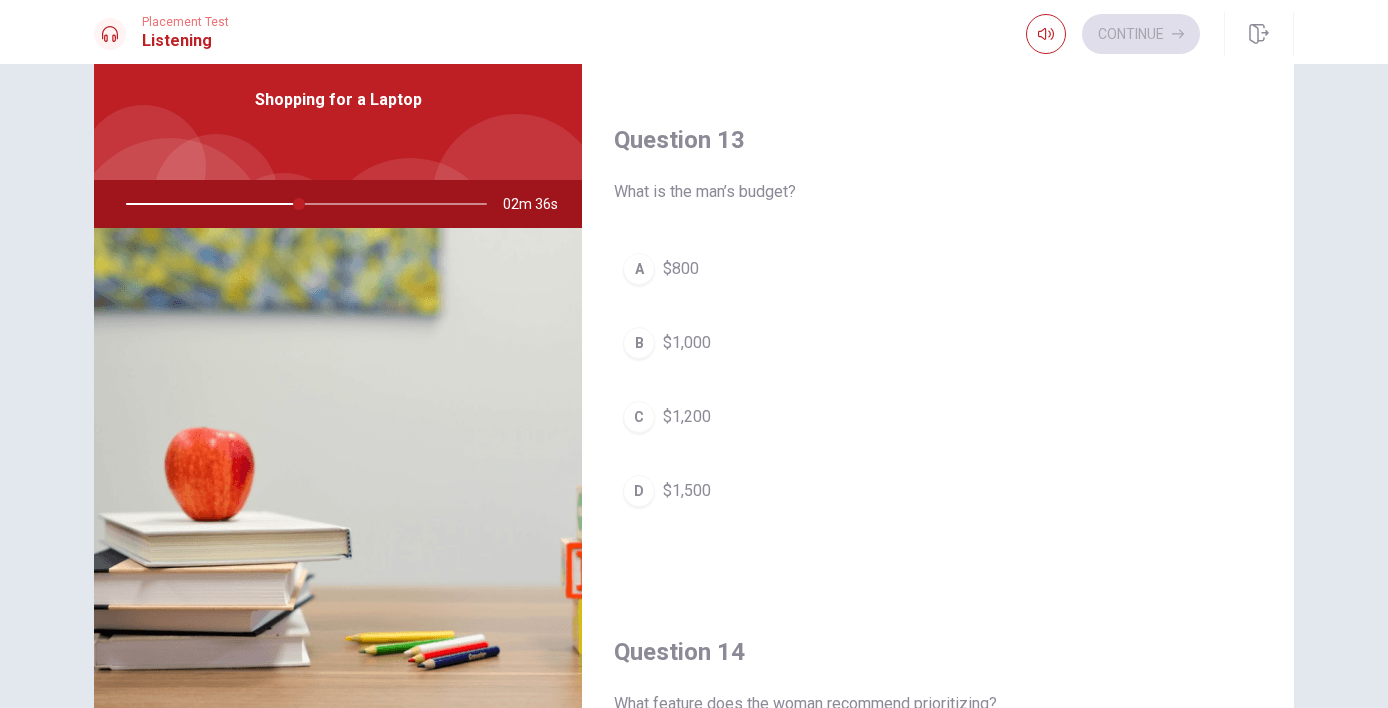 scroll, scrollTop: 1126, scrollLeft: 0, axis: vertical 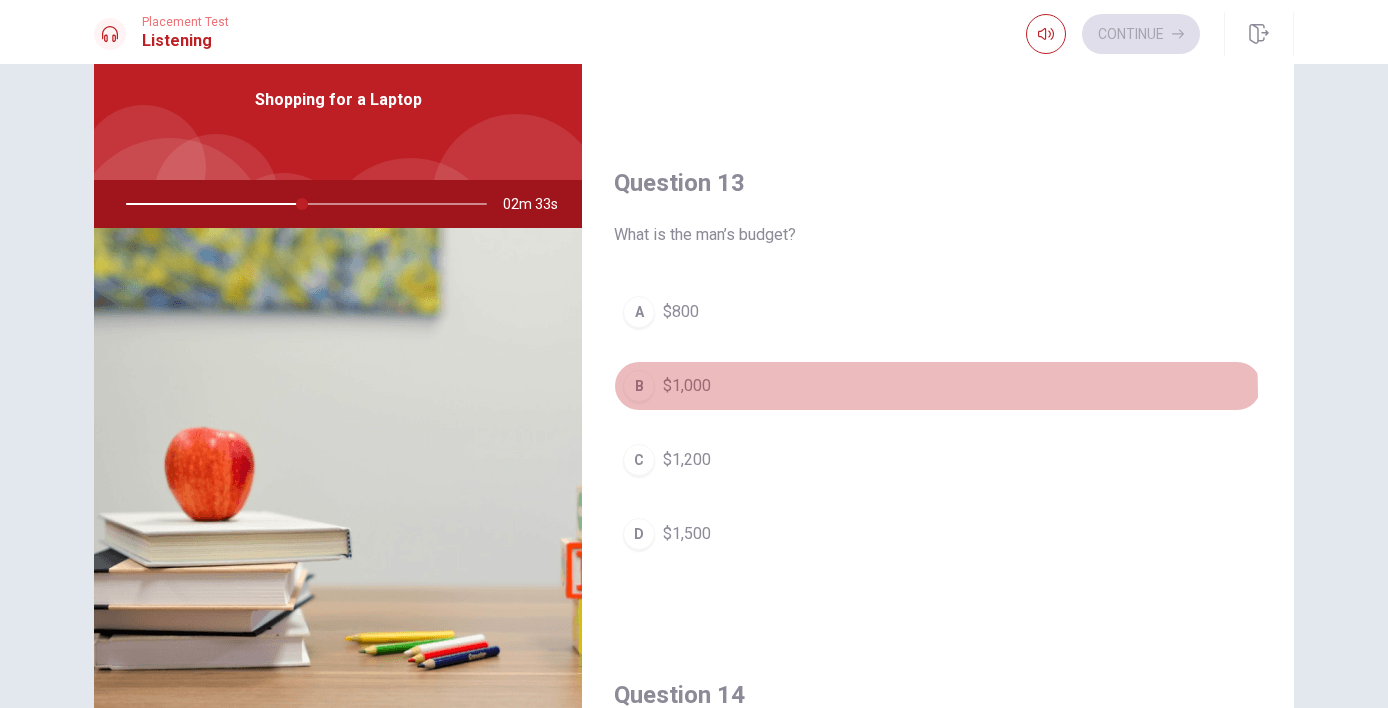 click on "B $1,000" at bounding box center (938, 386) 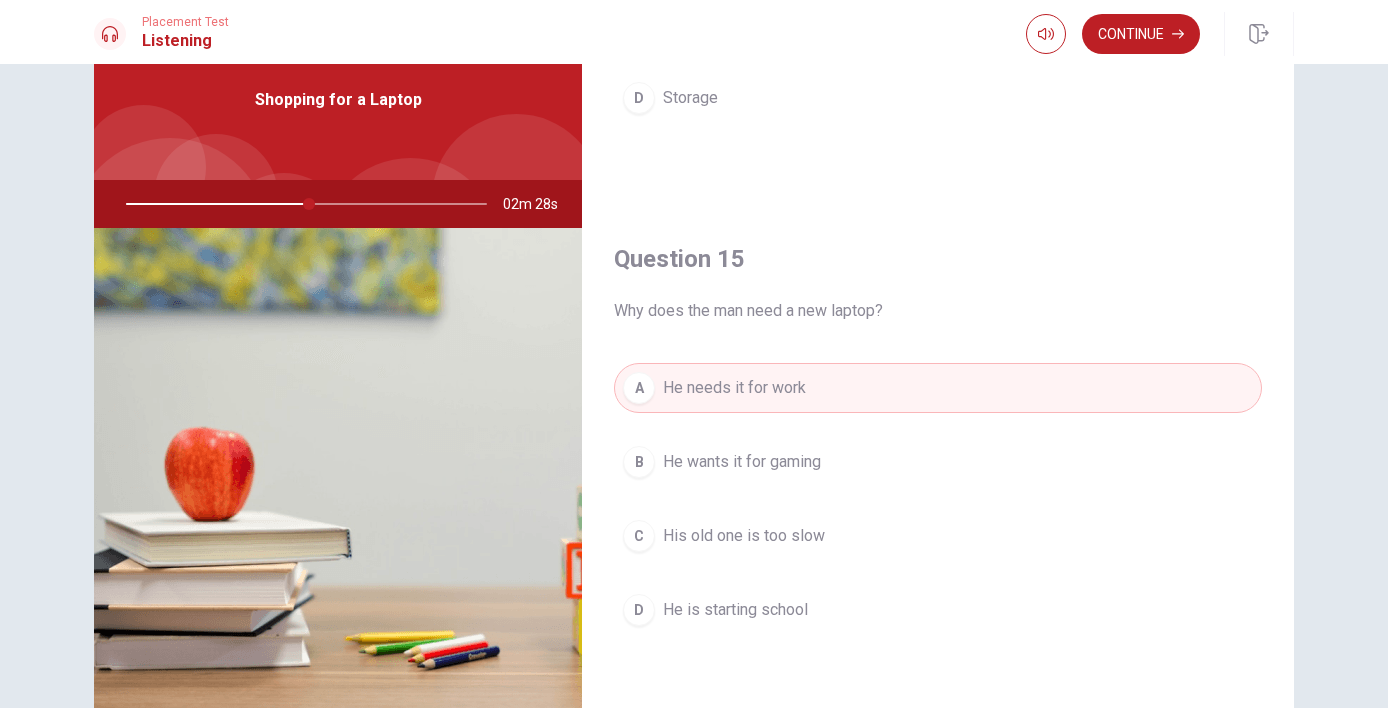 scroll, scrollTop: 1865, scrollLeft: 0, axis: vertical 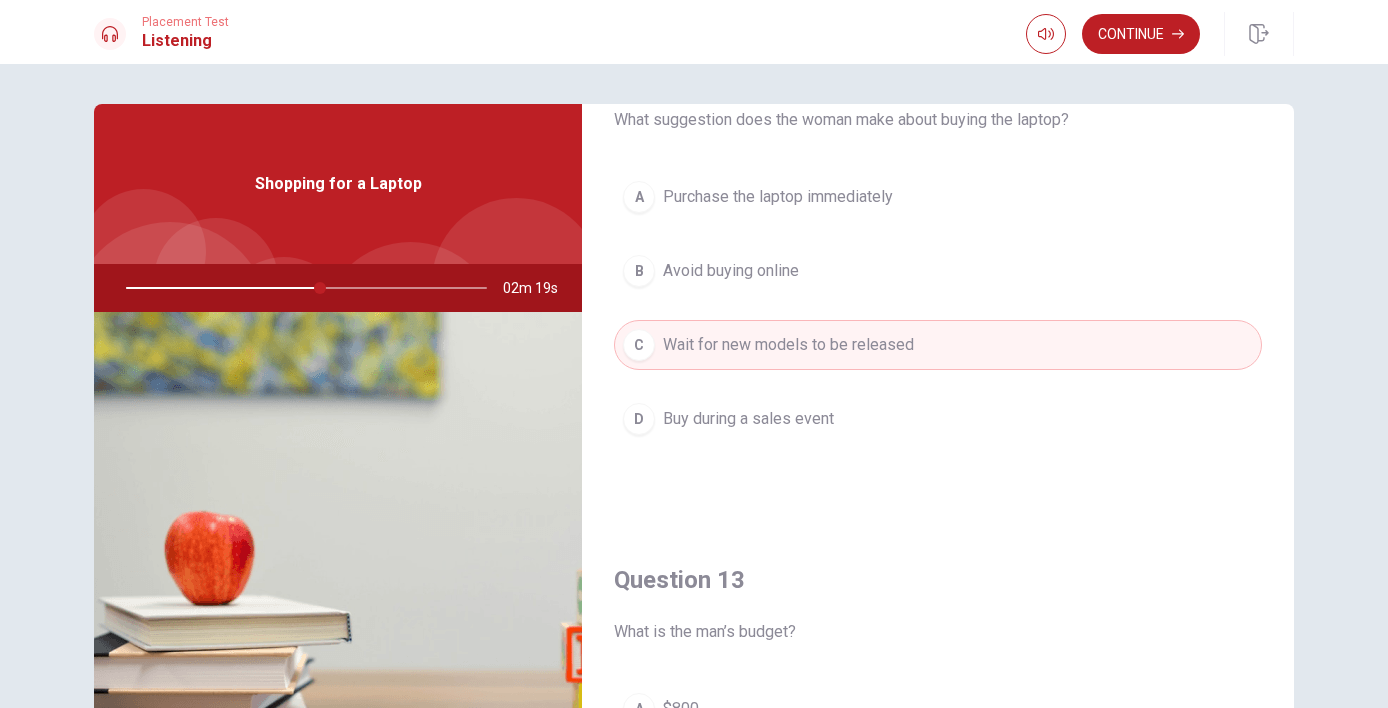 click on "A Purchase the laptop immediately B Avoid buying online C Wait for new models to be released D Buy during a sales event" at bounding box center (938, 328) 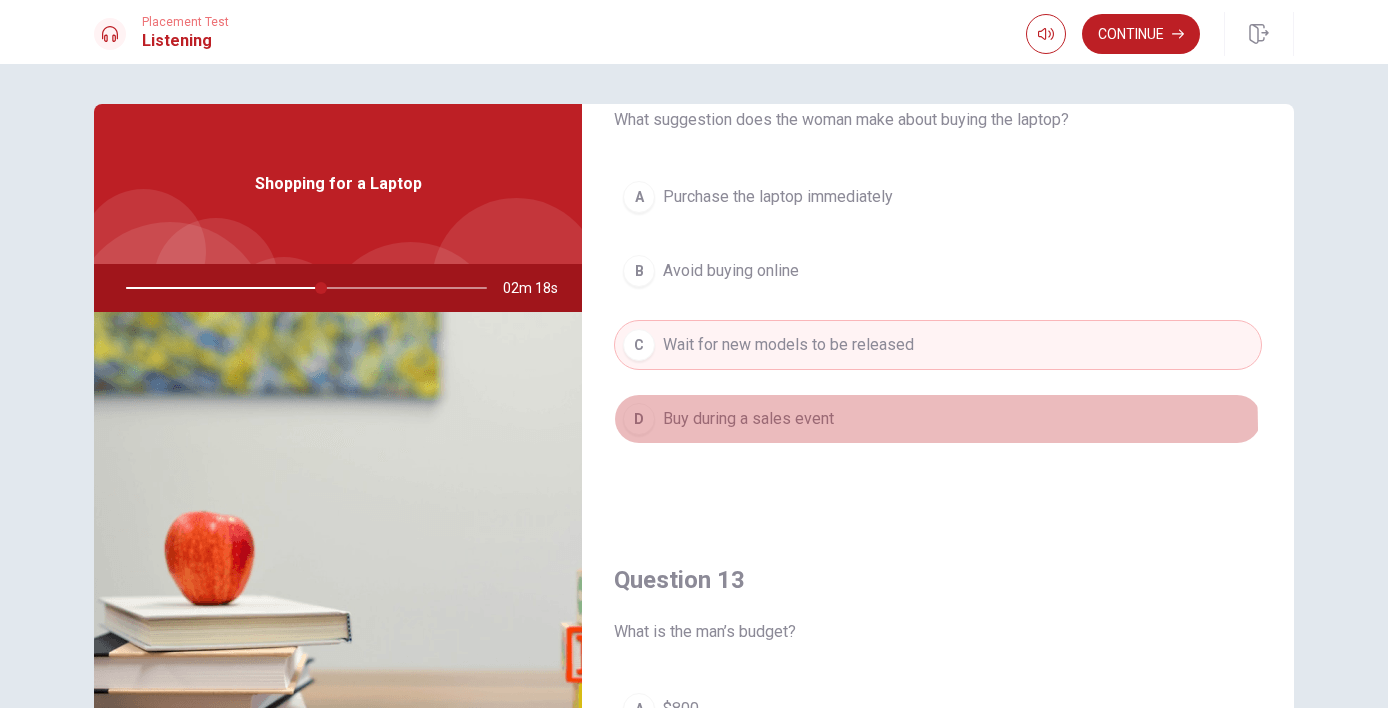 click on "Buy during a sales event" at bounding box center (748, 419) 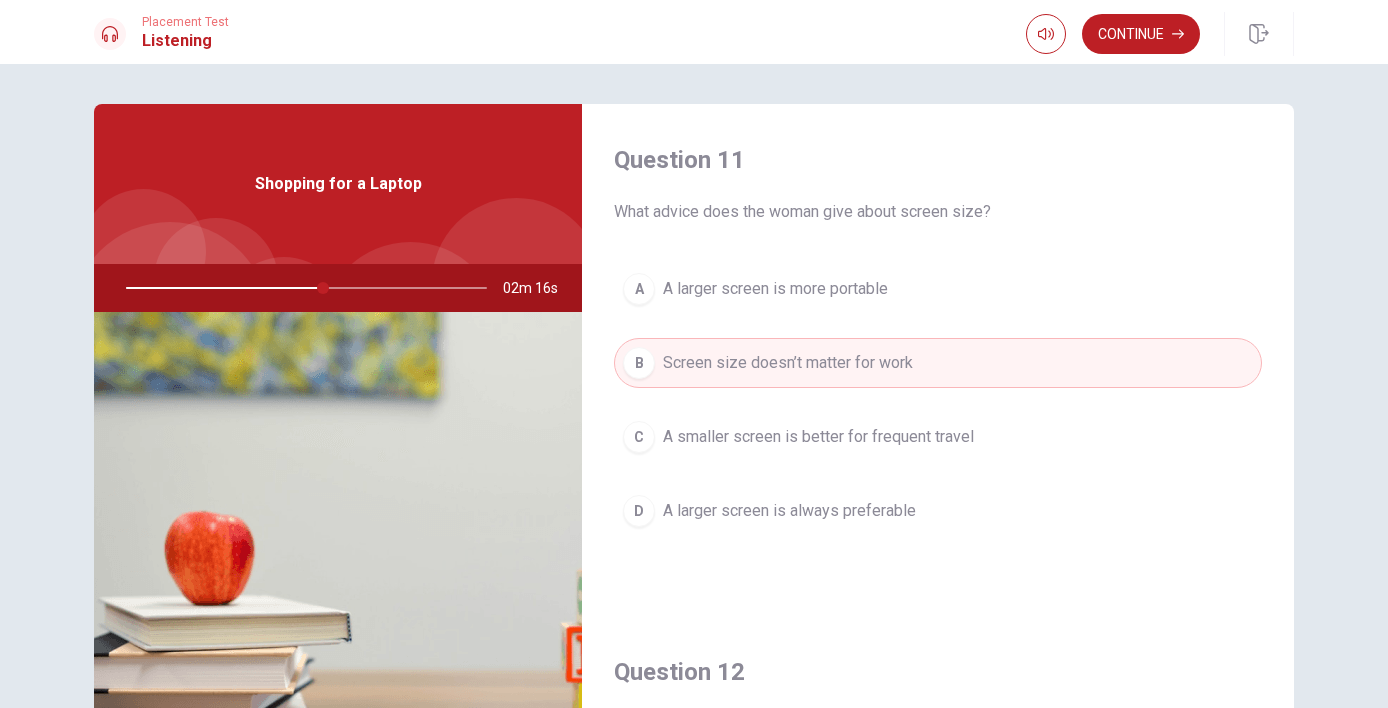 scroll, scrollTop: 0, scrollLeft: 0, axis: both 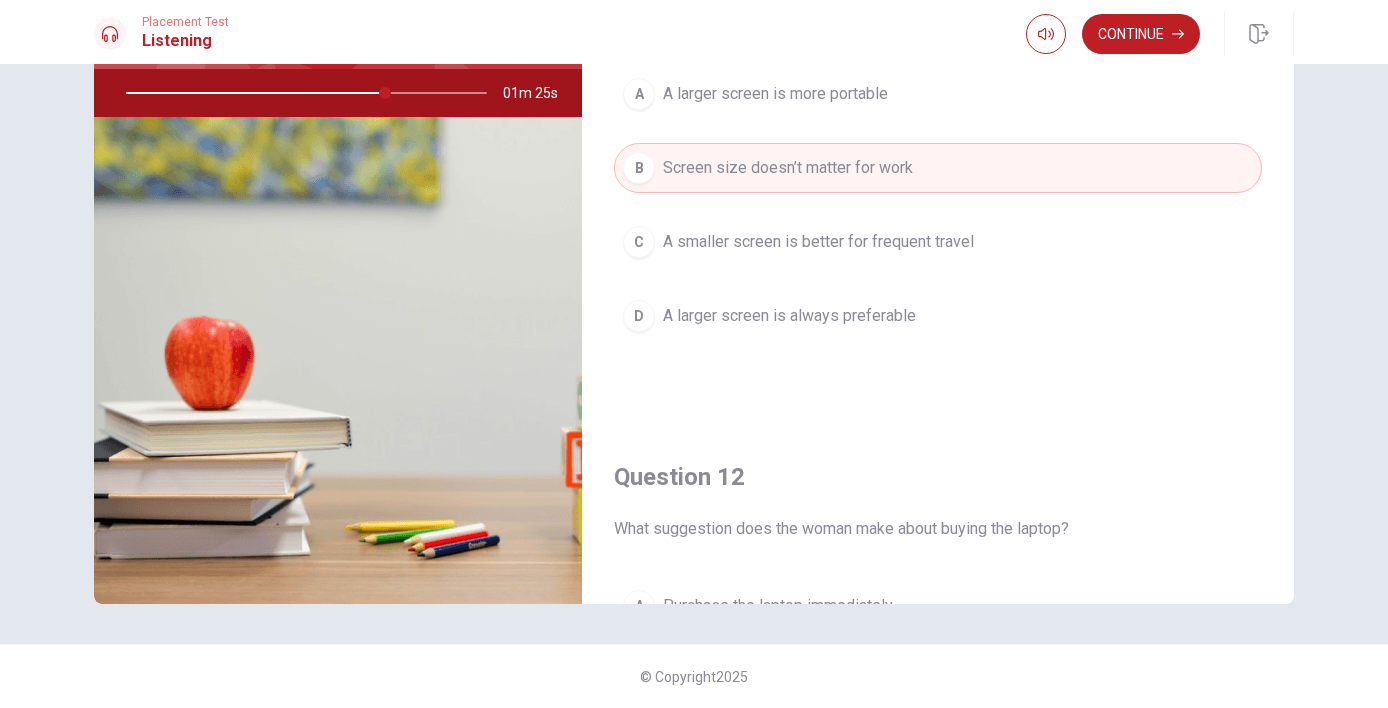 click on "A smaller screen is better for frequent travel" at bounding box center (818, 242) 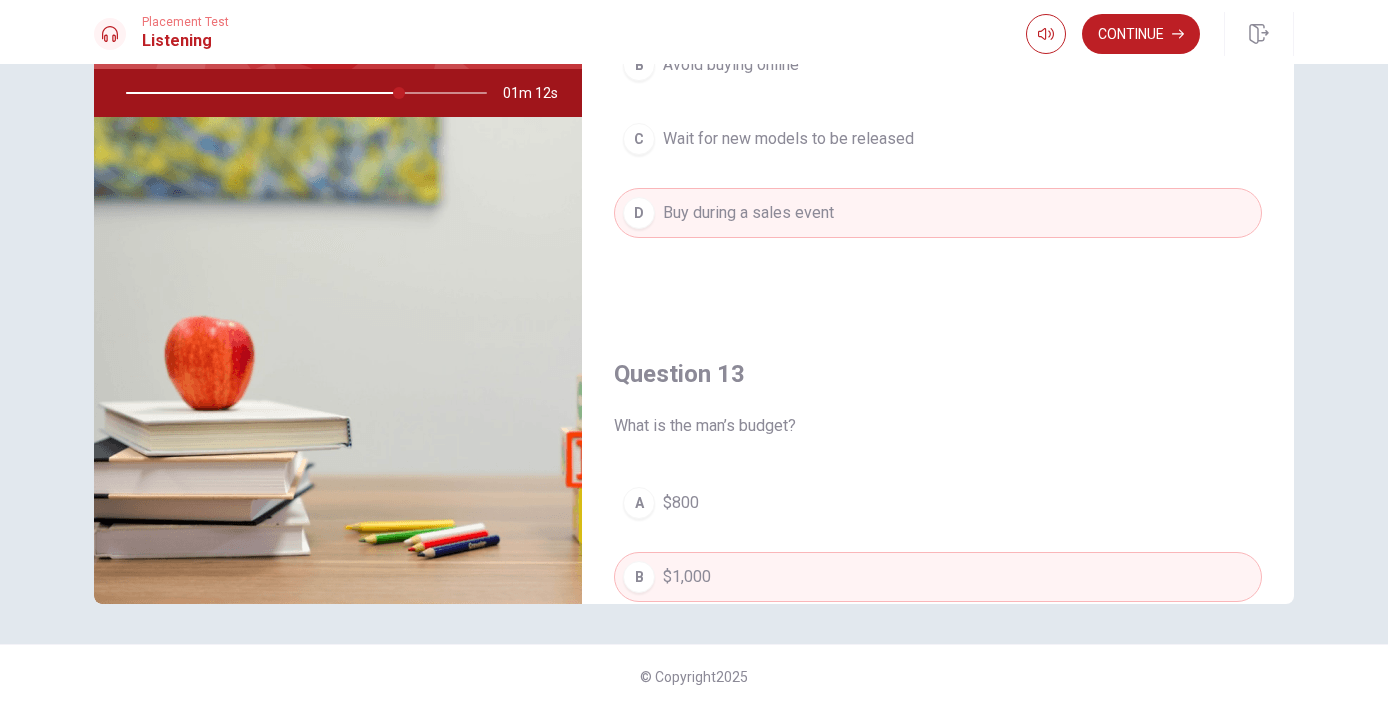 scroll, scrollTop: 445, scrollLeft: 0, axis: vertical 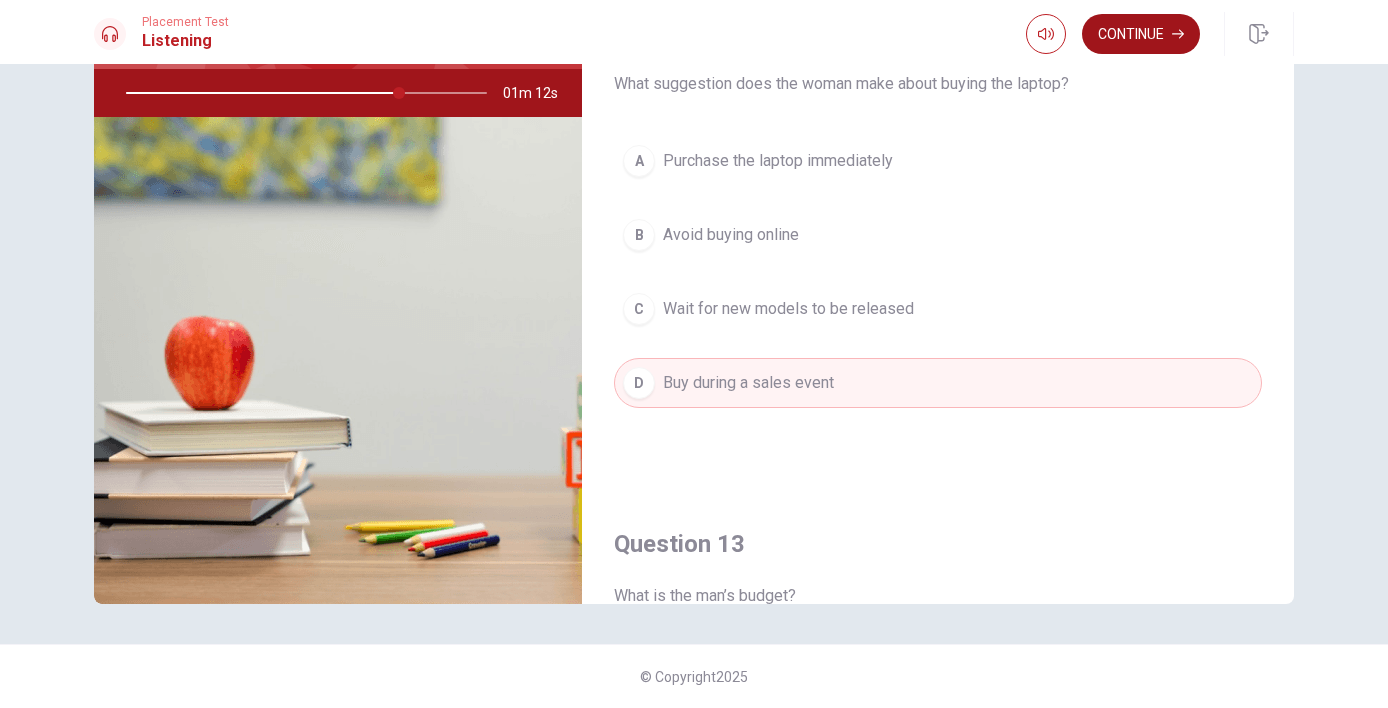 click on "Continue" at bounding box center [1141, 34] 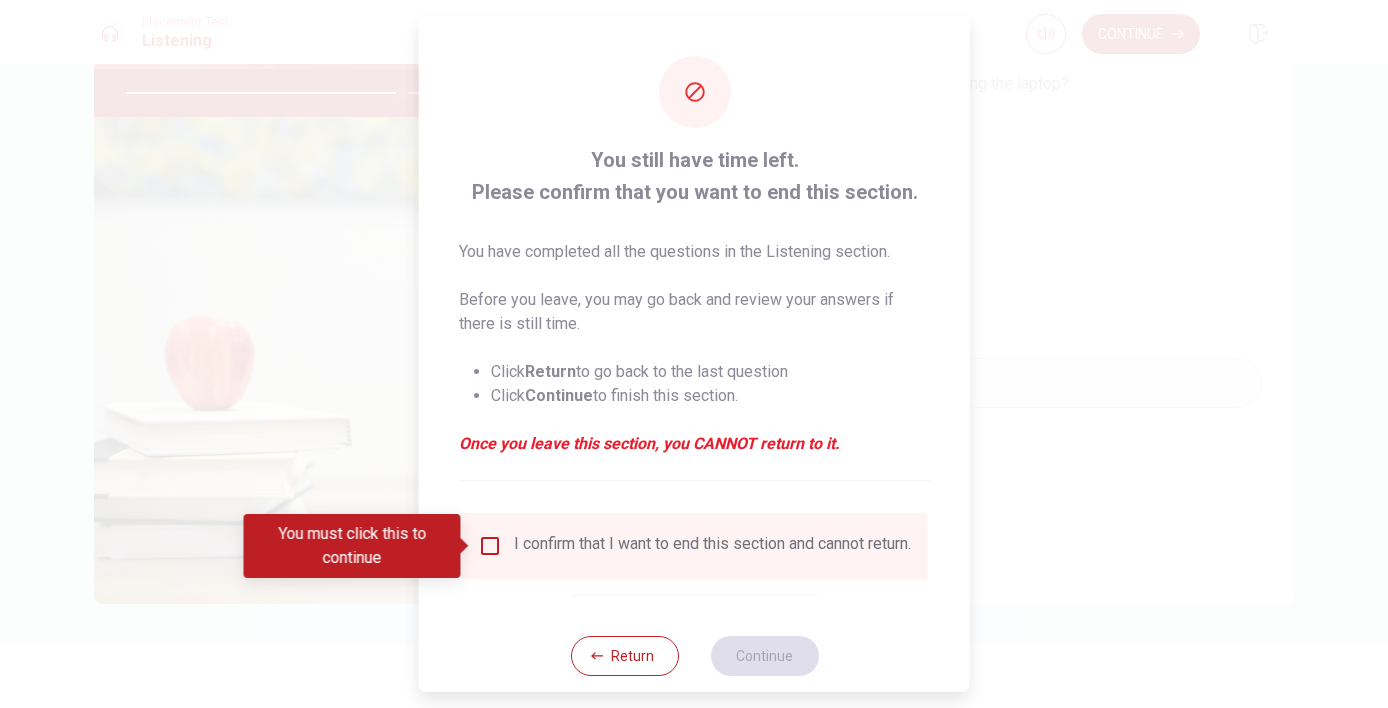 click on "I confirm that I want to end this section and cannot return." at bounding box center (694, 546) 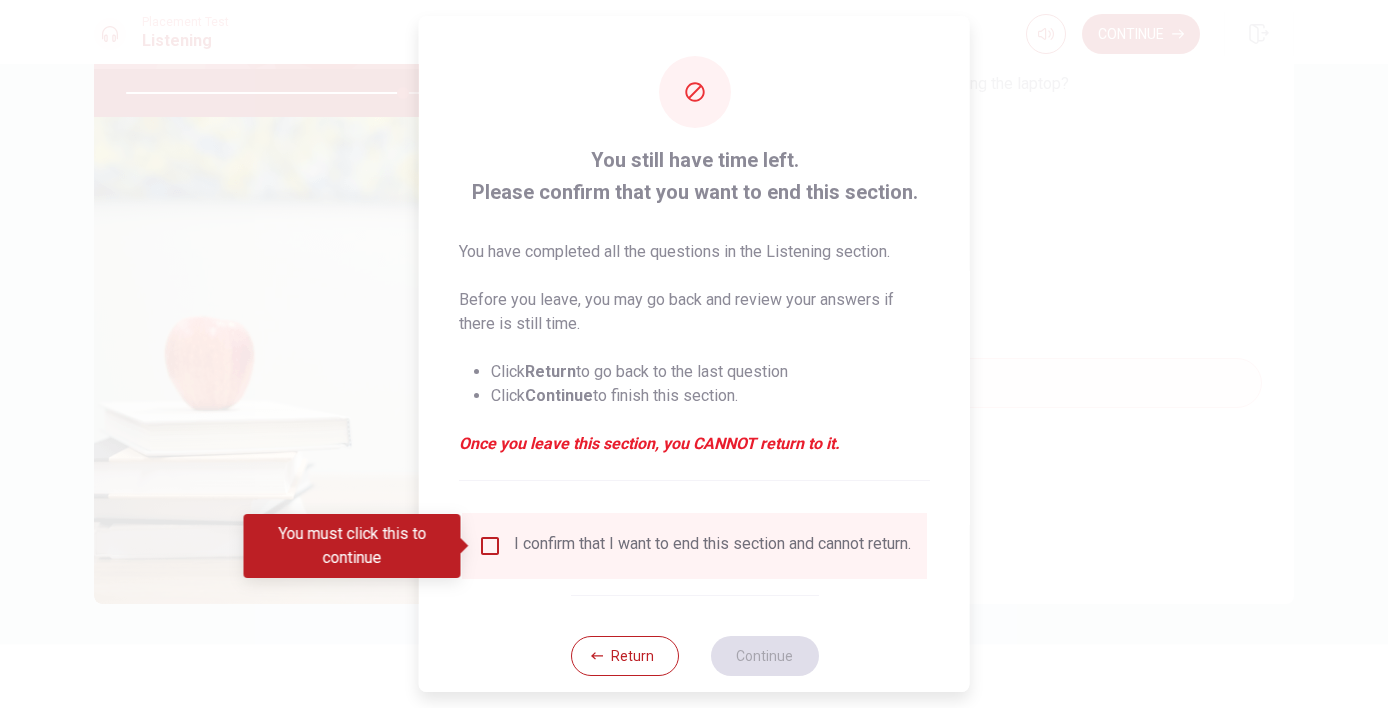 click at bounding box center [490, 546] 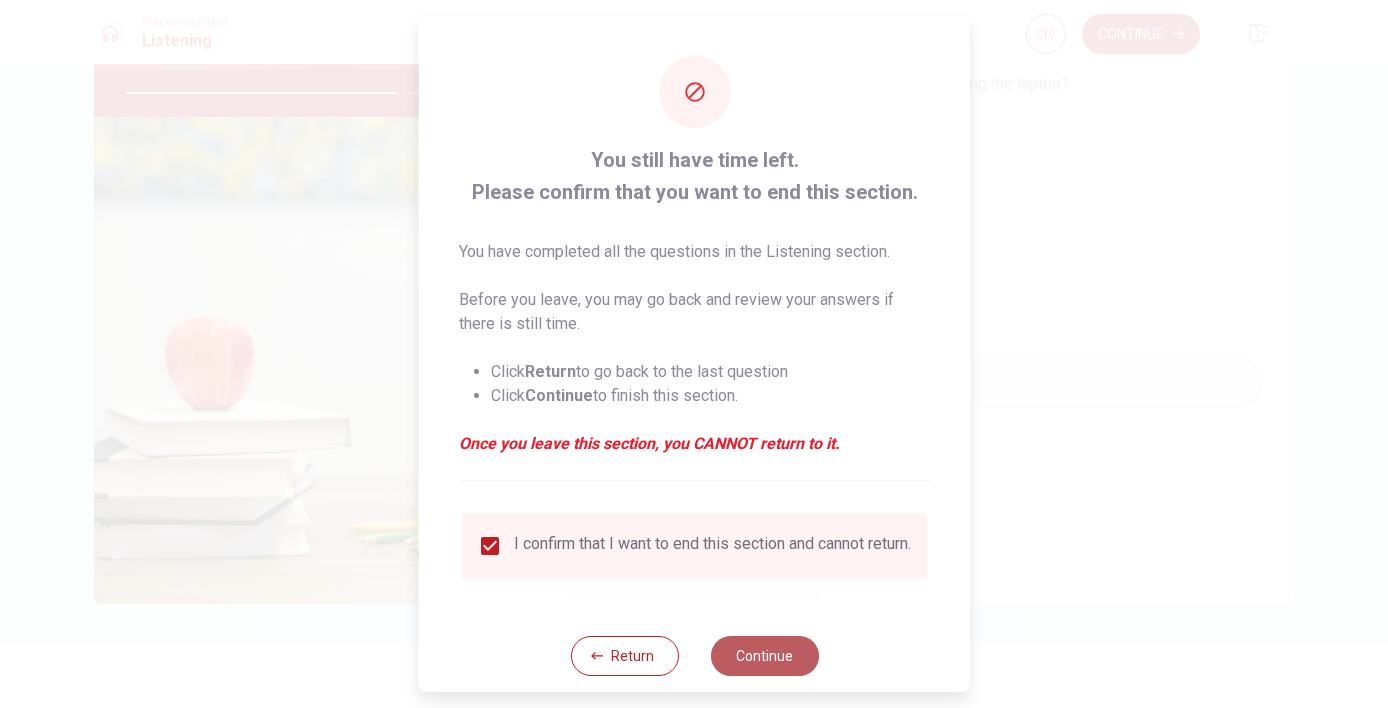 click on "Continue" at bounding box center [764, 656] 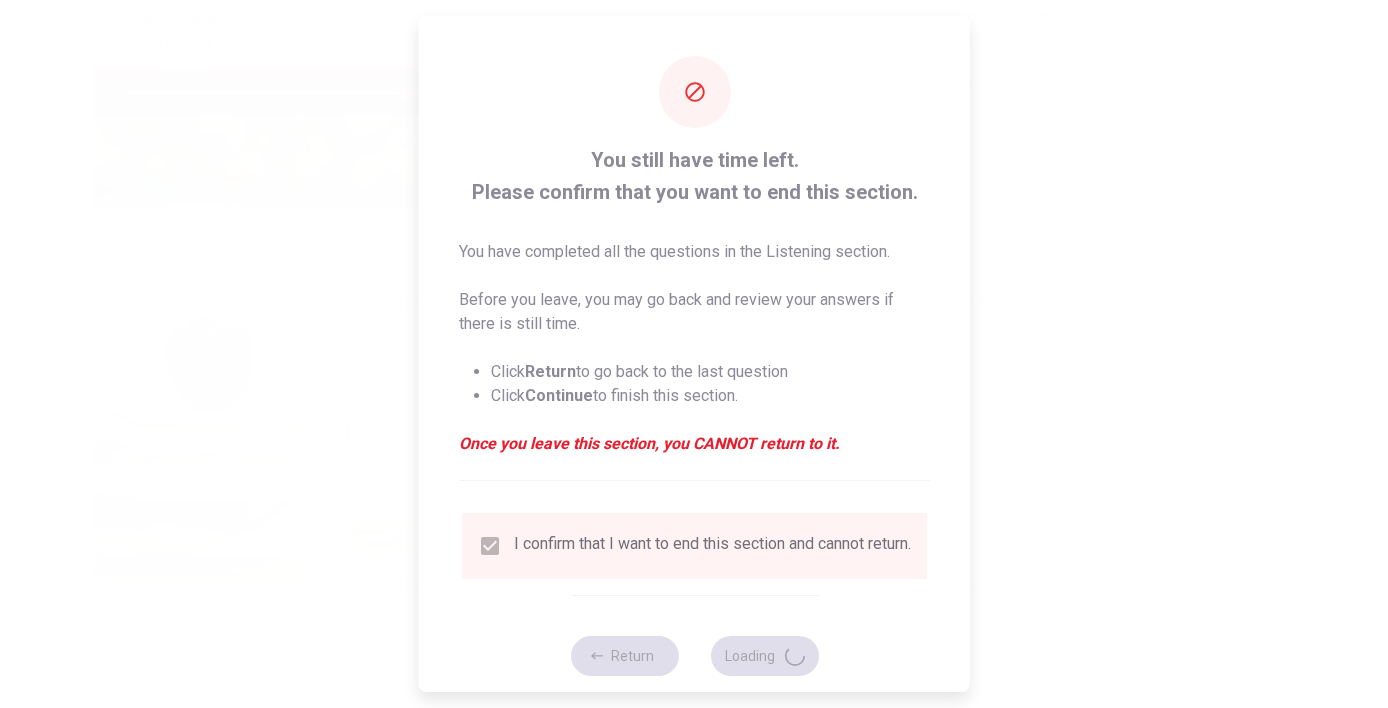 type on "77" 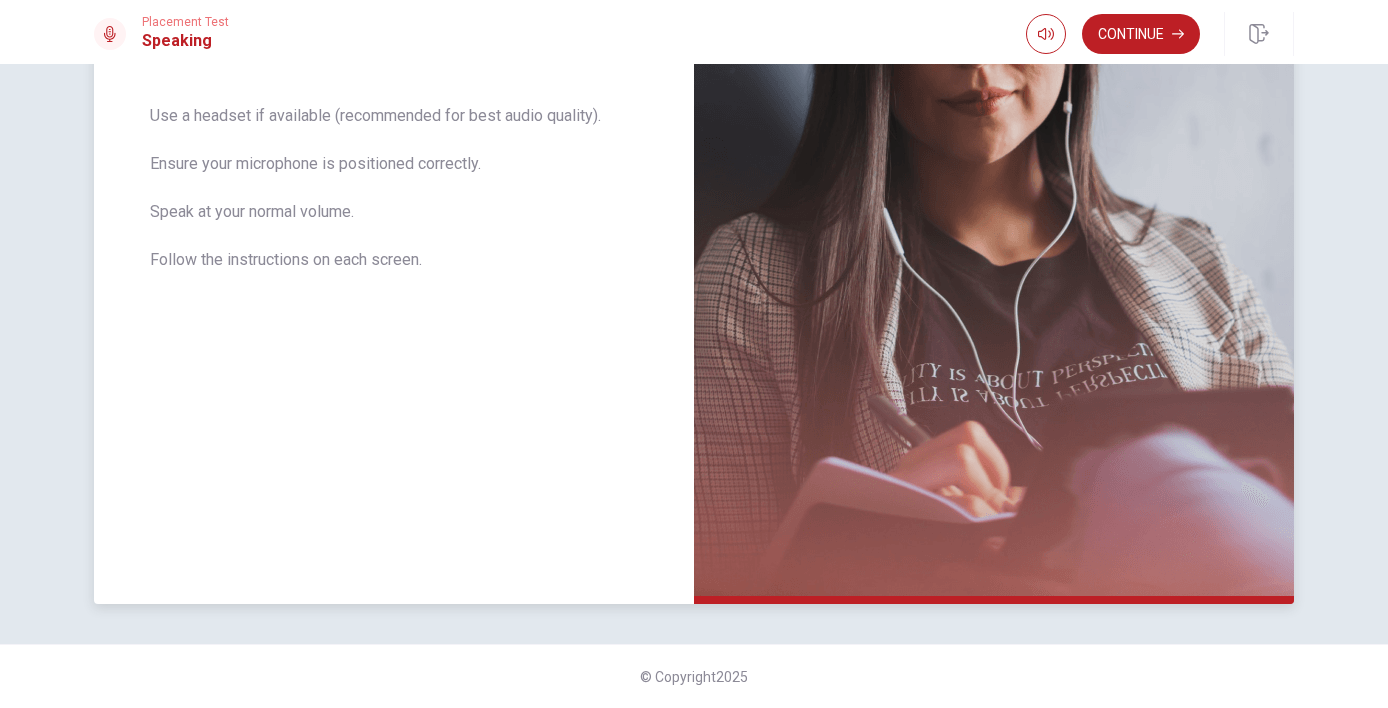 scroll, scrollTop: 372, scrollLeft: 0, axis: vertical 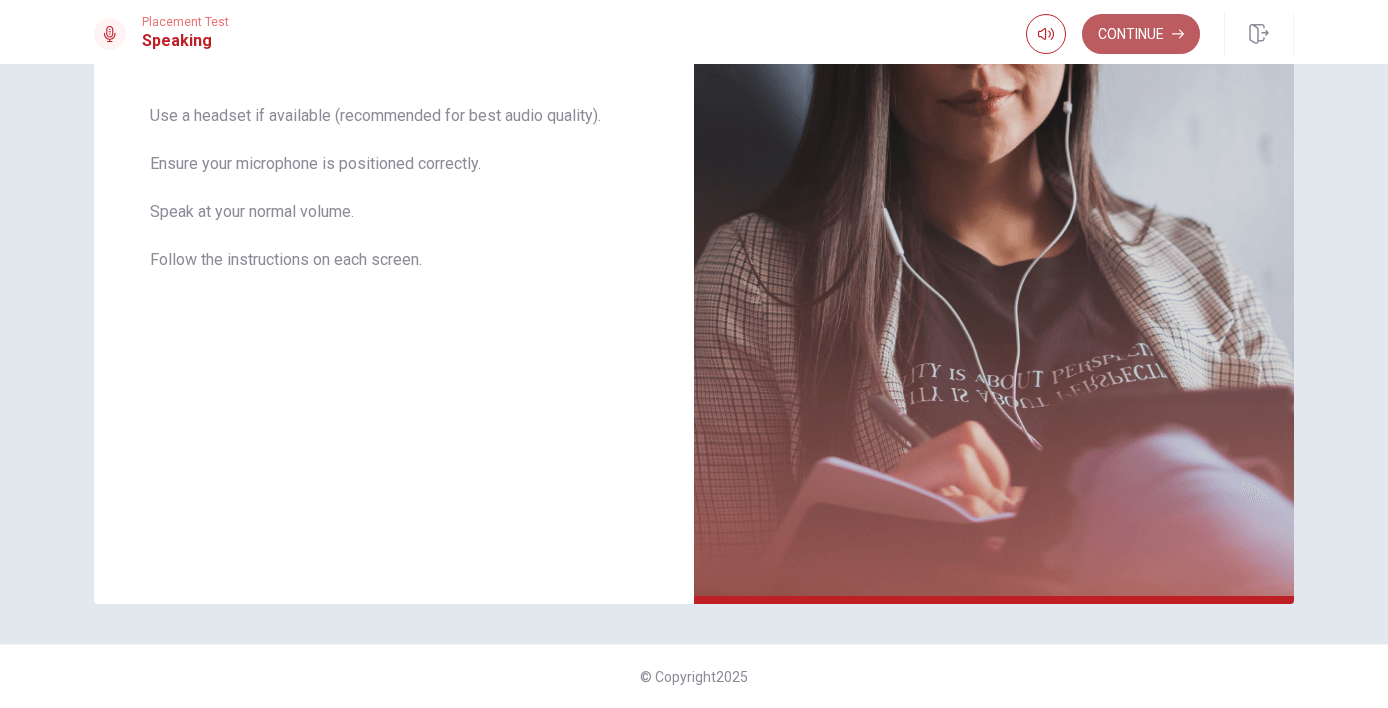 click on "Continue" at bounding box center (1141, 34) 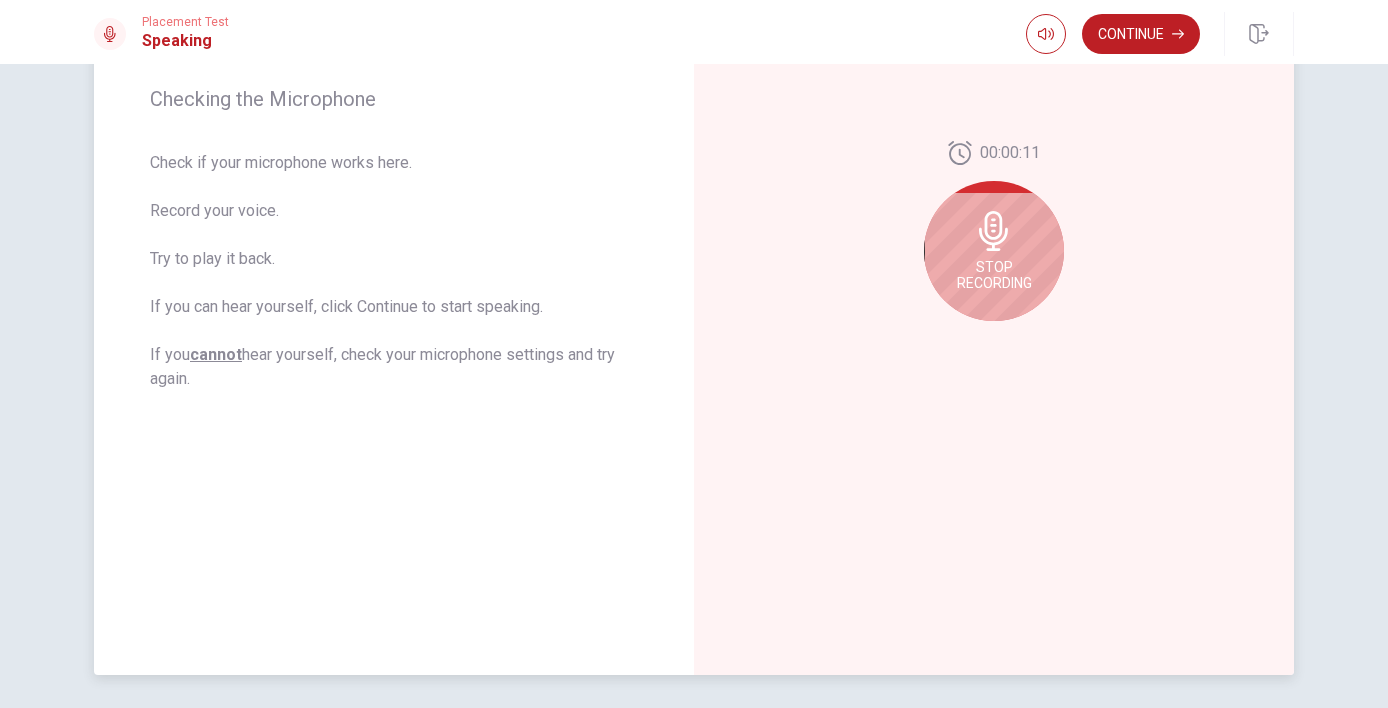 scroll, scrollTop: 304, scrollLeft: 0, axis: vertical 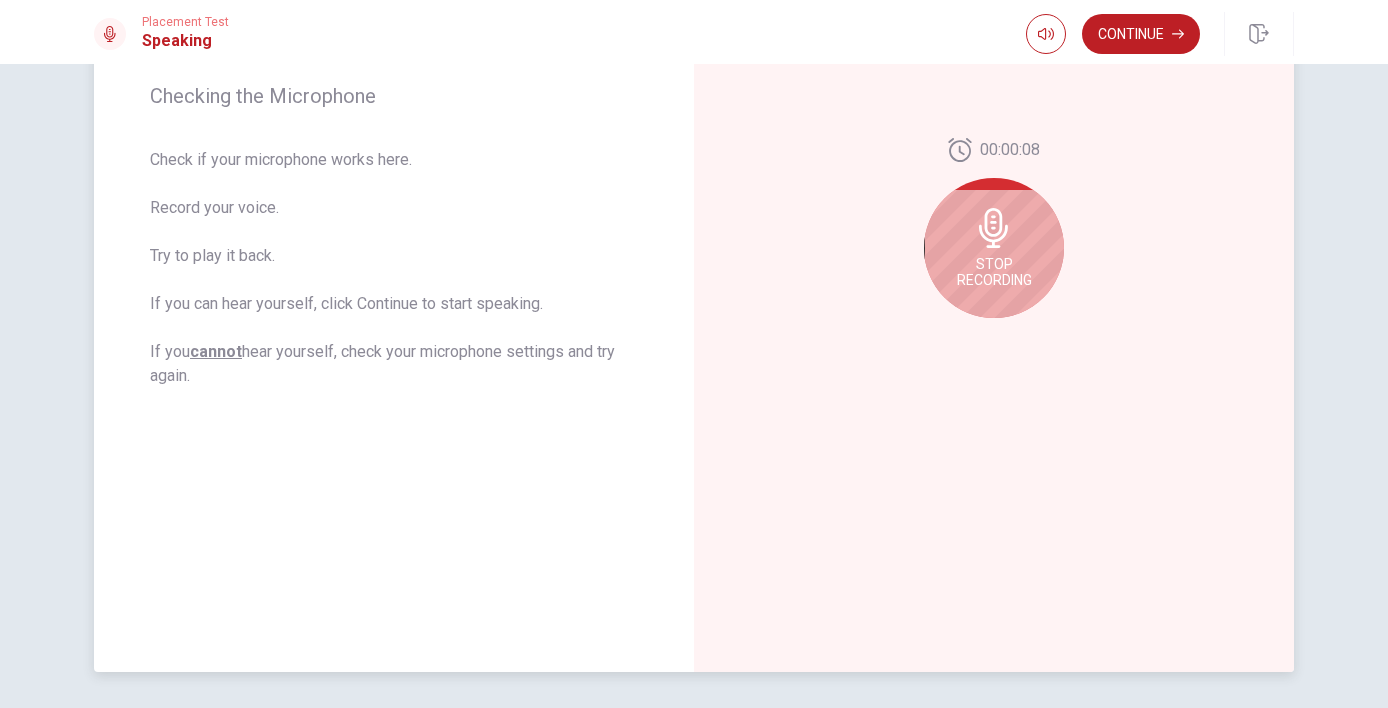 click 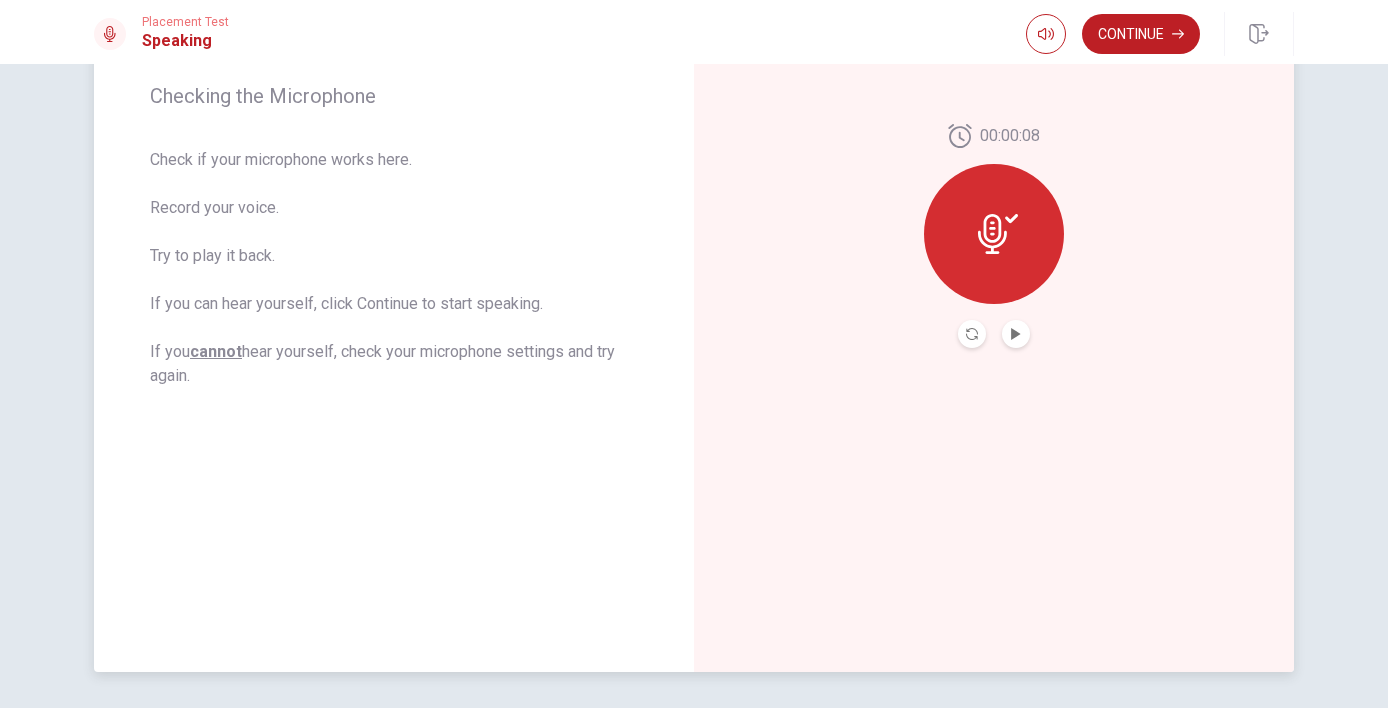 click at bounding box center [1016, 334] 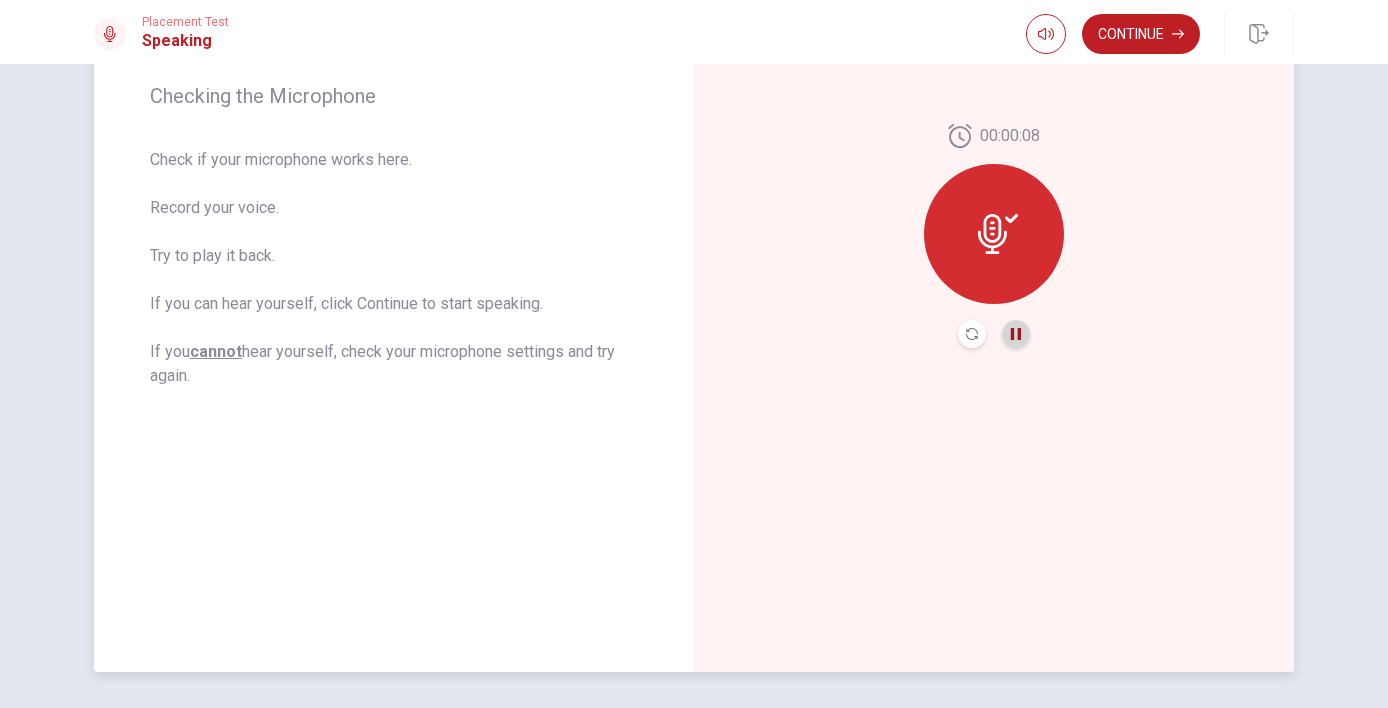 click 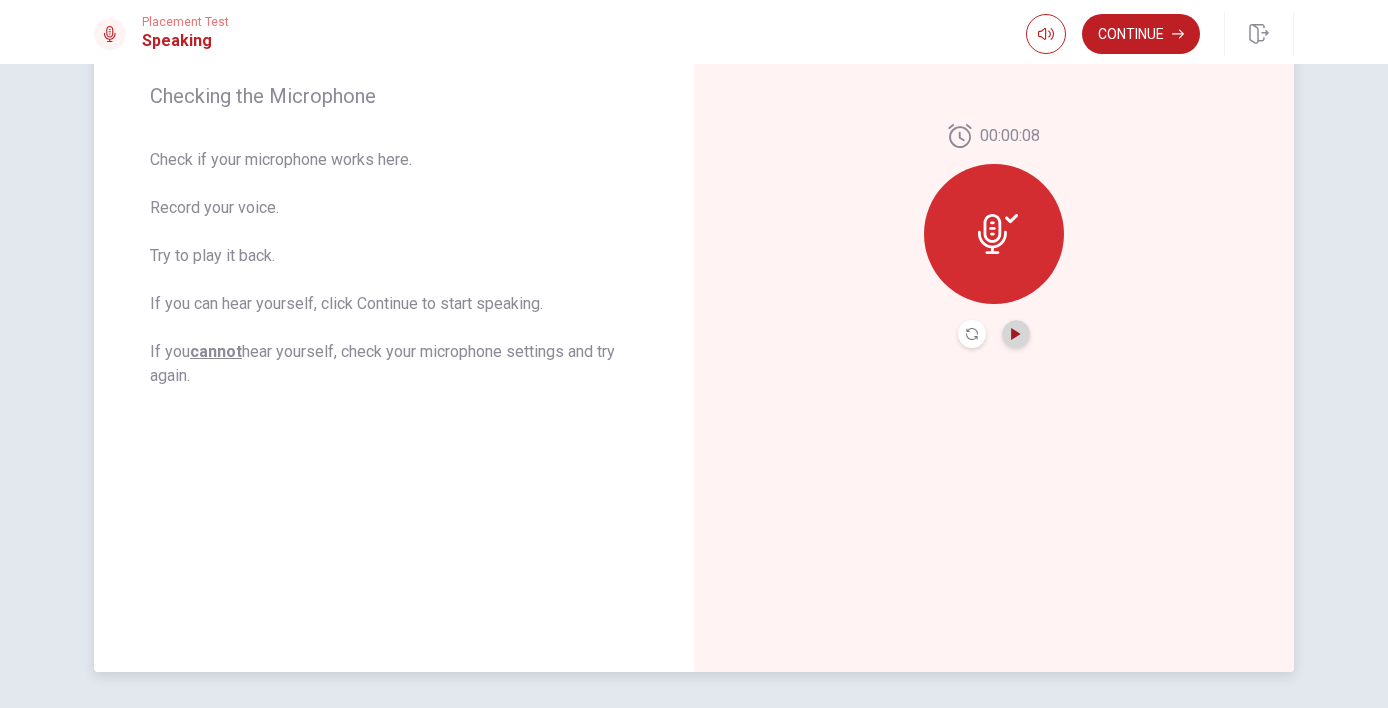 click 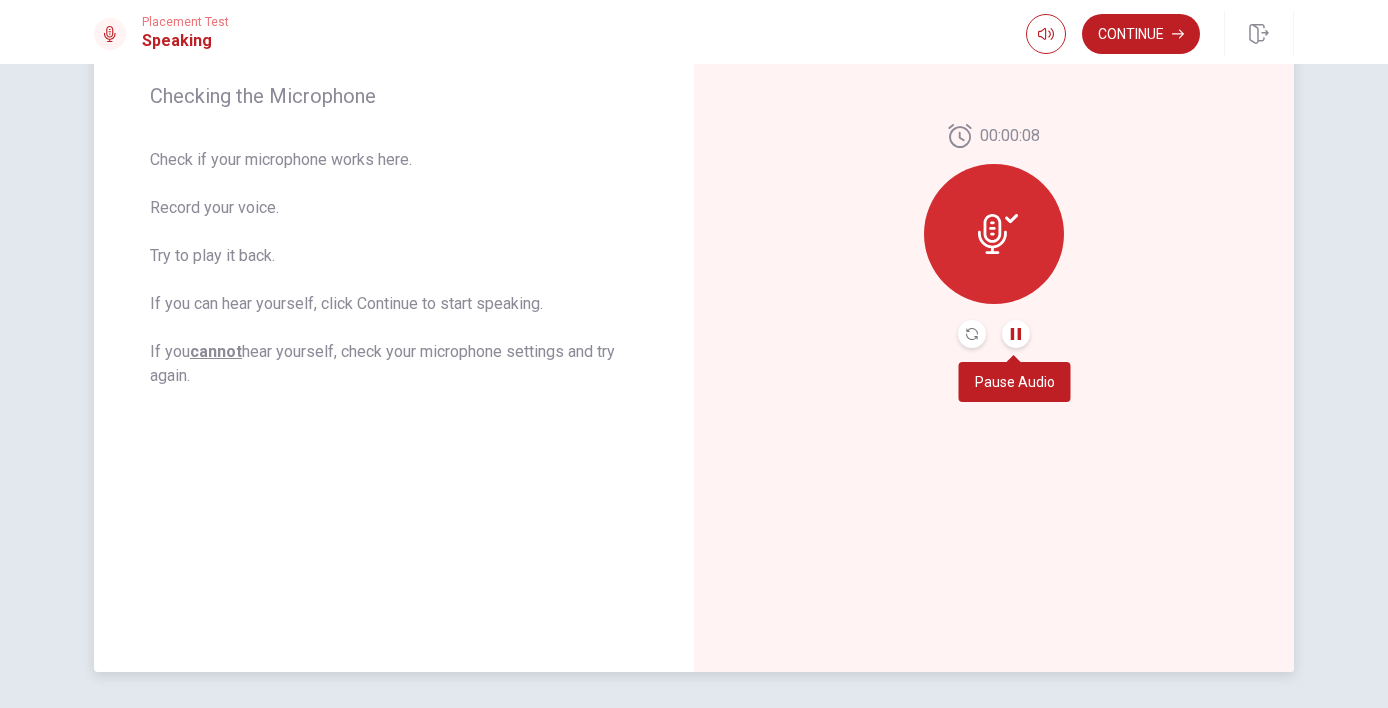 click 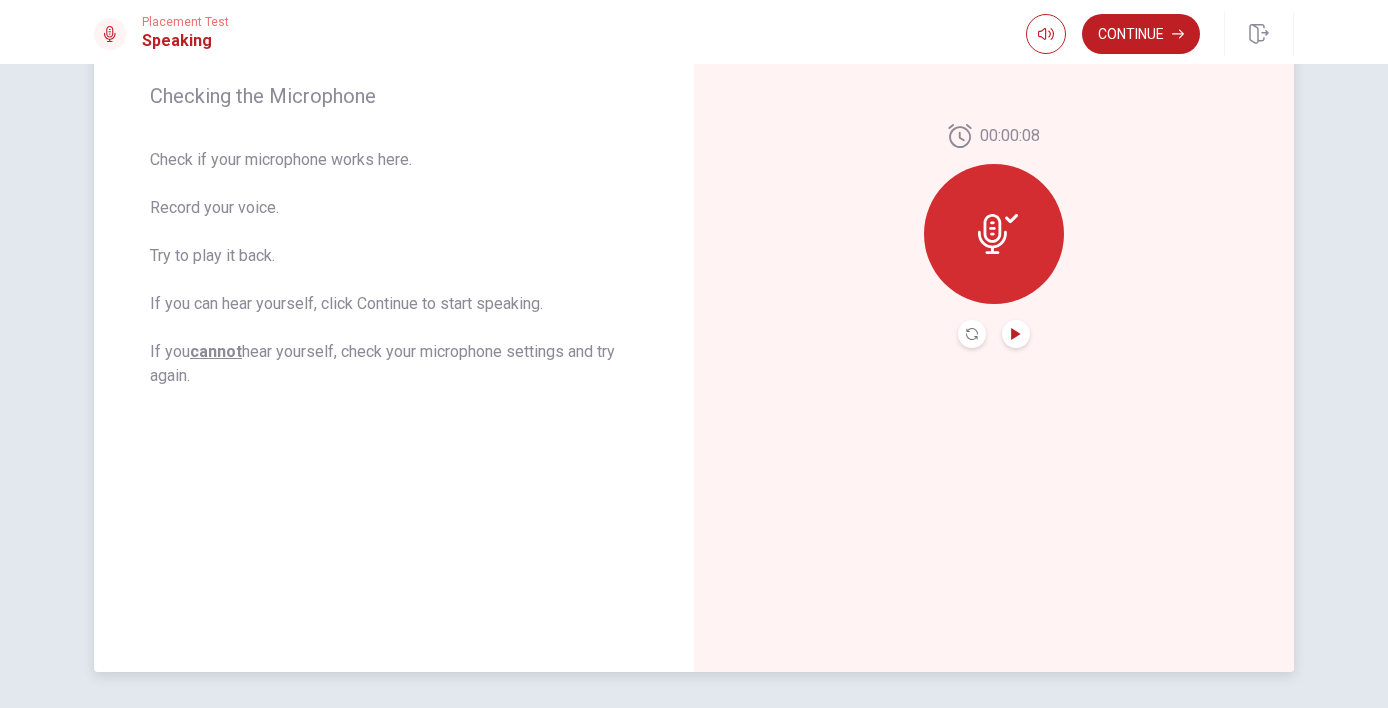 scroll, scrollTop: 277, scrollLeft: 0, axis: vertical 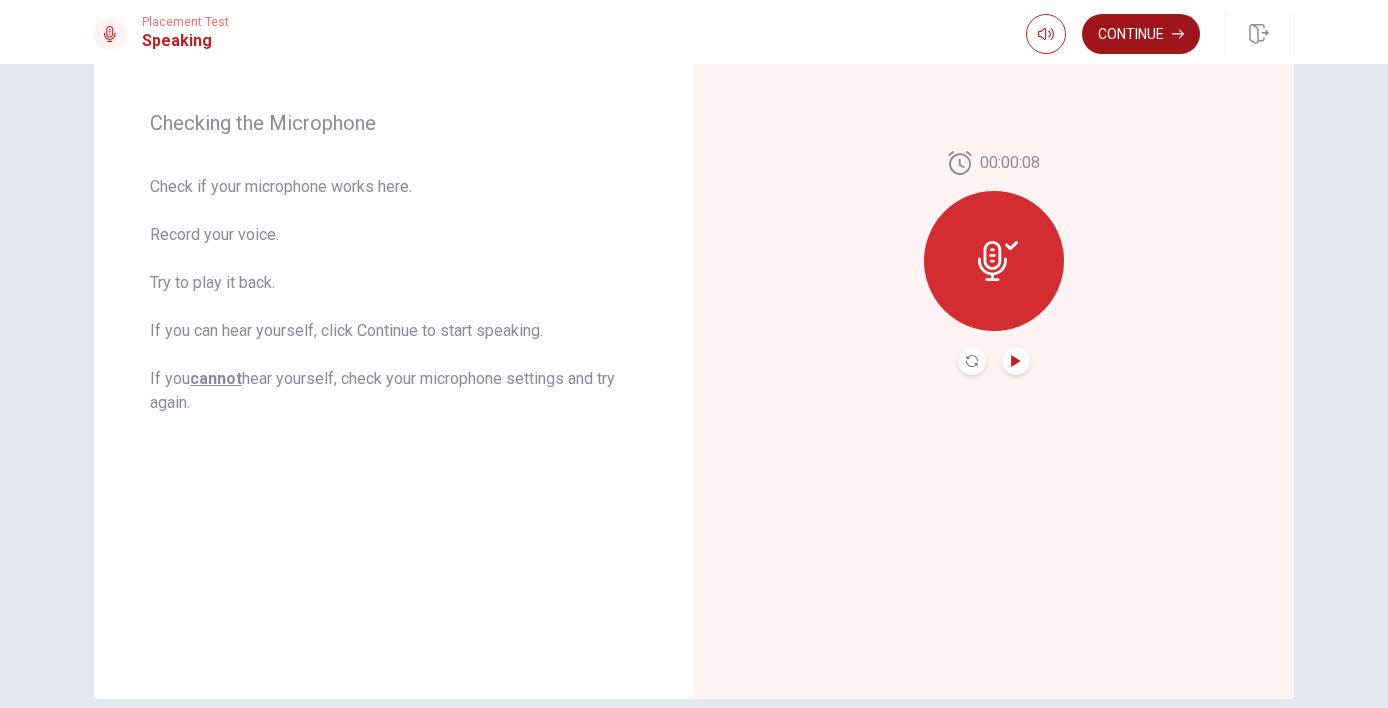 click on "Continue" at bounding box center [1141, 34] 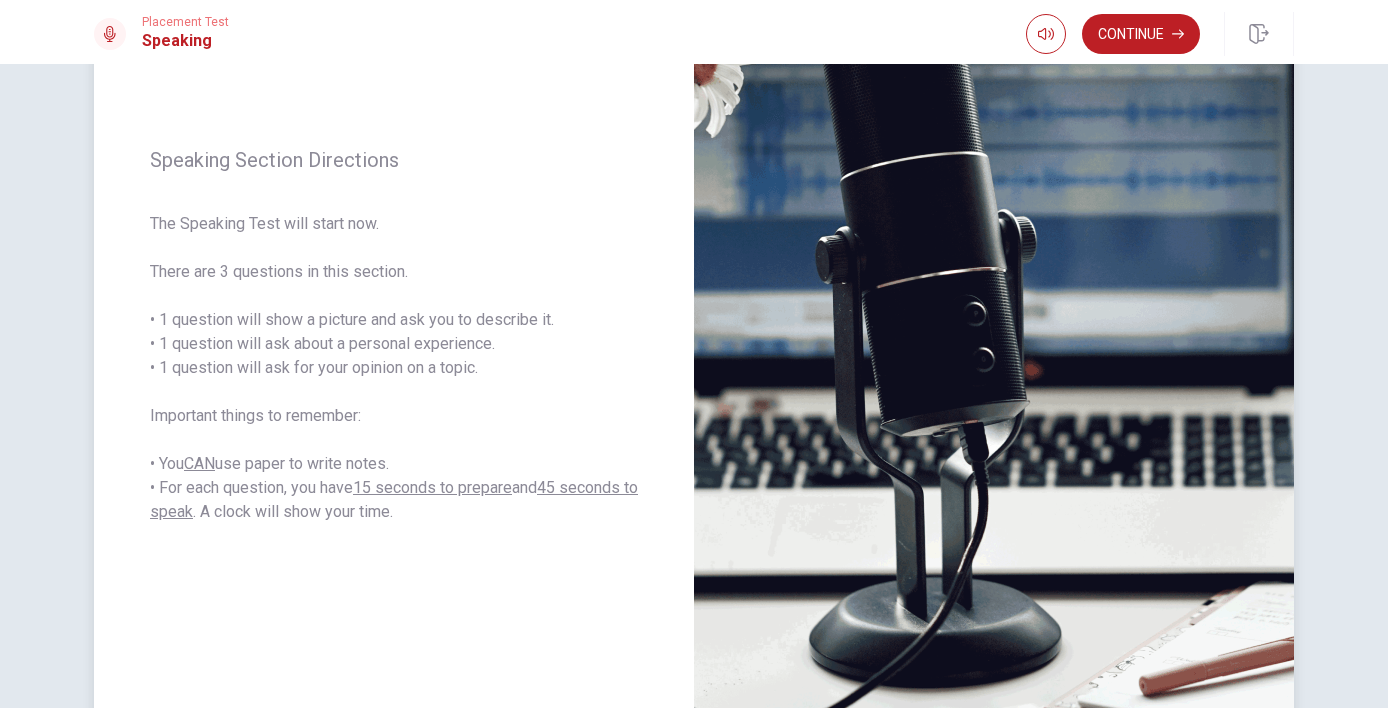 scroll, scrollTop: 207, scrollLeft: 0, axis: vertical 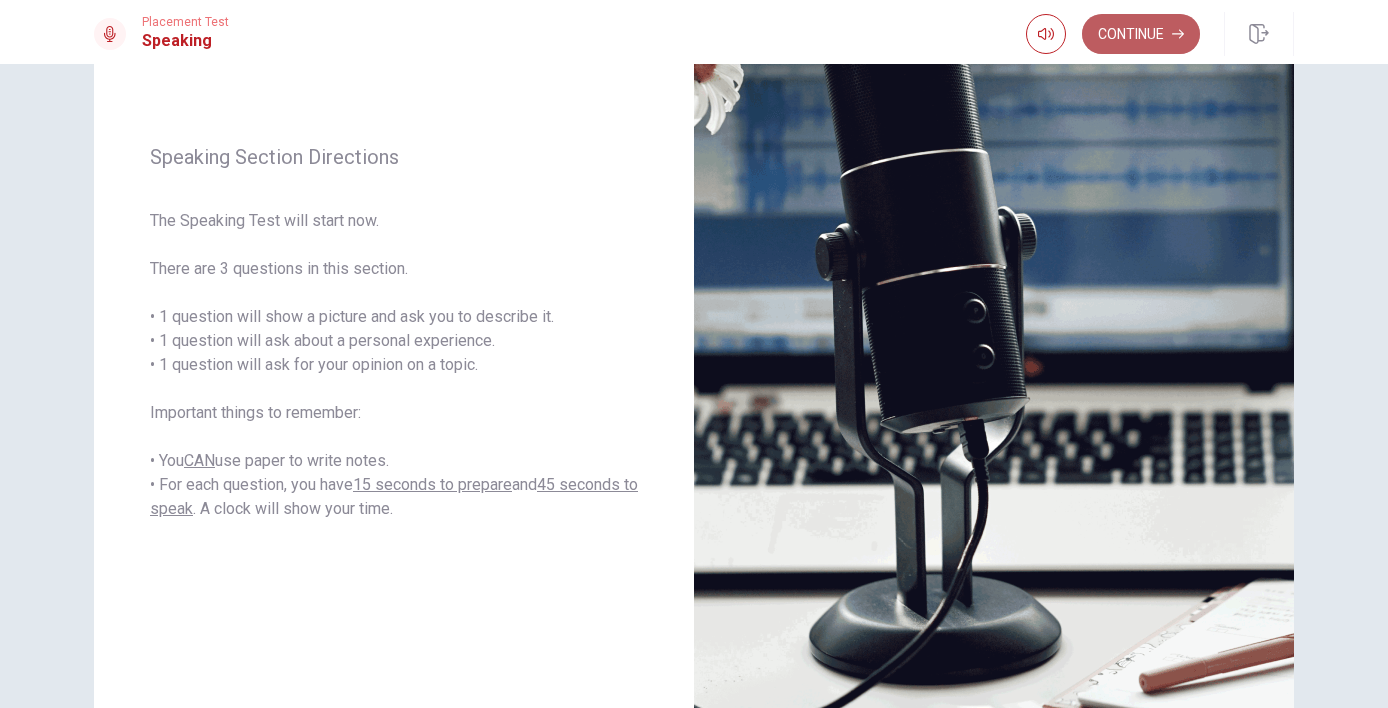 click on "Continue" at bounding box center [1141, 34] 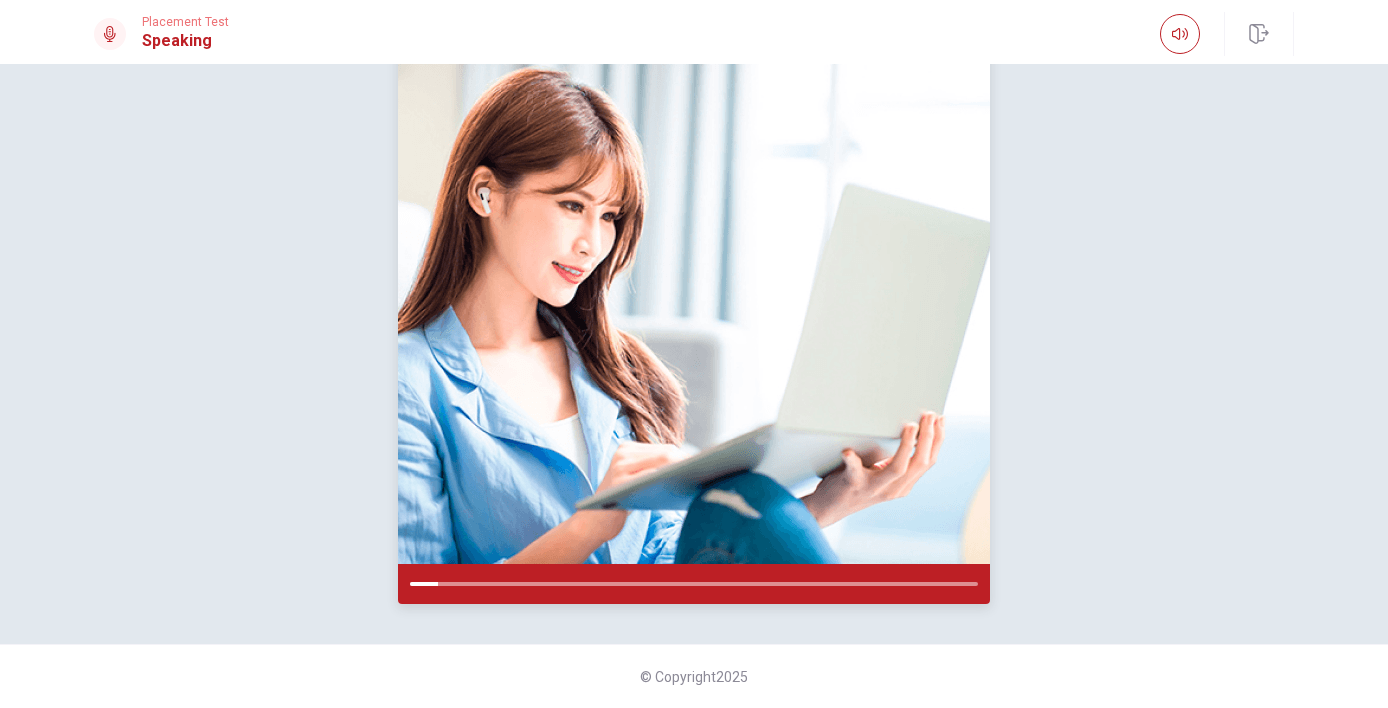 scroll, scrollTop: 0, scrollLeft: 0, axis: both 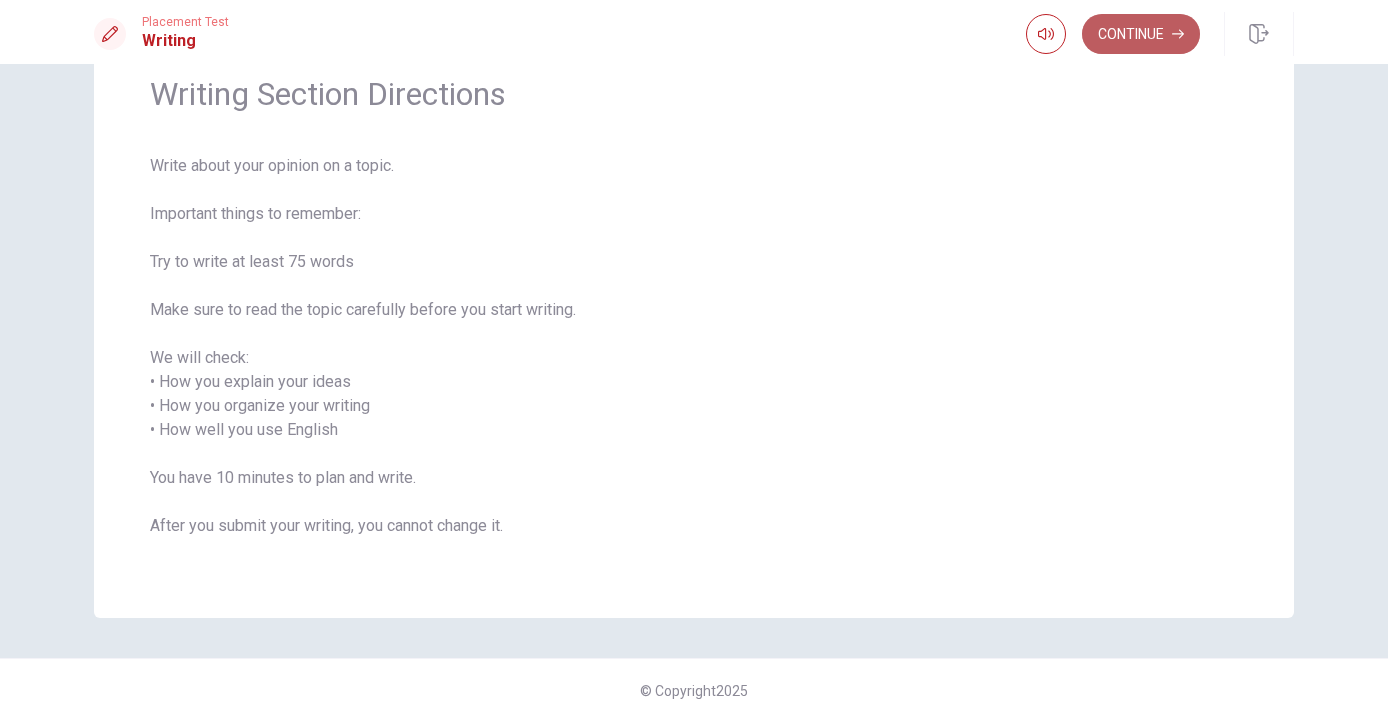click on "Continue" at bounding box center (1141, 34) 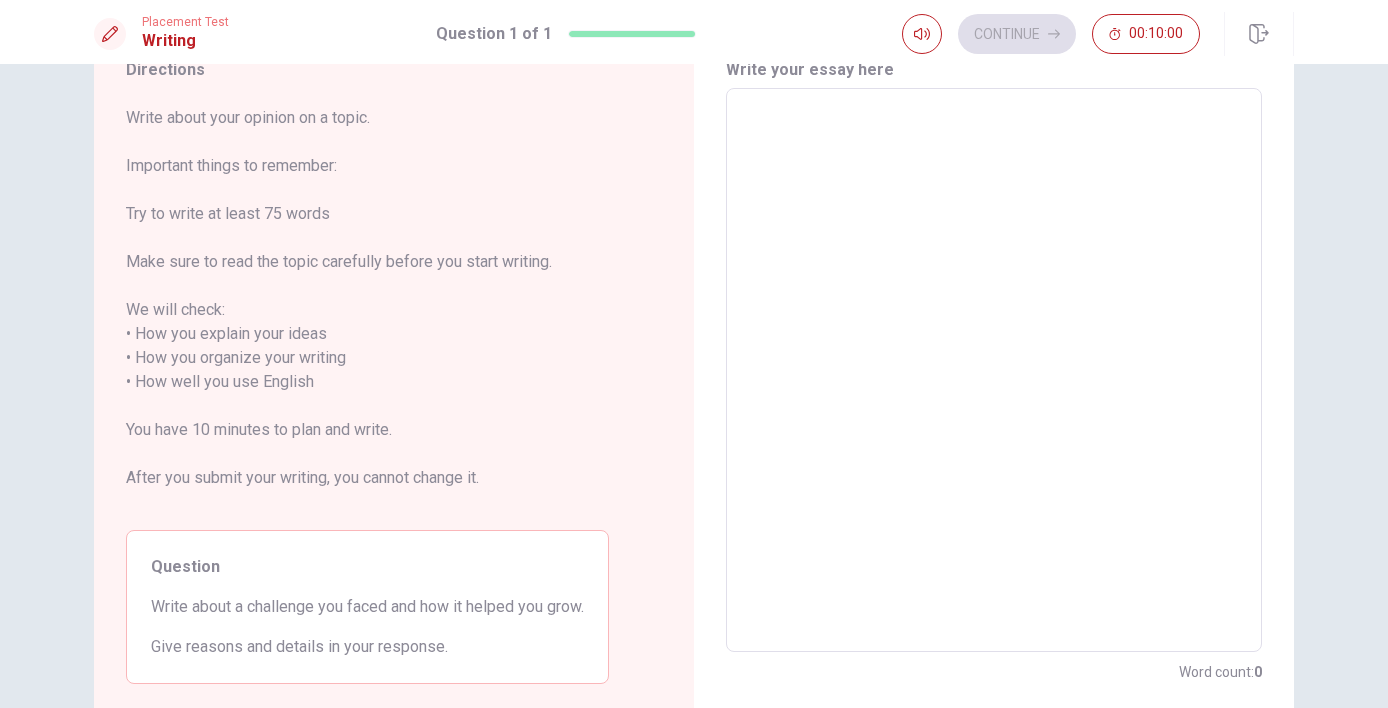 click at bounding box center (994, 370) 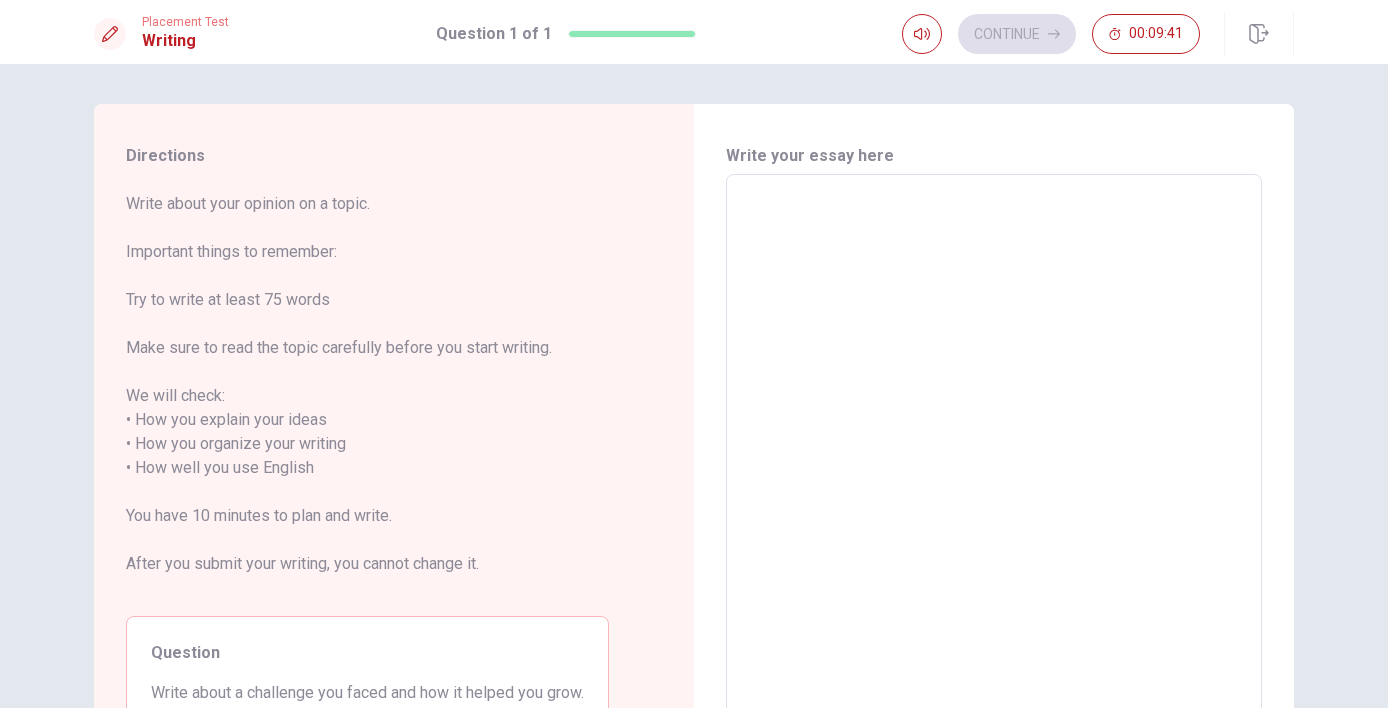 scroll, scrollTop: 0, scrollLeft: 0, axis: both 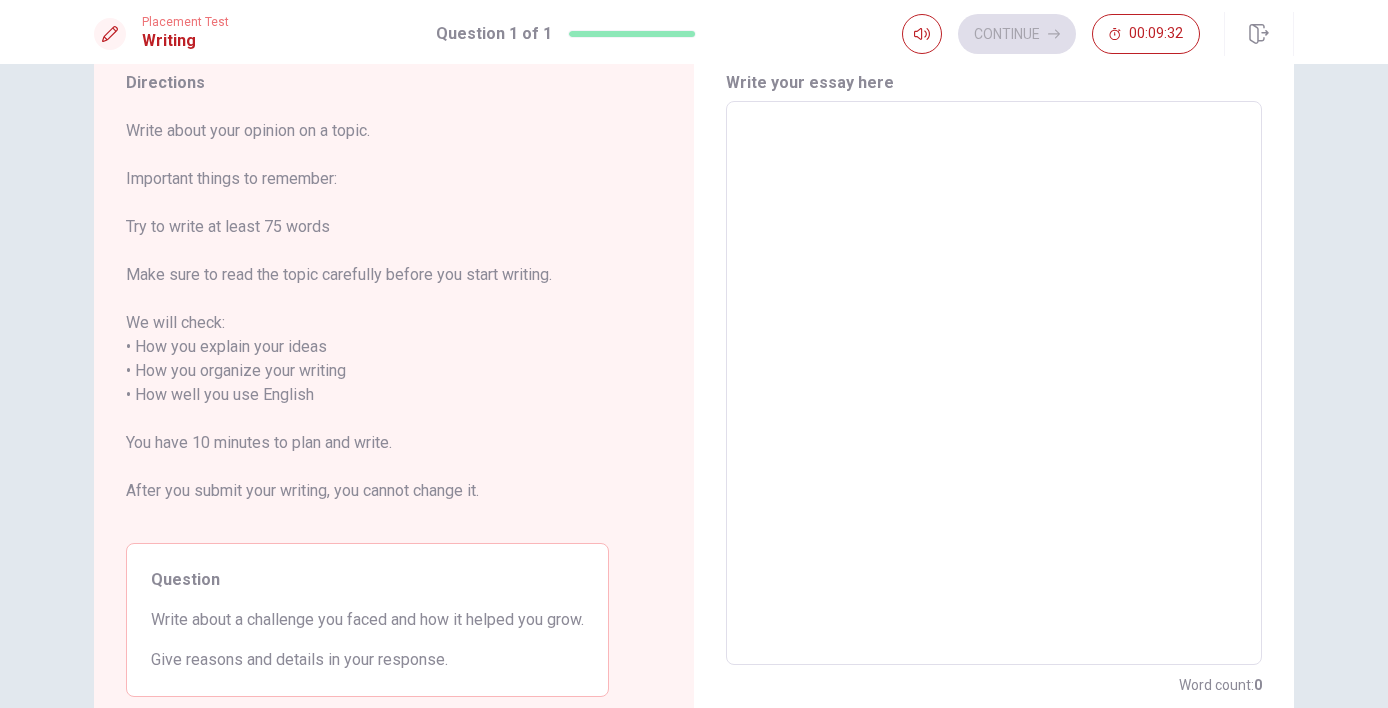 type on "D" 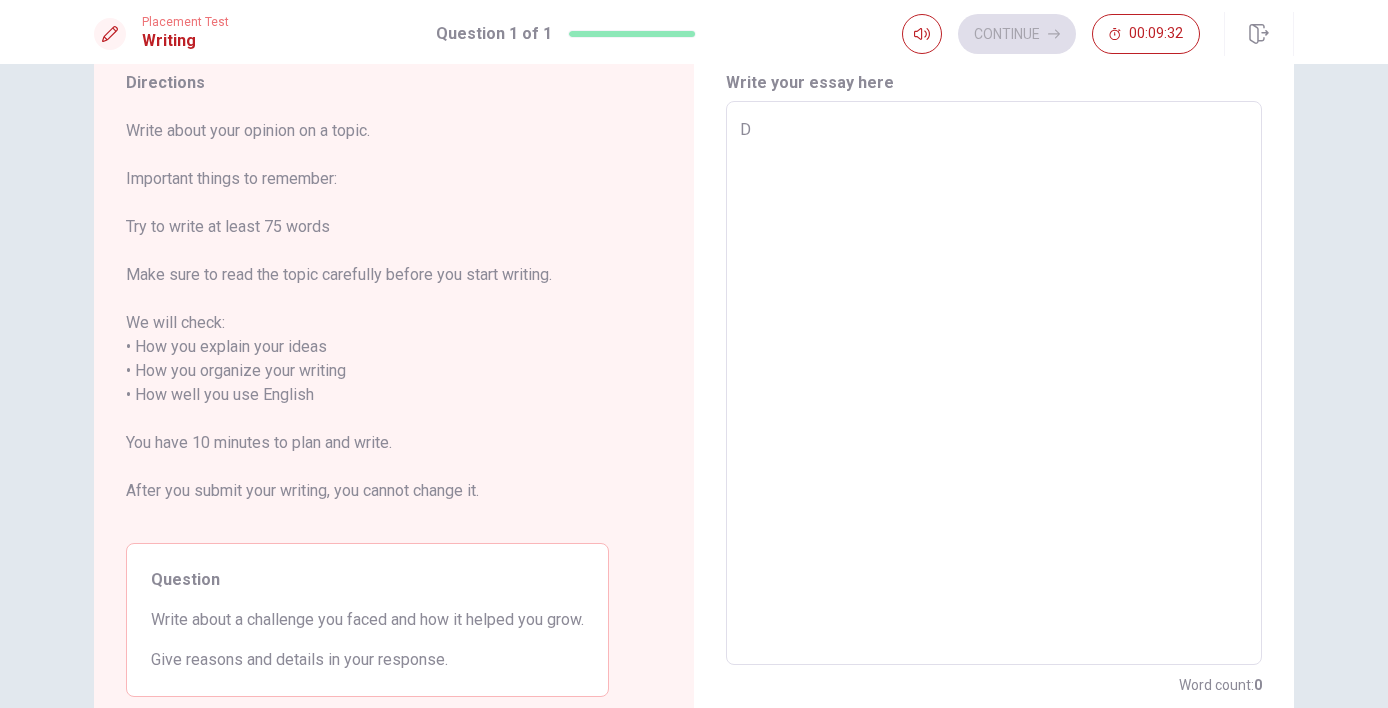 type on "x" 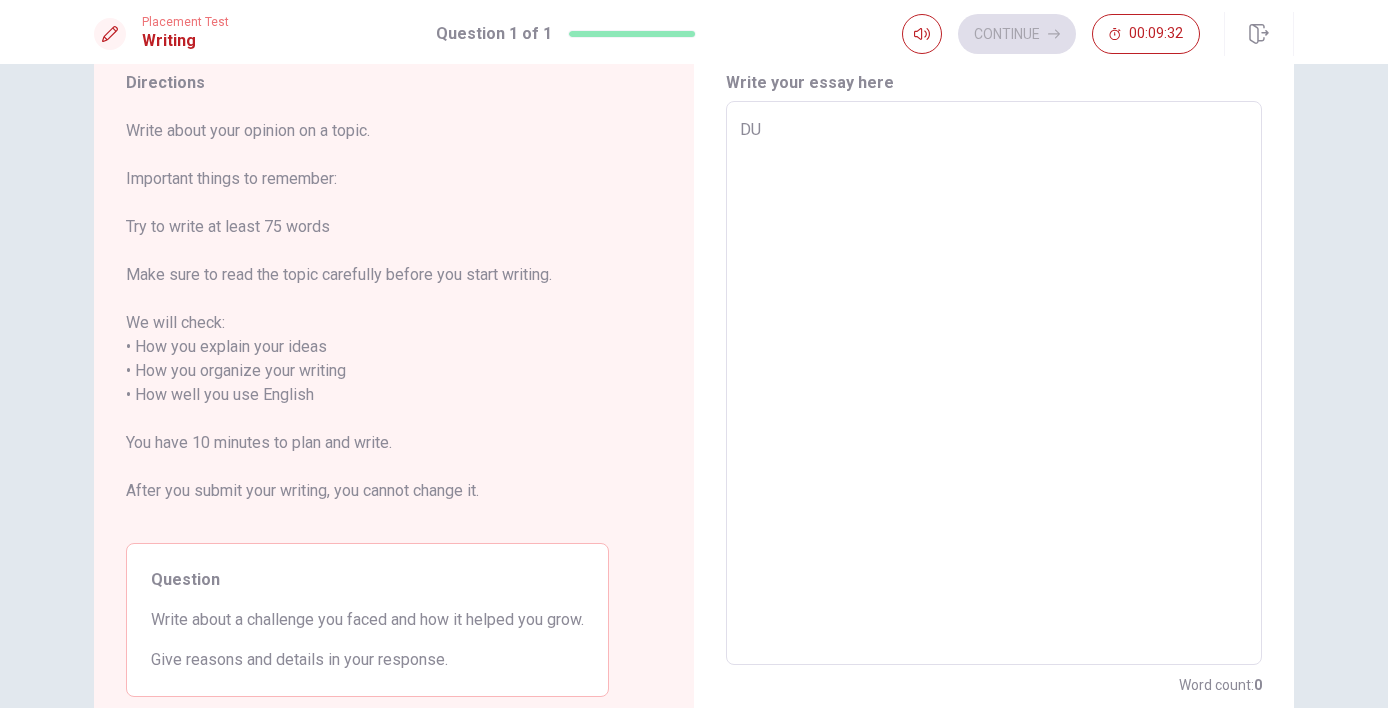 type on "x" 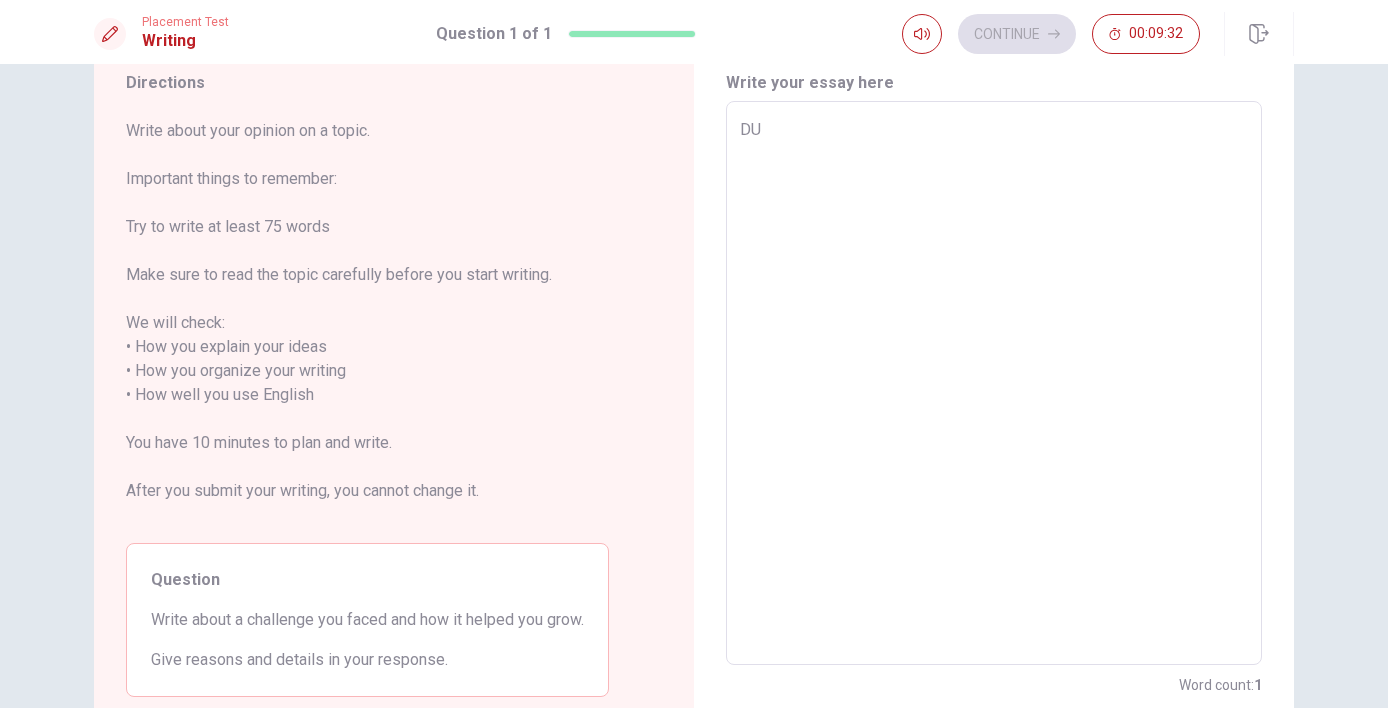 type on "DUr" 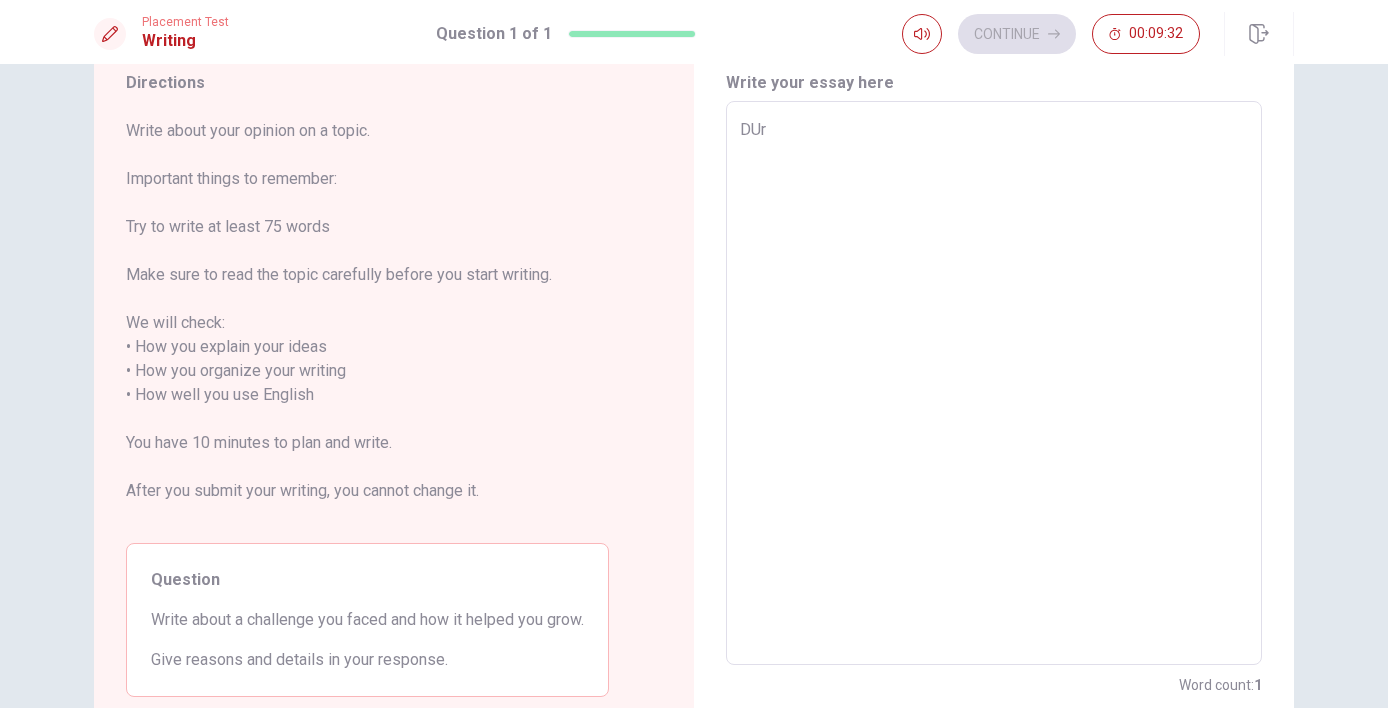 type on "x" 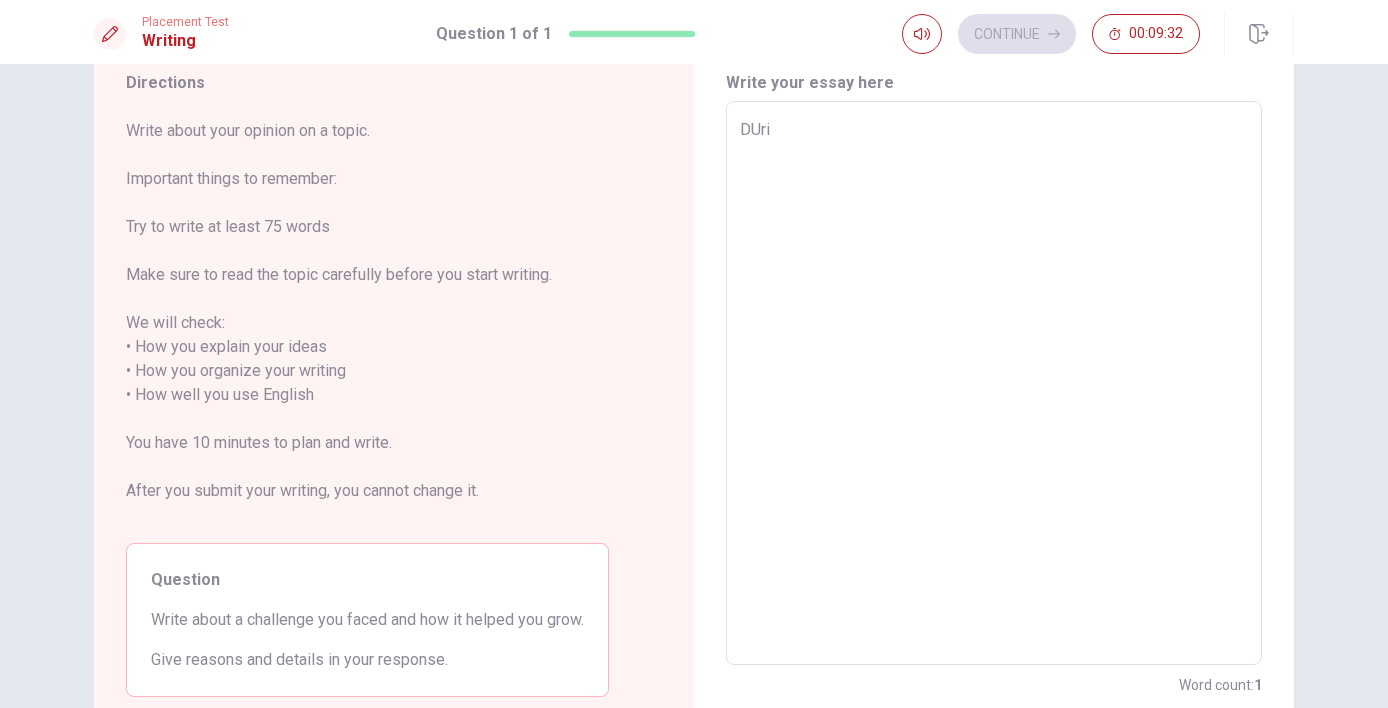 type on "x" 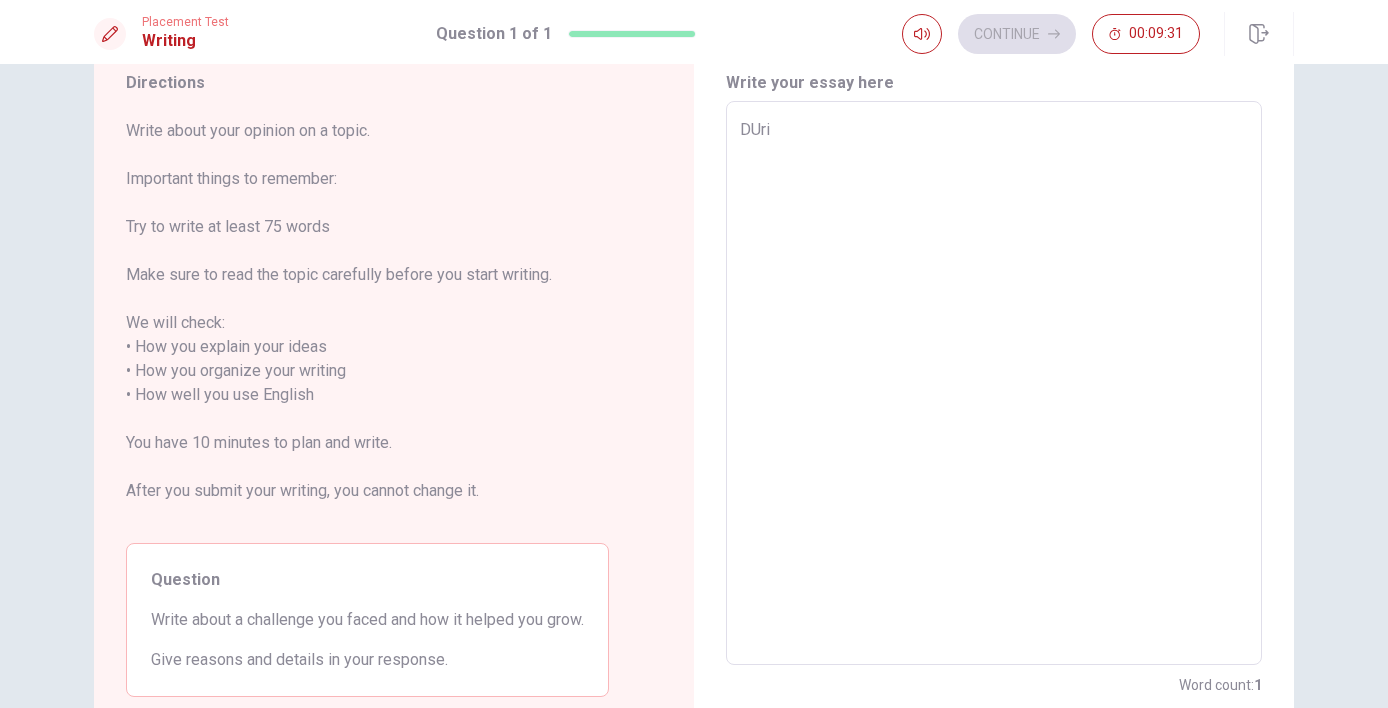 type on "DUr" 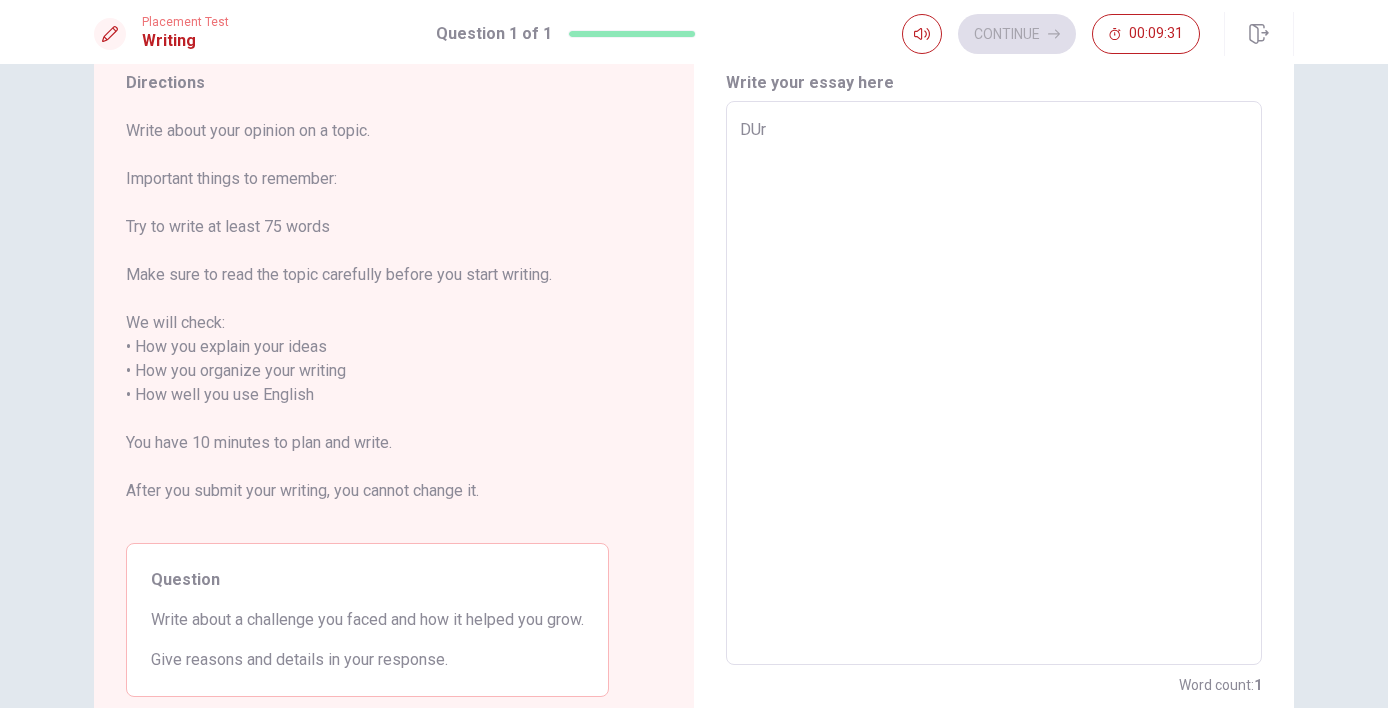 type on "x" 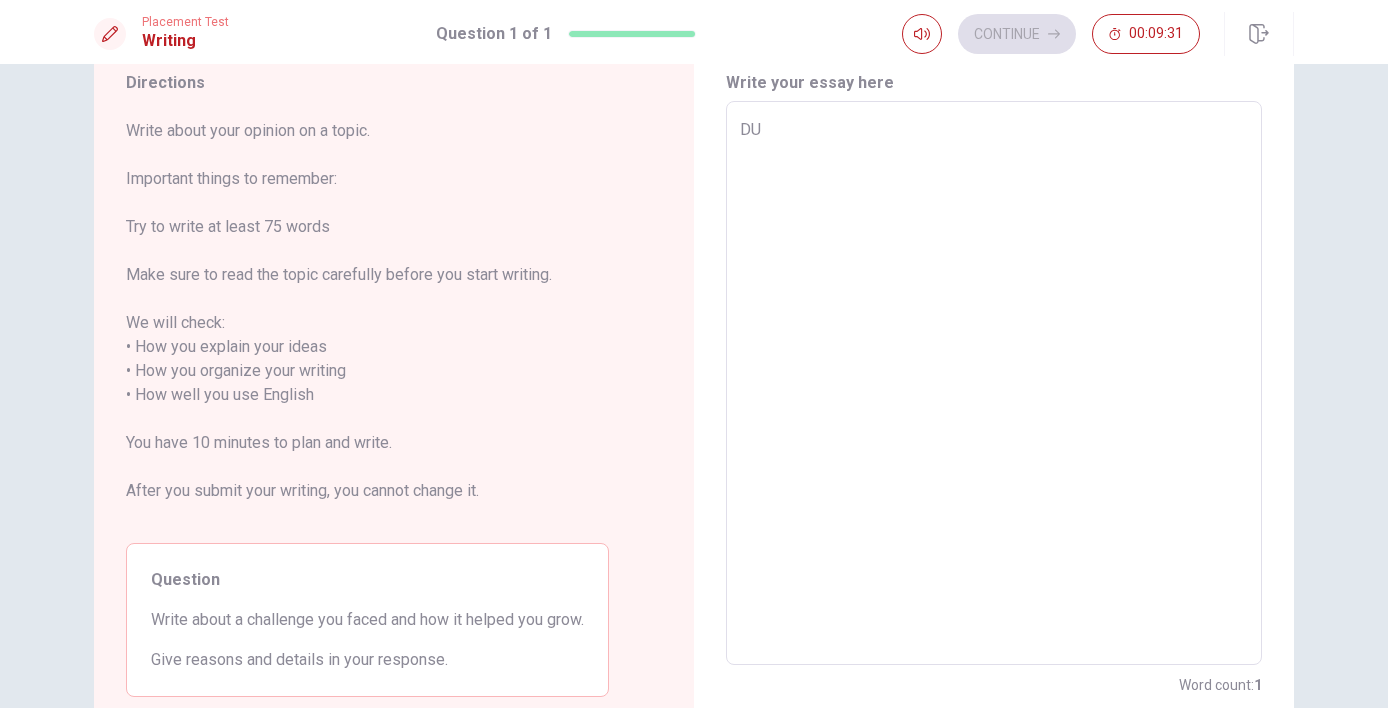 type on "x" 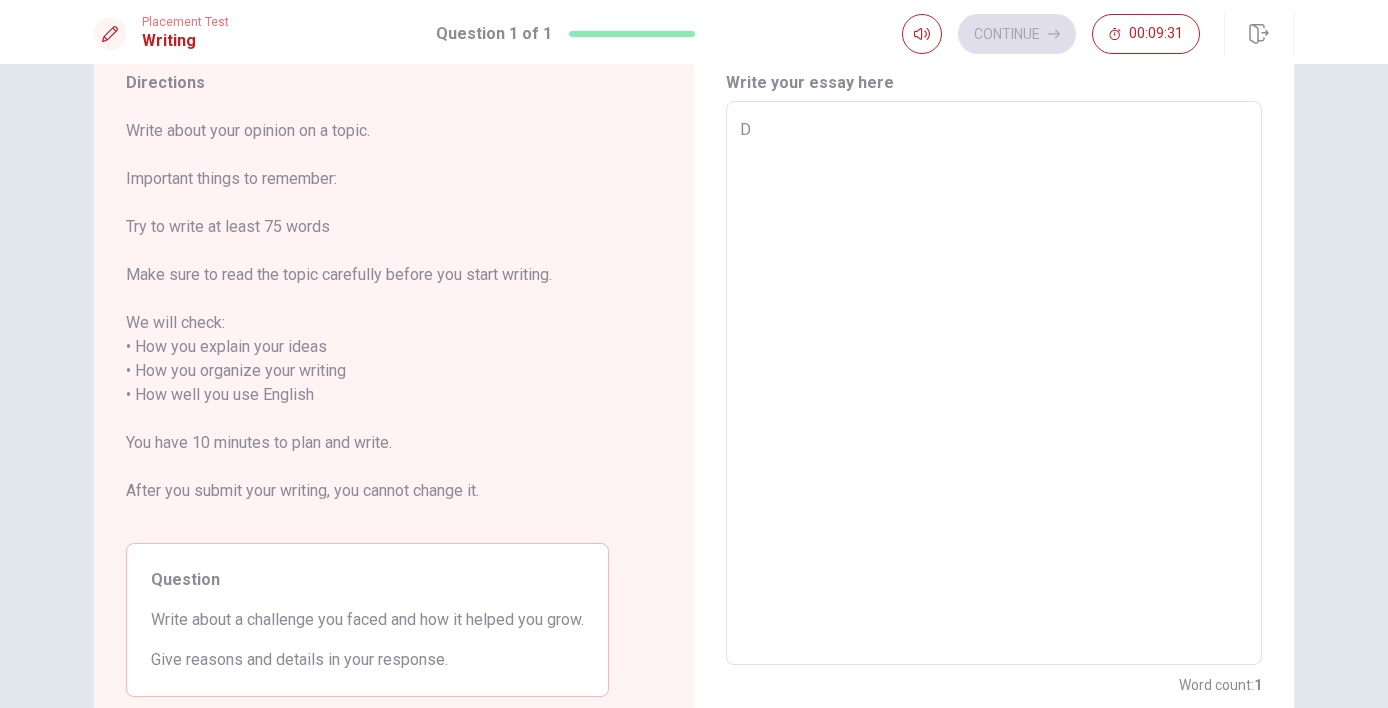 type on "x" 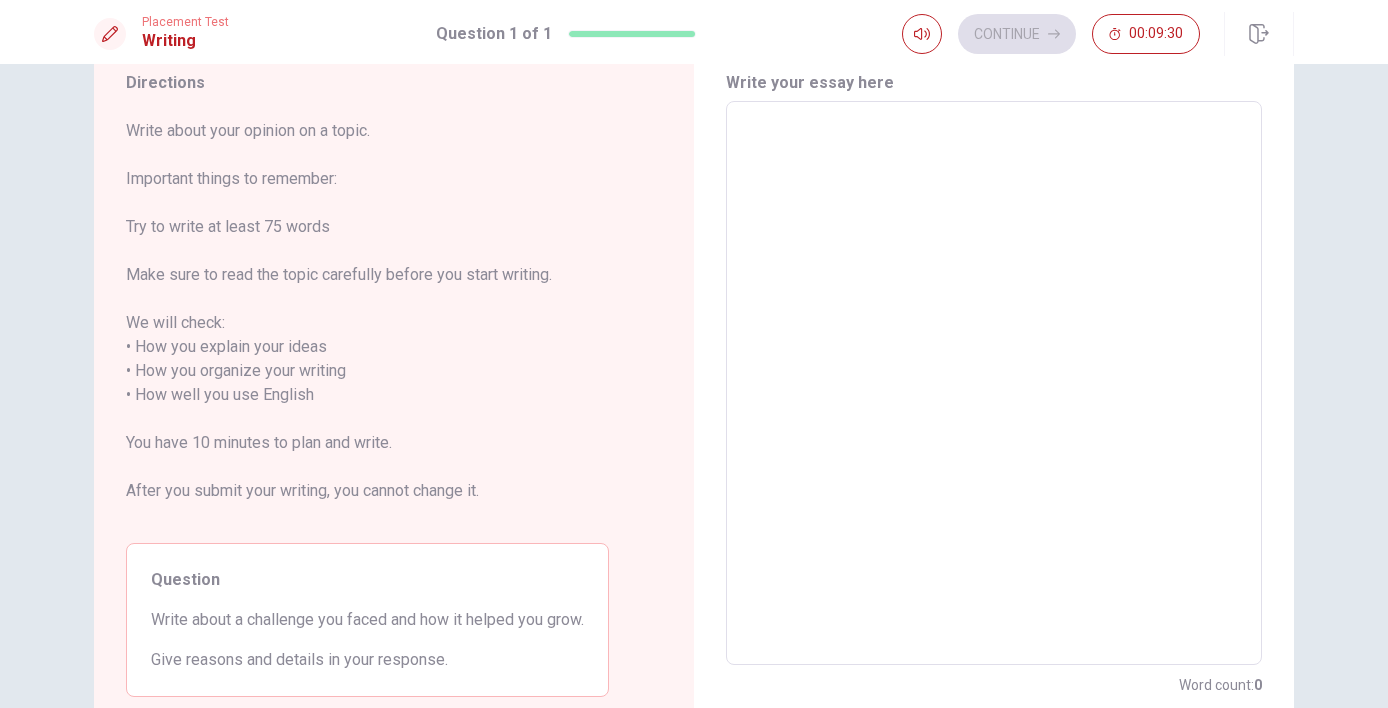 type on "I" 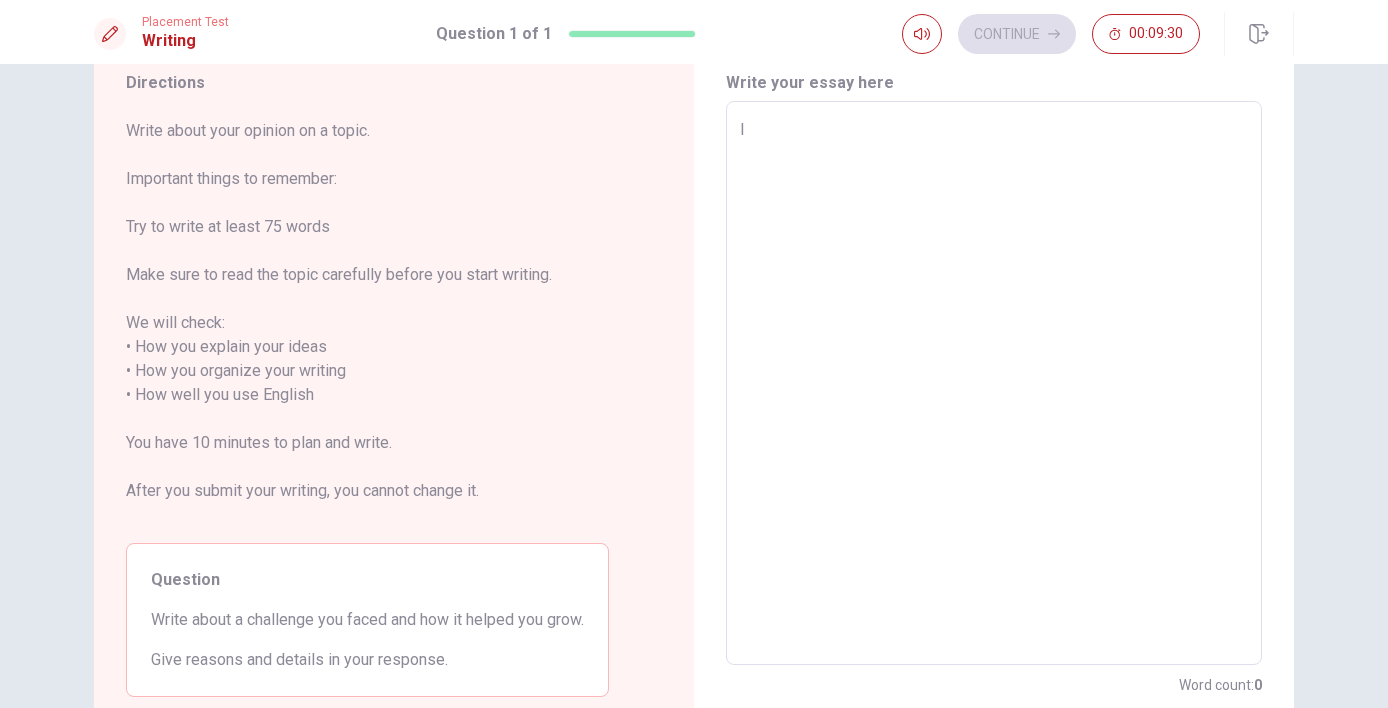 type on "x" 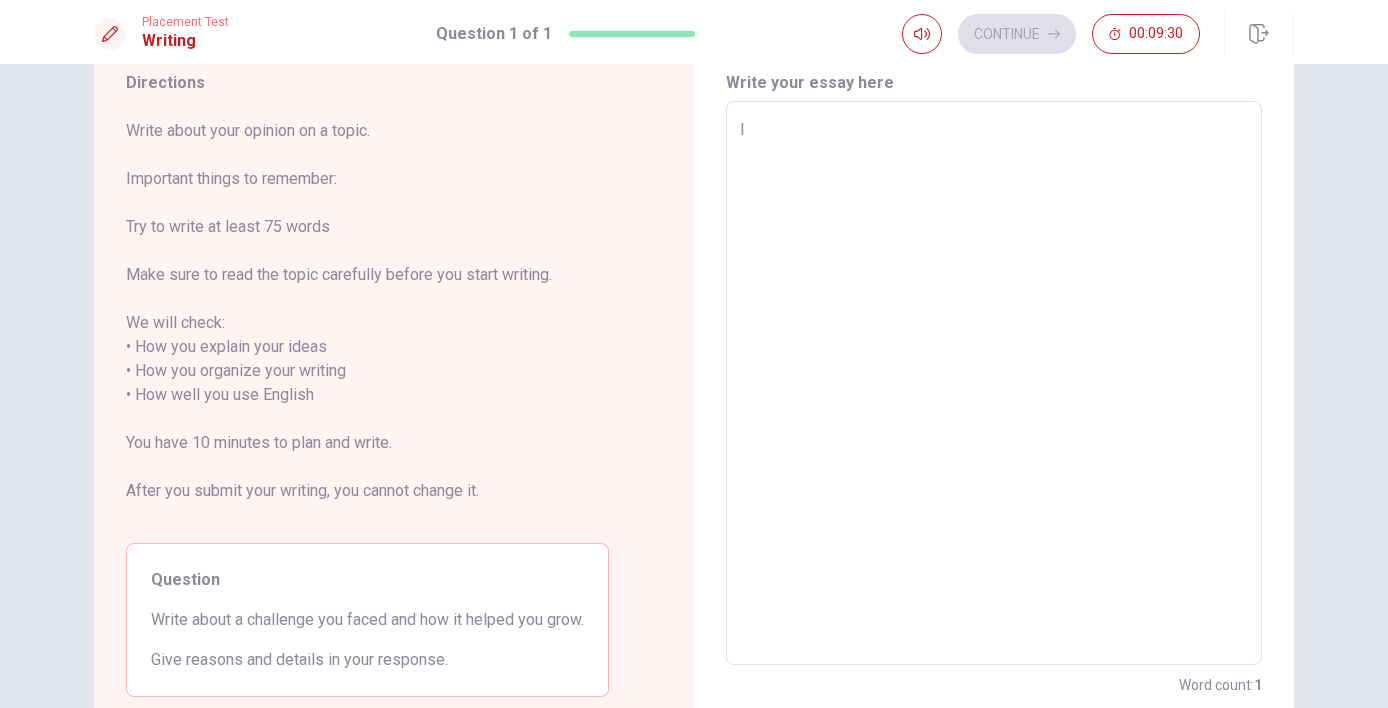 type on "In" 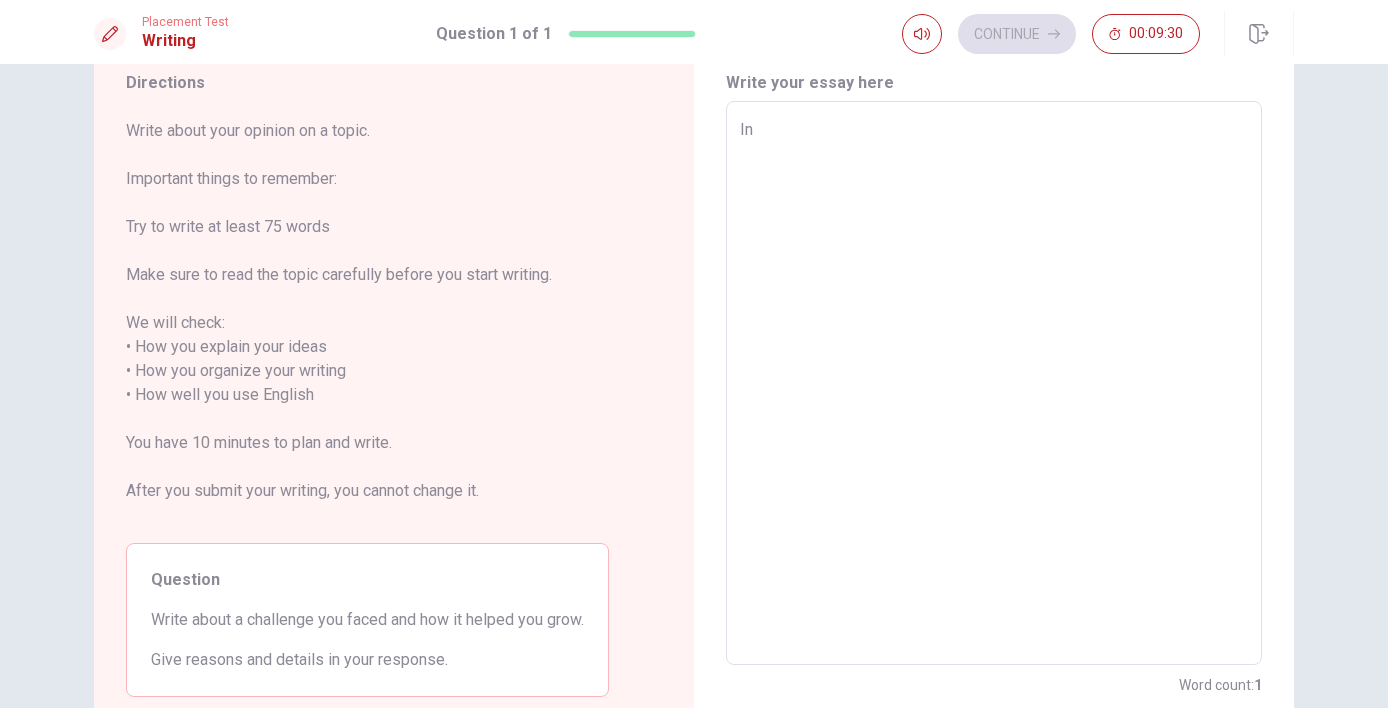 type on "x" 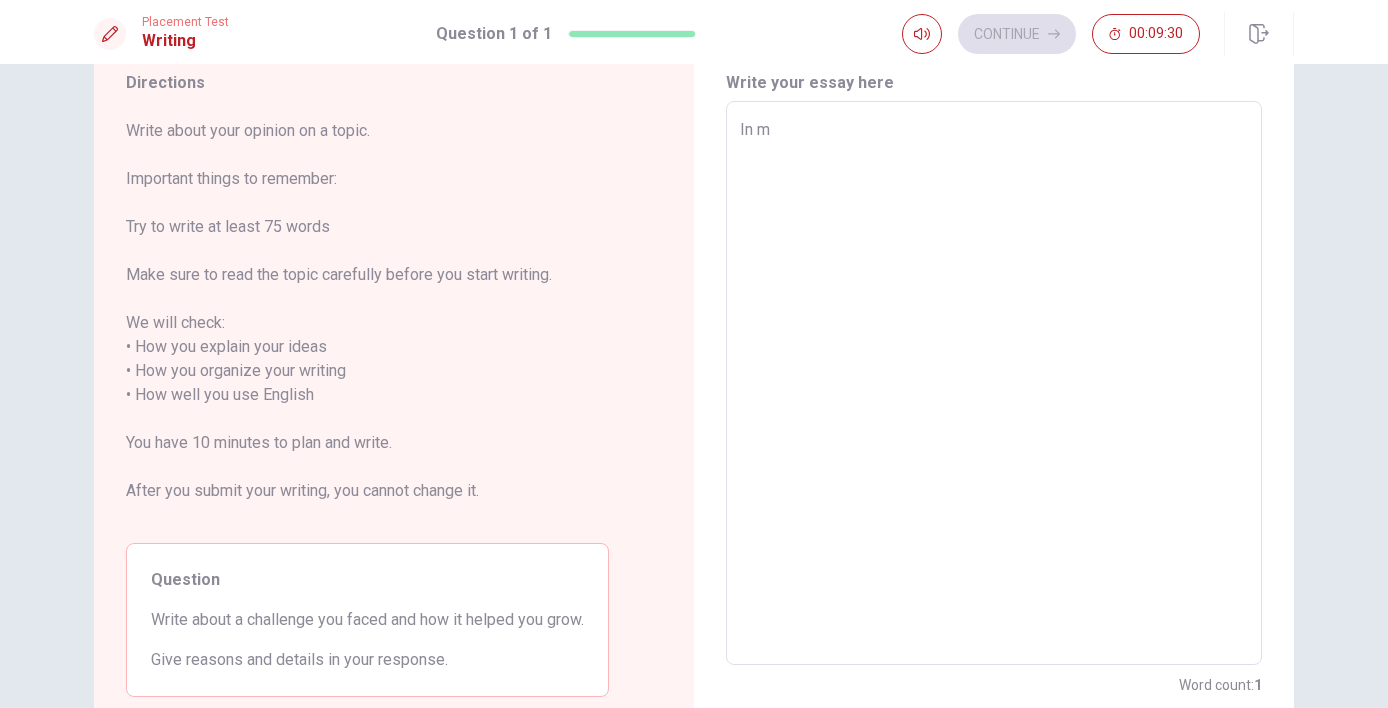 type on "x" 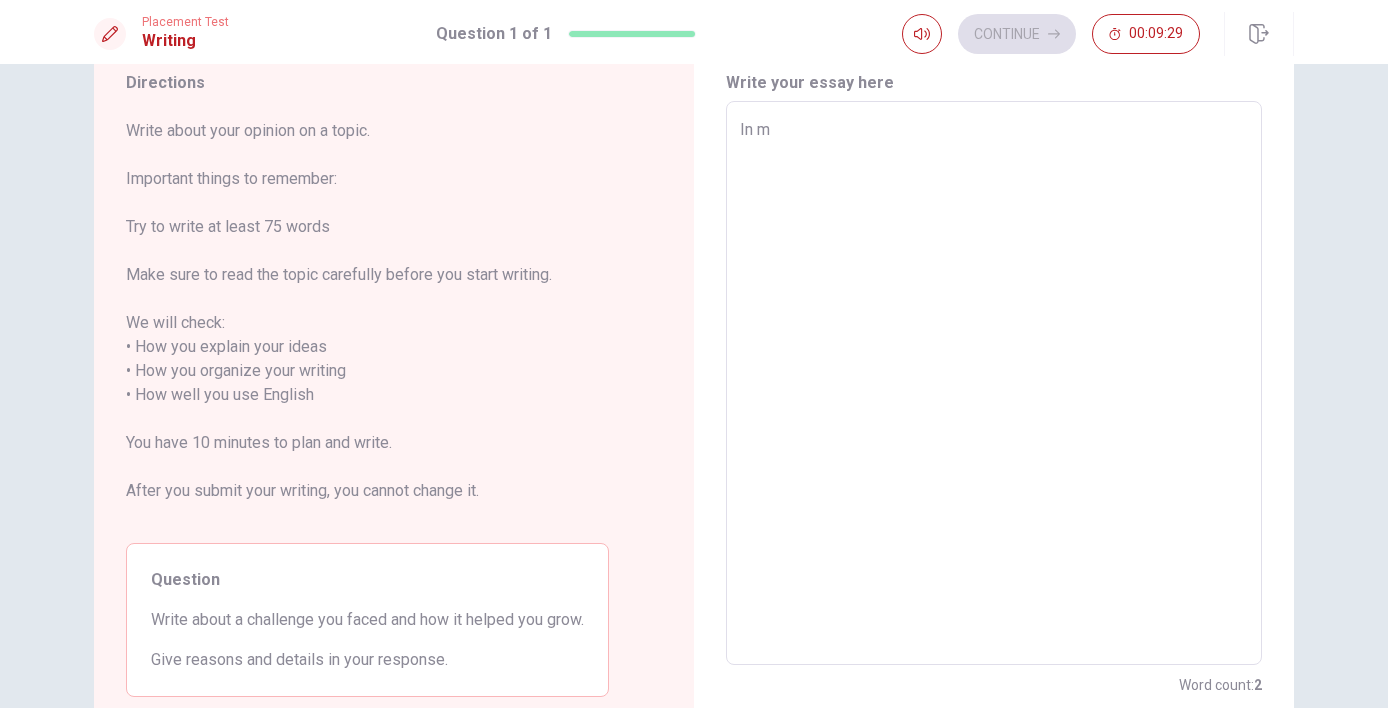 type on "In my" 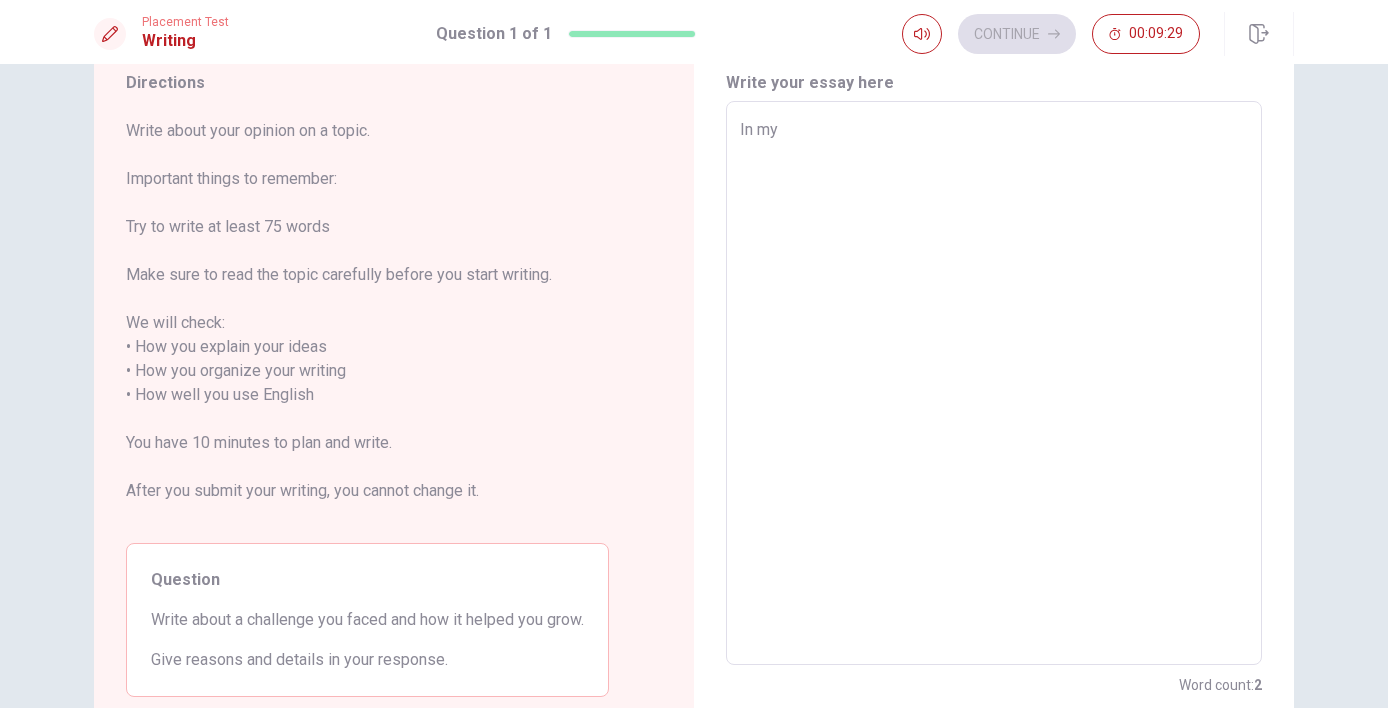 type on "x" 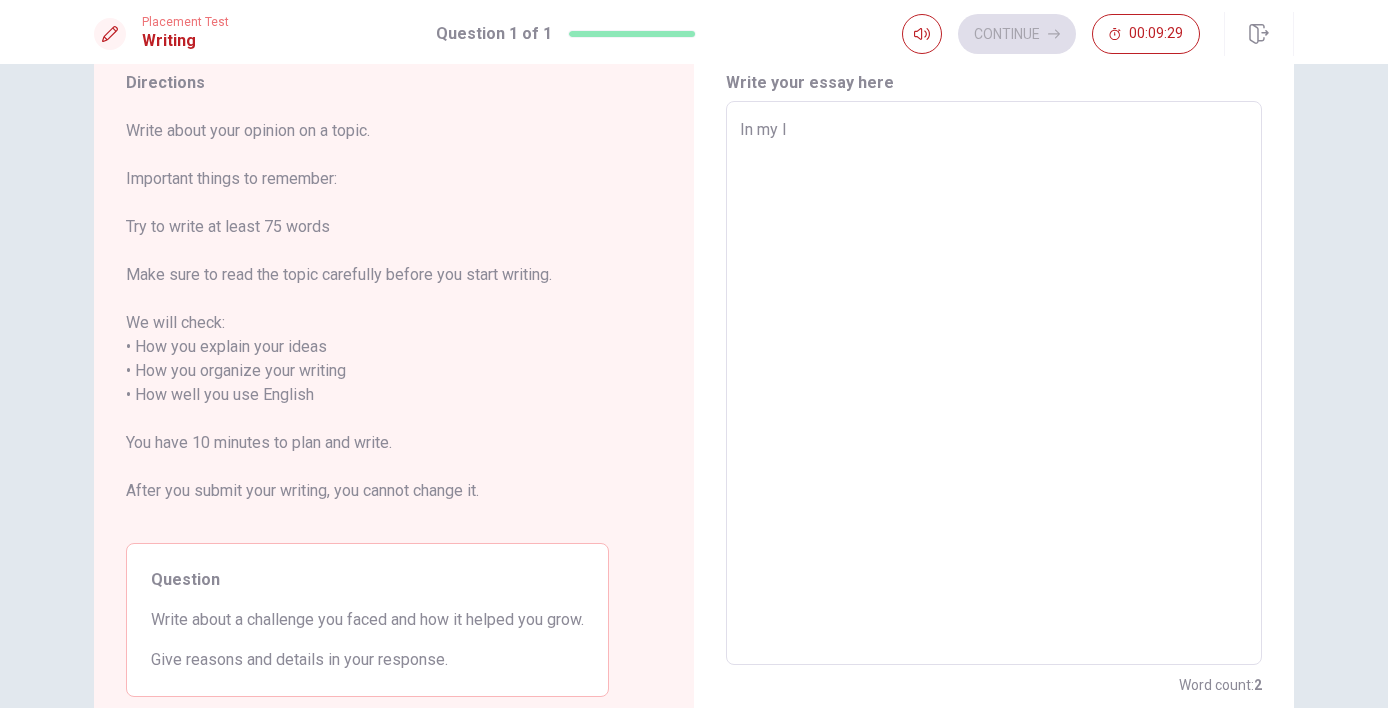 type on "x" 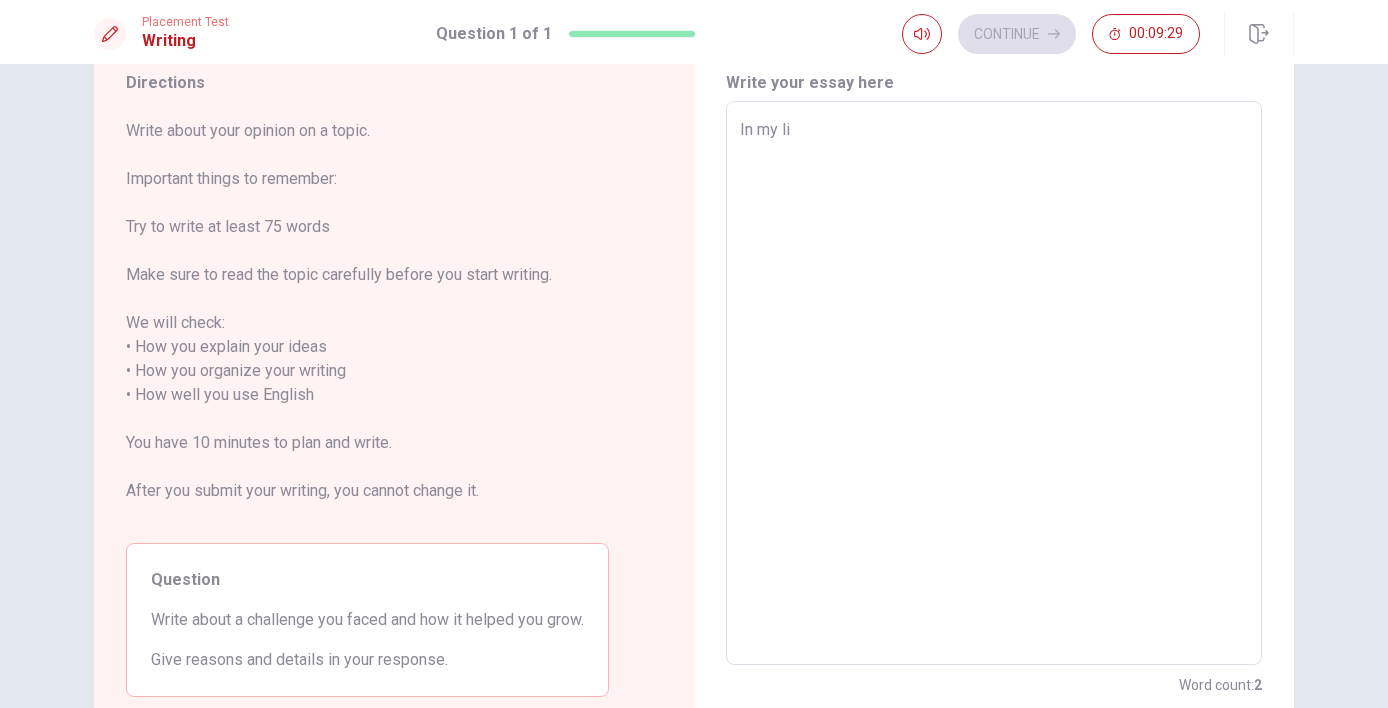 type on "x" 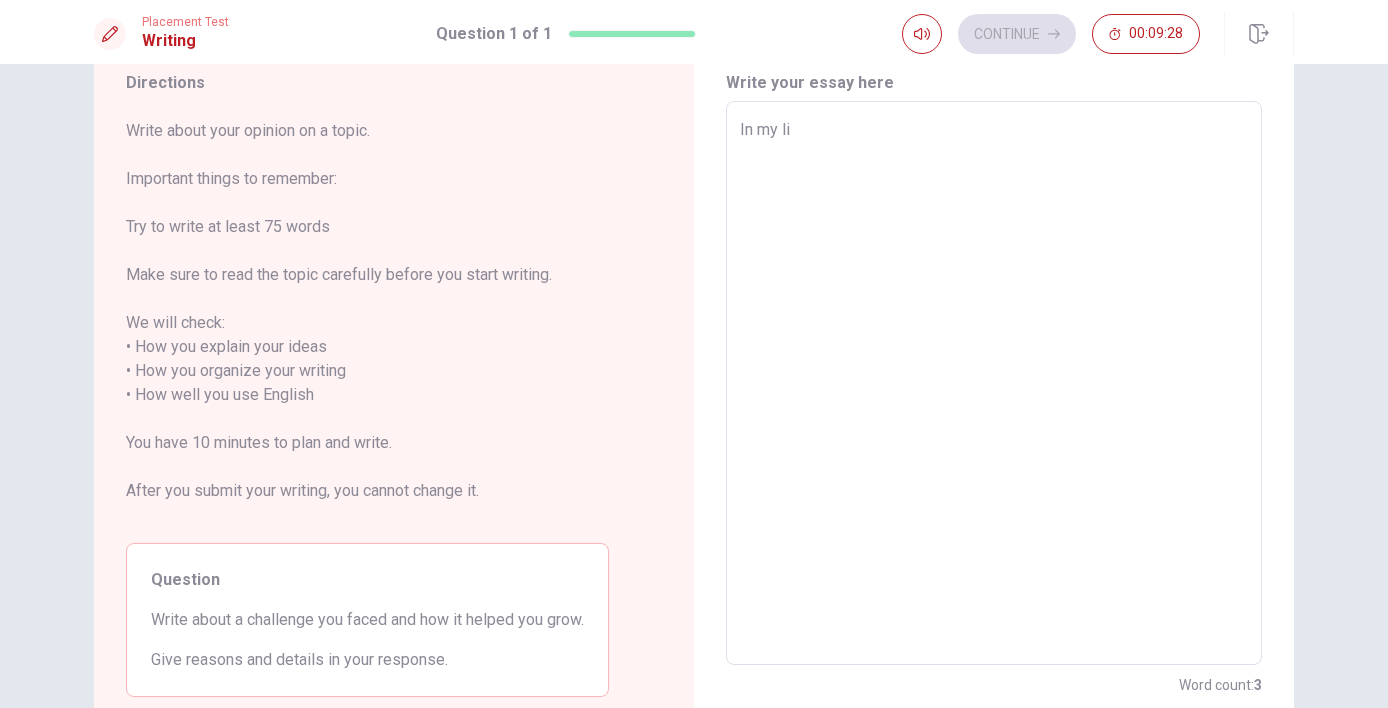 type on "In my lif" 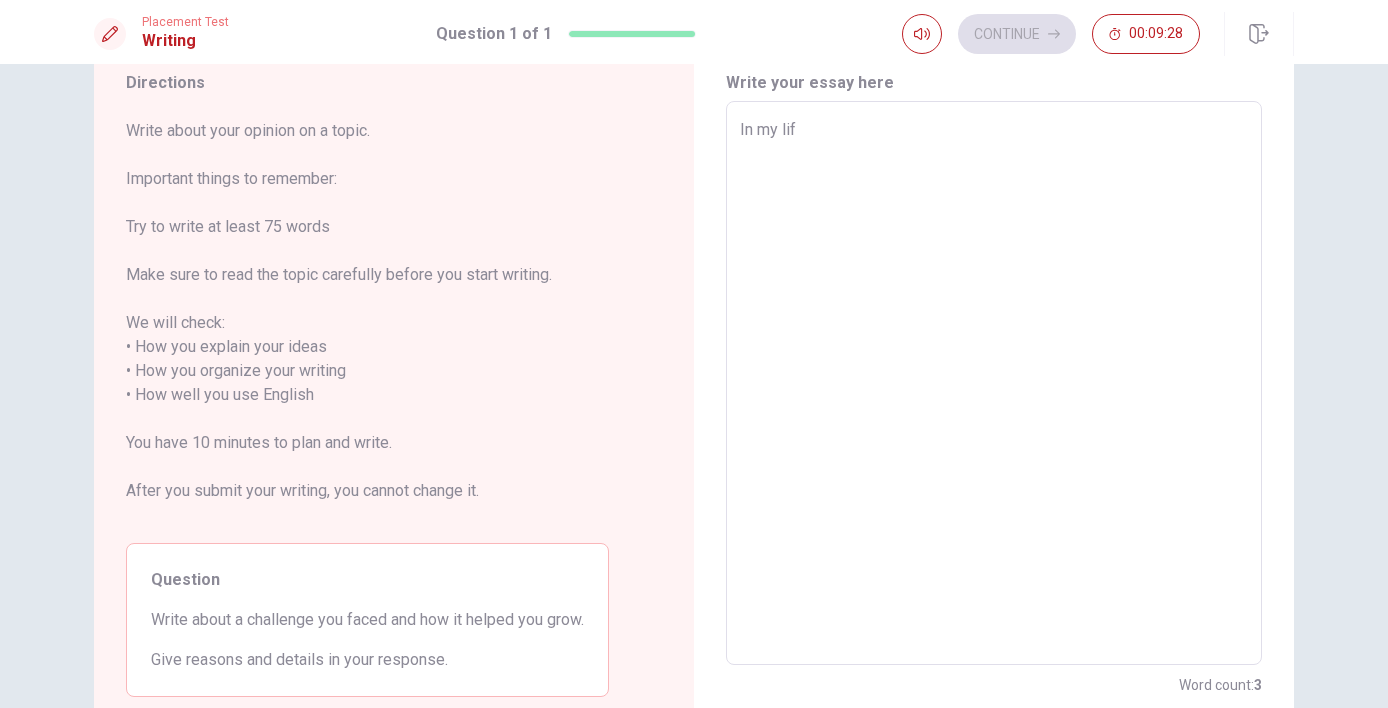 type on "x" 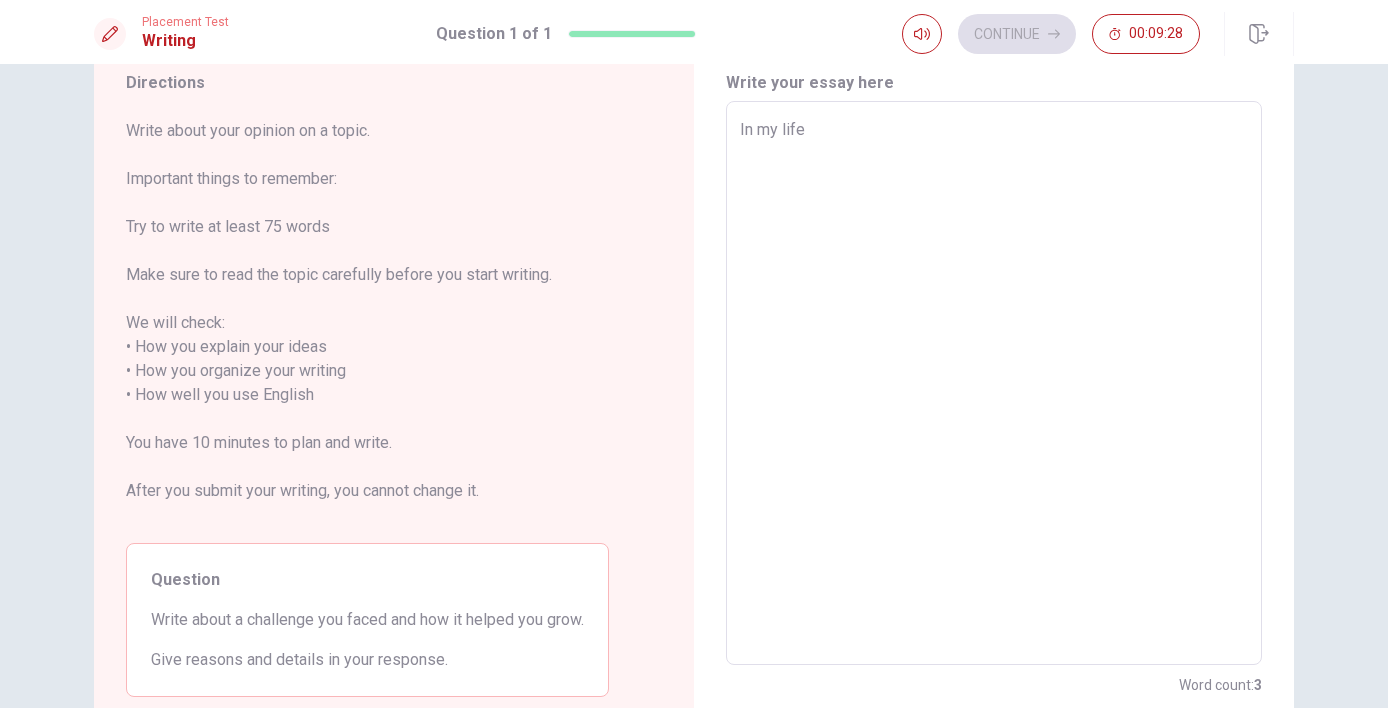 type on "x" 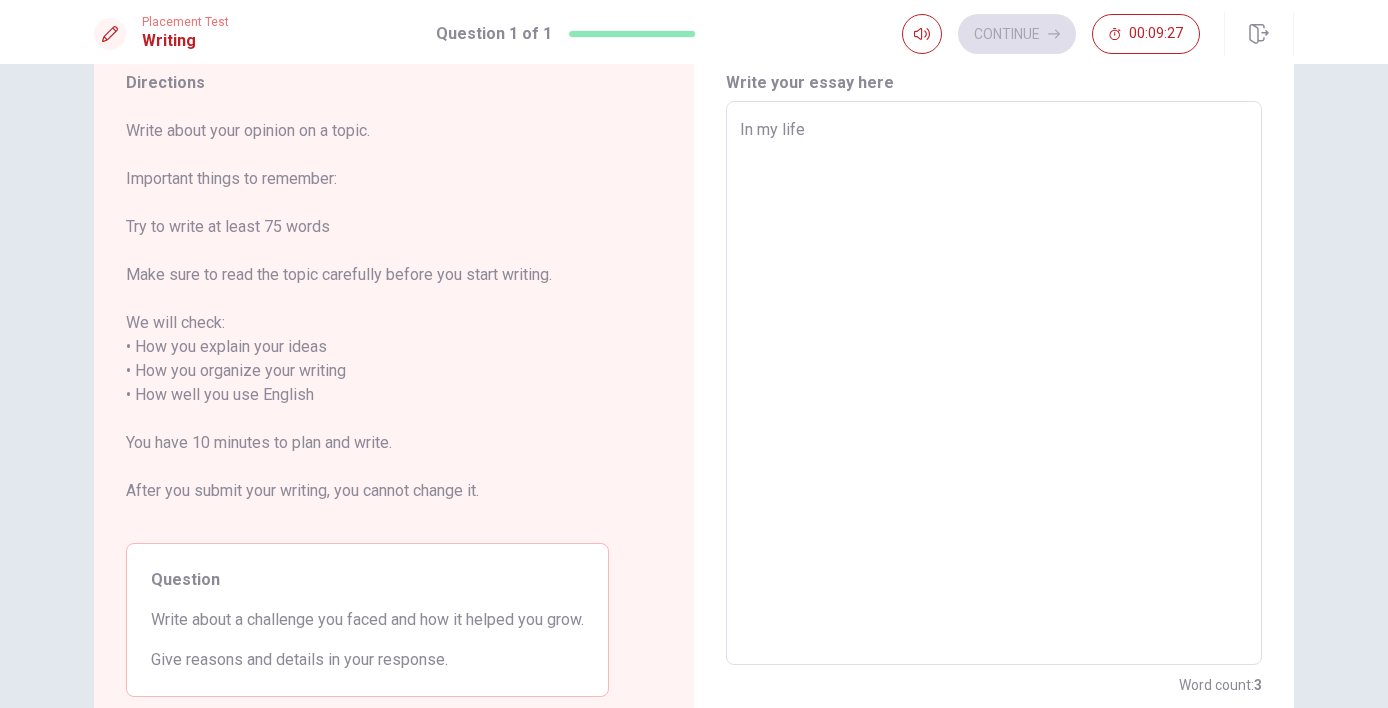 type on "In my life" 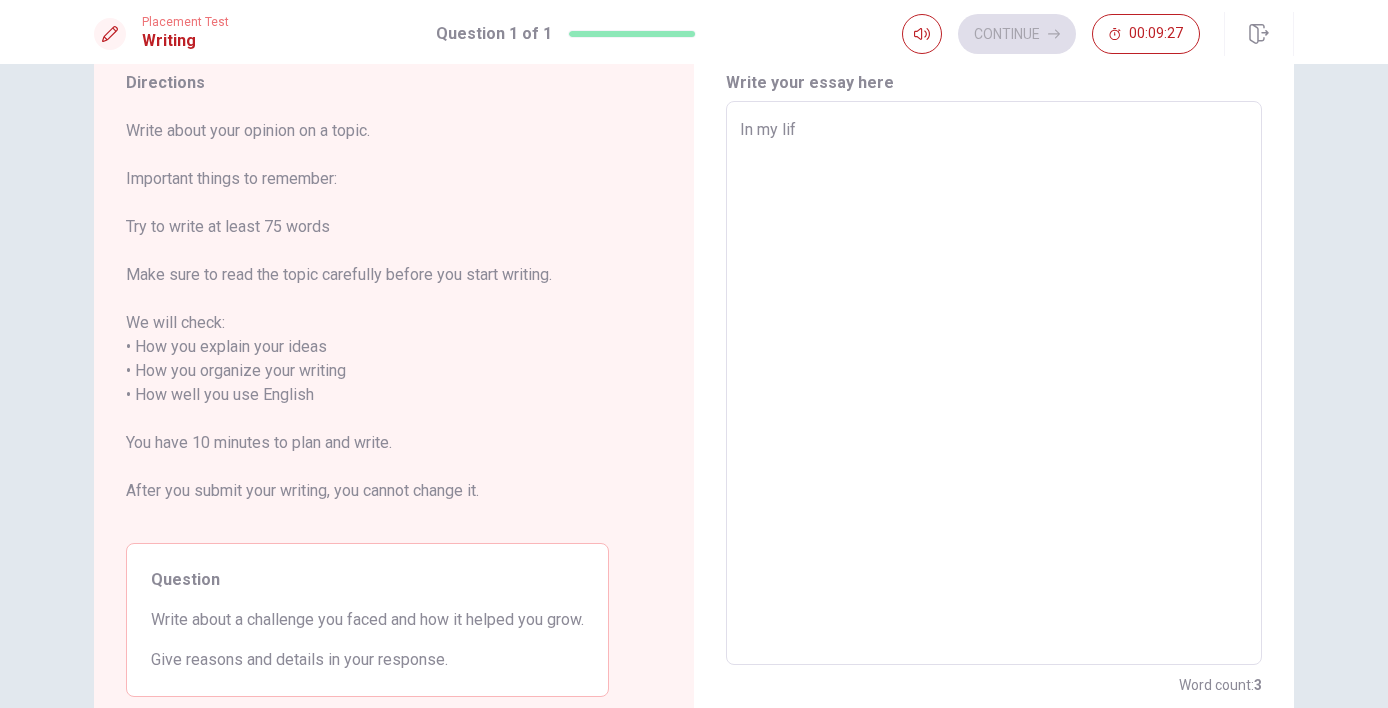 type on "x" 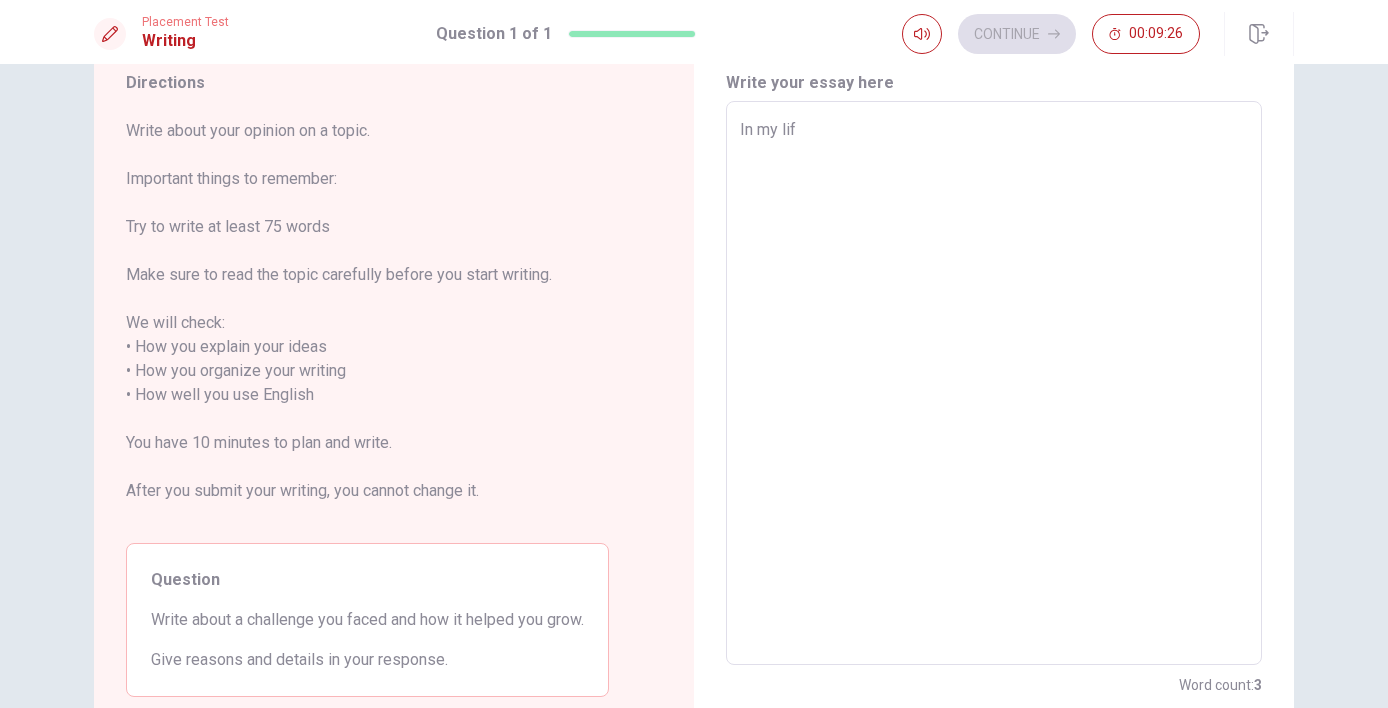 type on "In my life" 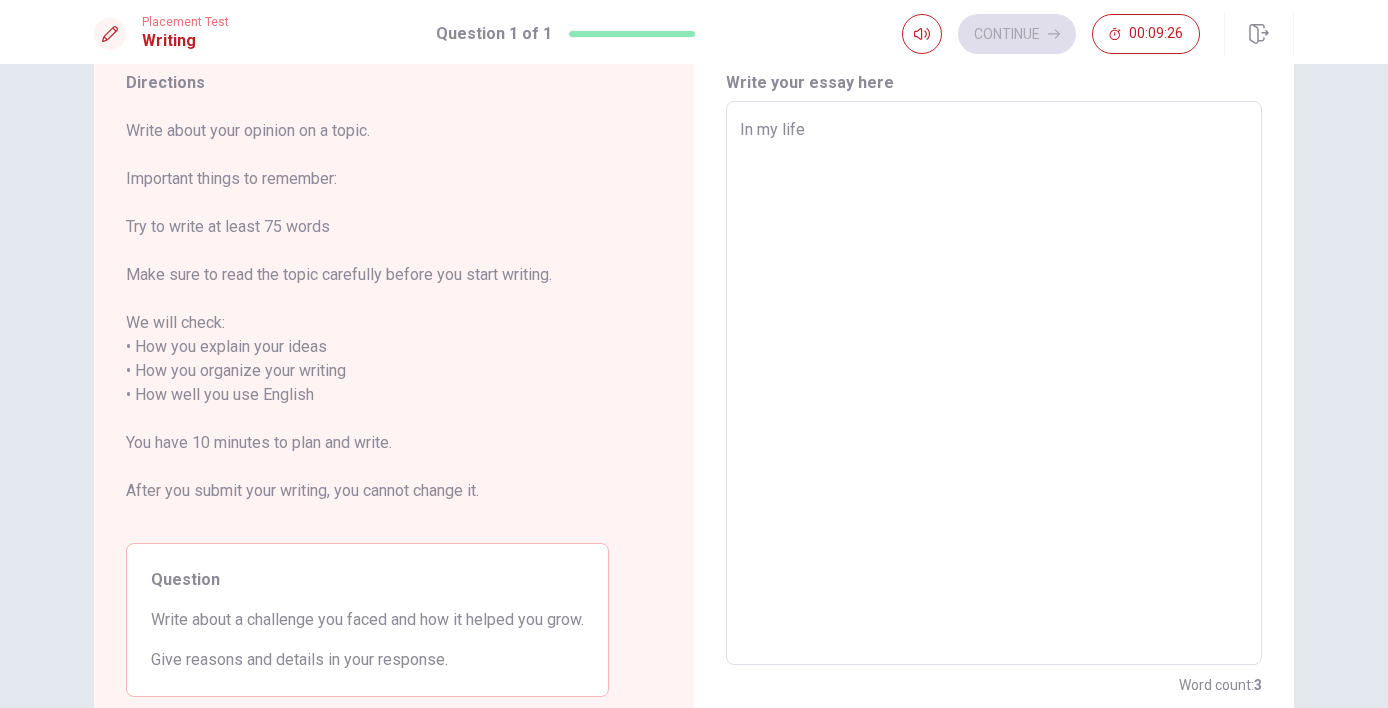 type on "x" 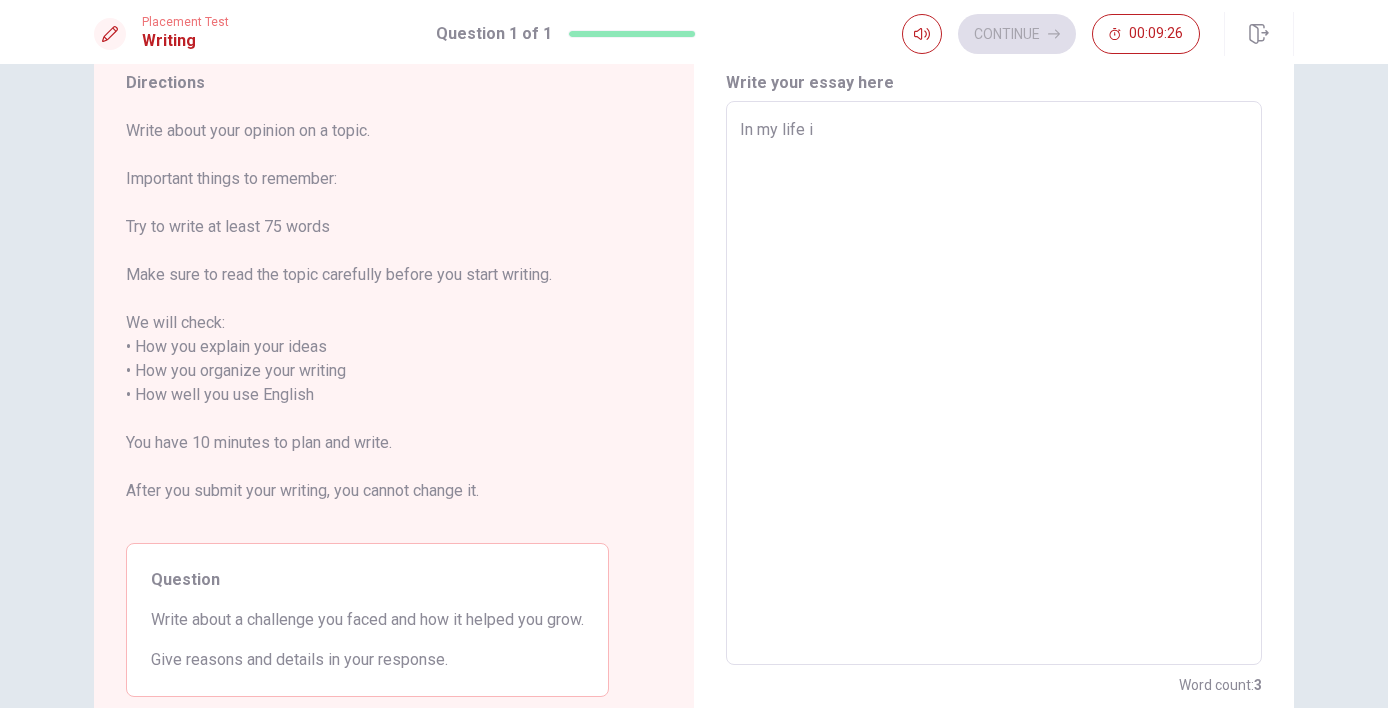 type on "x" 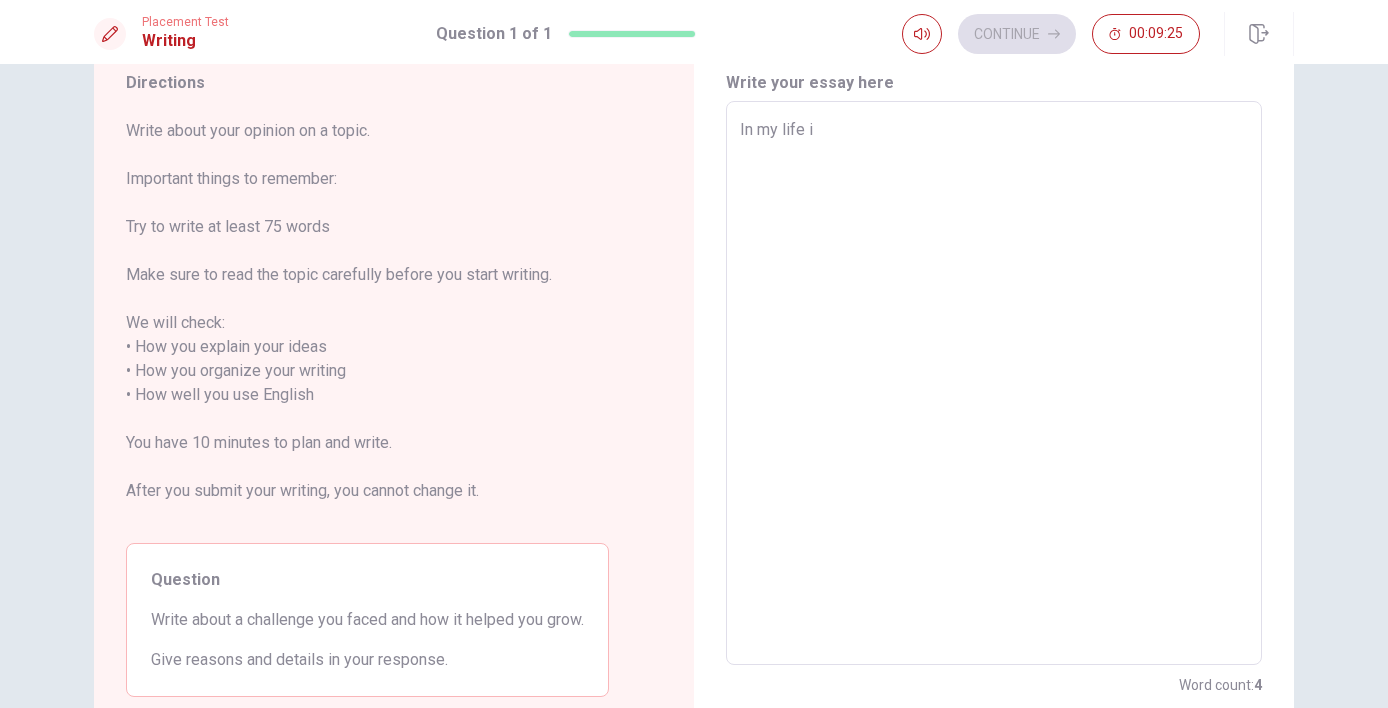 type on "In my life i" 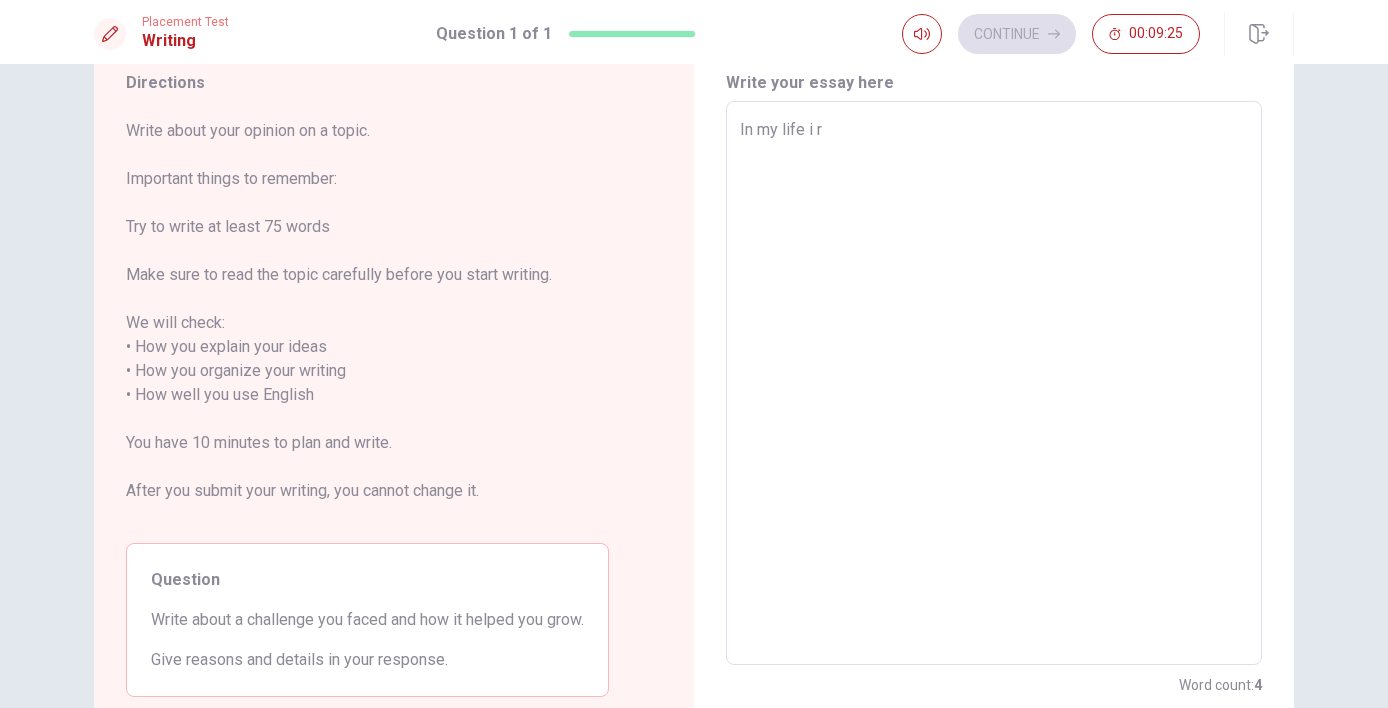 type on "x" 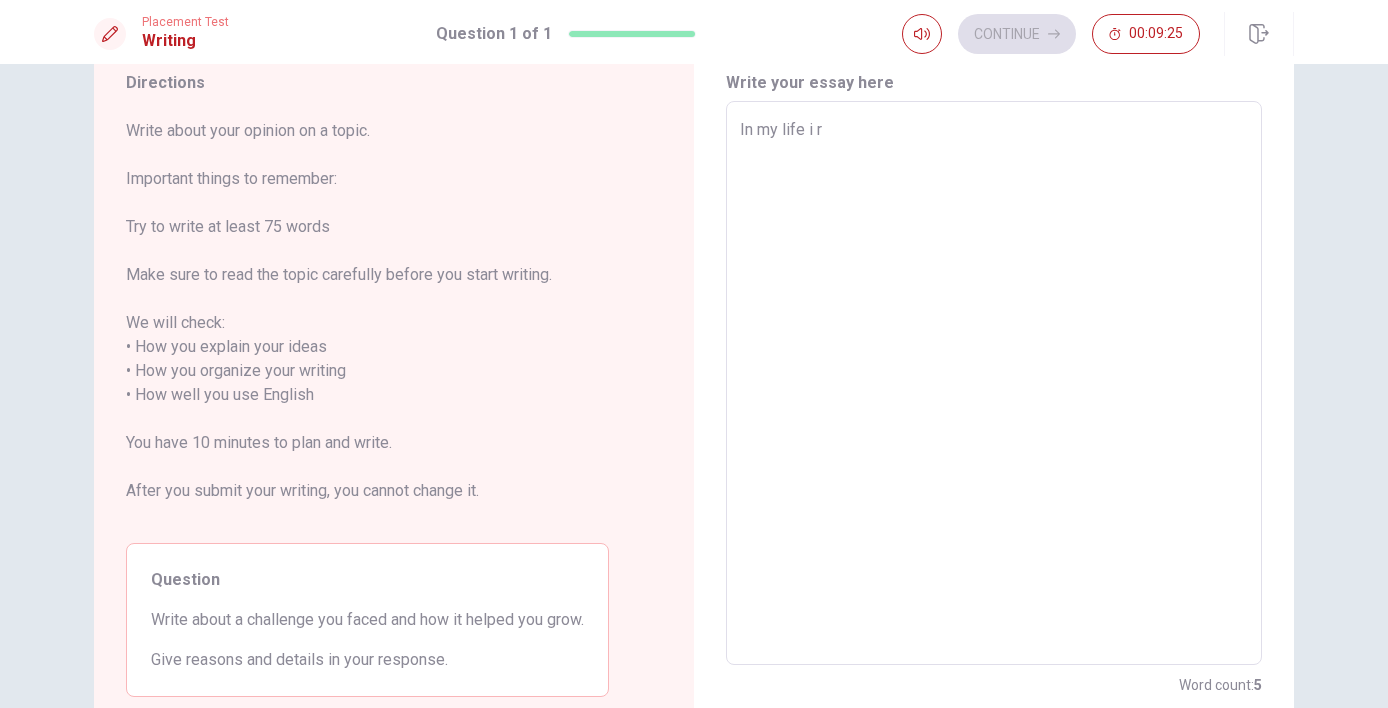 type on "In my life i ra" 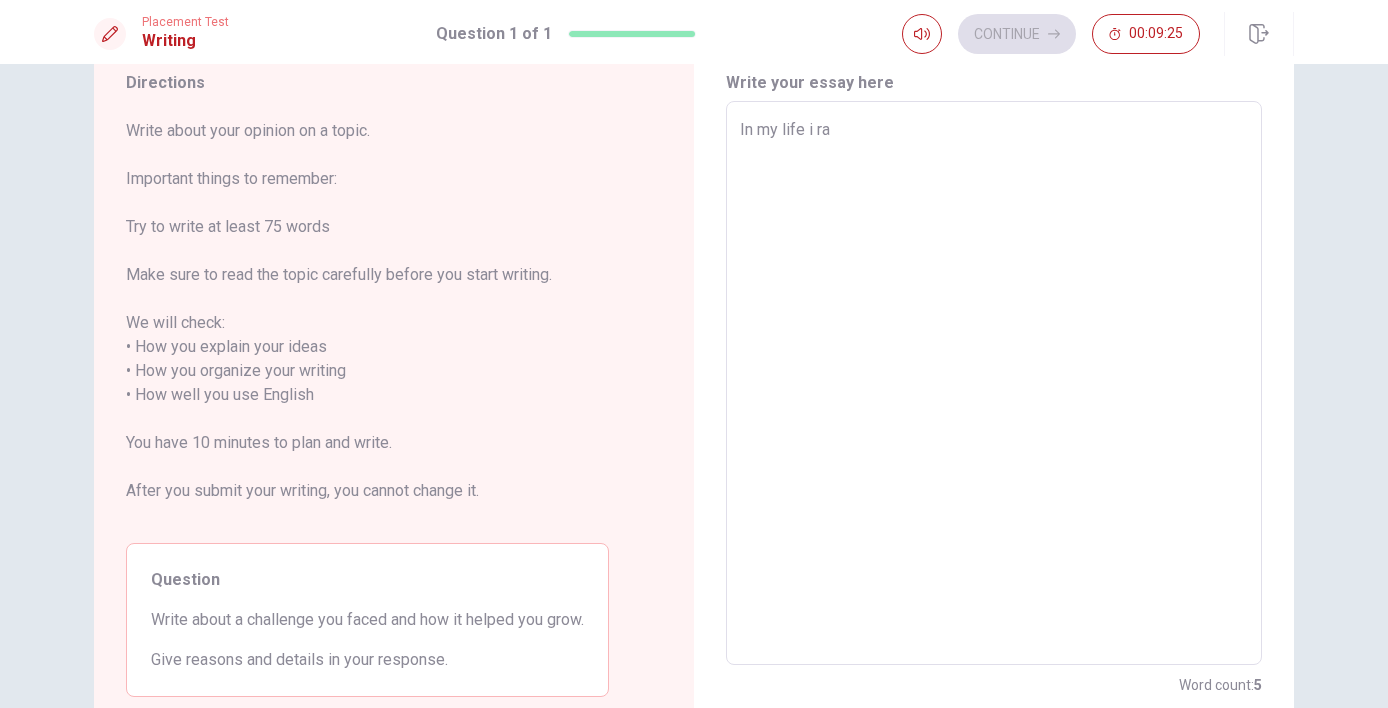 type on "x" 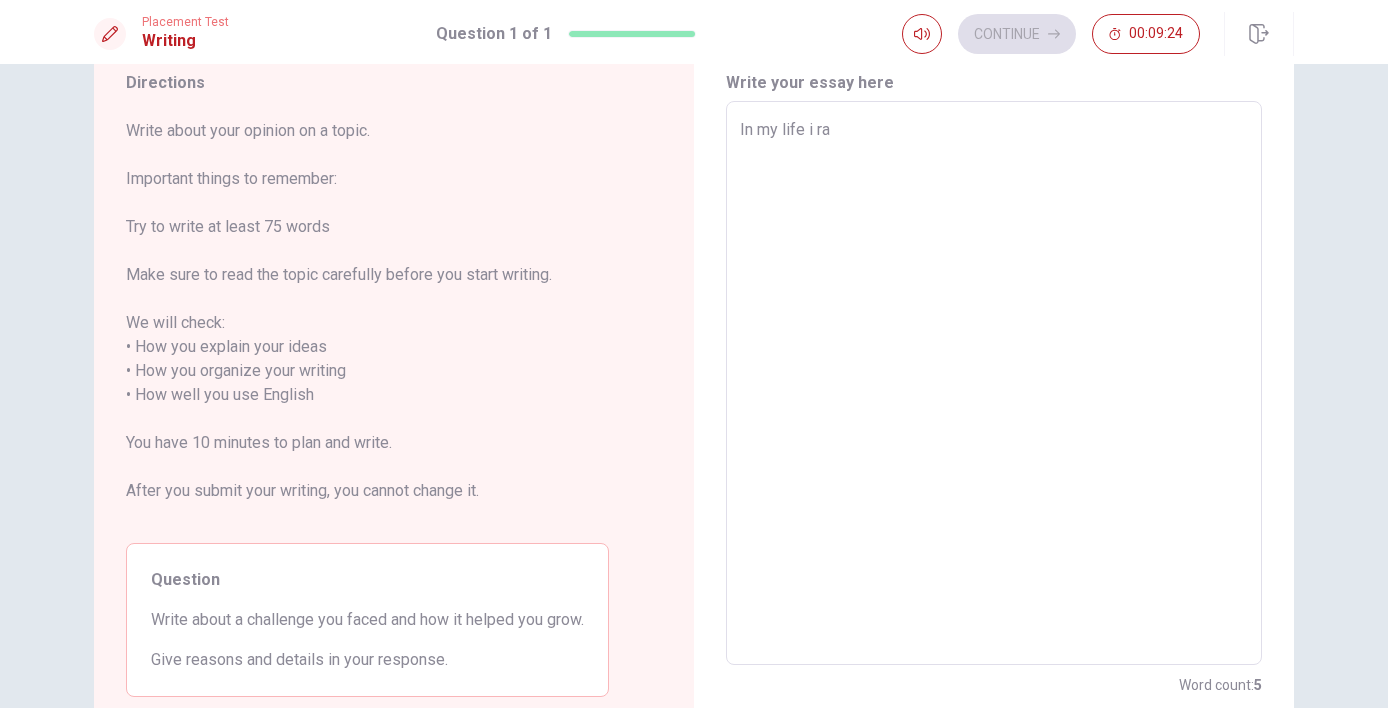 type on "In my life i rar" 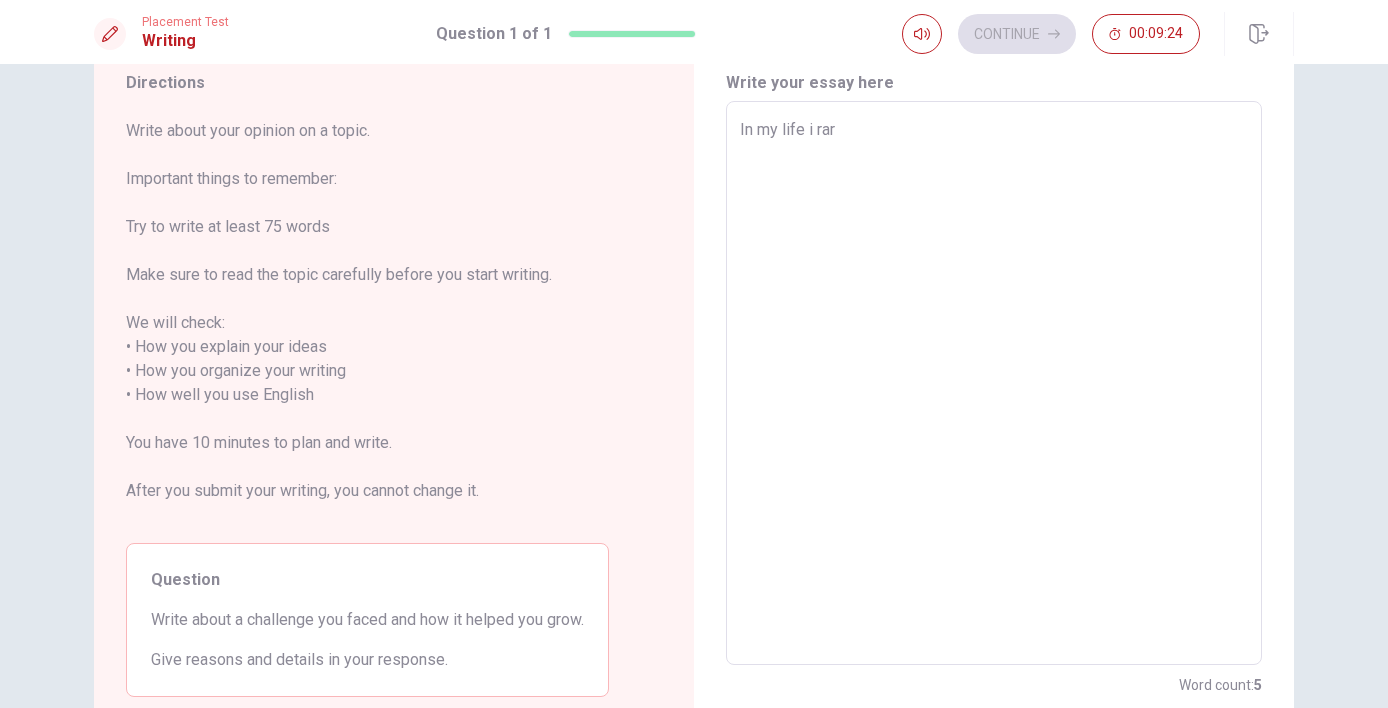 type on "x" 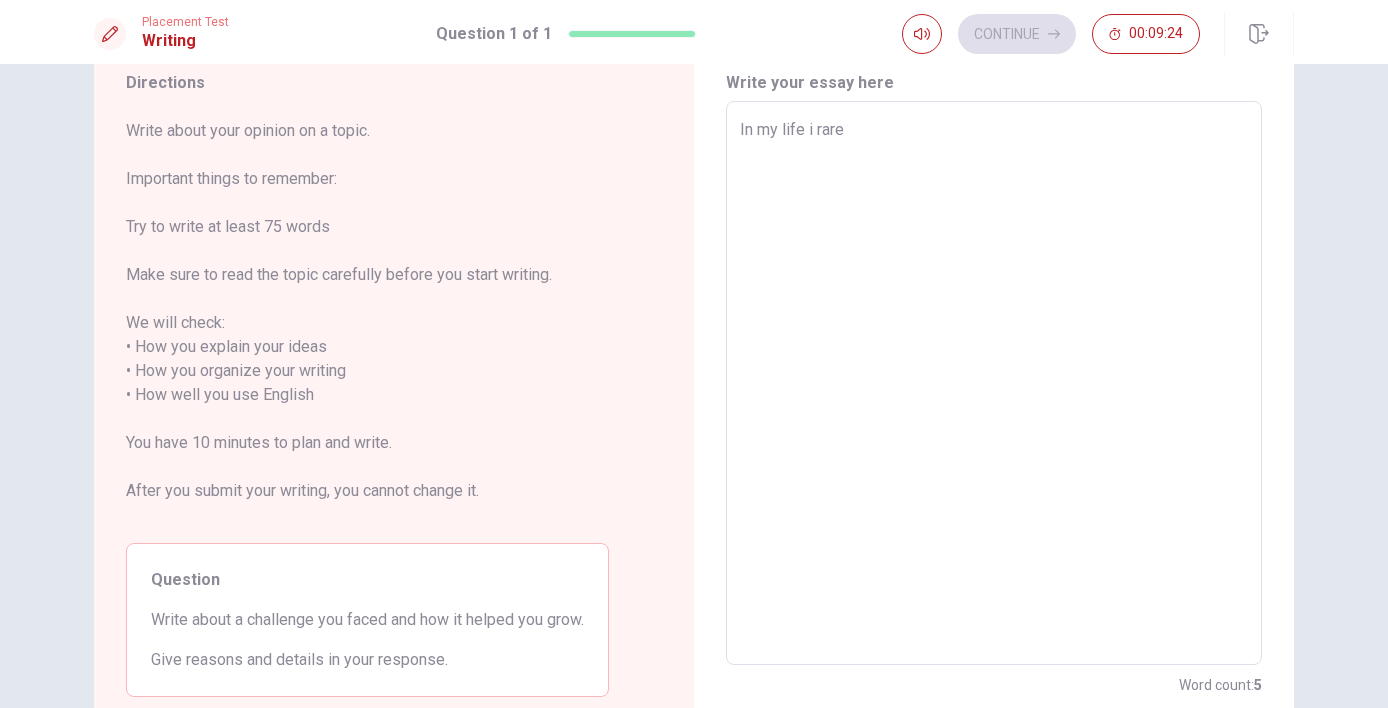 type on "x" 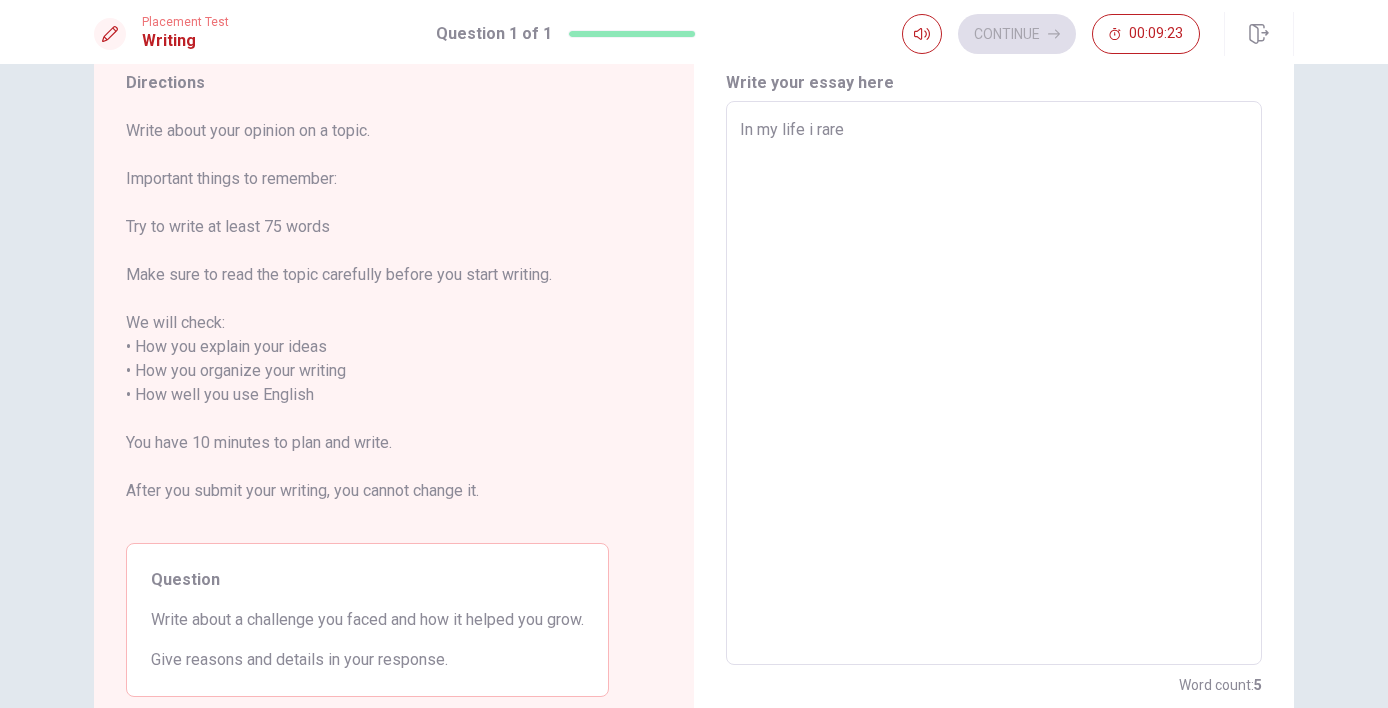 type on "In my life i rarel" 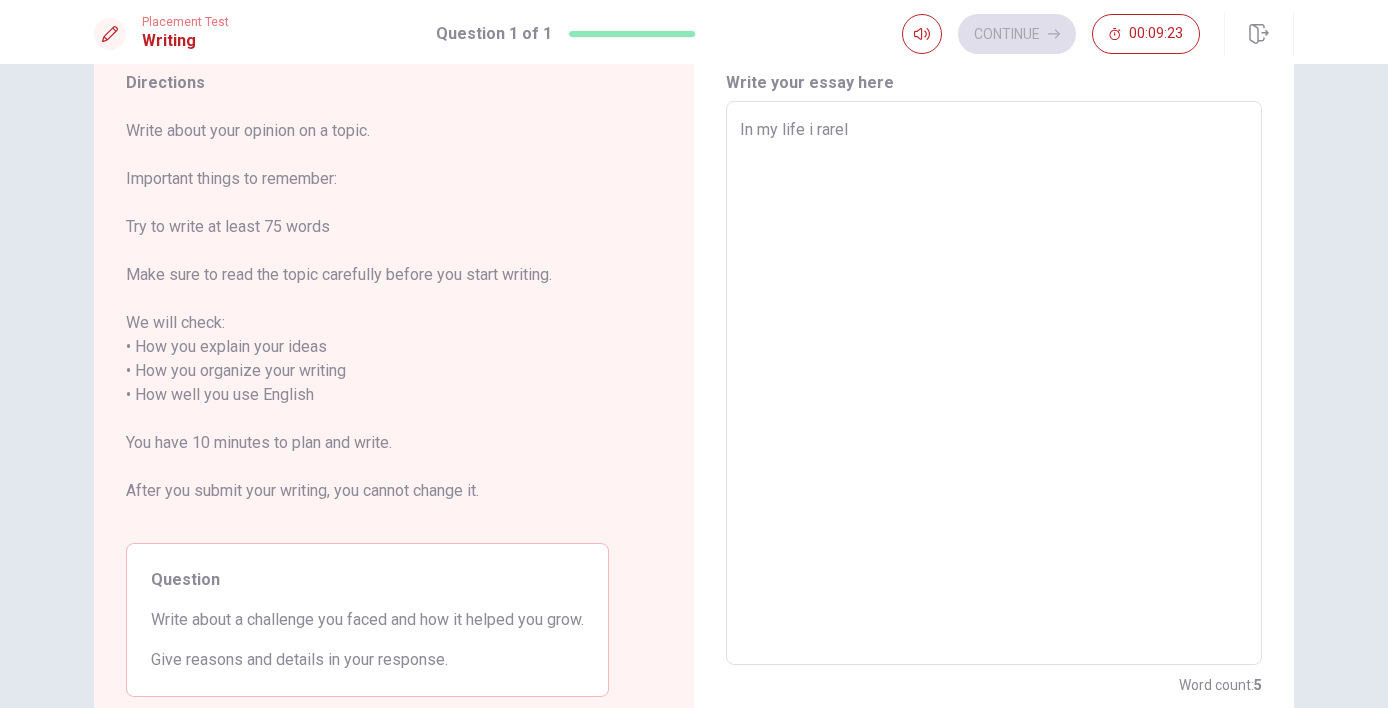type on "x" 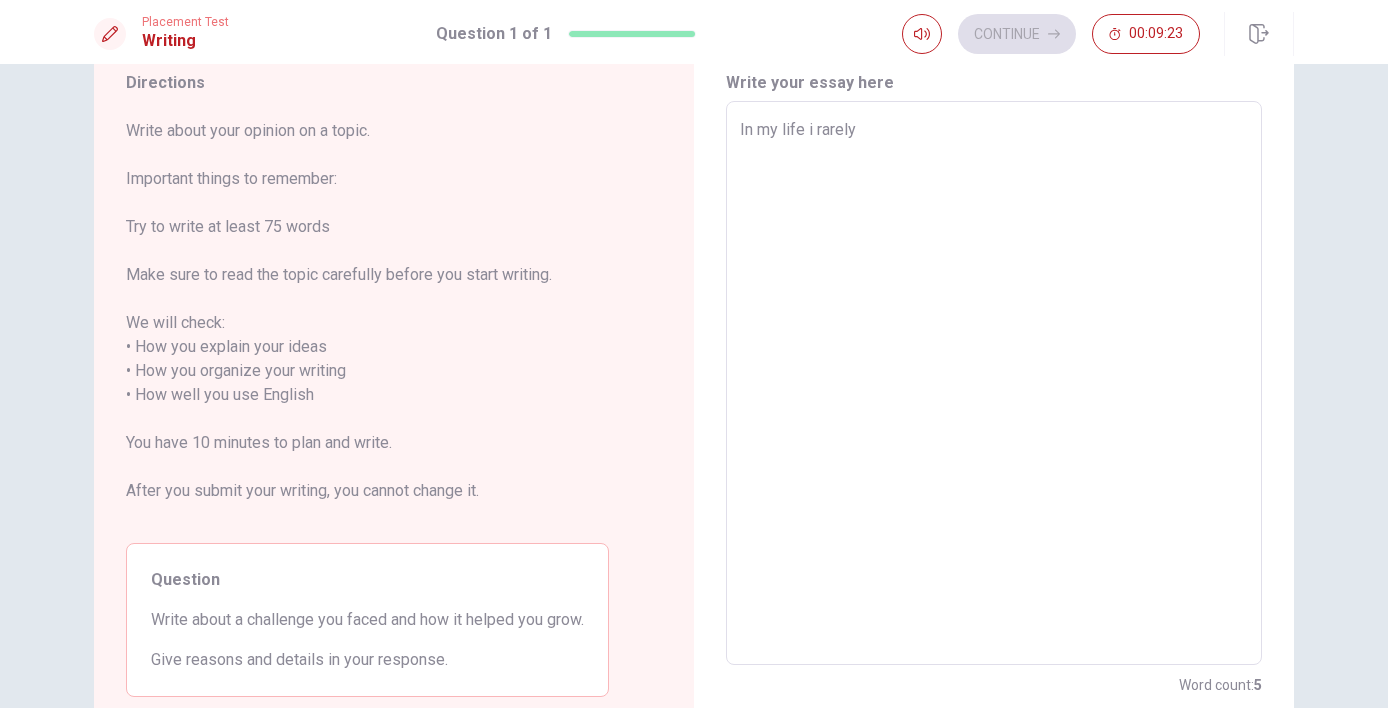 type on "x" 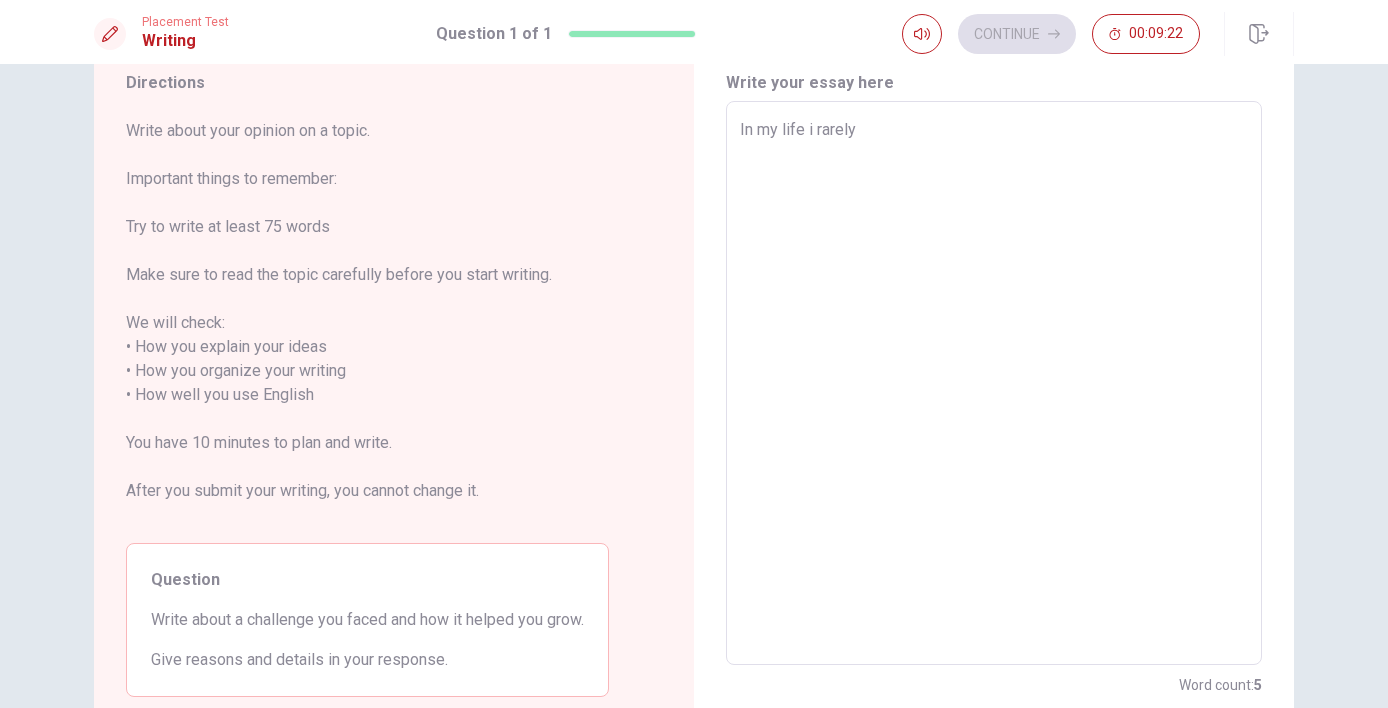 type on "In my life i rarely f" 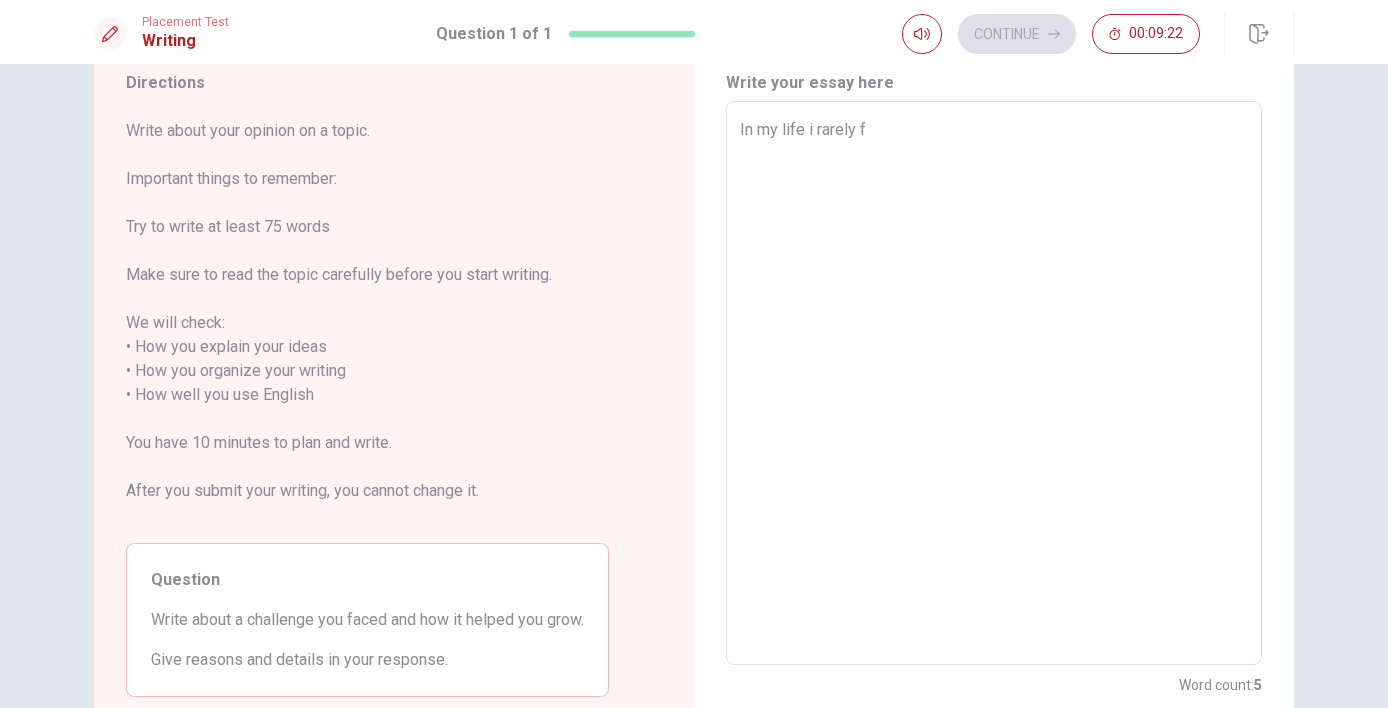 type on "x" 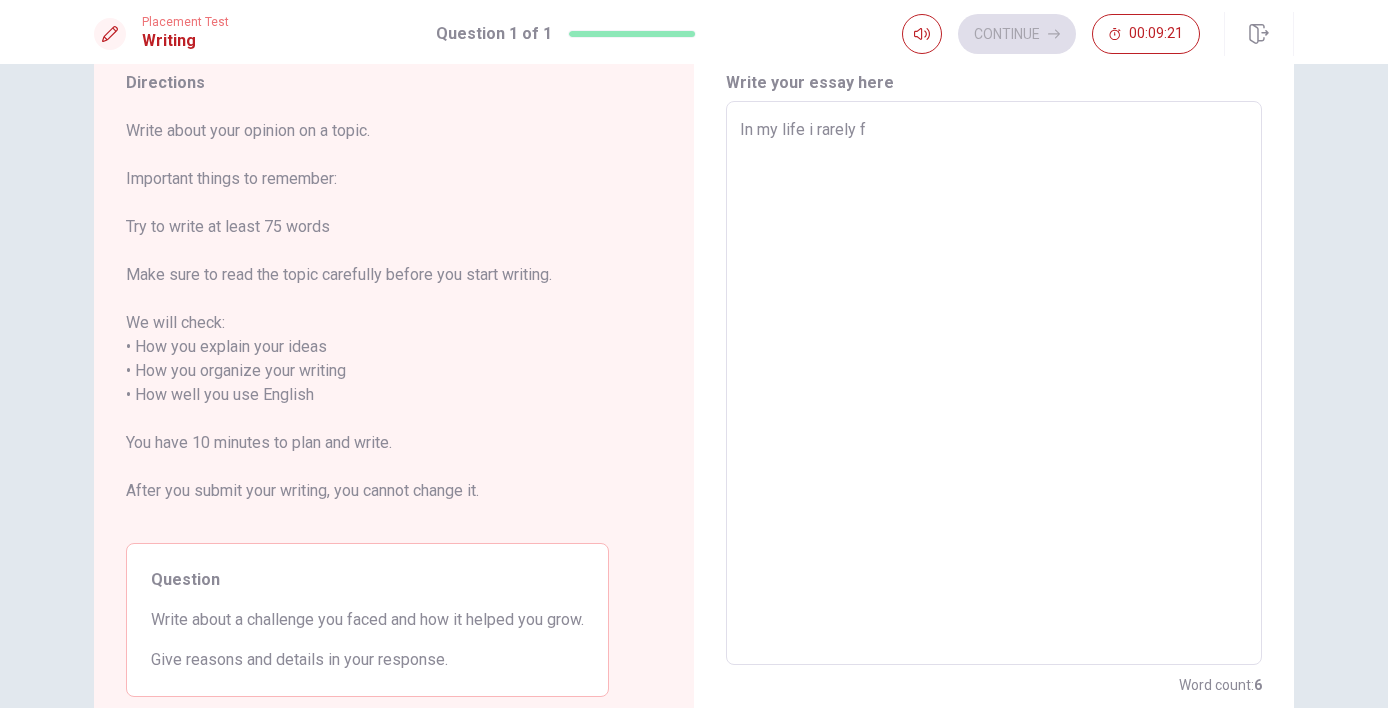 type on "In my life i rarely fa" 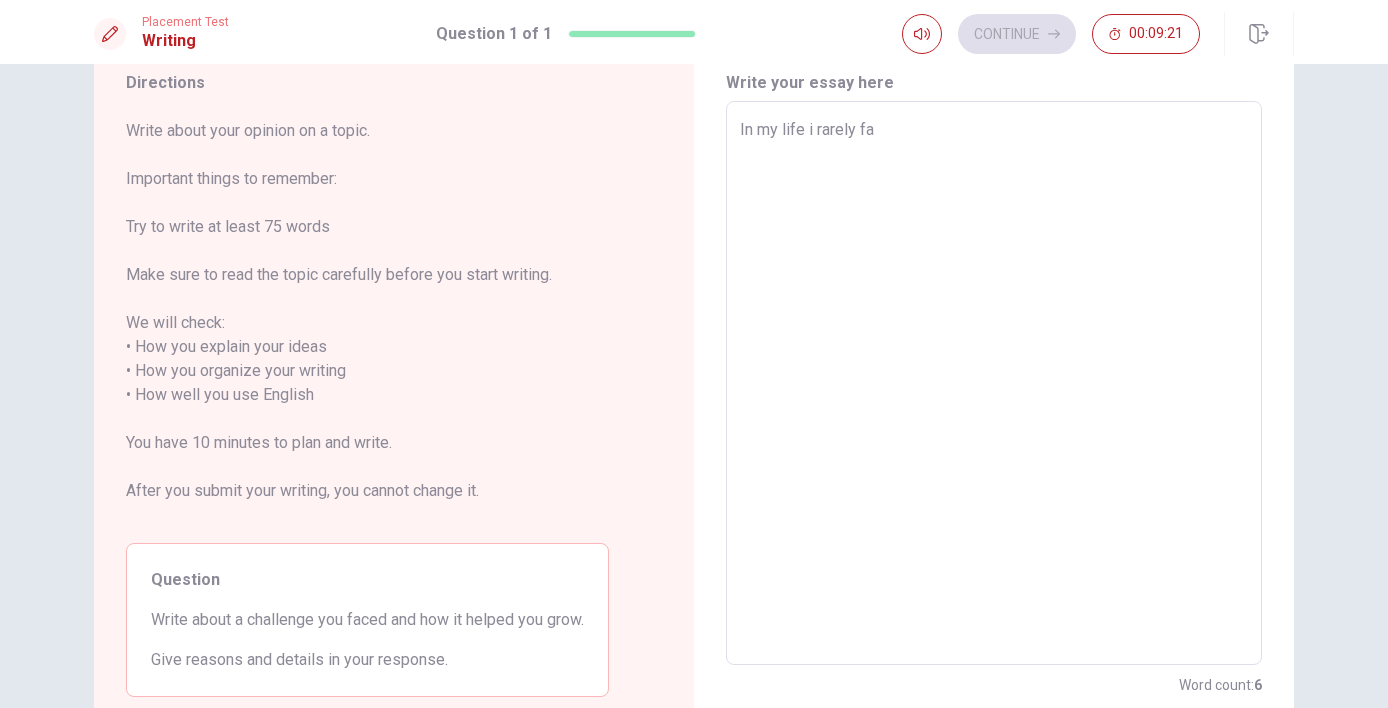 type on "x" 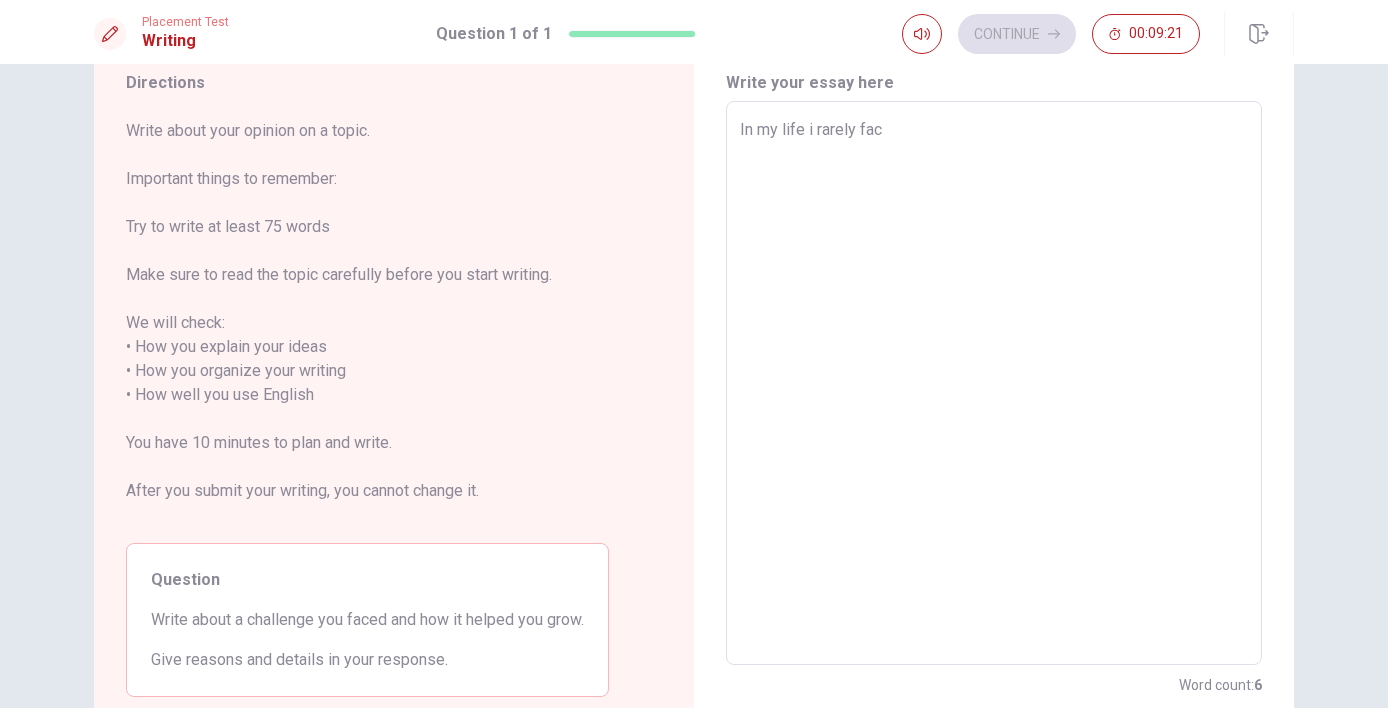 type on "x" 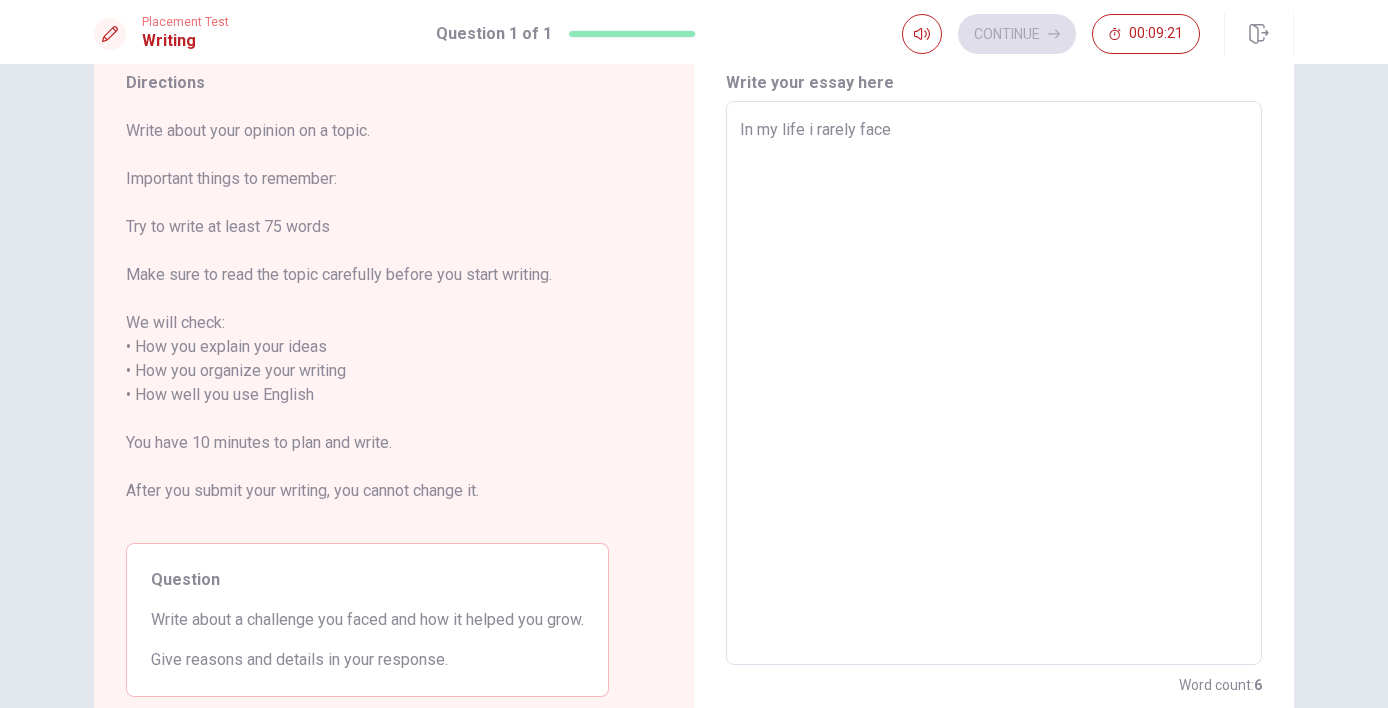 type on "x" 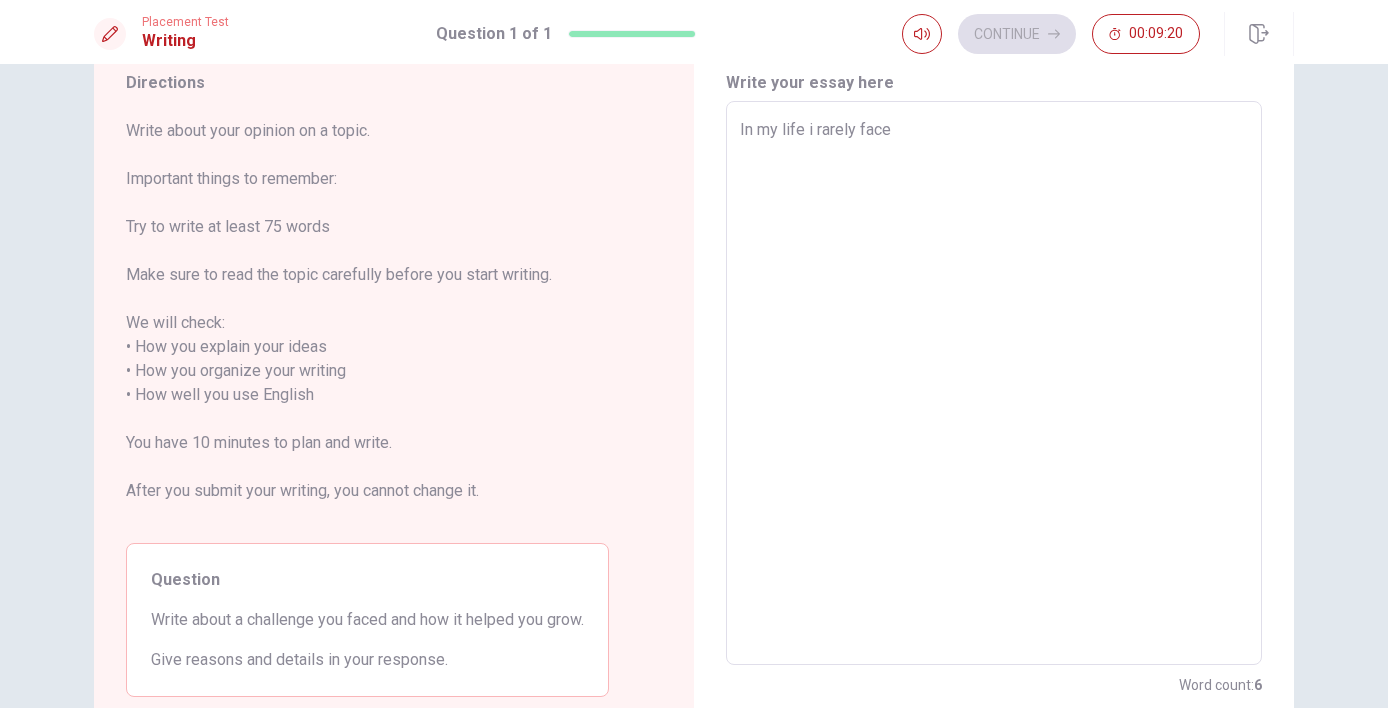type on "In my life i rarely face a" 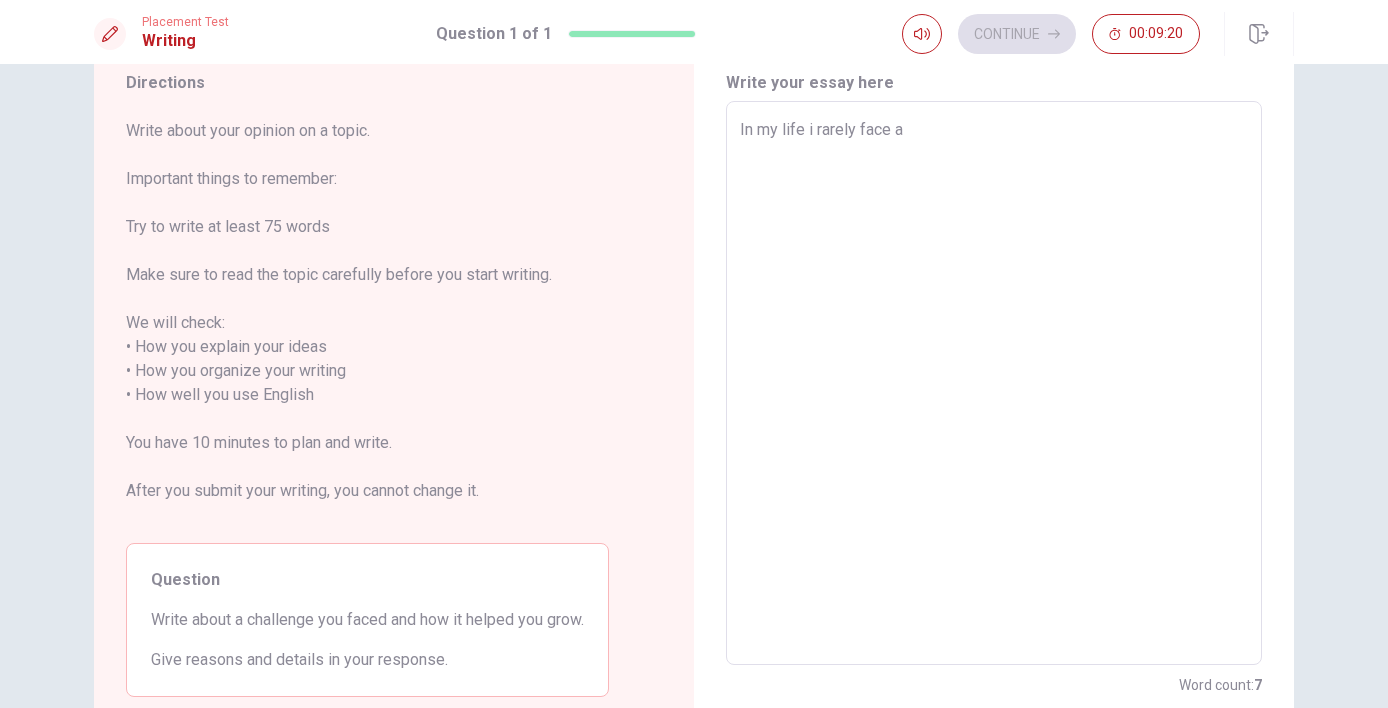 type on "x" 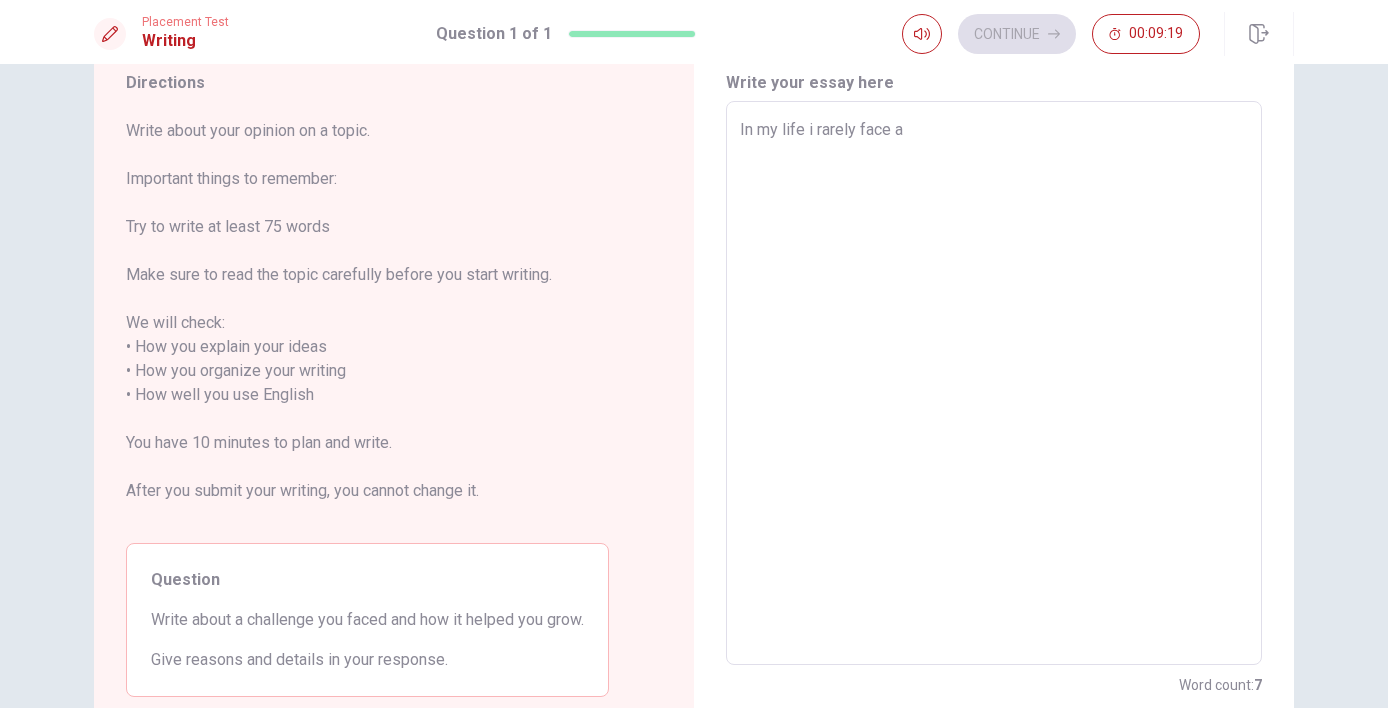 type on "In my life i rarely face" 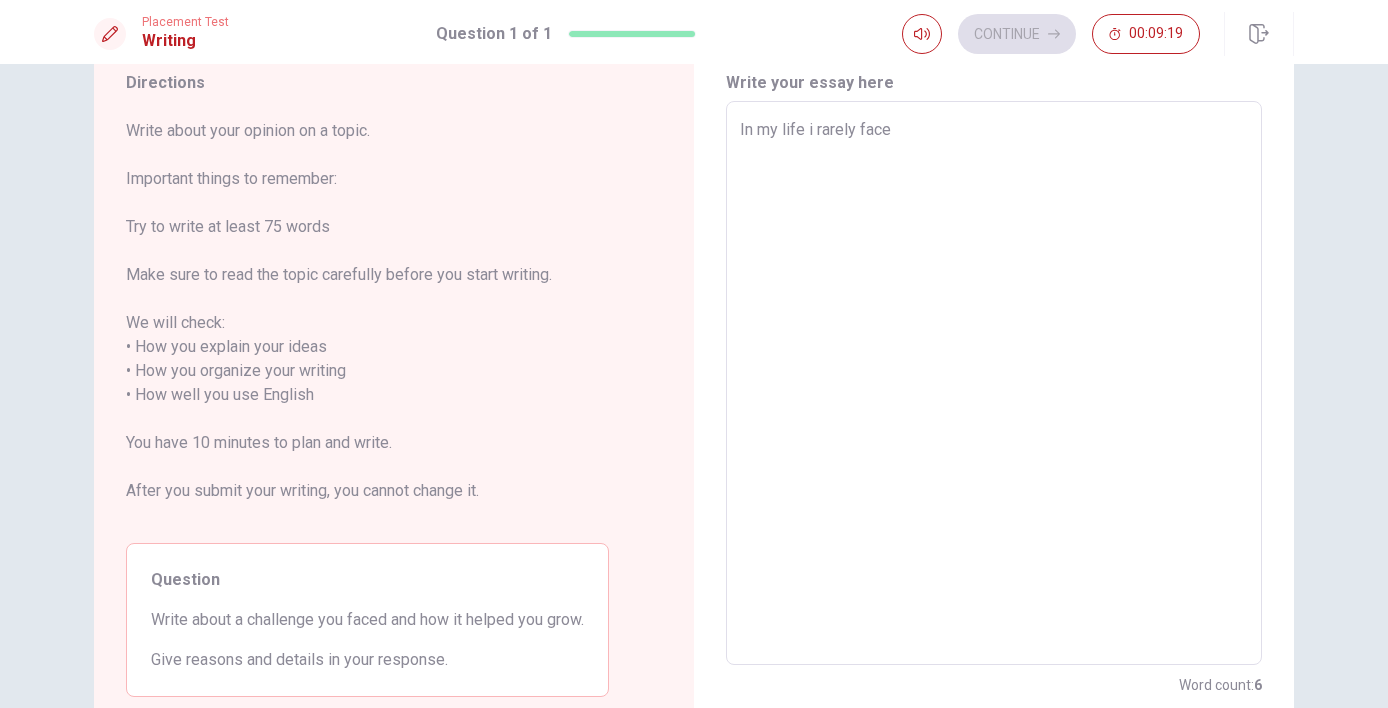 type on "x" 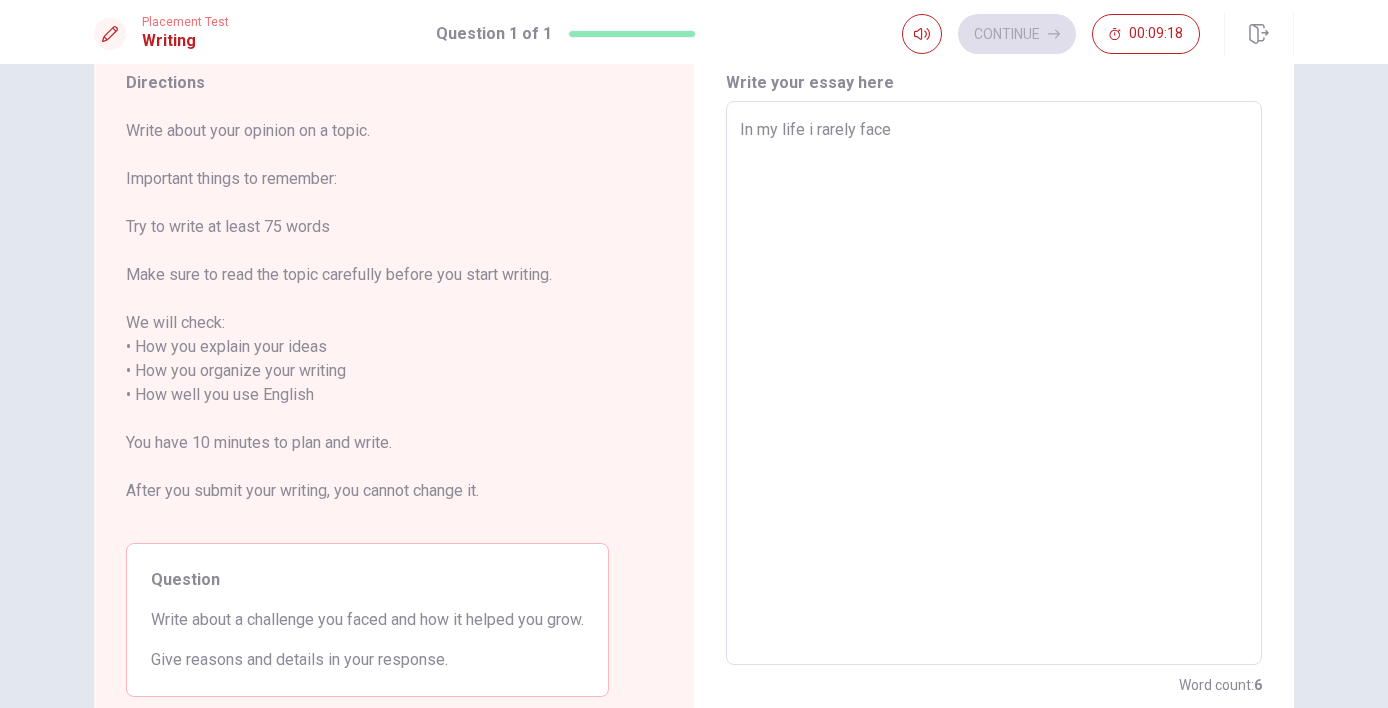 type on "In my life i rarely face a" 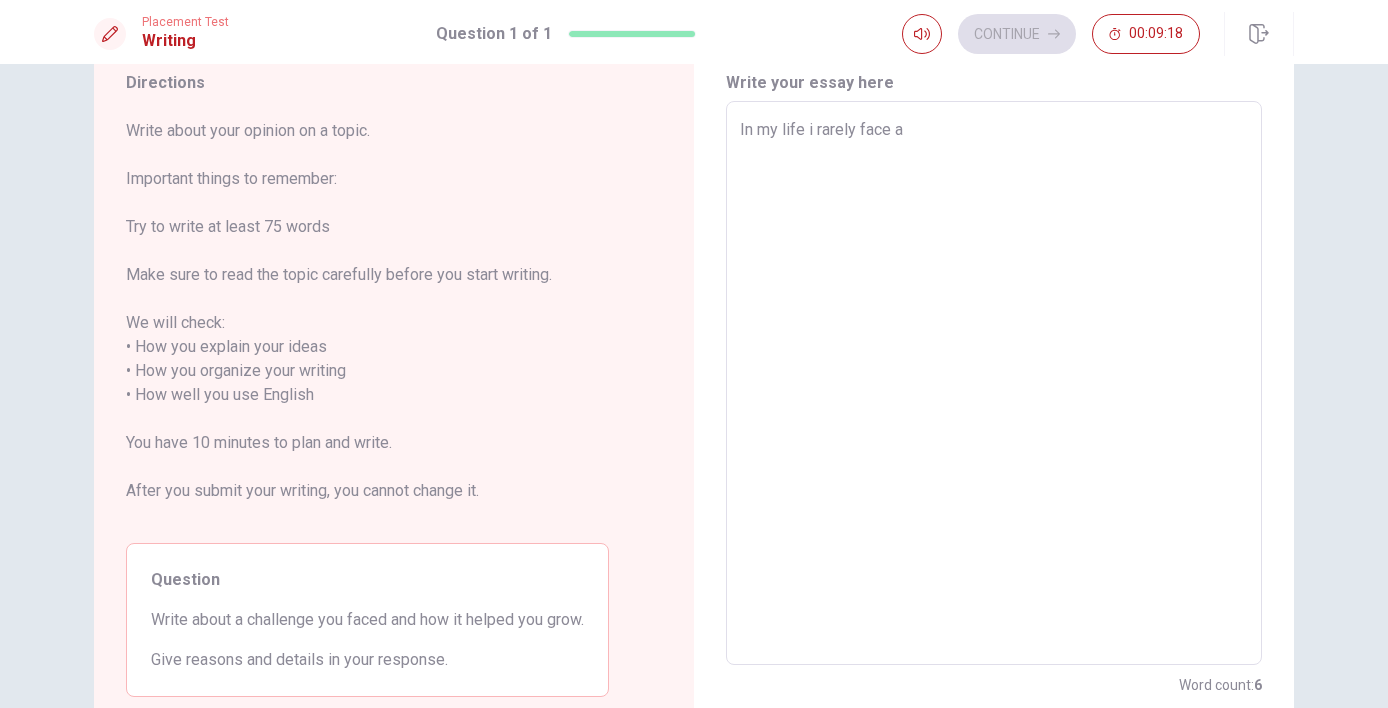 type on "x" 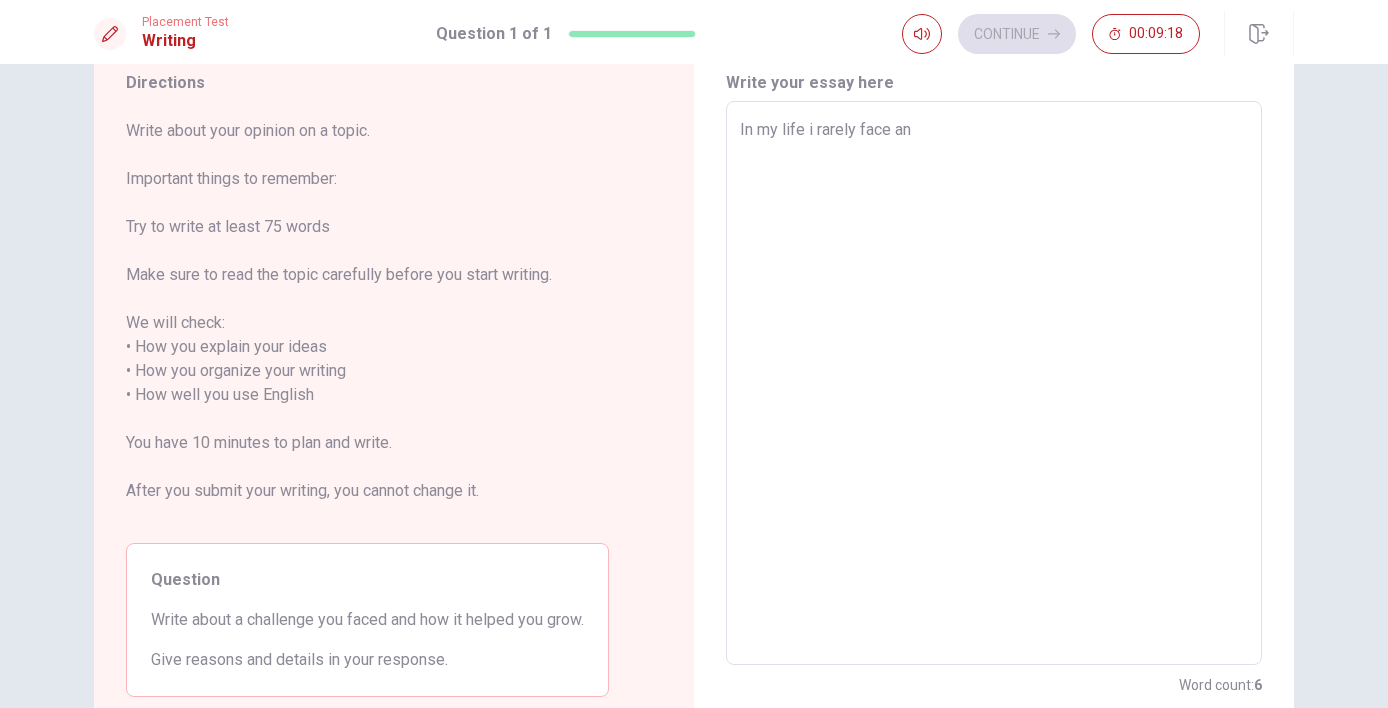 type on "x" 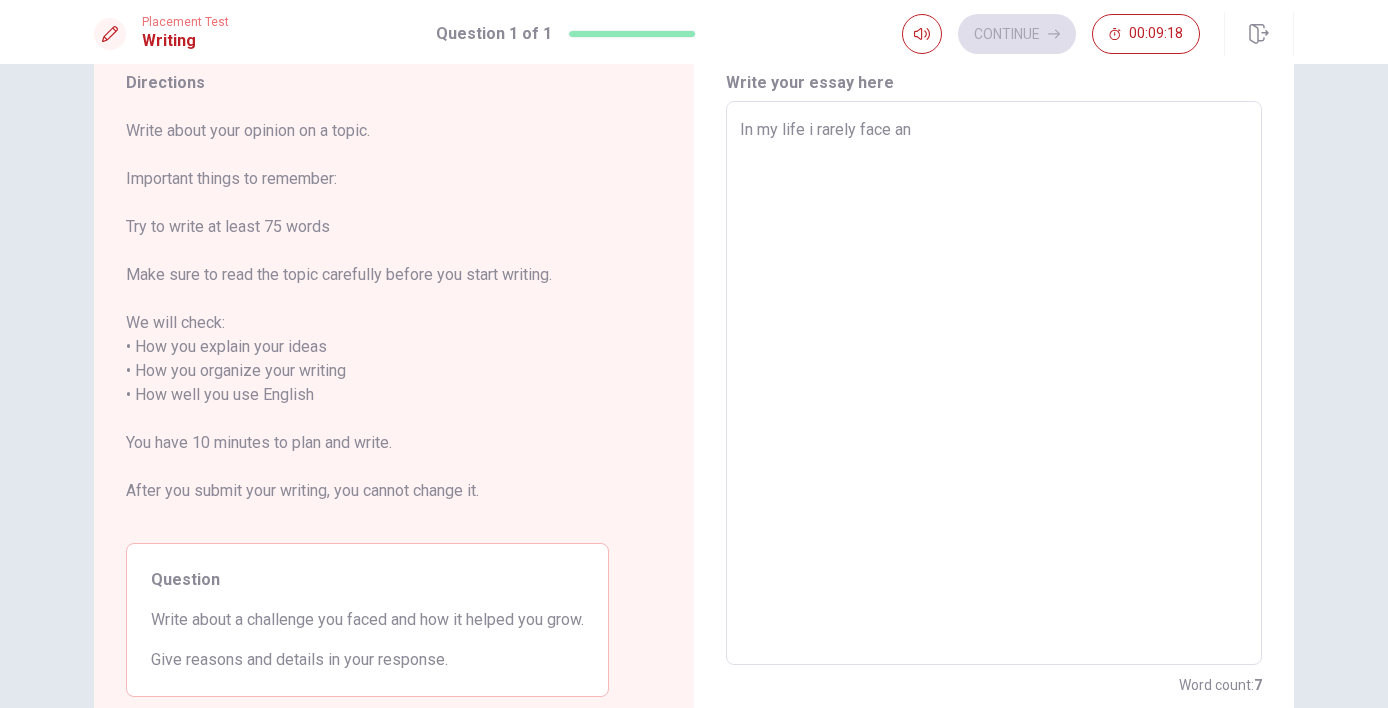 type on "In my life i rarely face and" 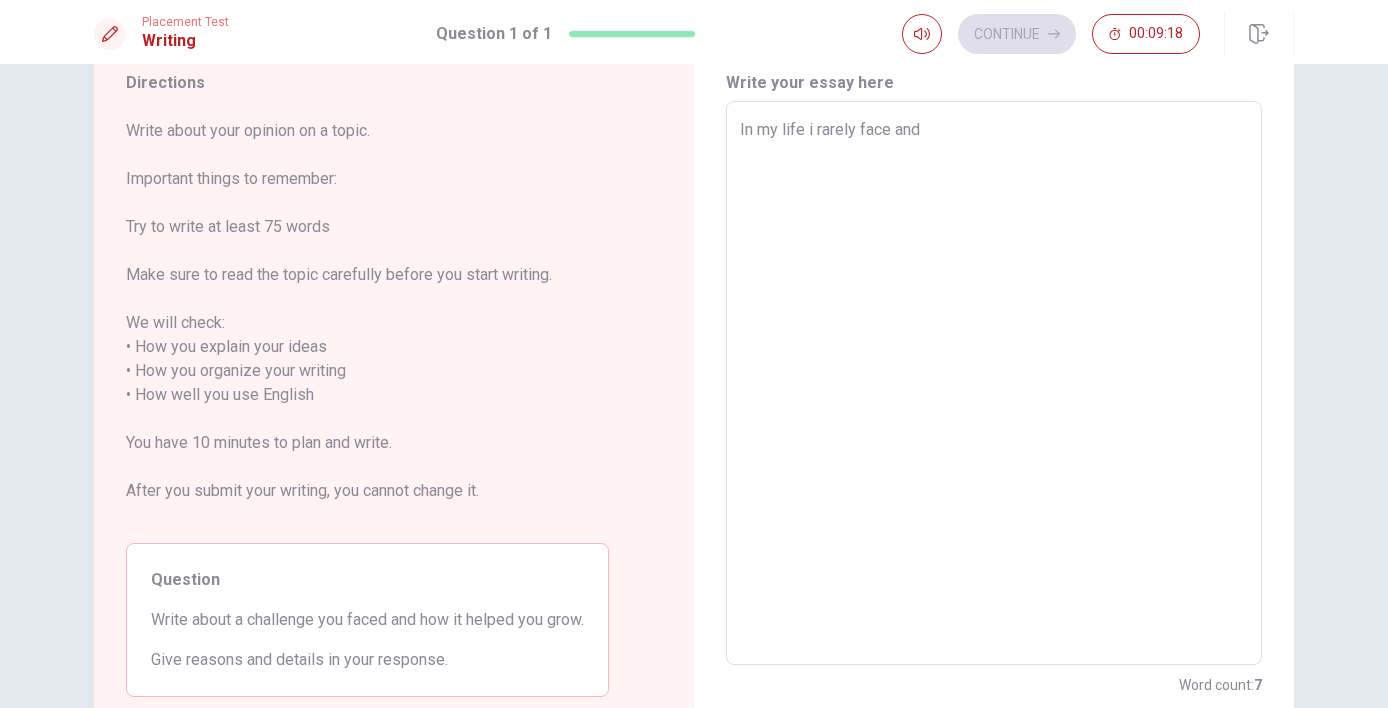 type on "x" 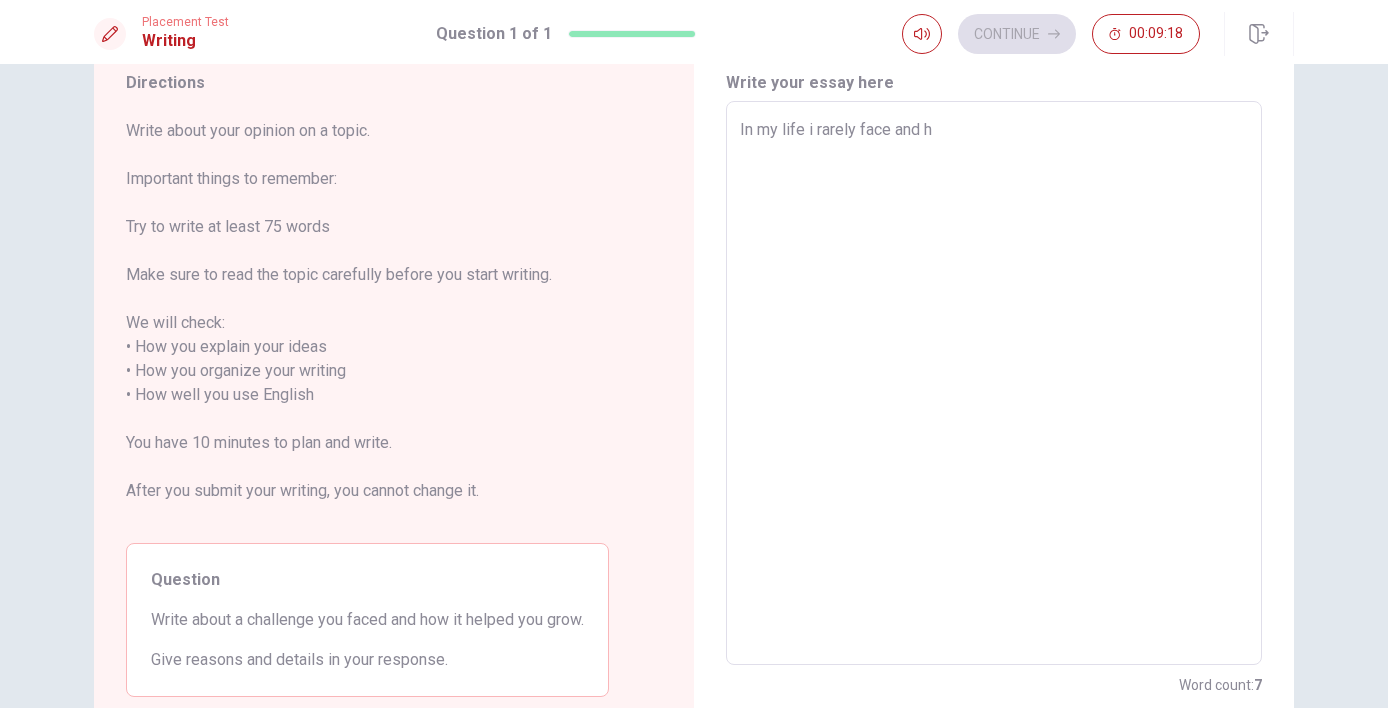 type on "x" 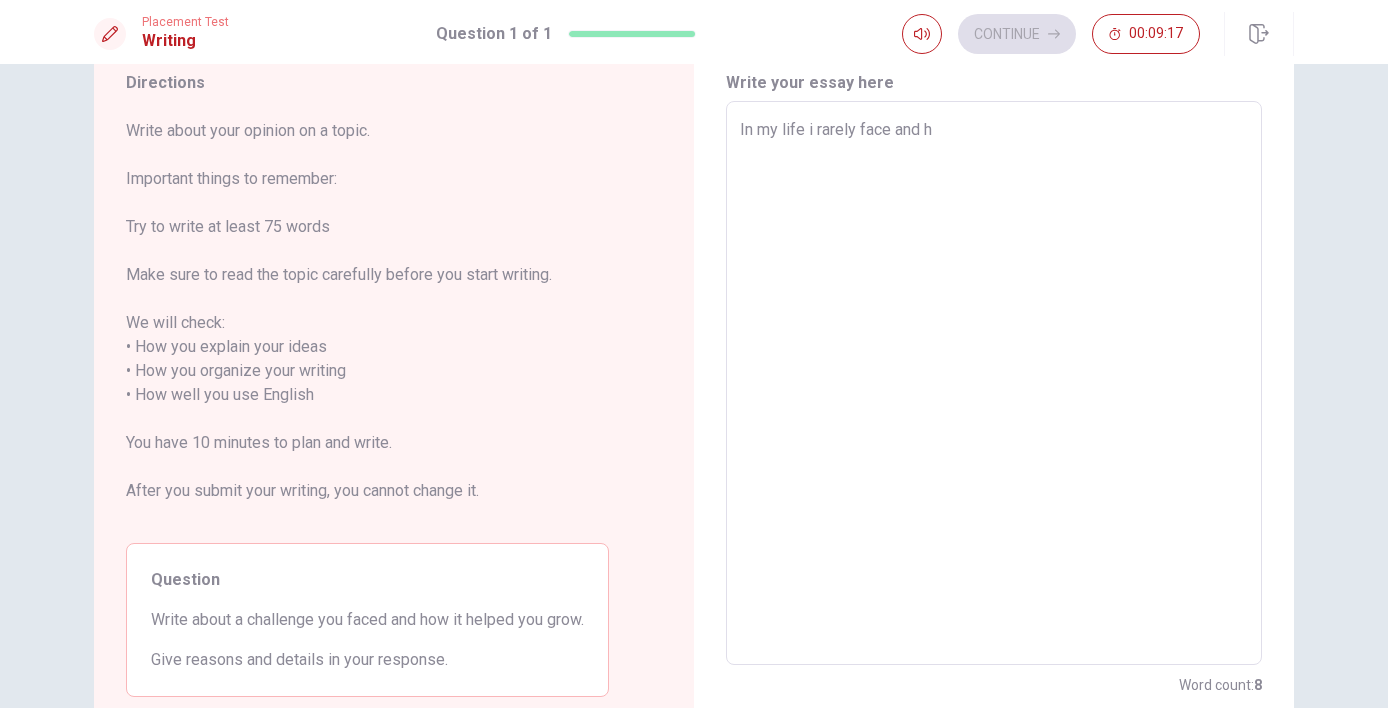 type on "In my life i rarely face and ha" 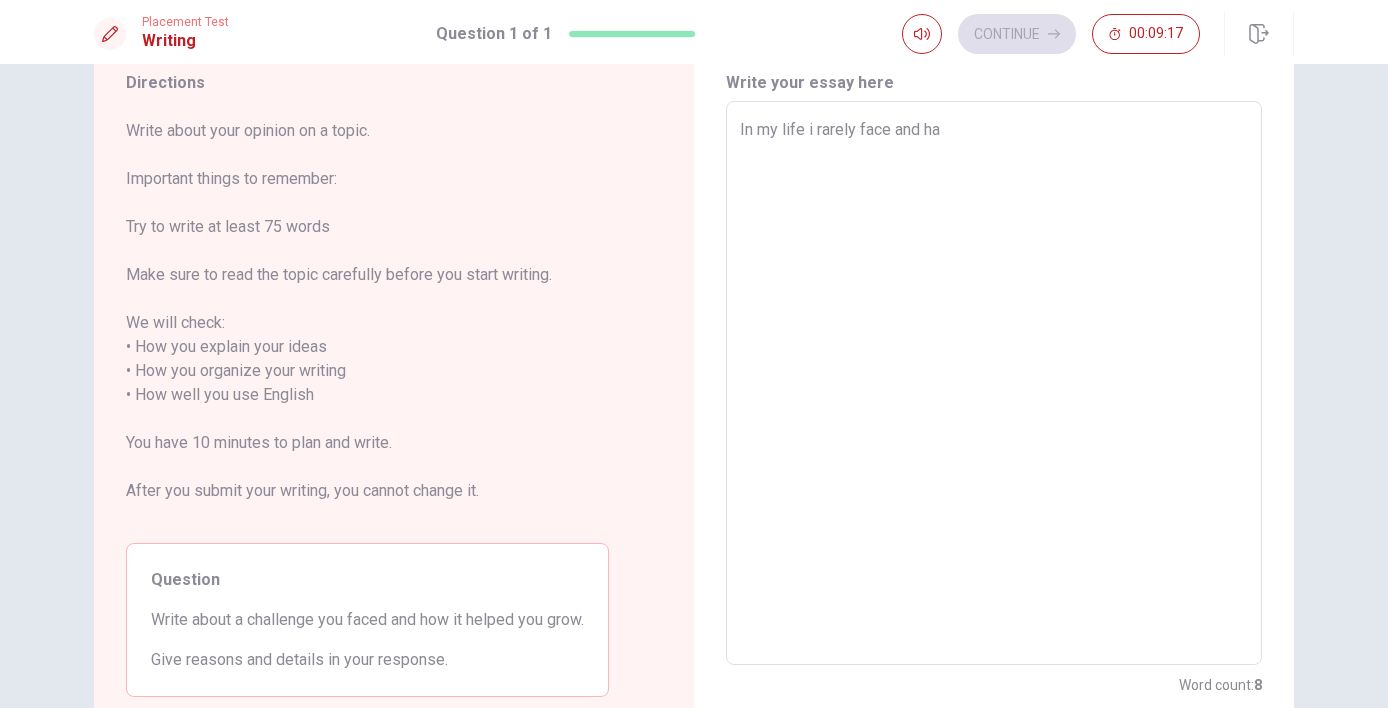 type on "x" 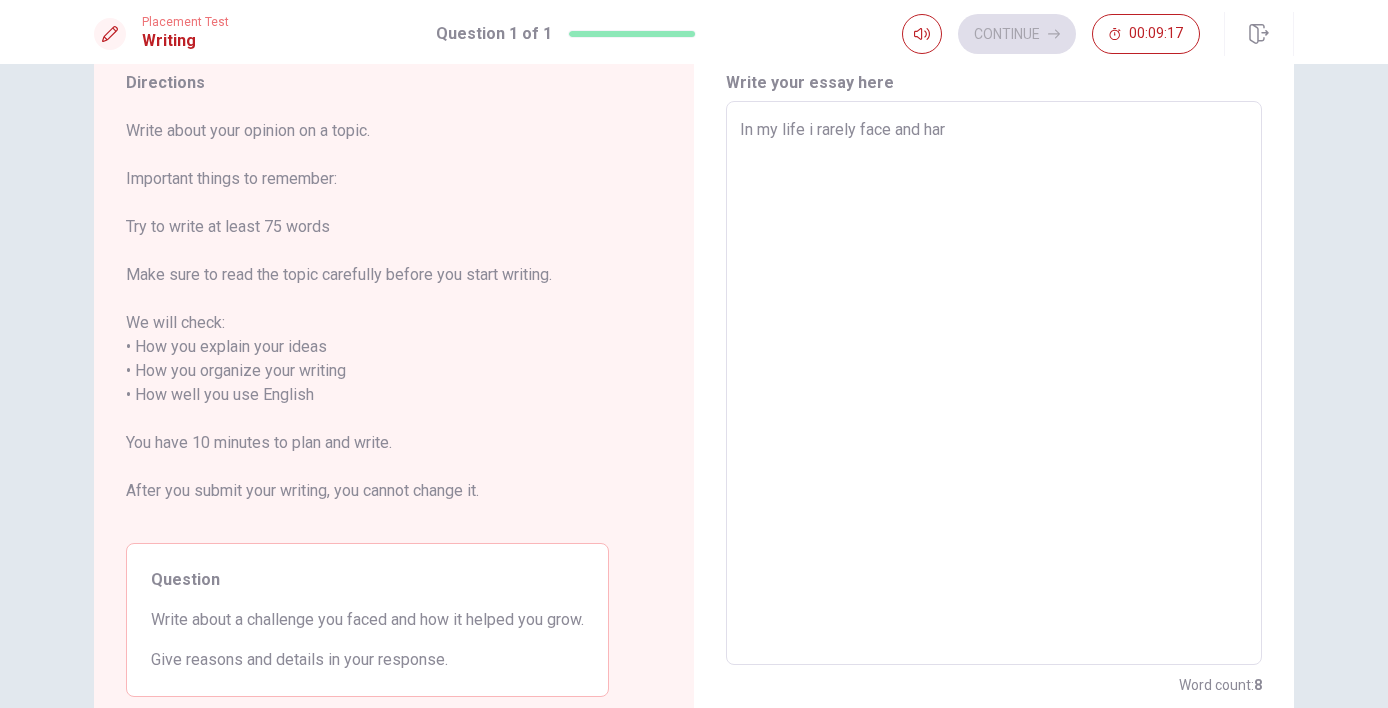 type on "x" 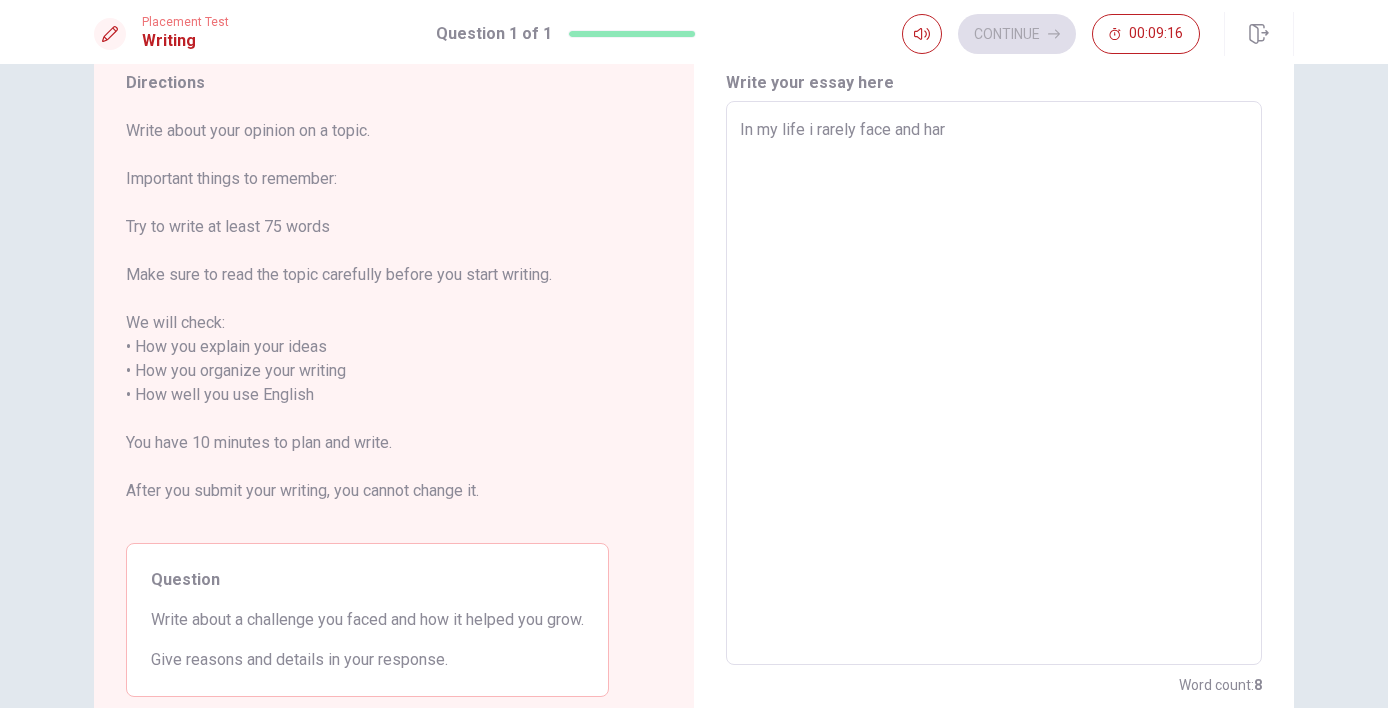 type on "In my life i rarely face and hars" 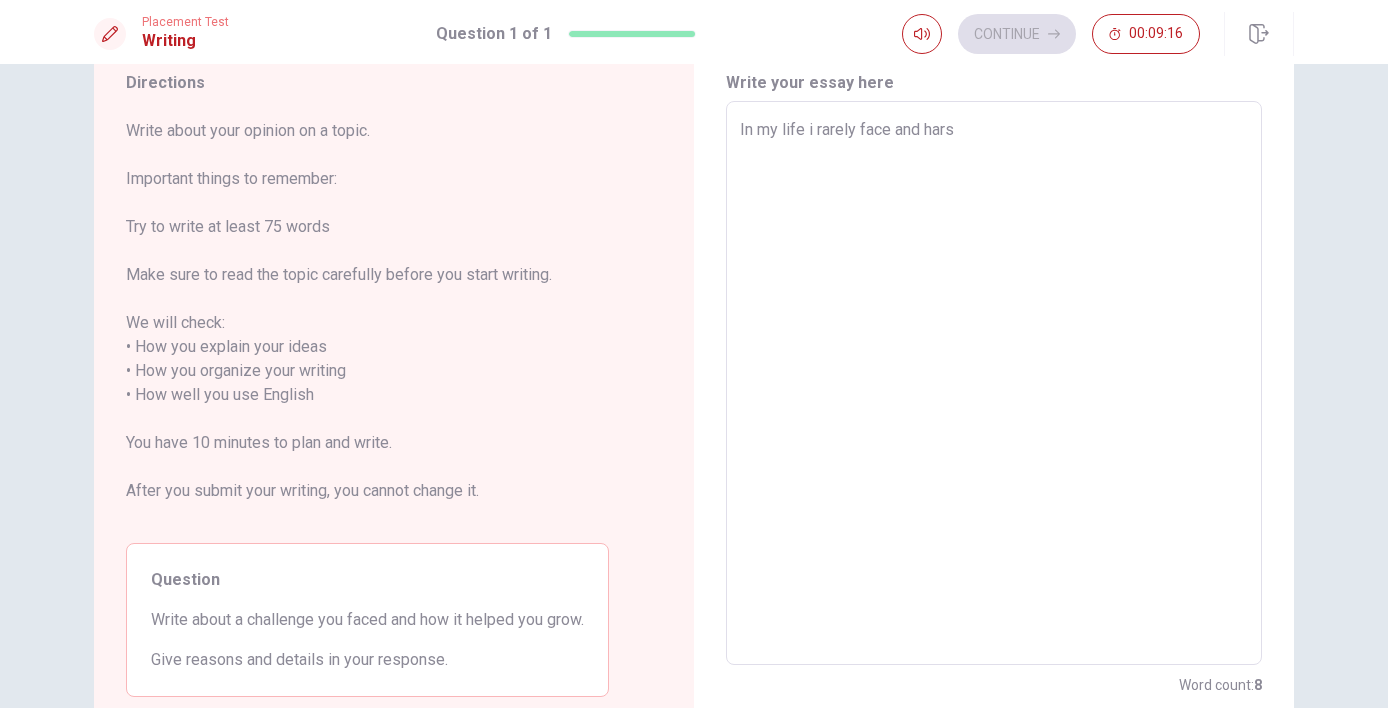 type on "x" 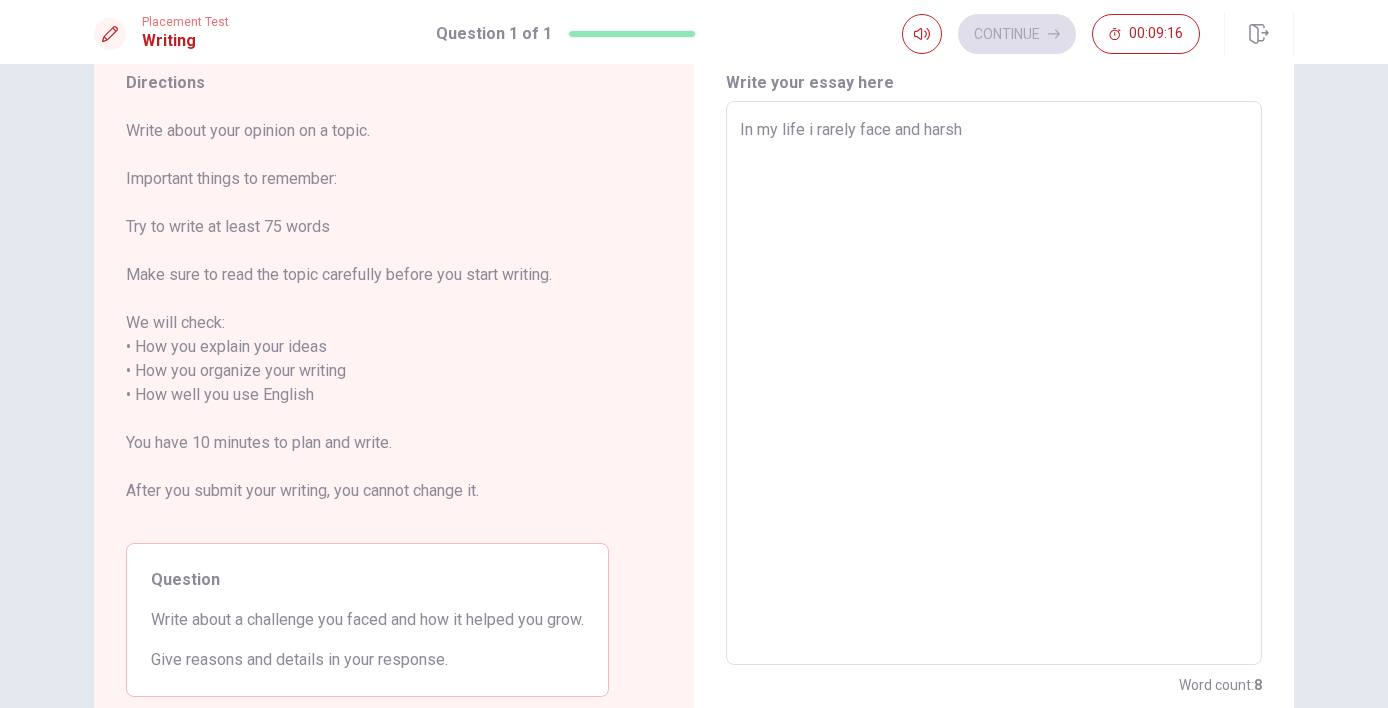type on "x" 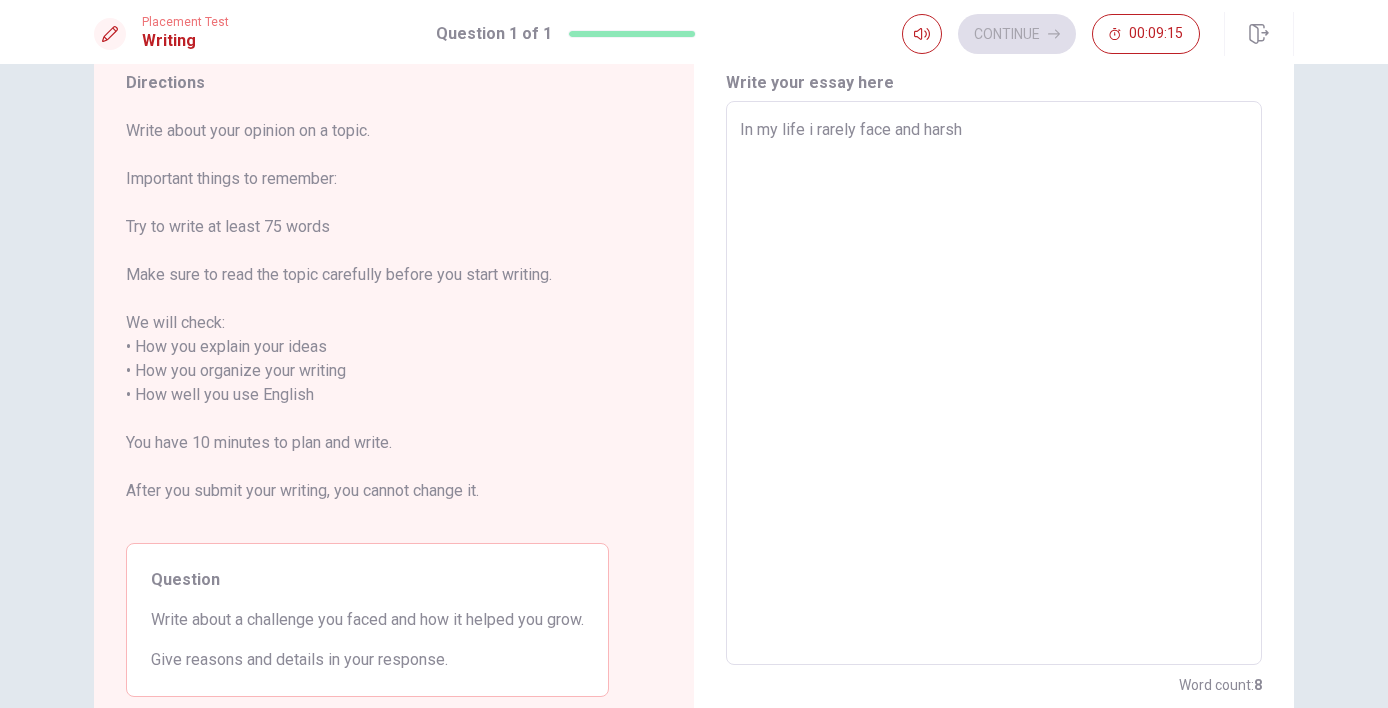 type on "In my life i rarely face and harsh c" 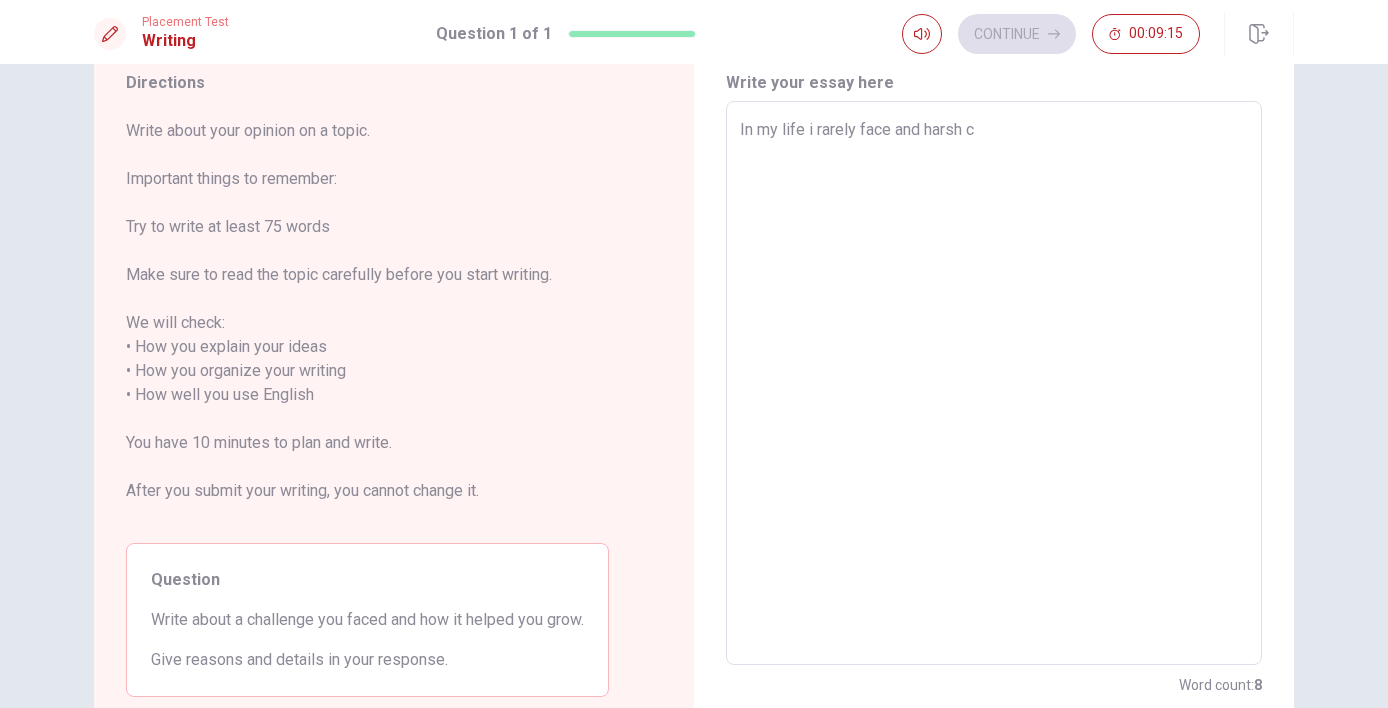type on "x" 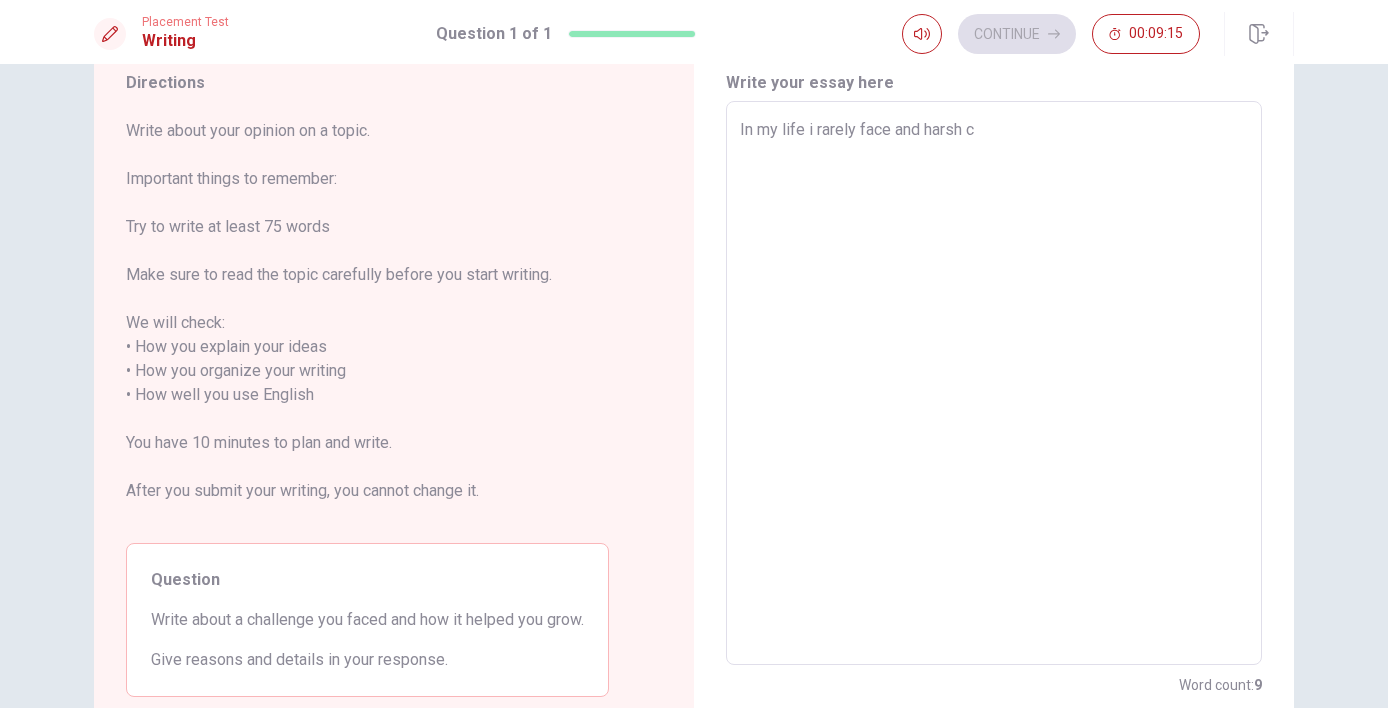 type on "In my life i rarely face and harsh ca" 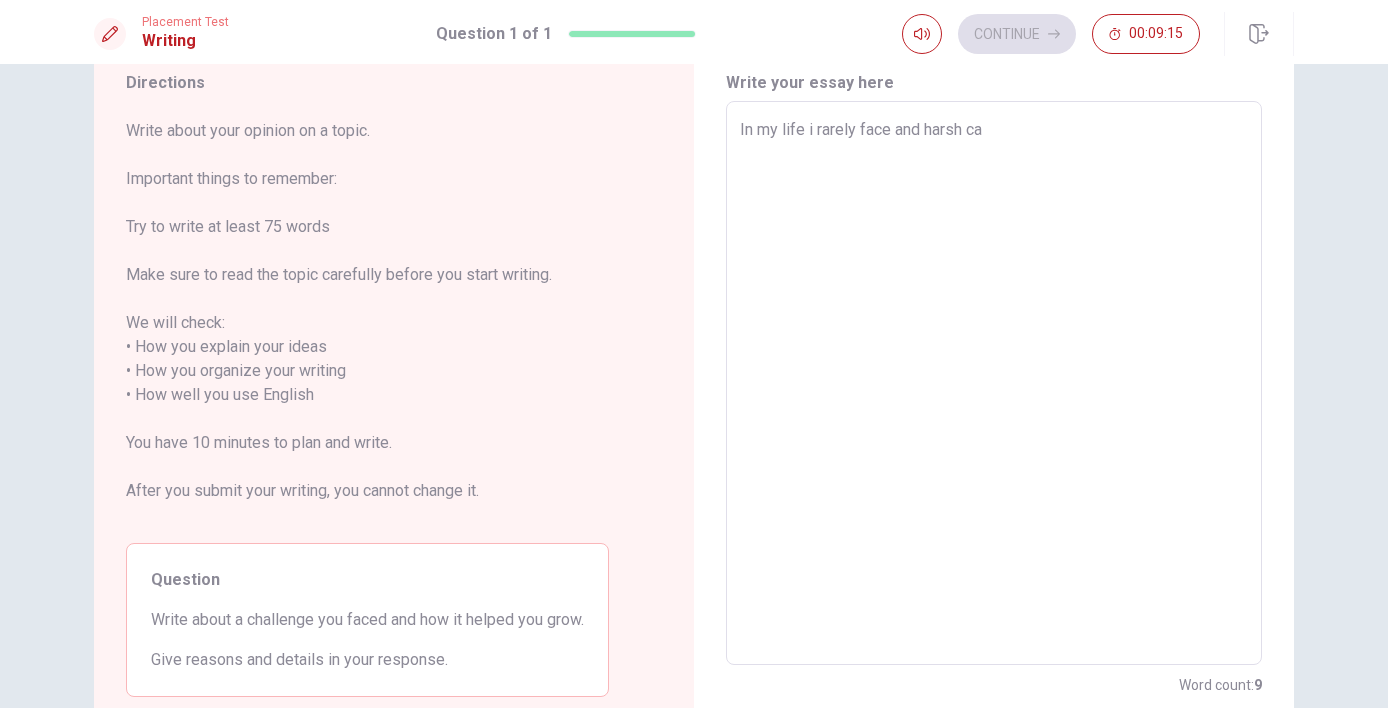 type on "x" 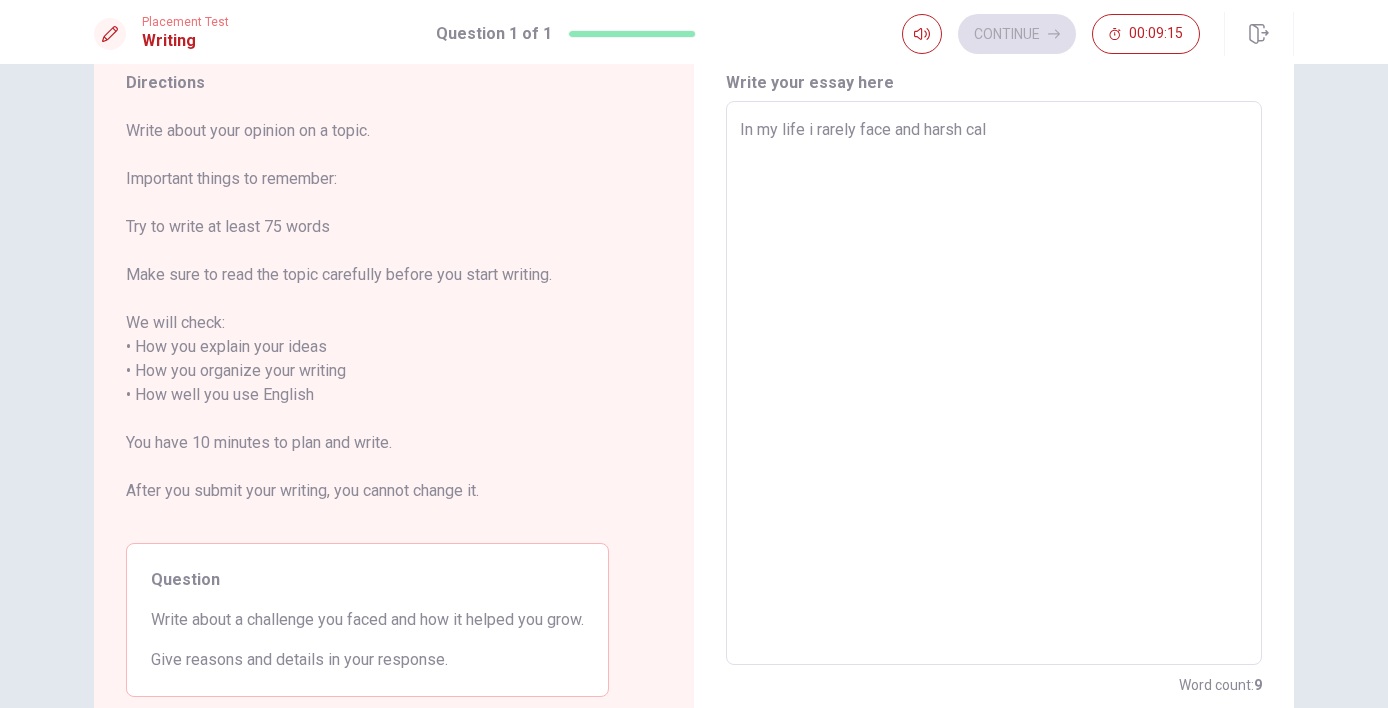 type on "x" 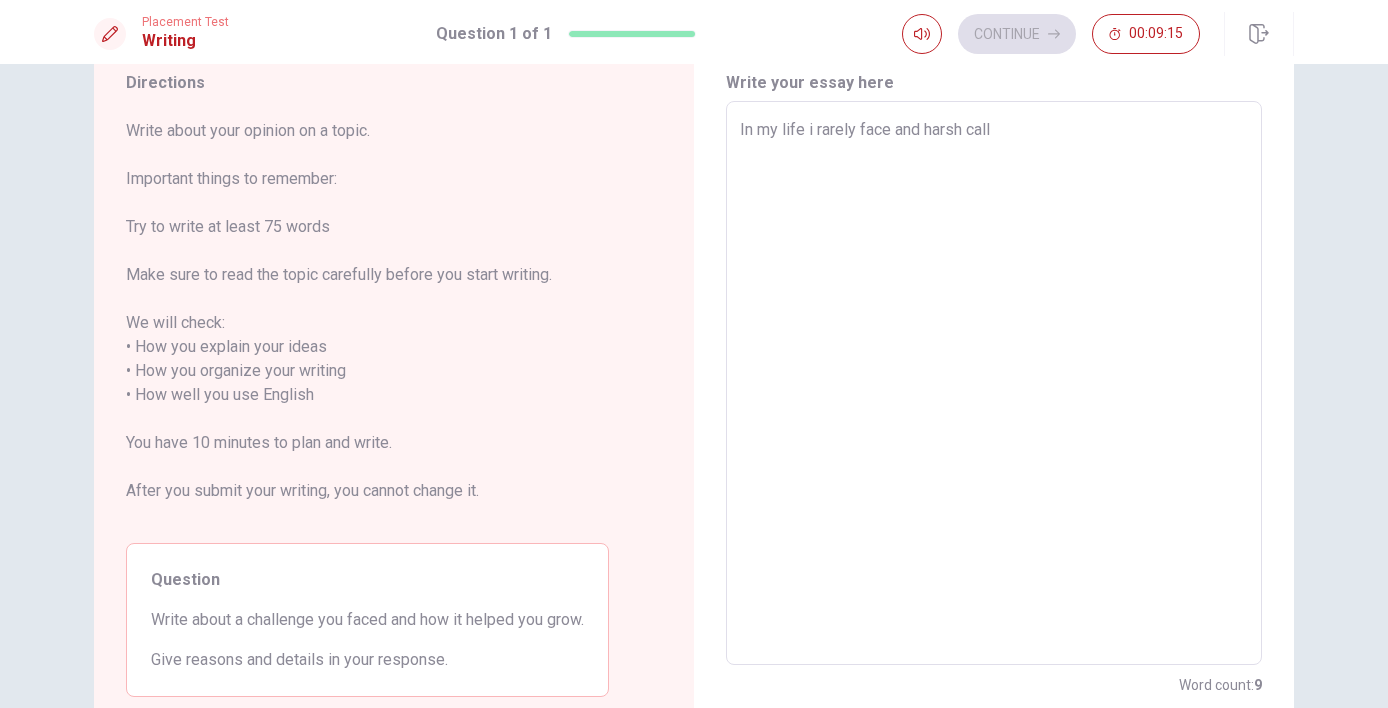type on "x" 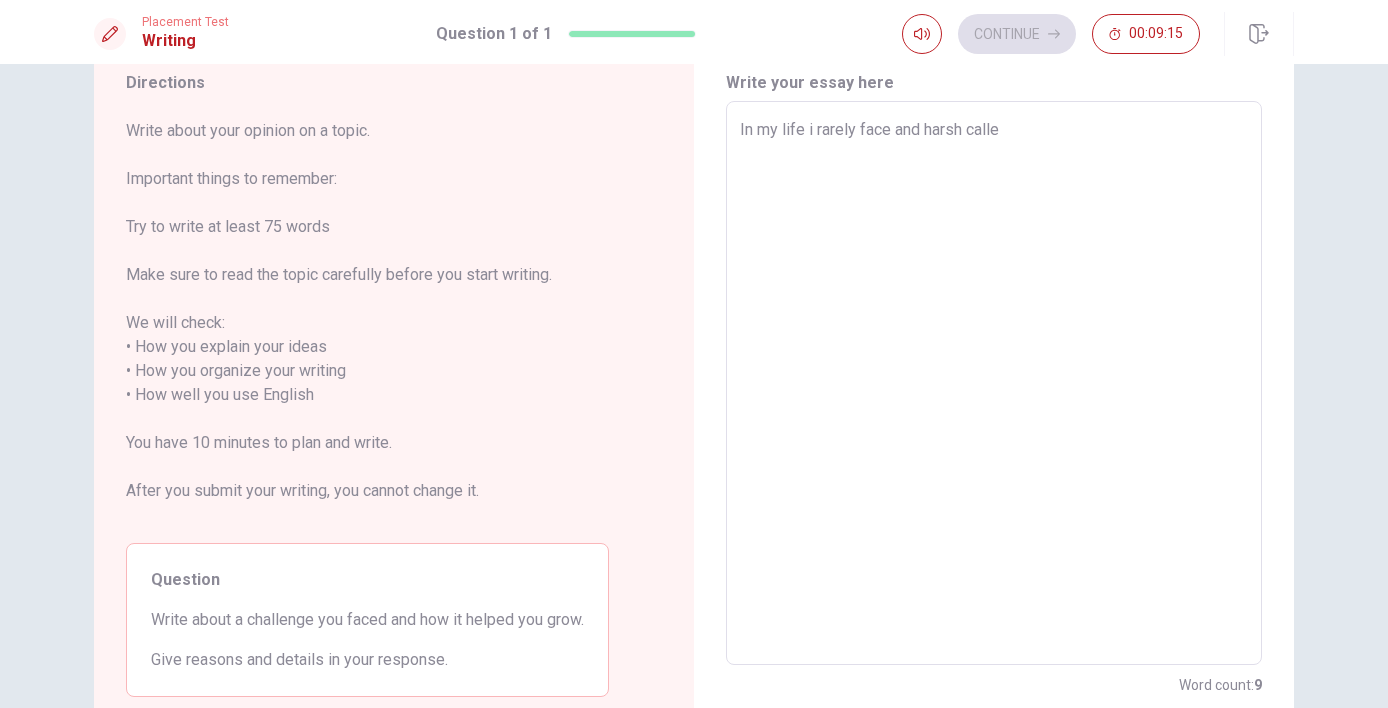 type on "x" 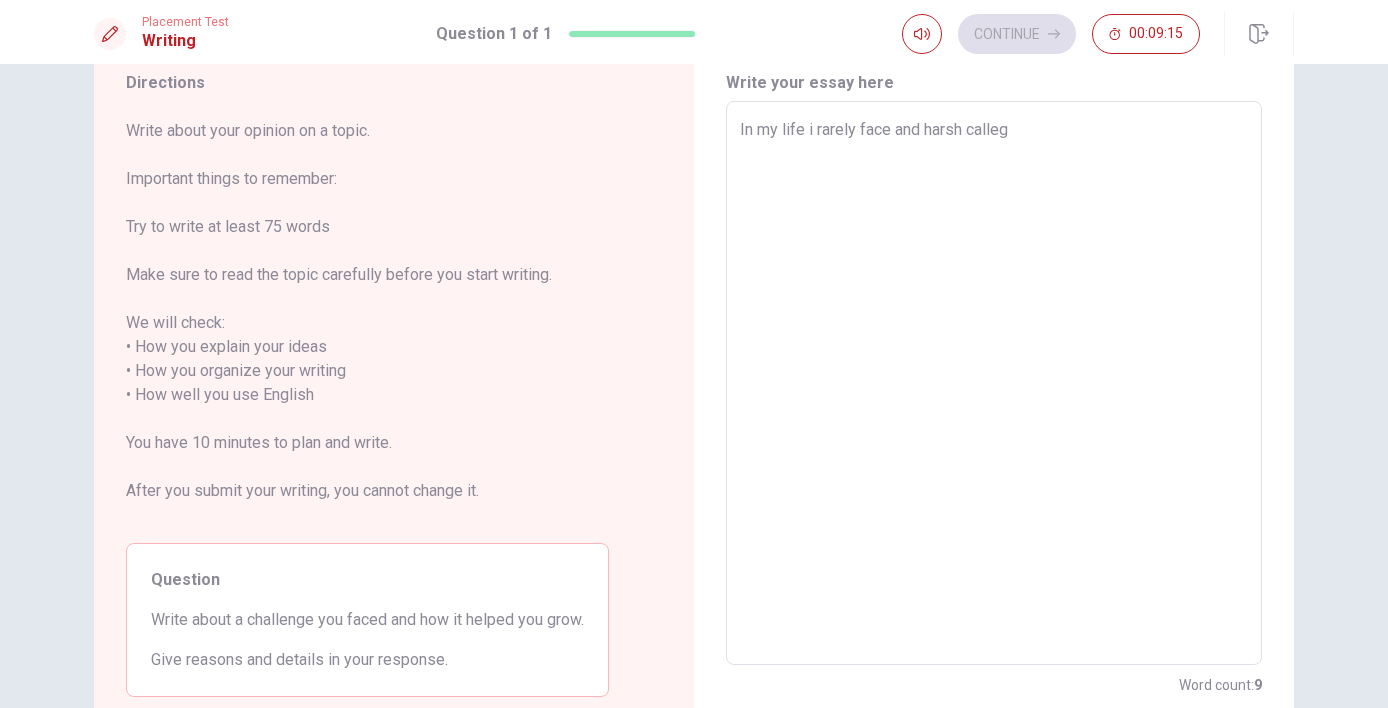 type on "x" 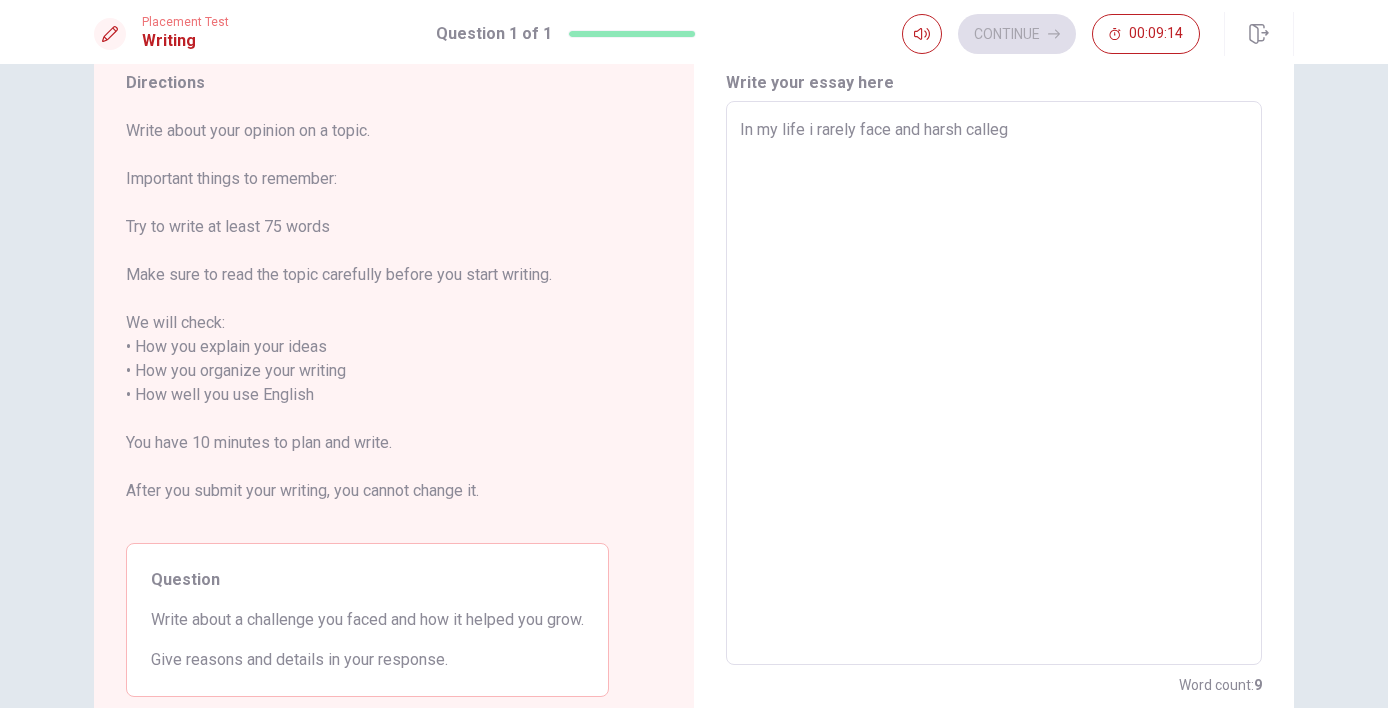 type on "In my life i rarely face and harsh calle" 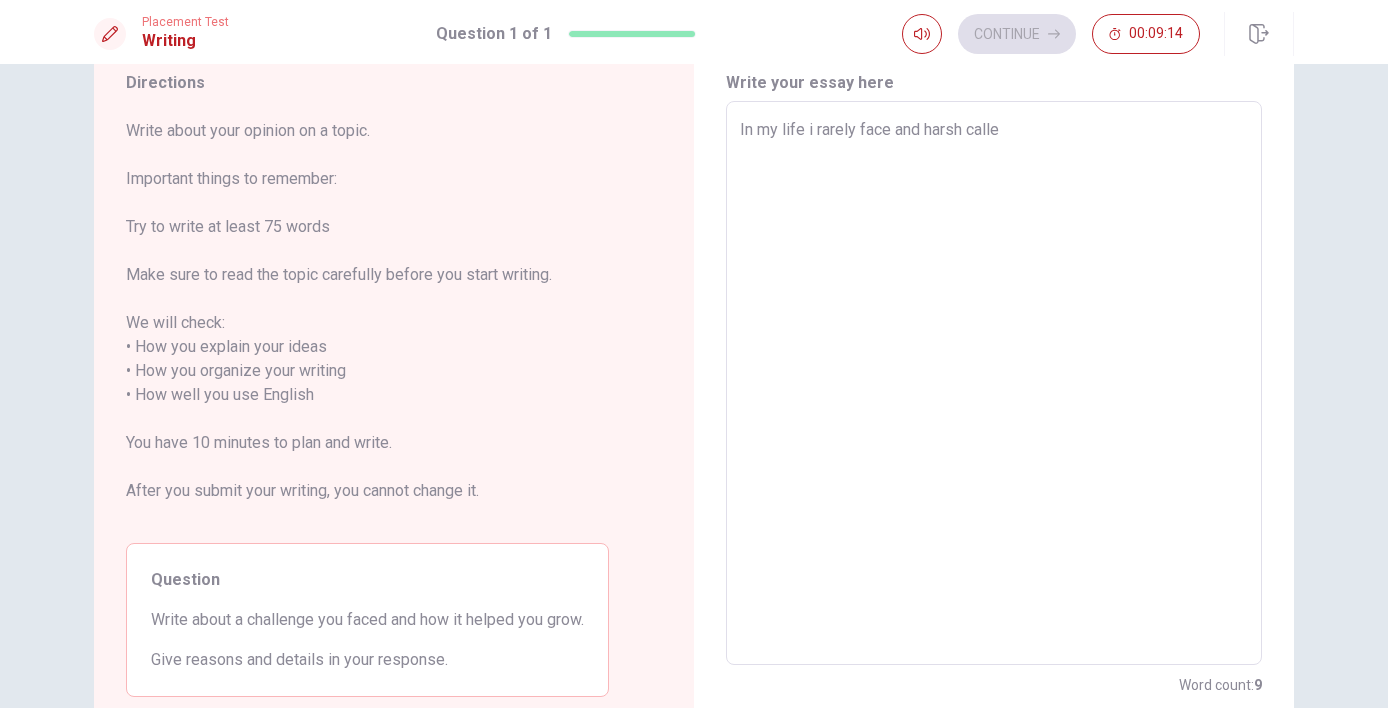 type on "x" 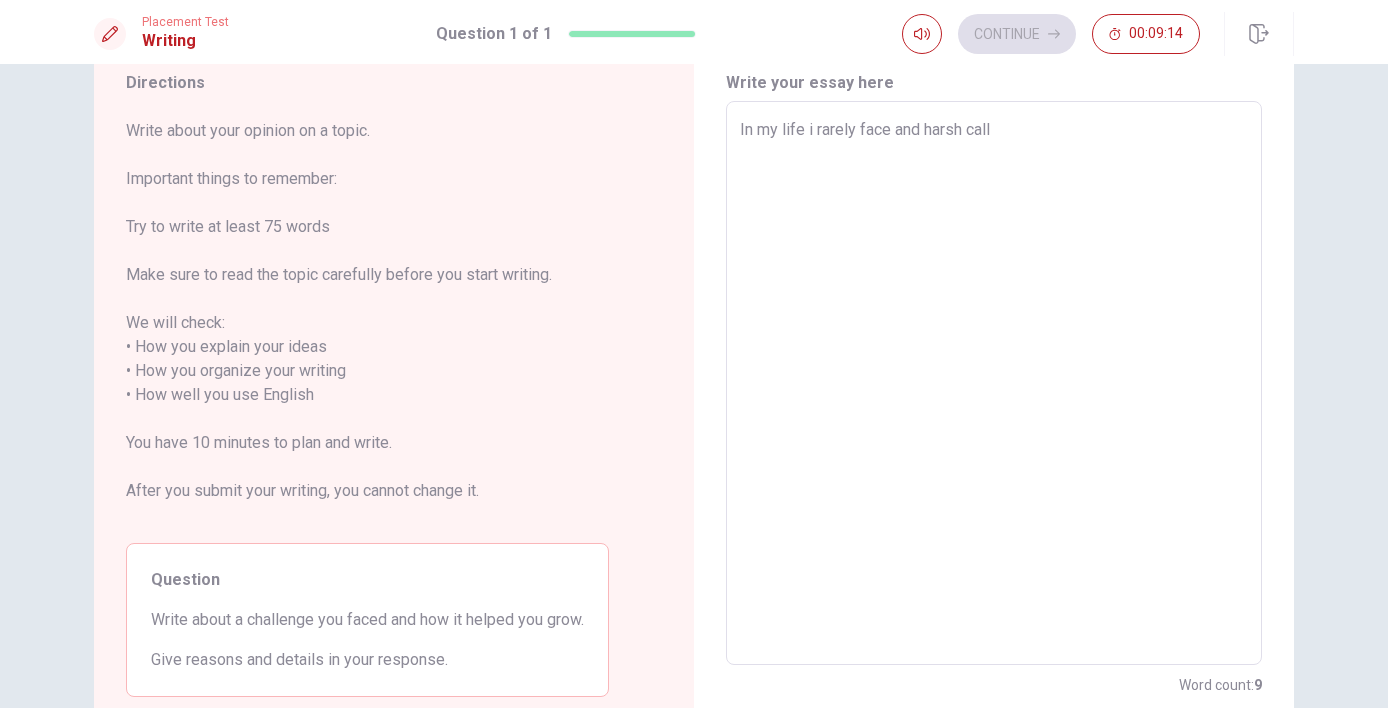 type on "x" 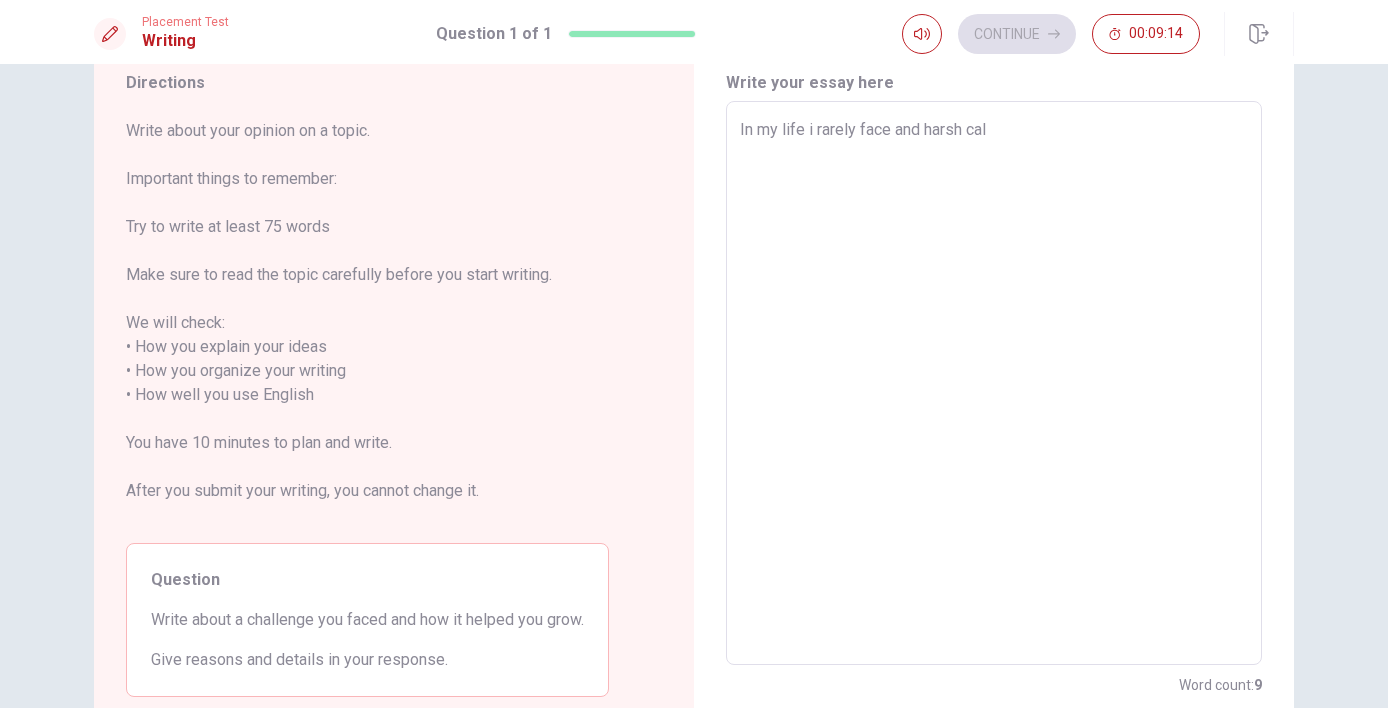 type on "x" 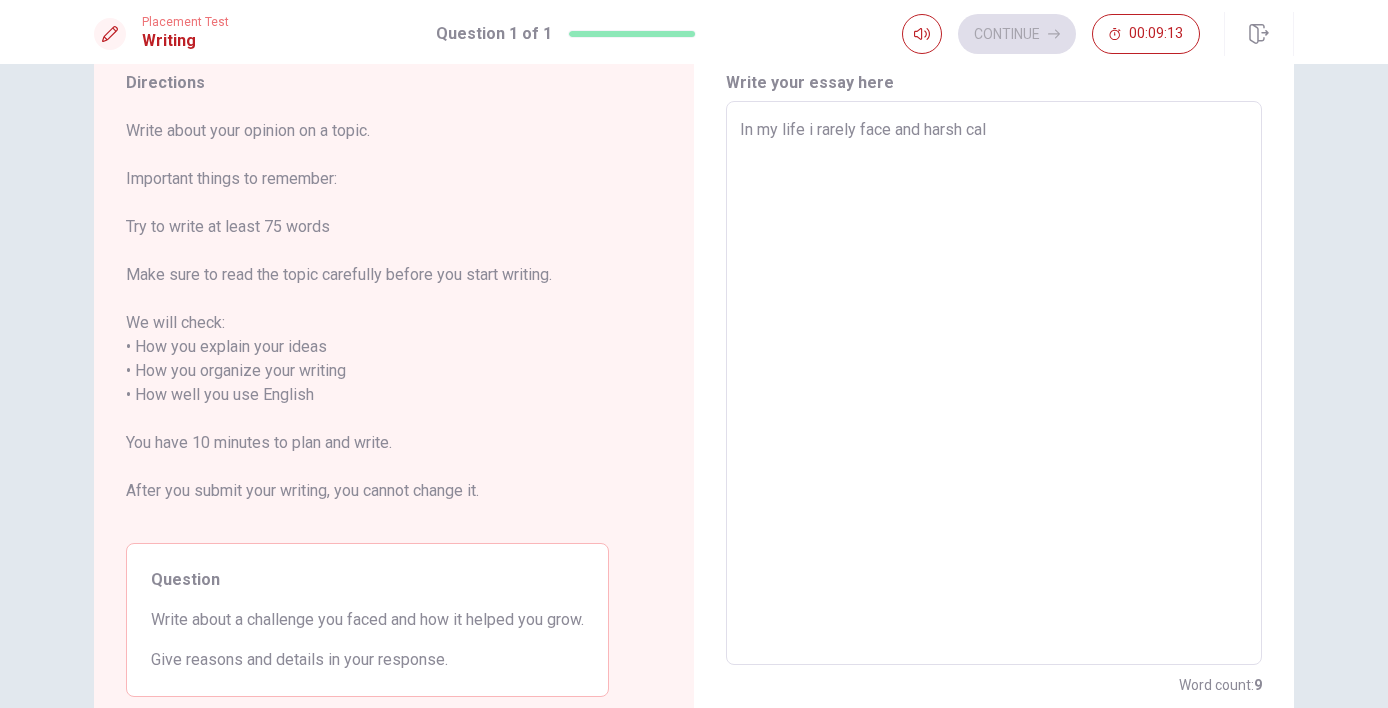 type on "In my life i rarely face and harsh ca" 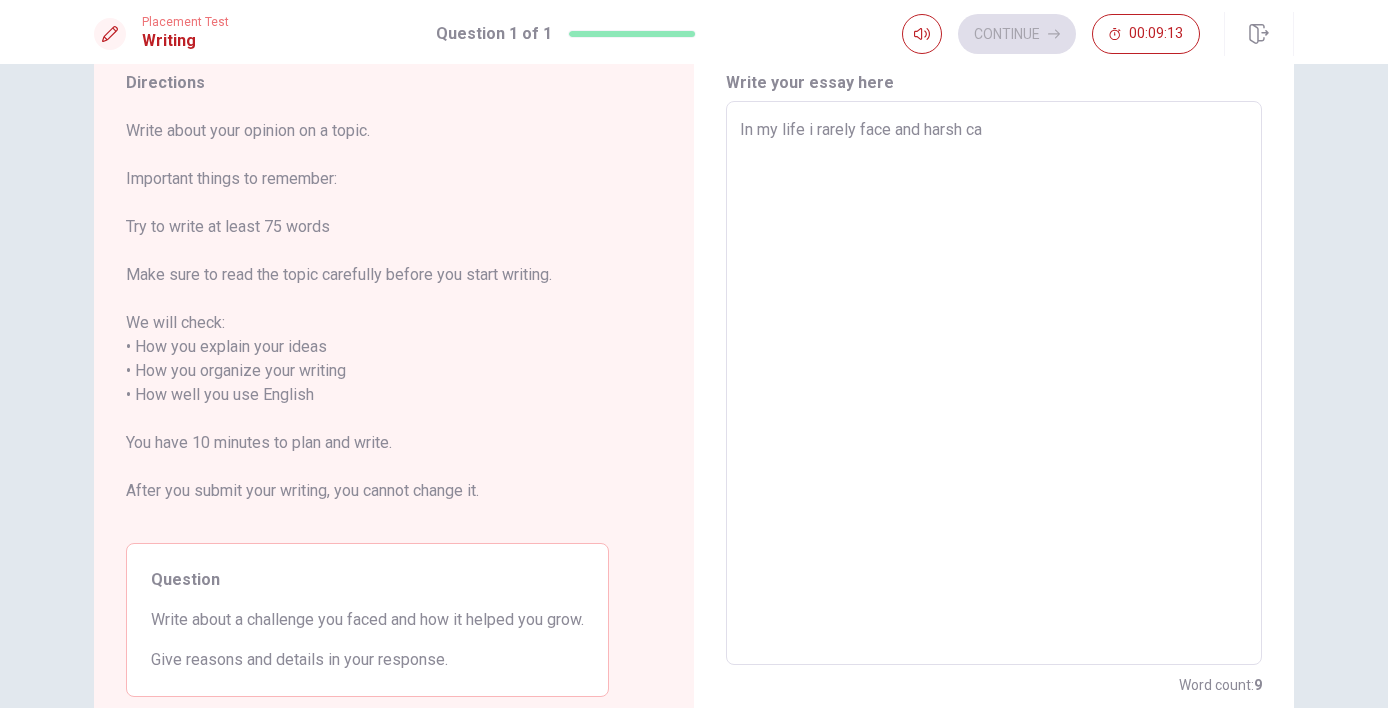 type on "x" 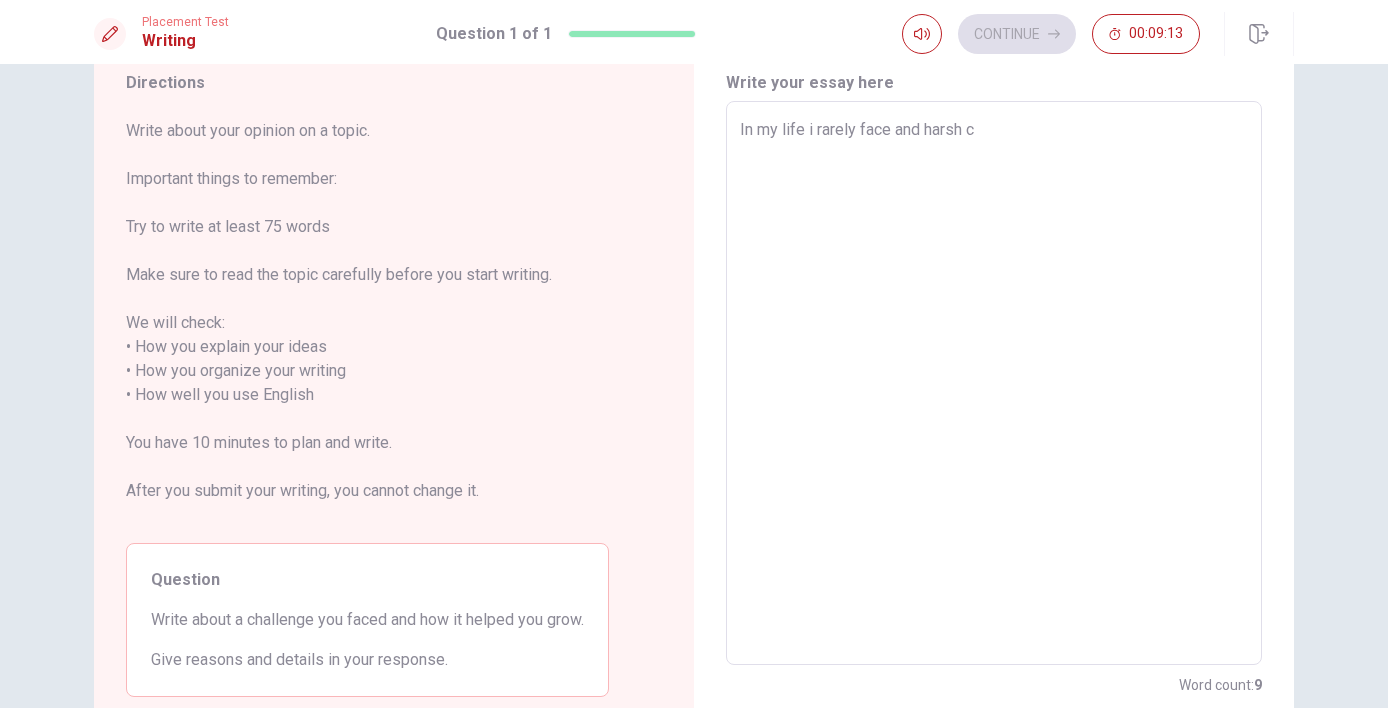 type on "x" 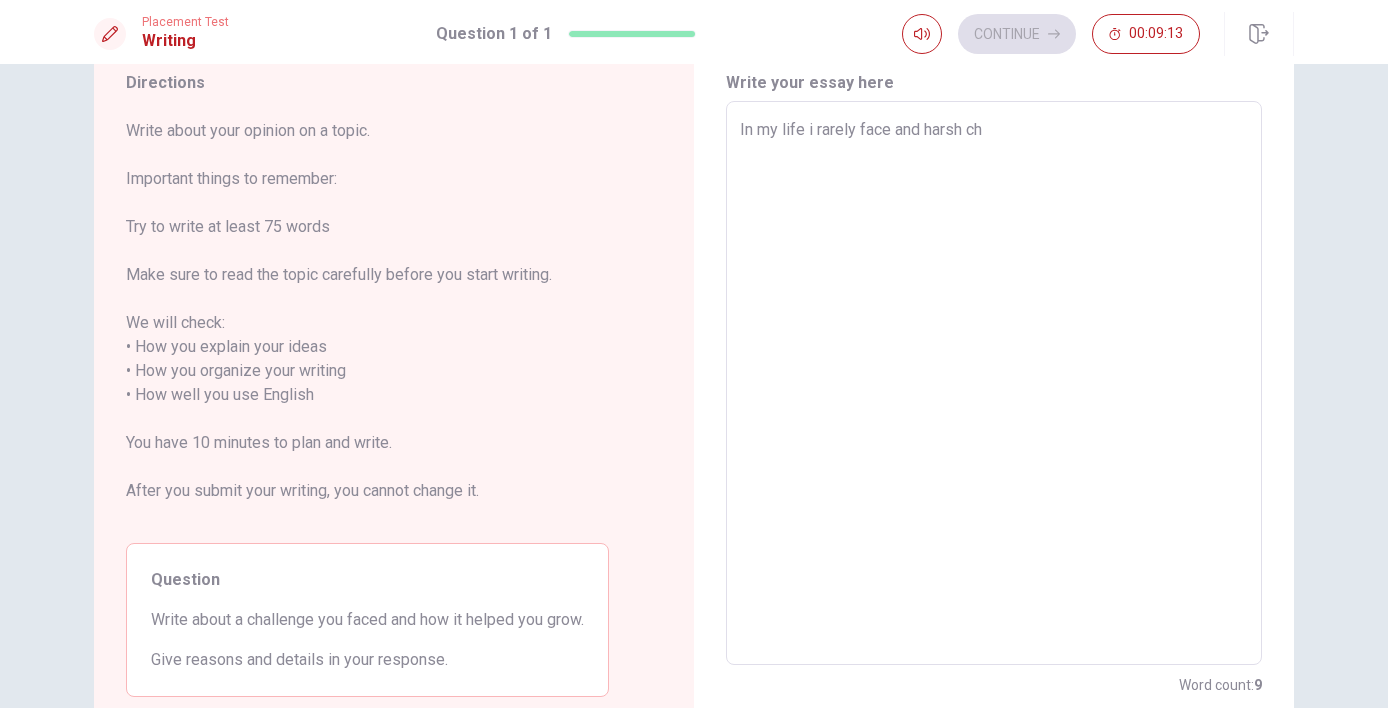 type on "x" 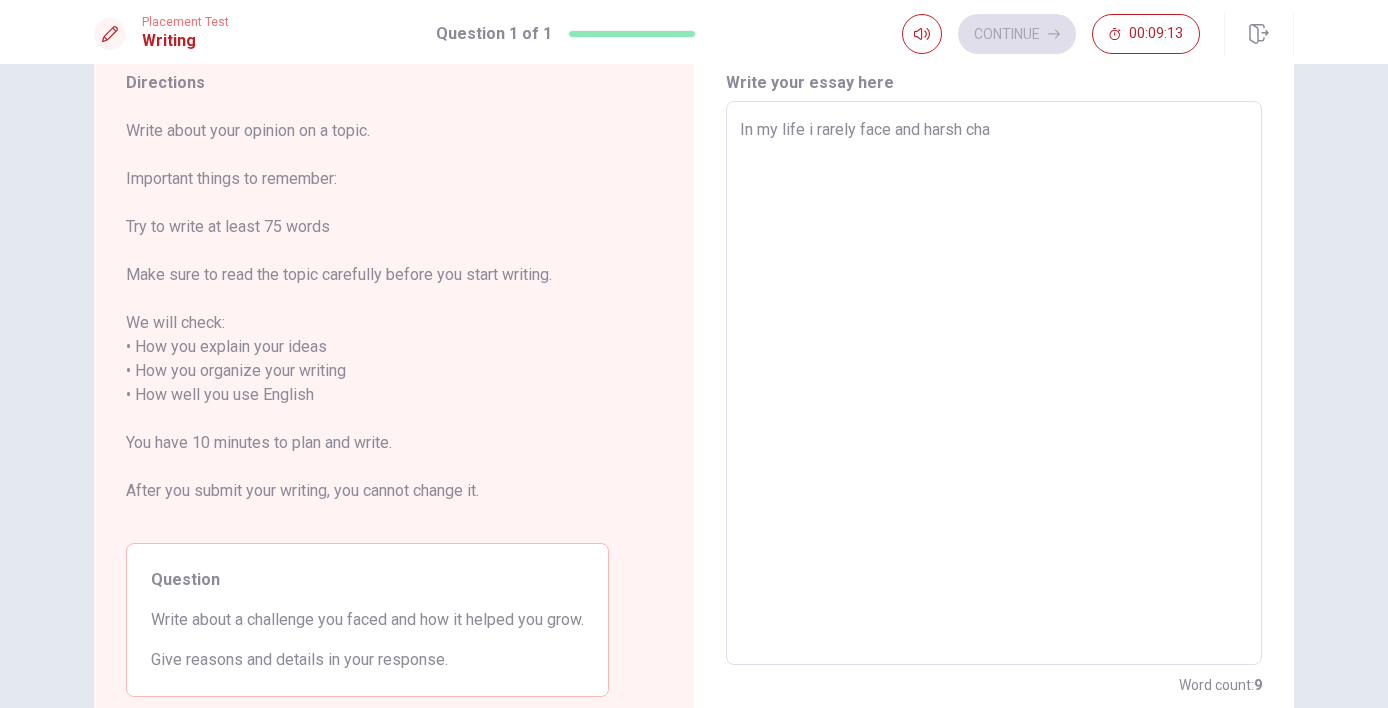 type on "x" 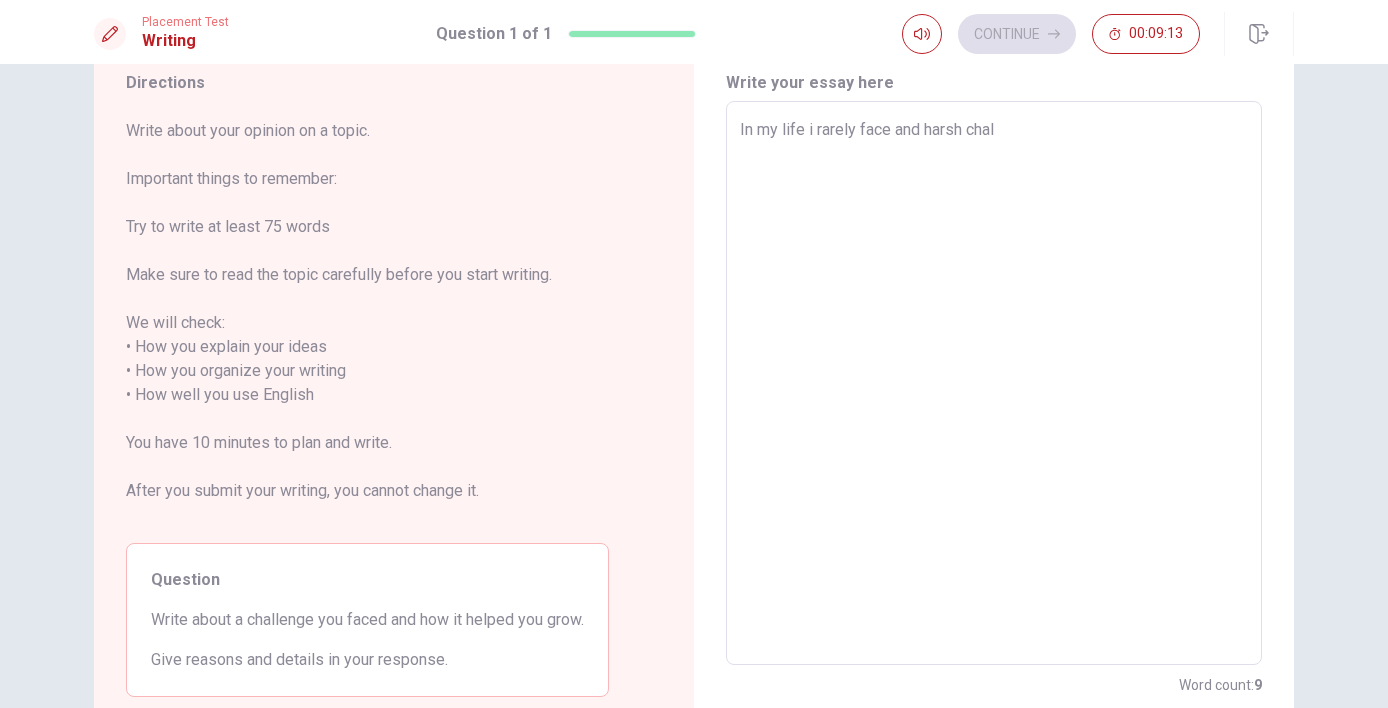 type on "x" 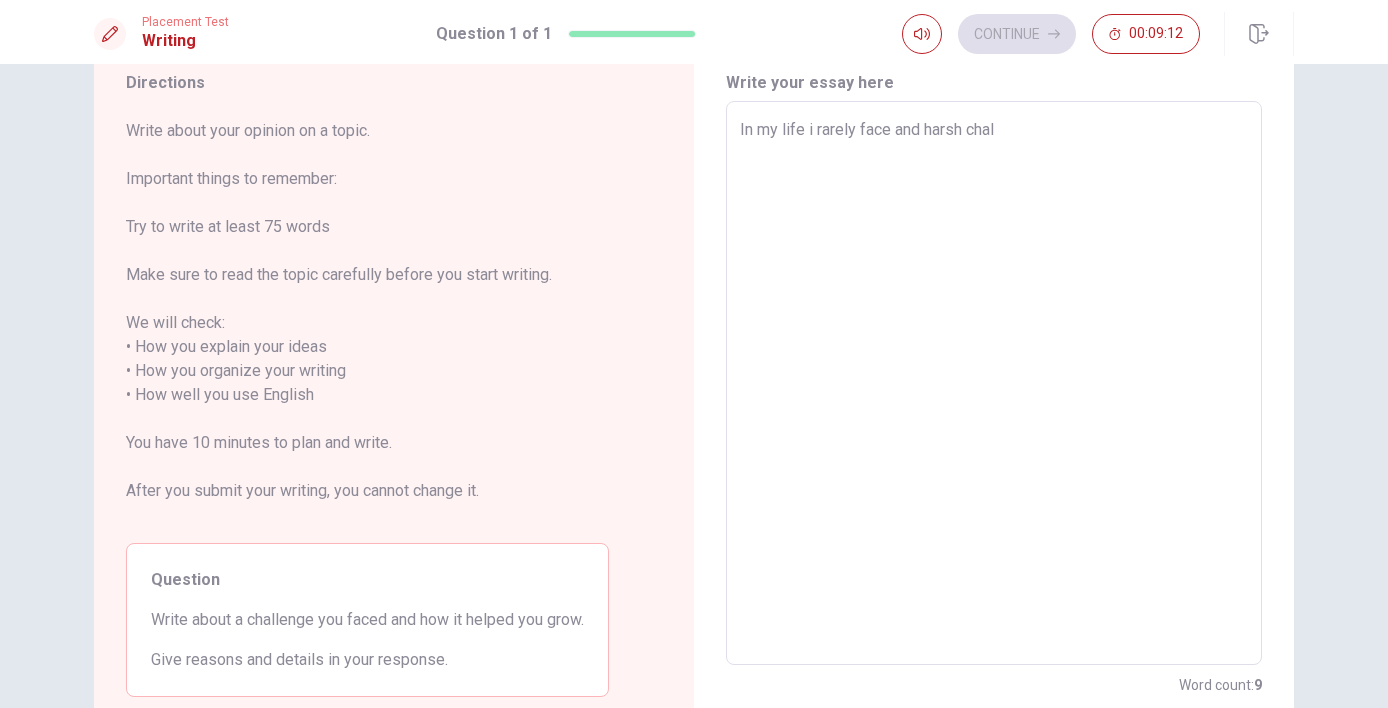 type on "In my life i rarely face and harsh chall" 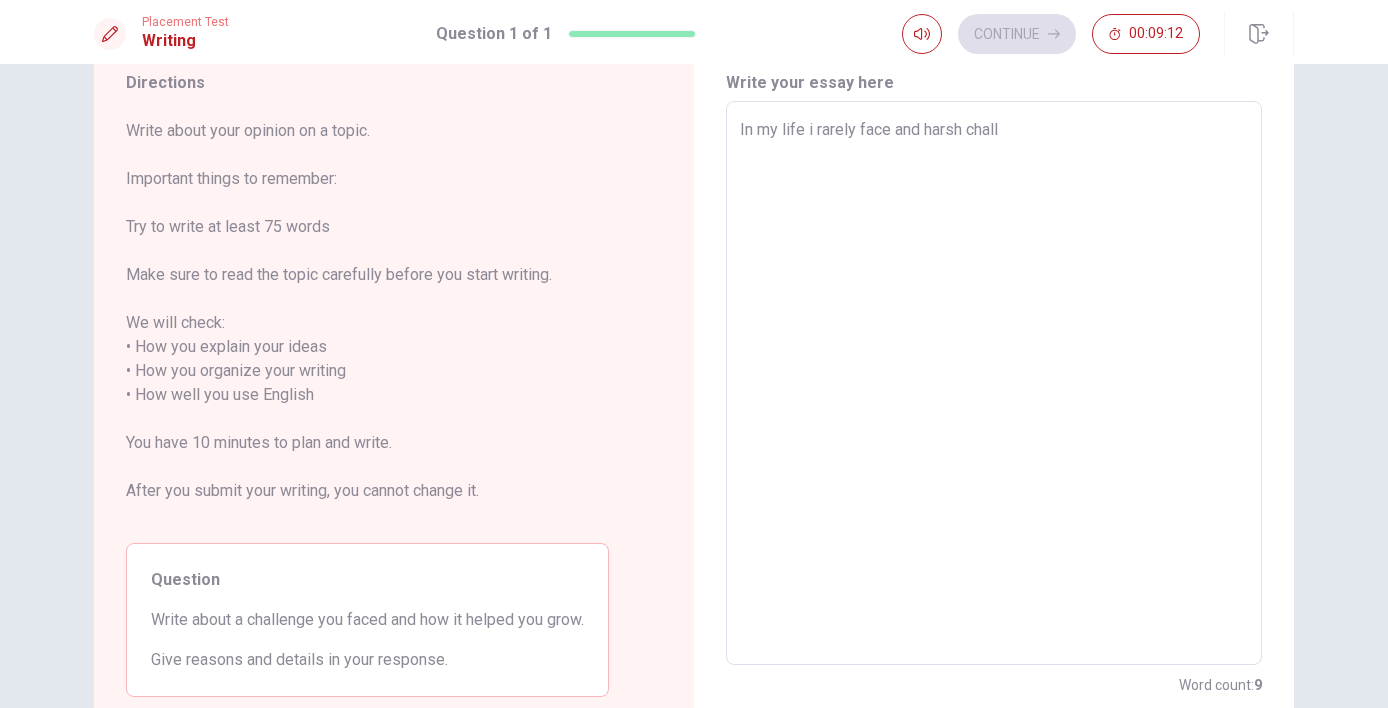 type on "x" 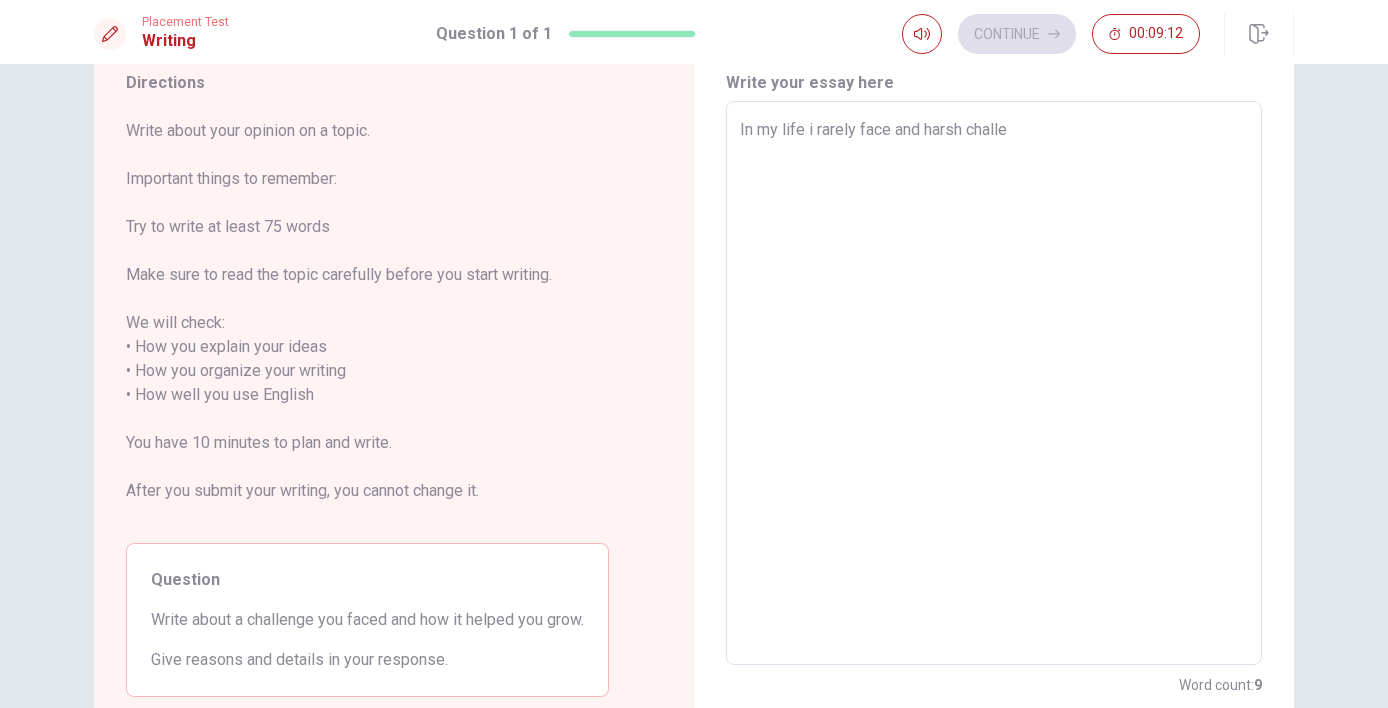 type on "x" 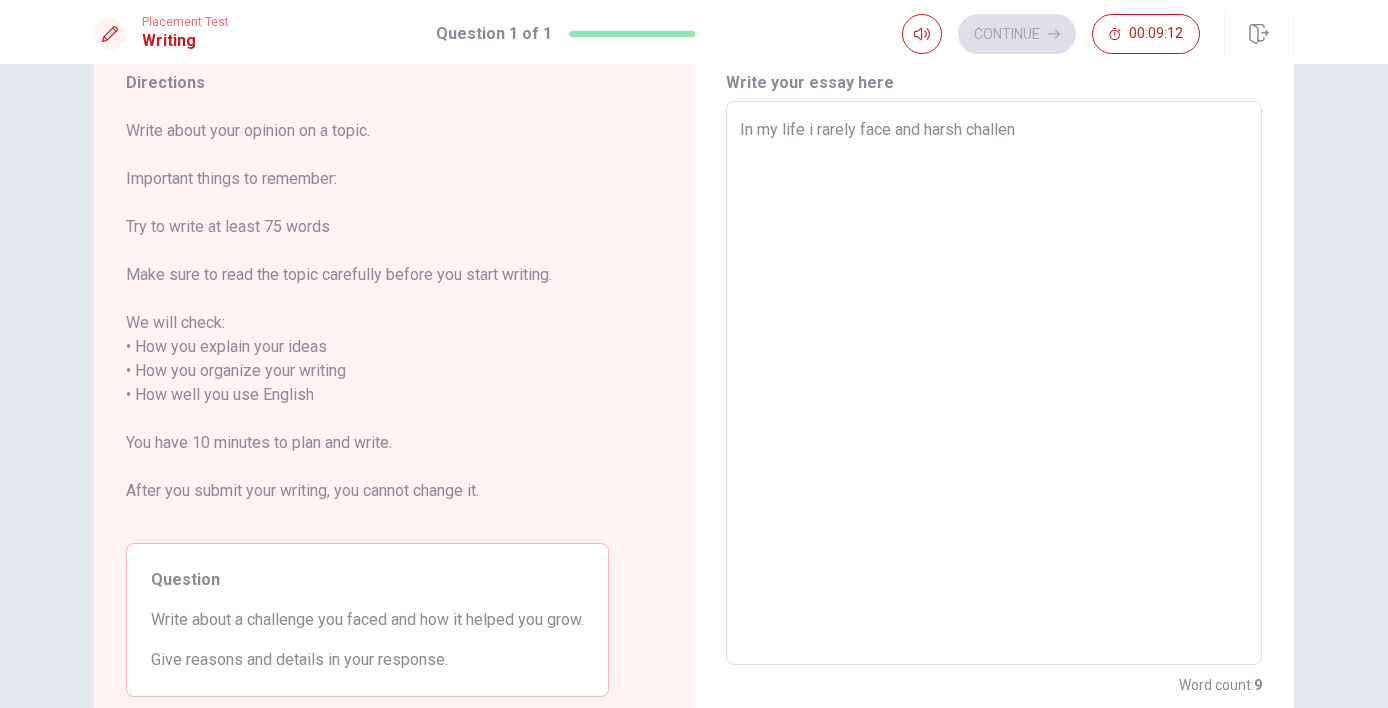 type on "x" 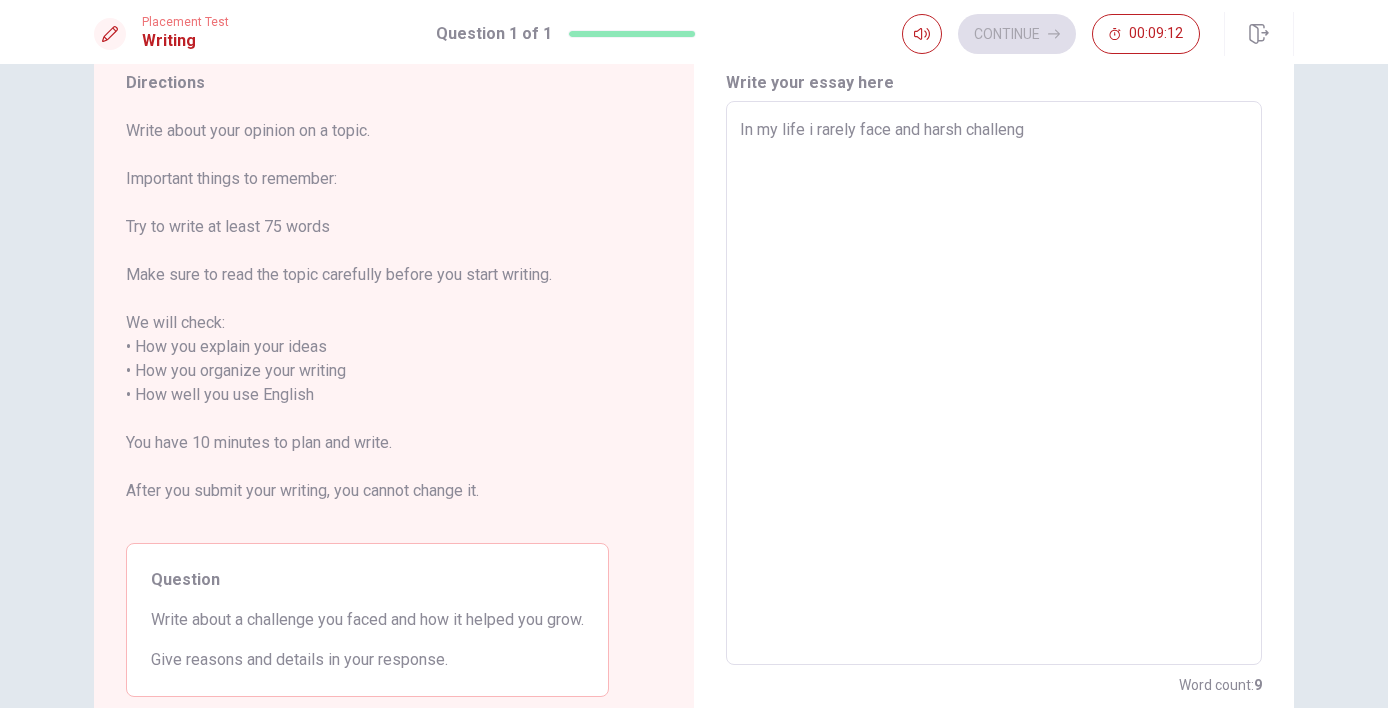 type on "x" 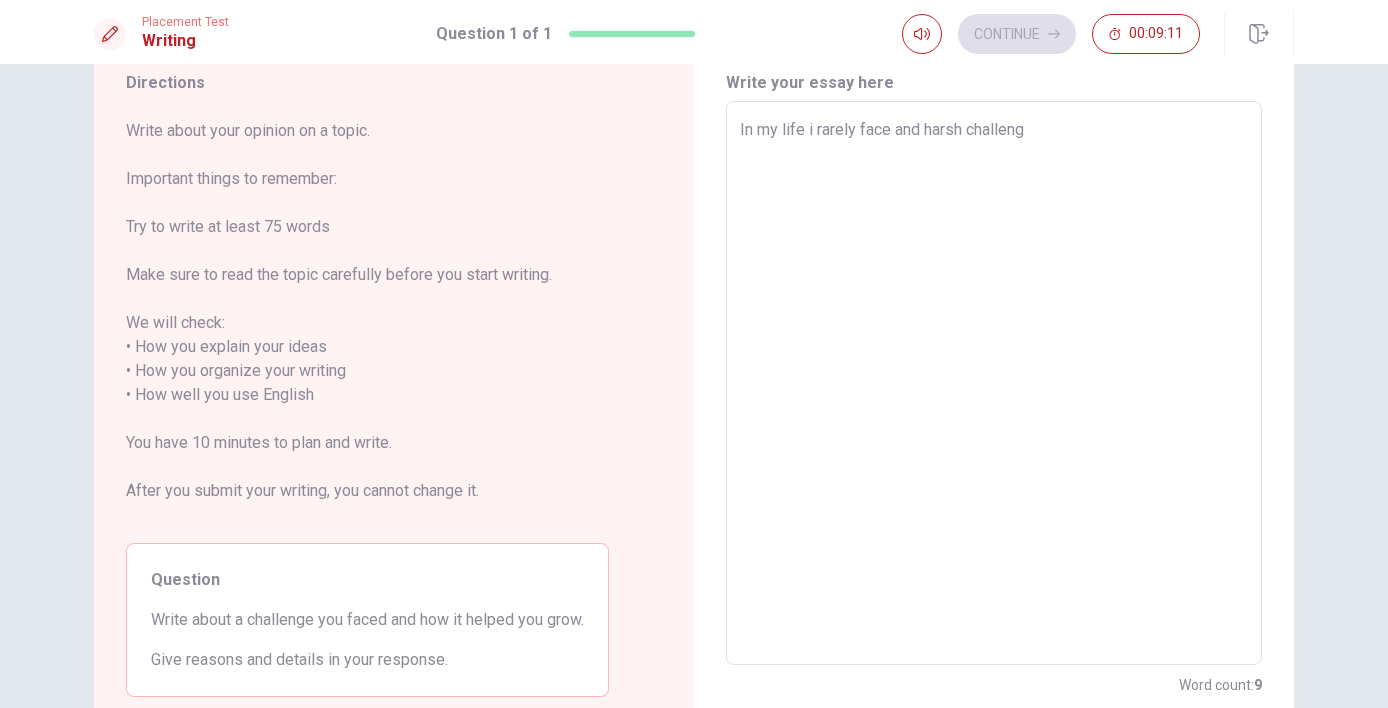 type on "In my life i rarely face and harsh challenge" 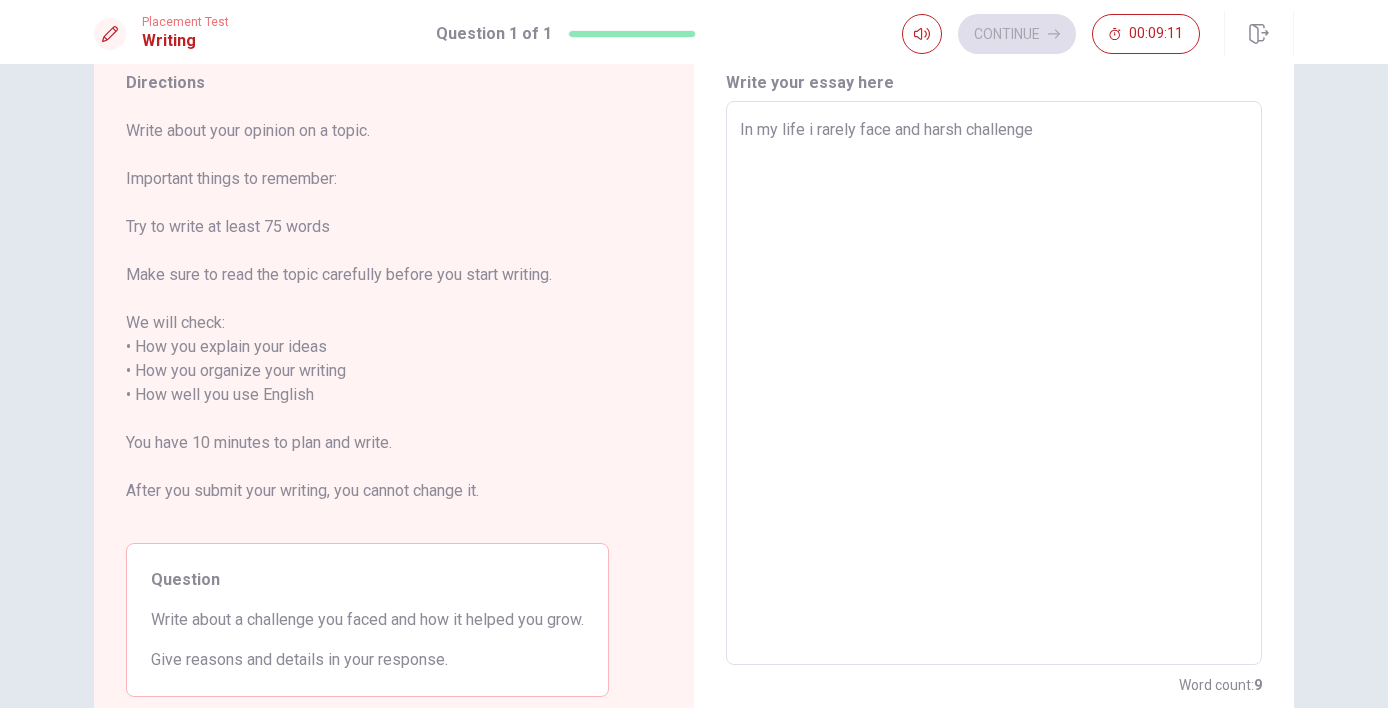 type on "x" 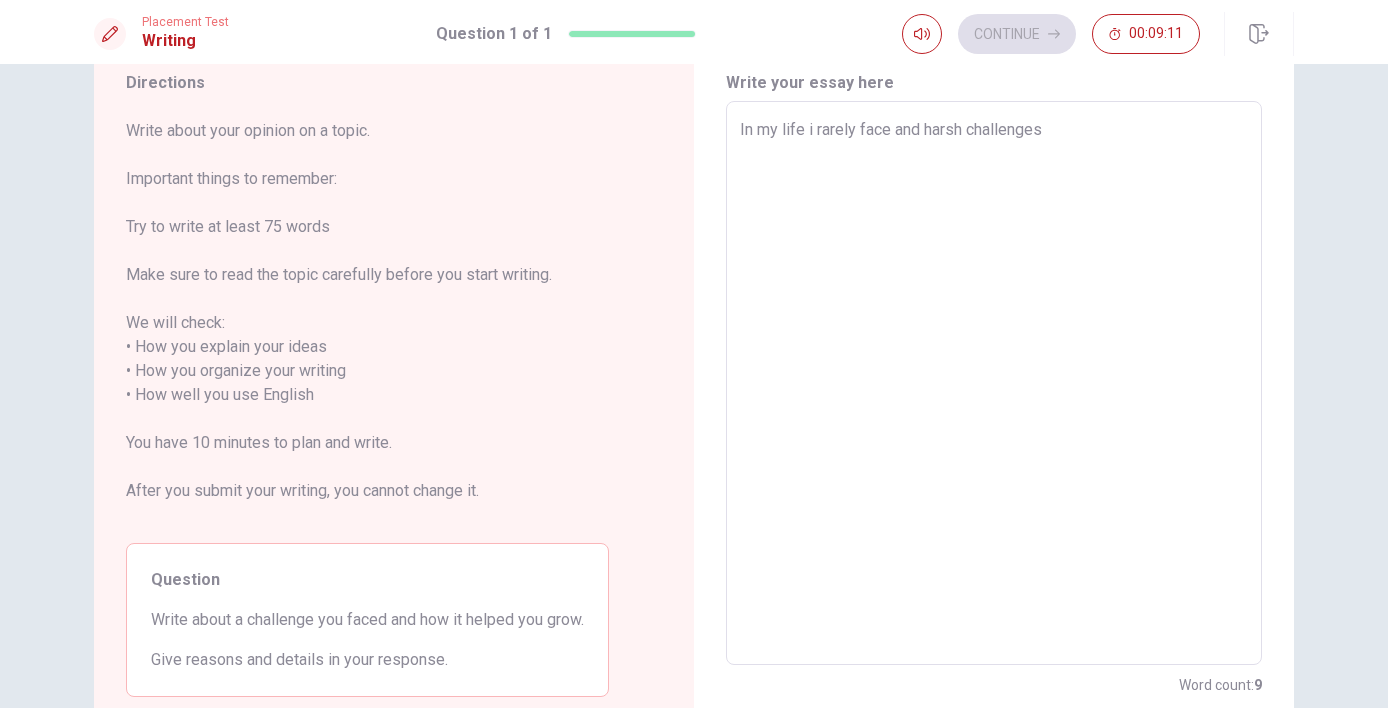 type on "x" 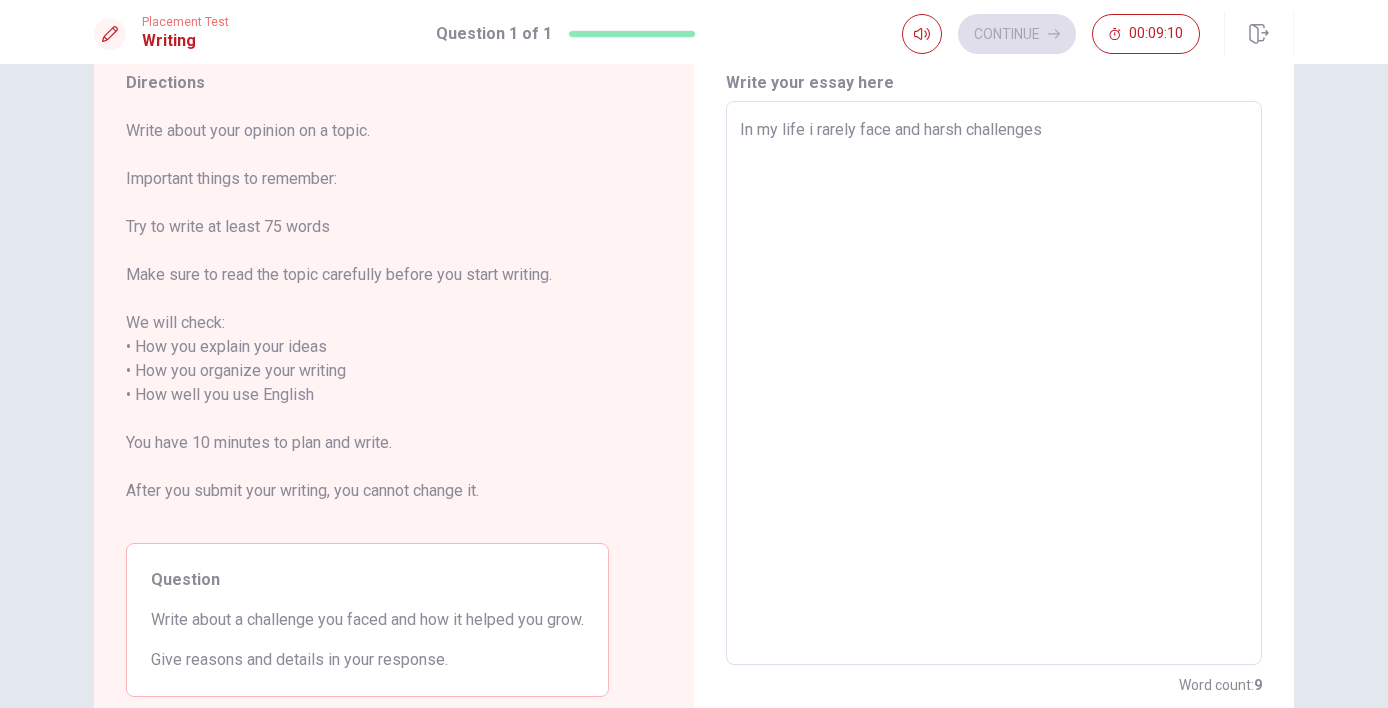 type on "x" 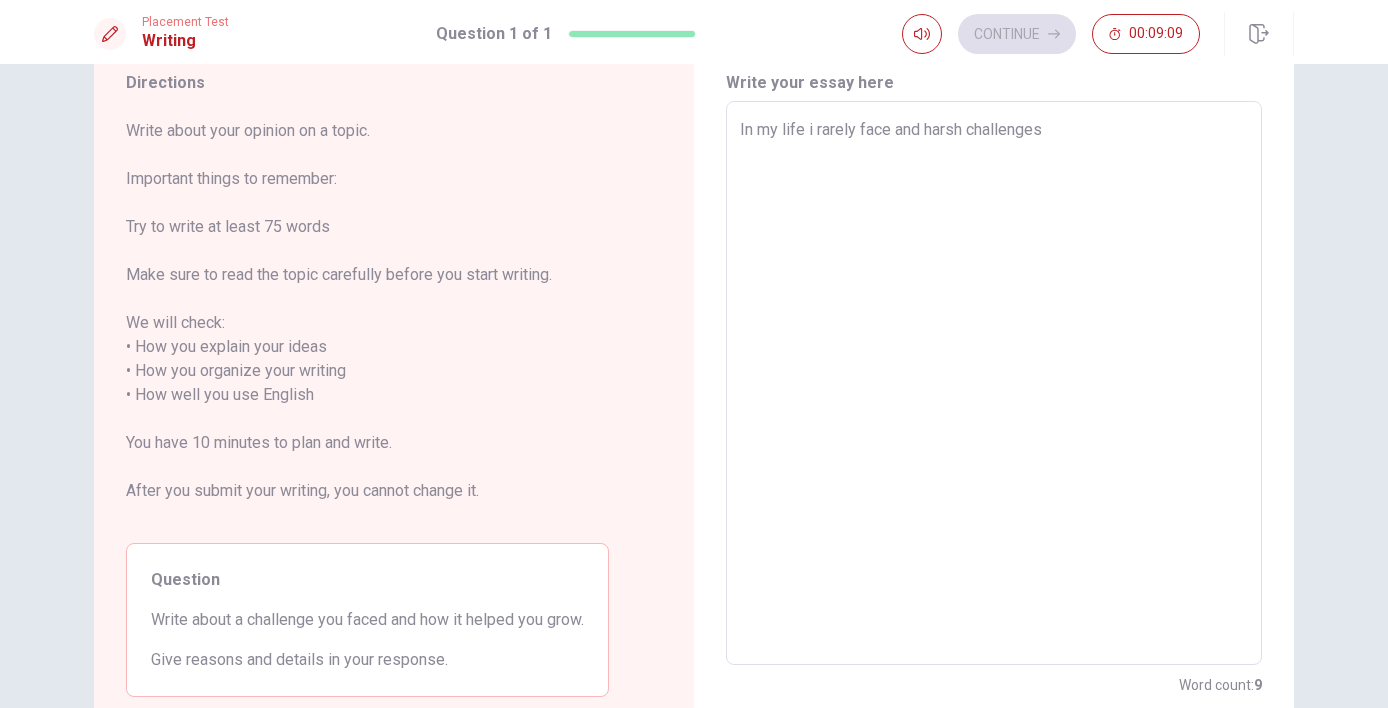 type on "In my life i rarely face and harsh challenges e" 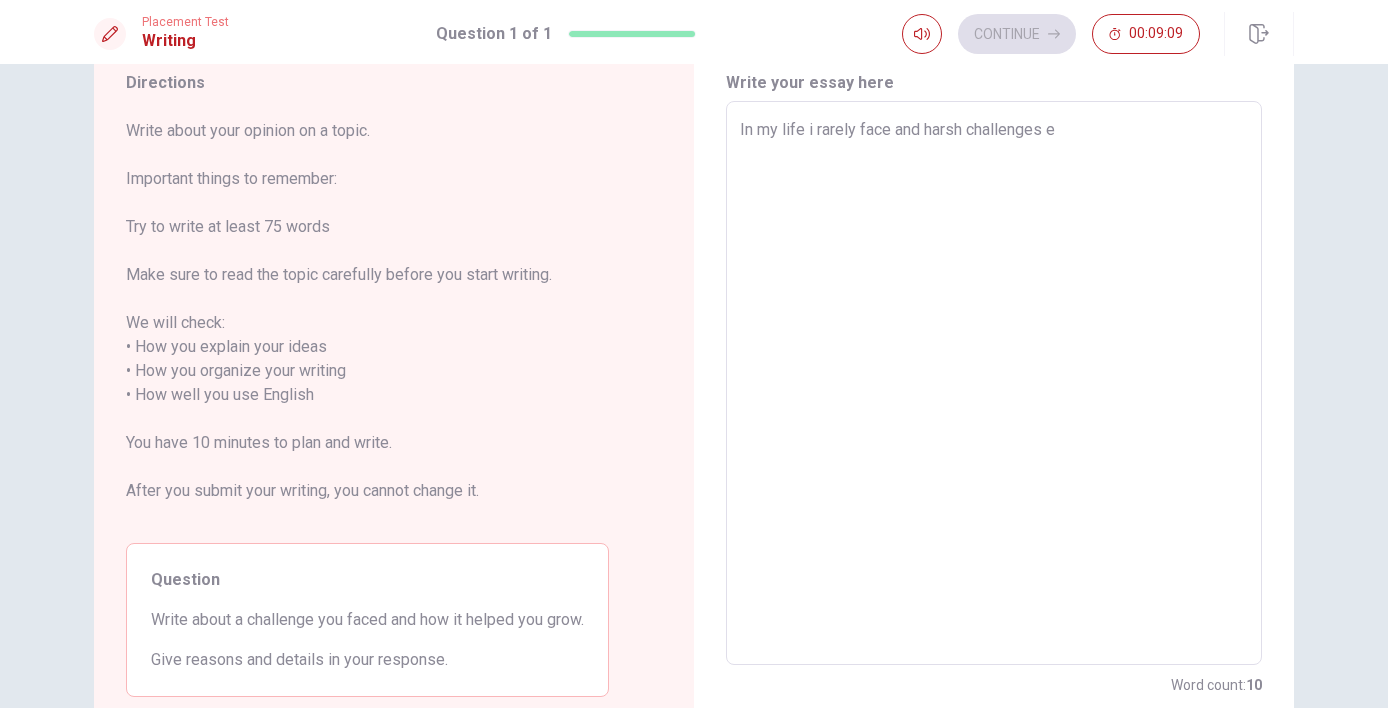 type on "x" 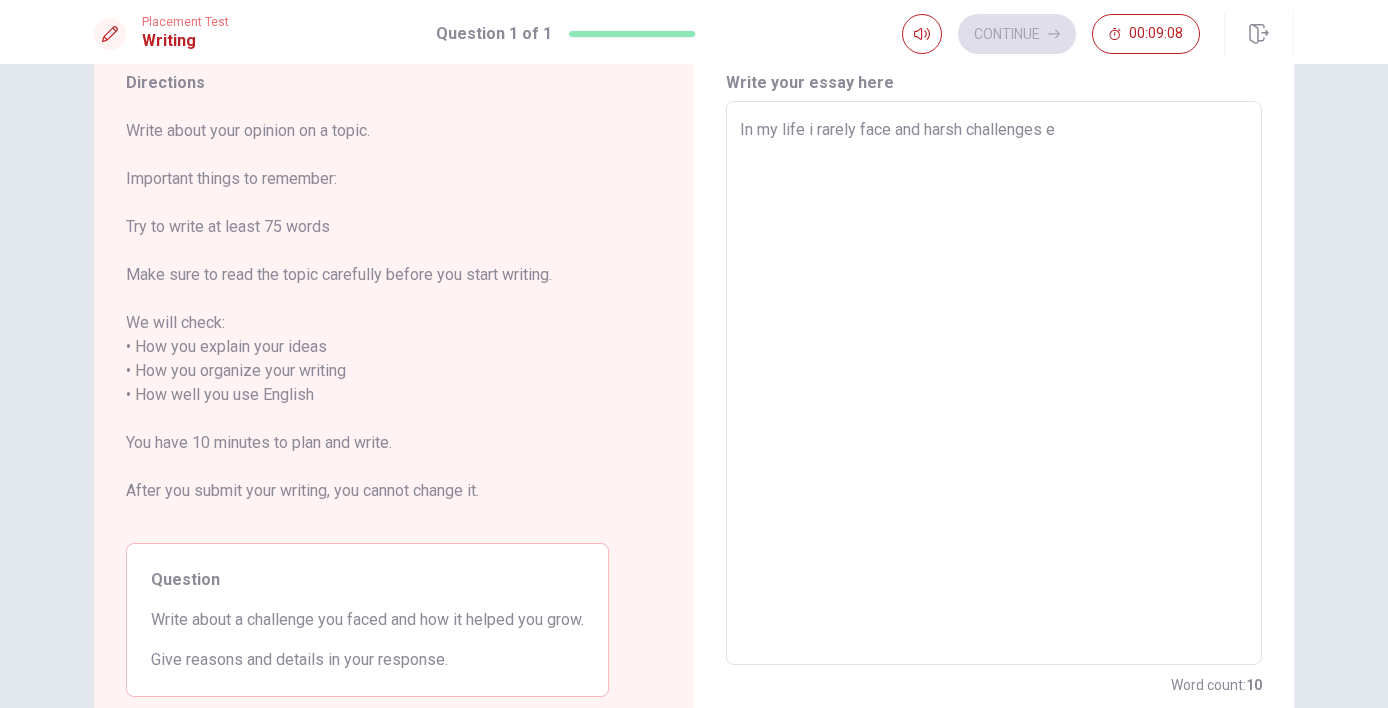 type on "In my life i rarely face and harsh challenges es" 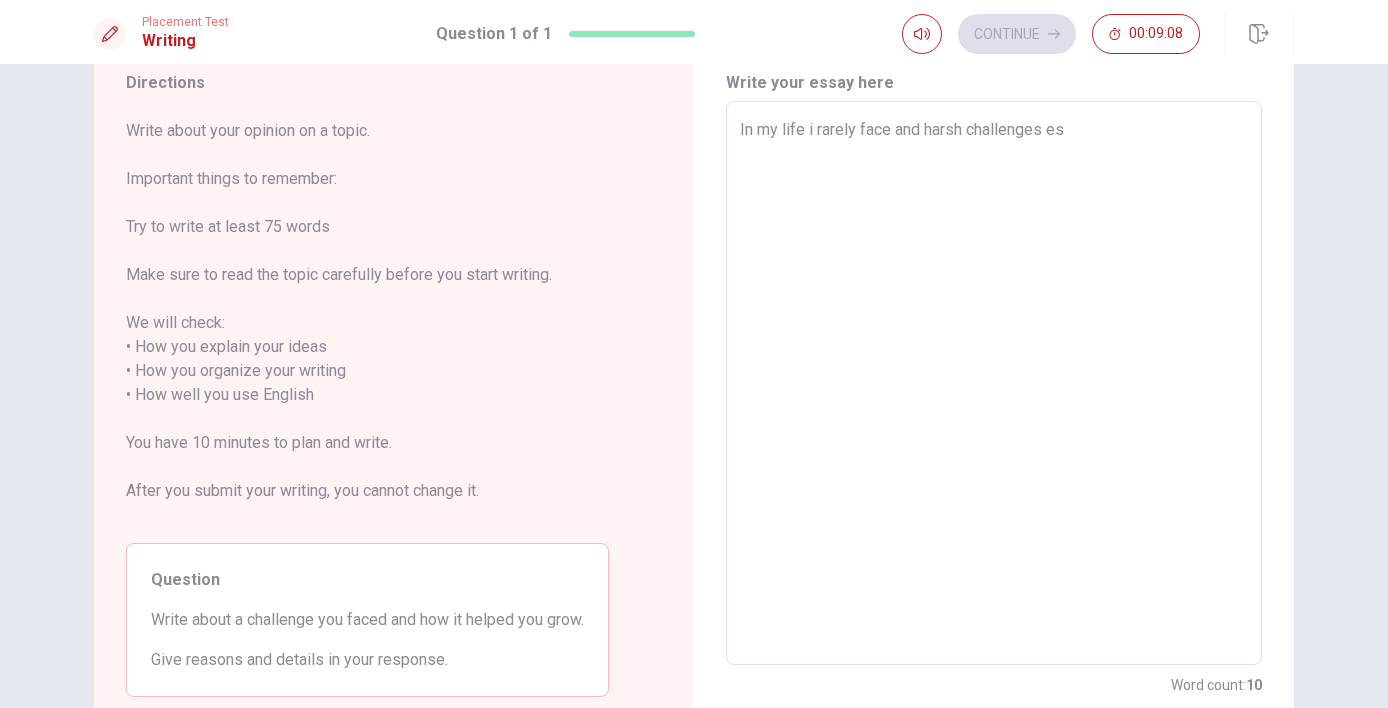 type on "x" 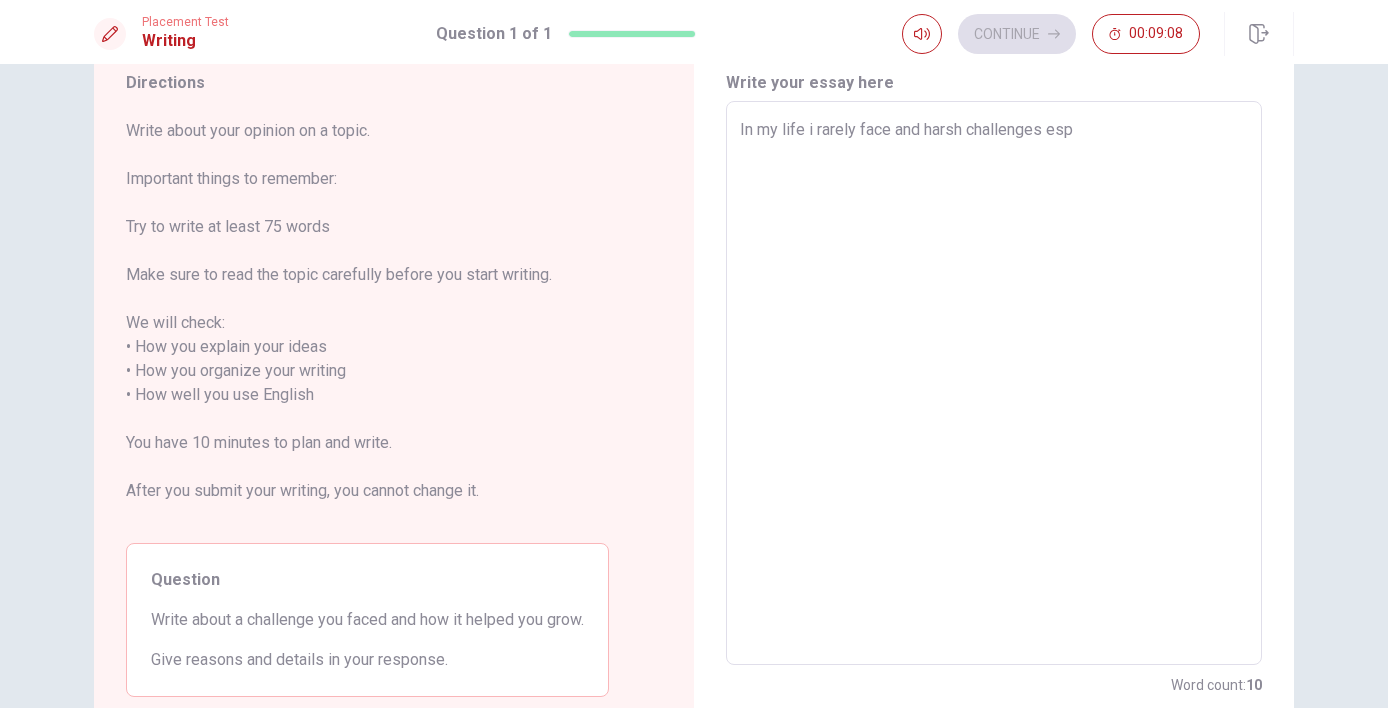 type on "x" 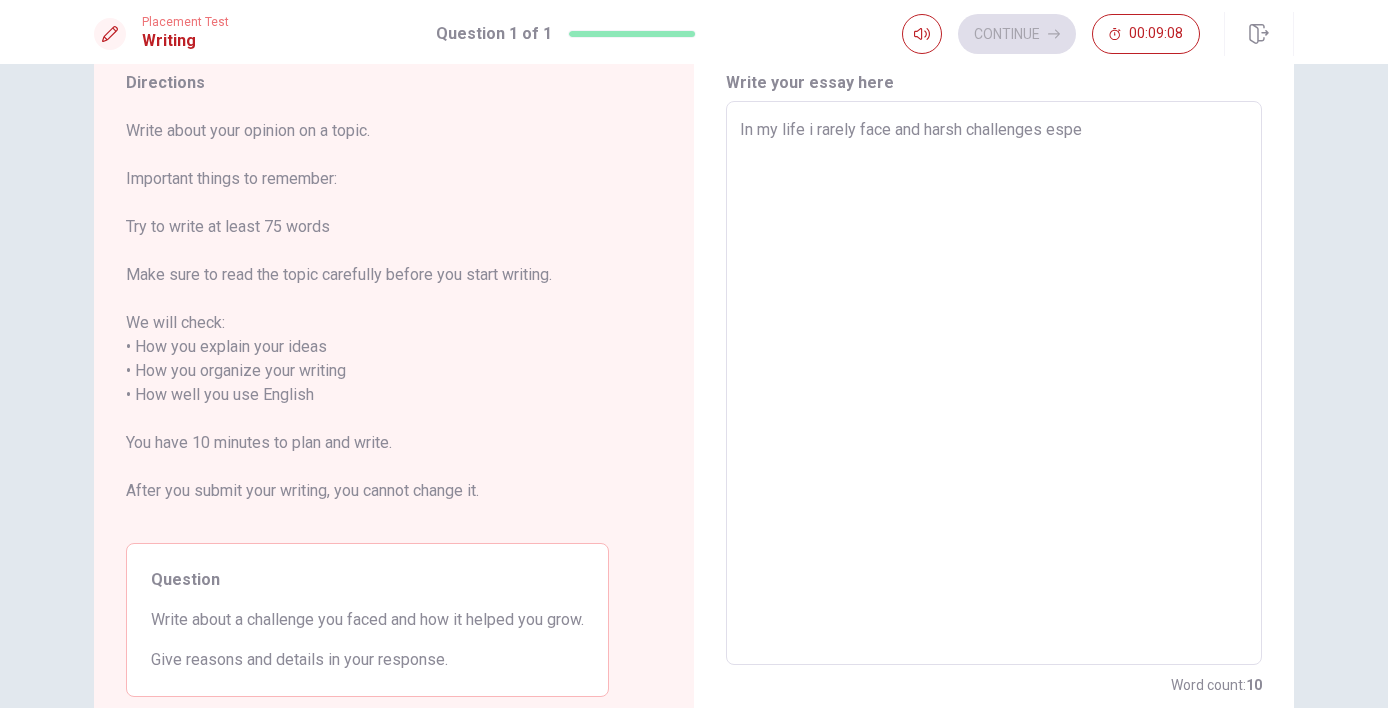 type on "x" 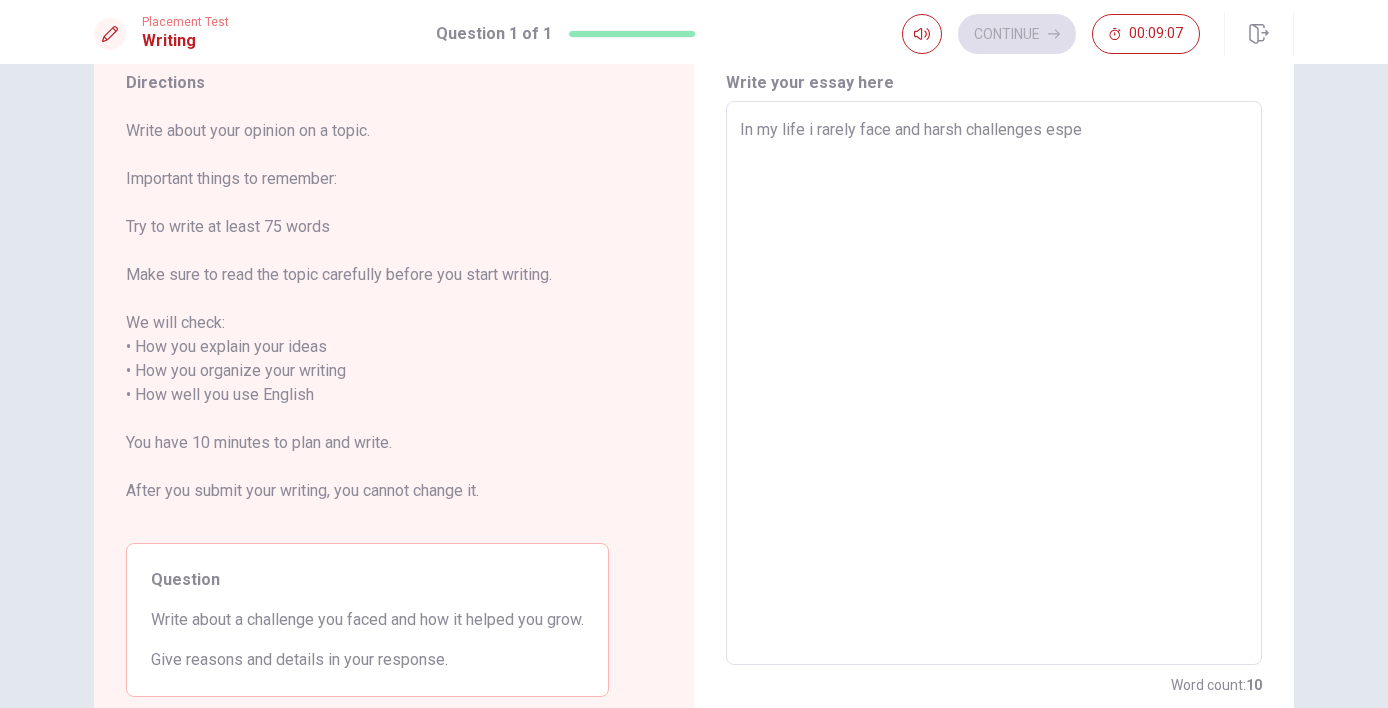 type on "In my life i rarely face and harsh challenges espec" 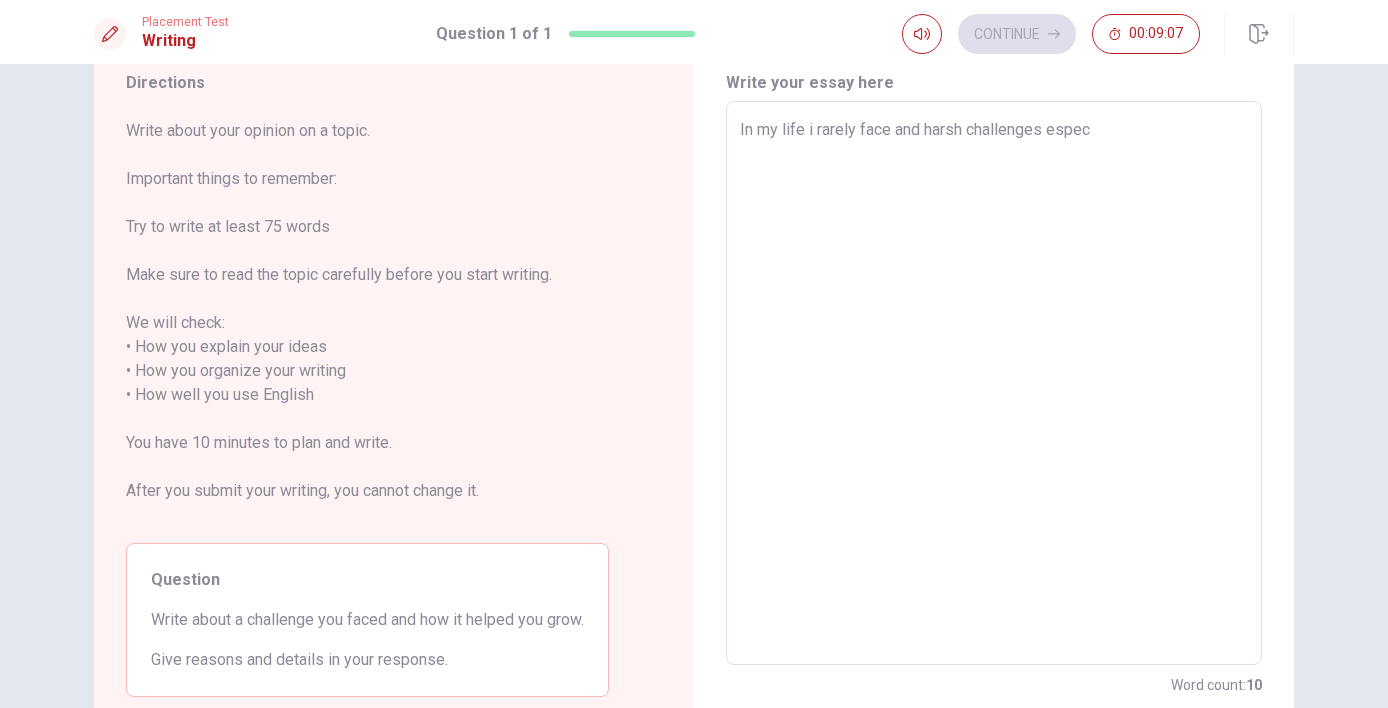 type on "x" 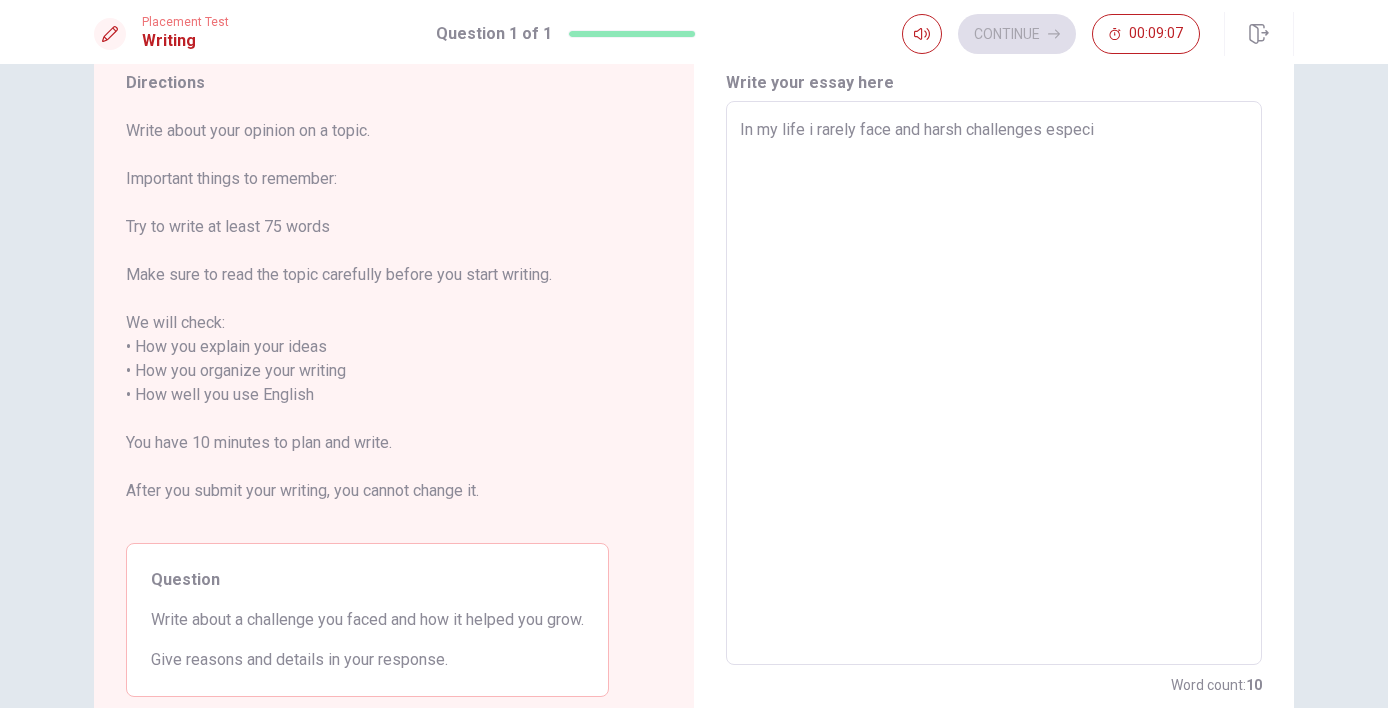 type on "x" 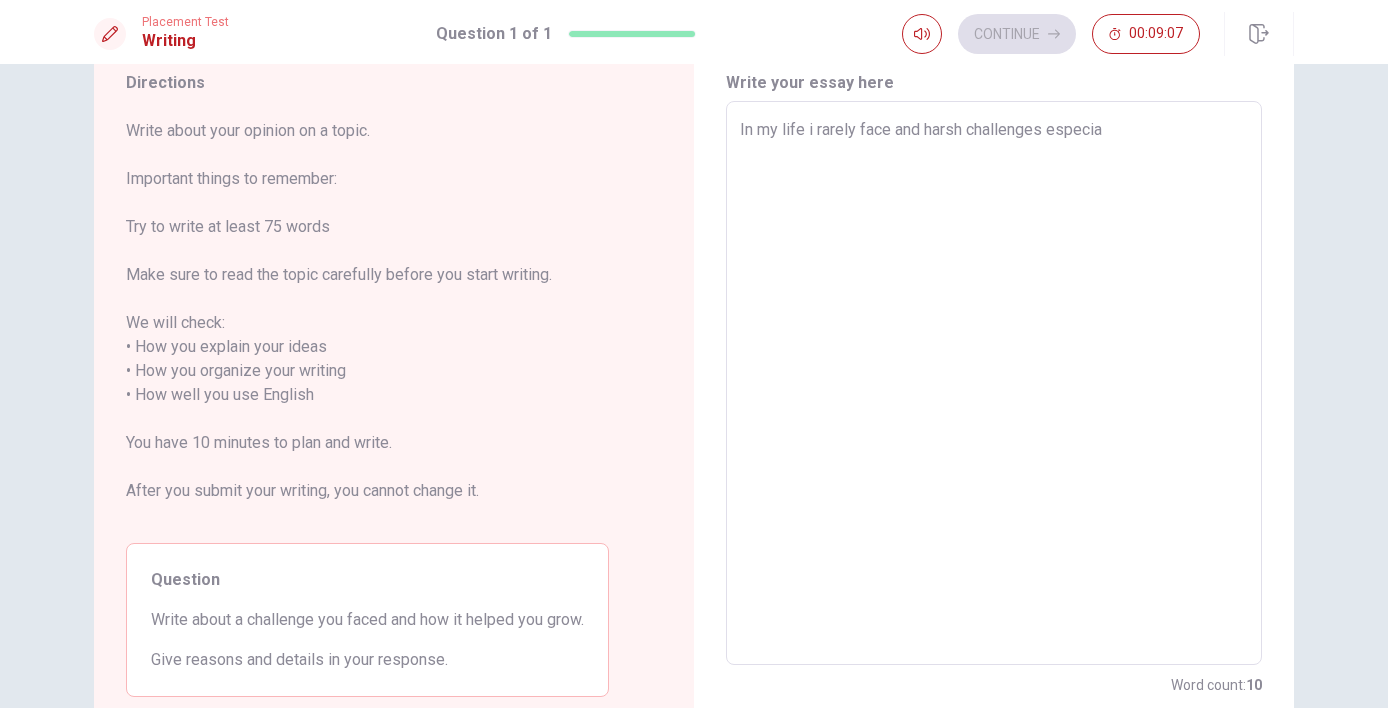 type on "x" 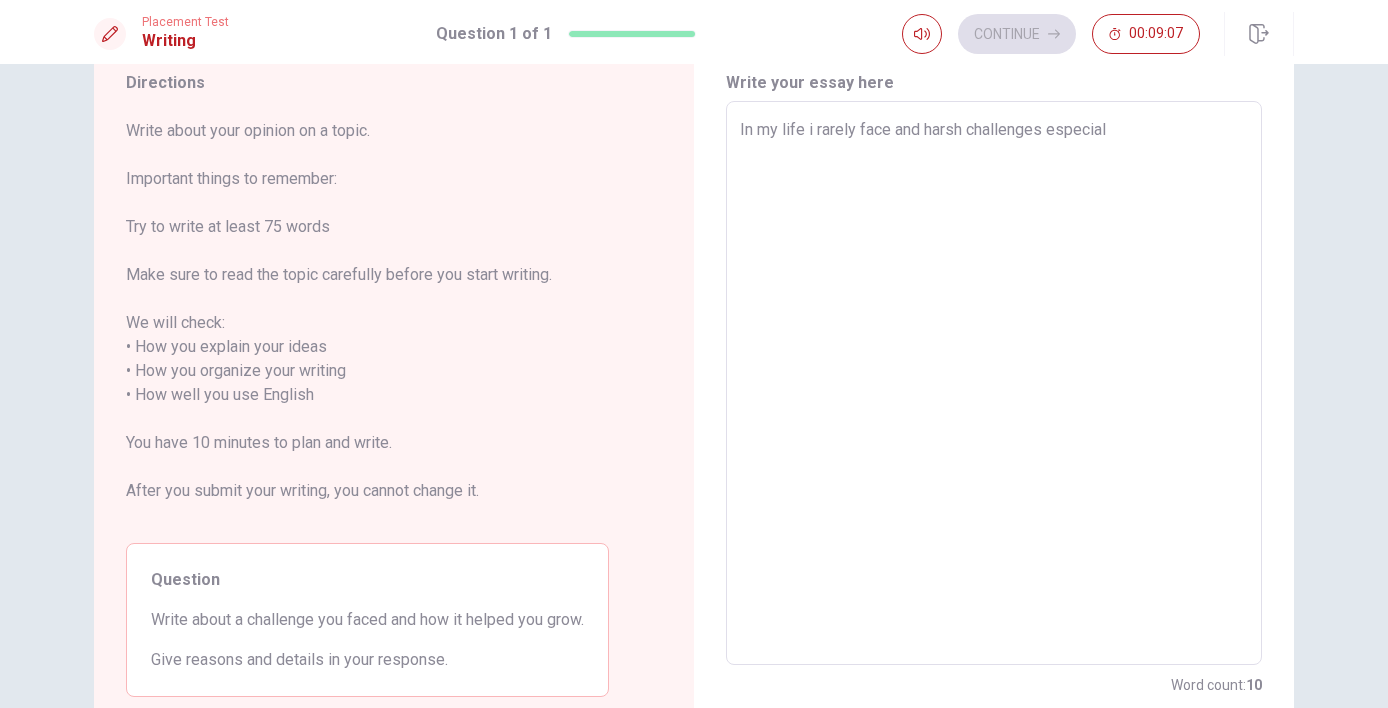 type on "x" 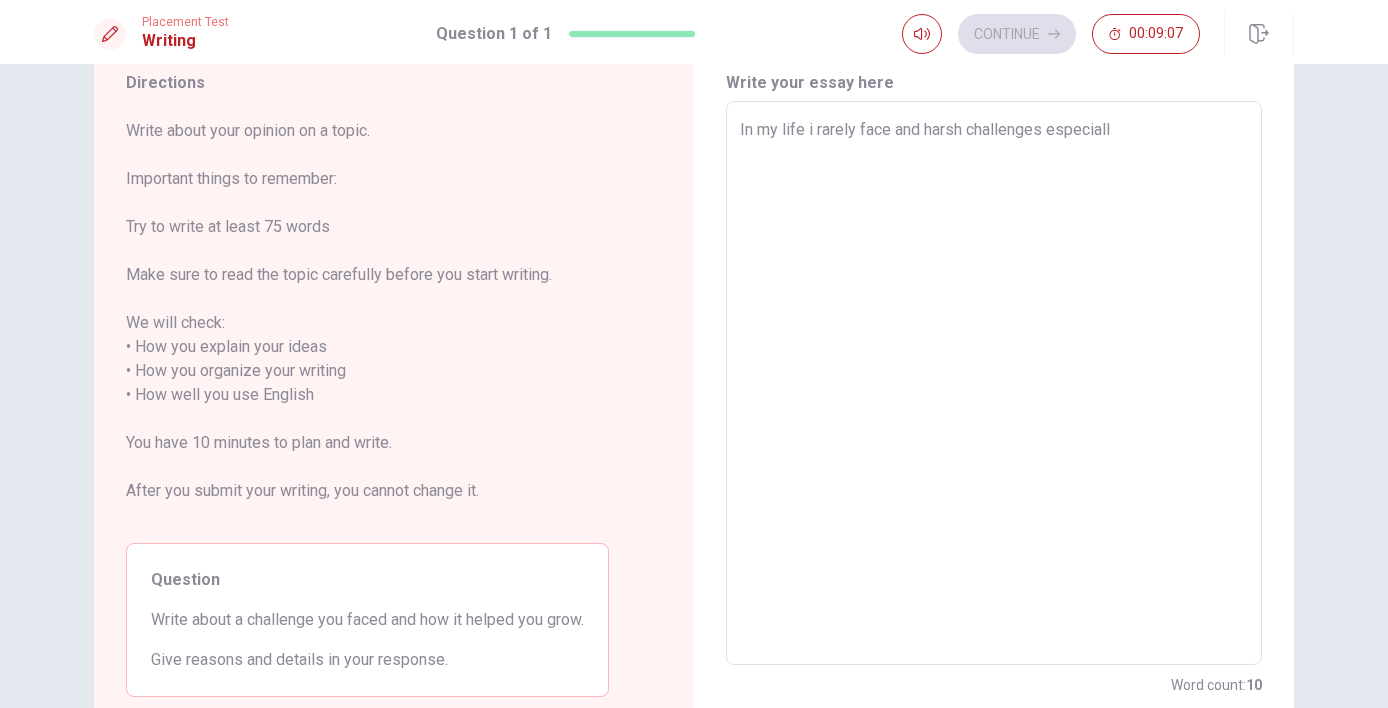 type on "x" 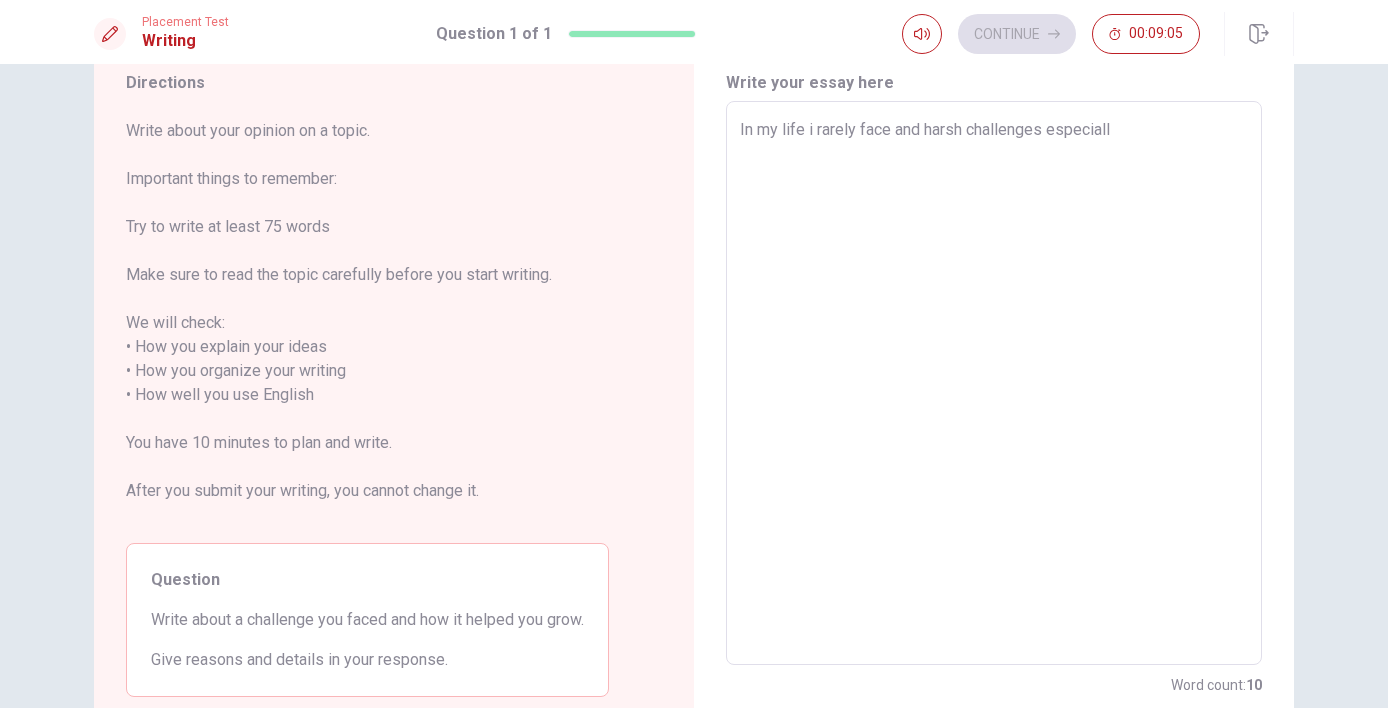 type on "In my life i rarely face and harsh challenges especially" 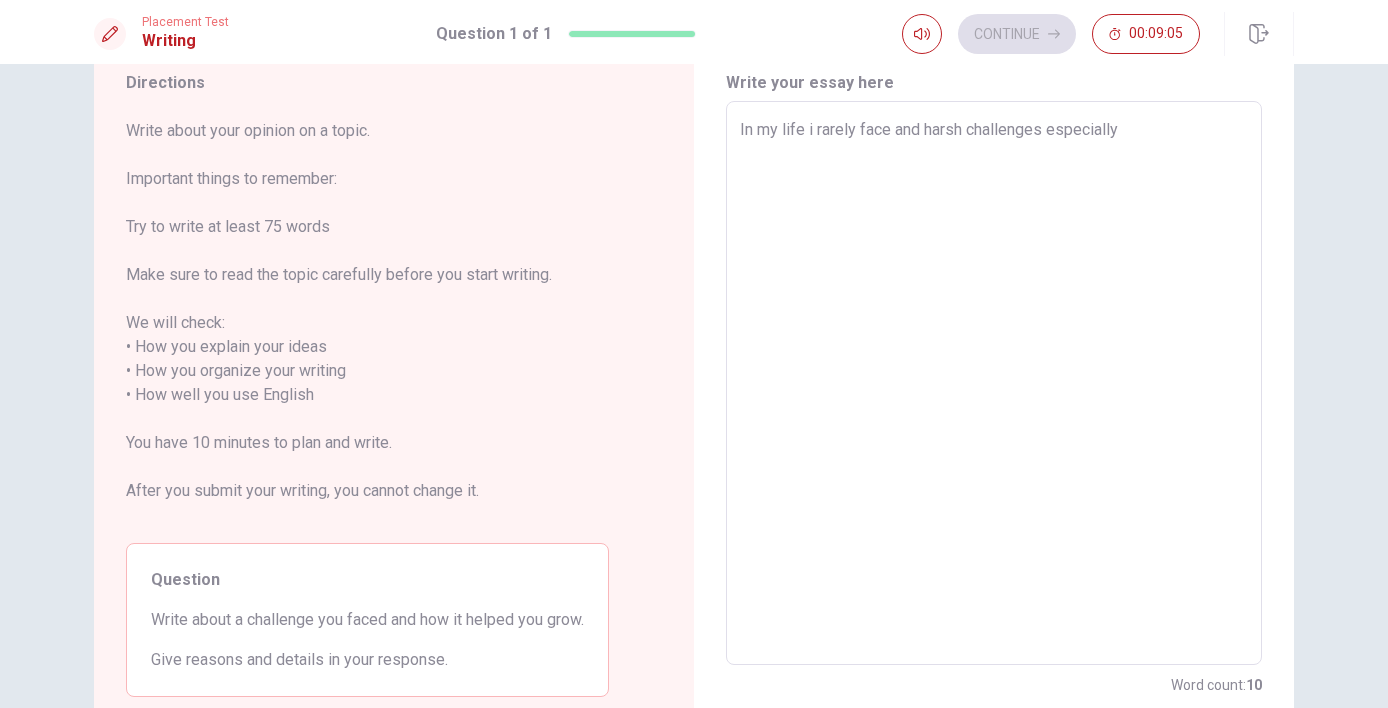 type on "x" 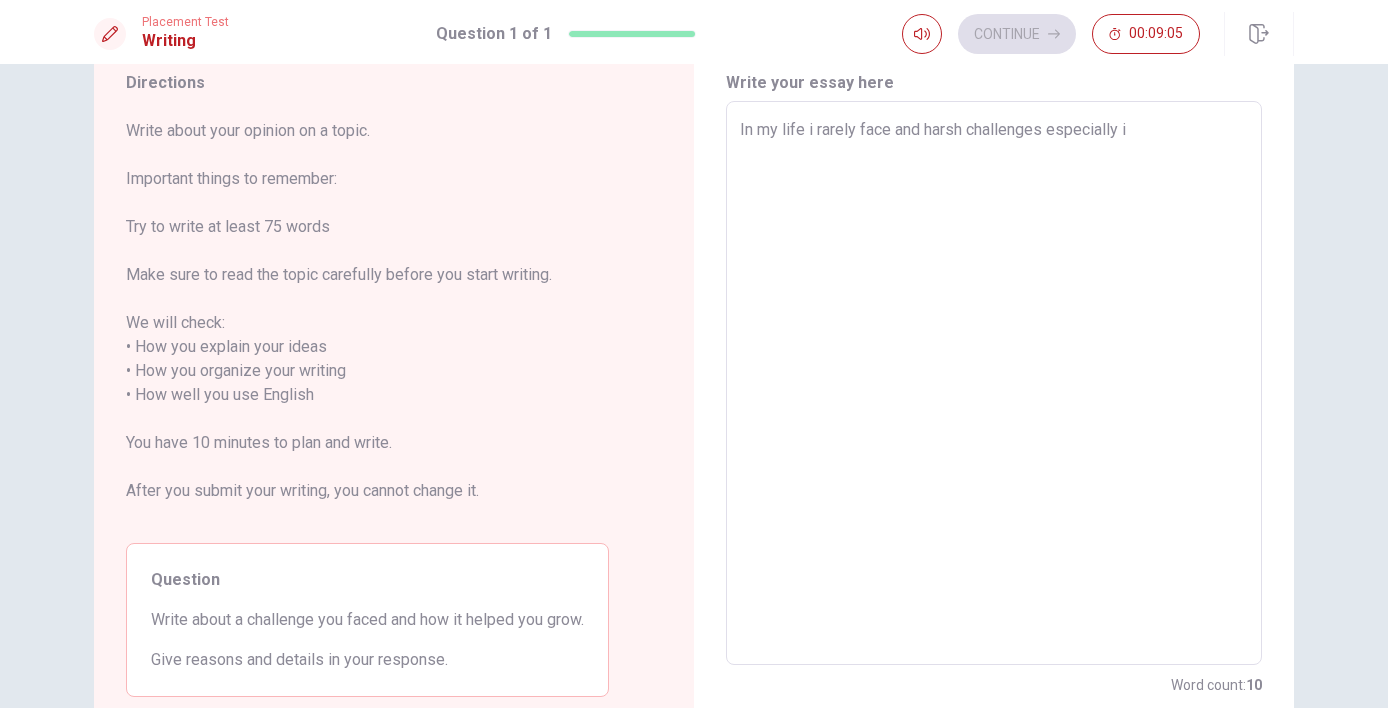 type on "x" 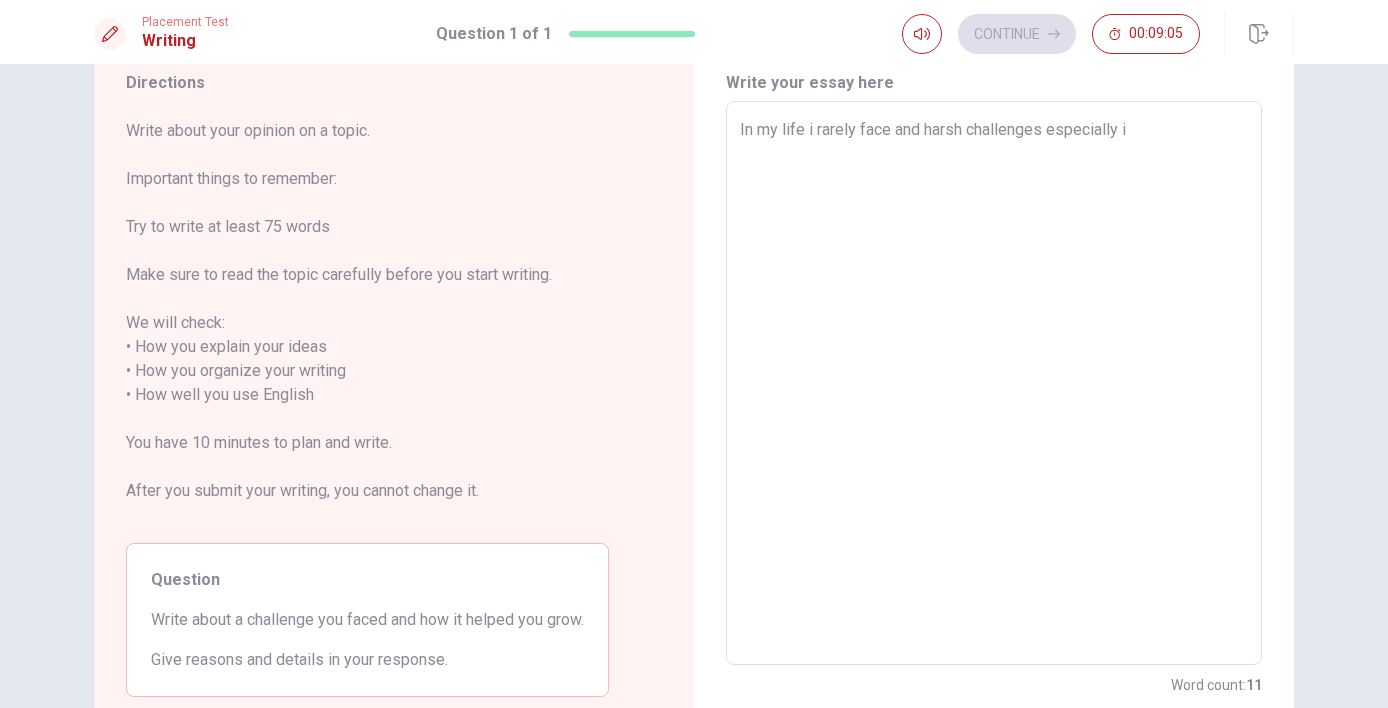 type on "In my life i rarely face and harsh challenges especially in" 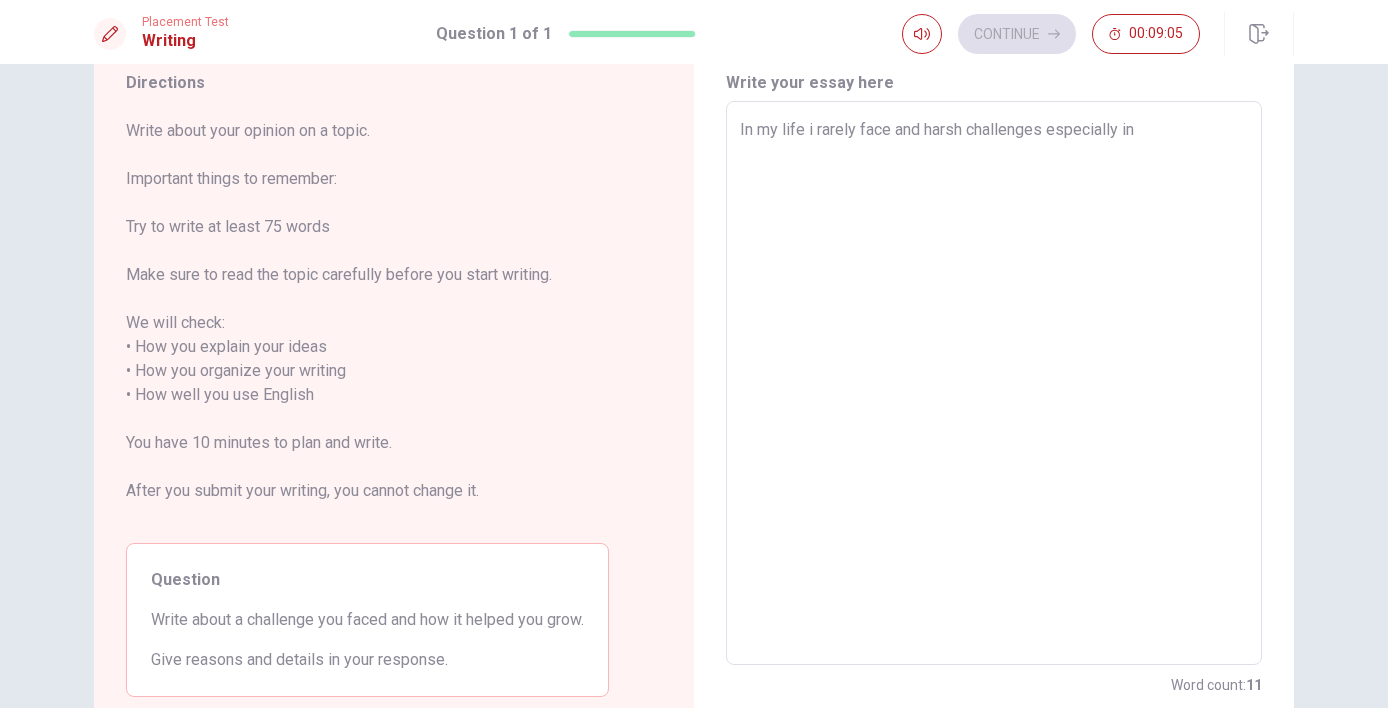 type on "x" 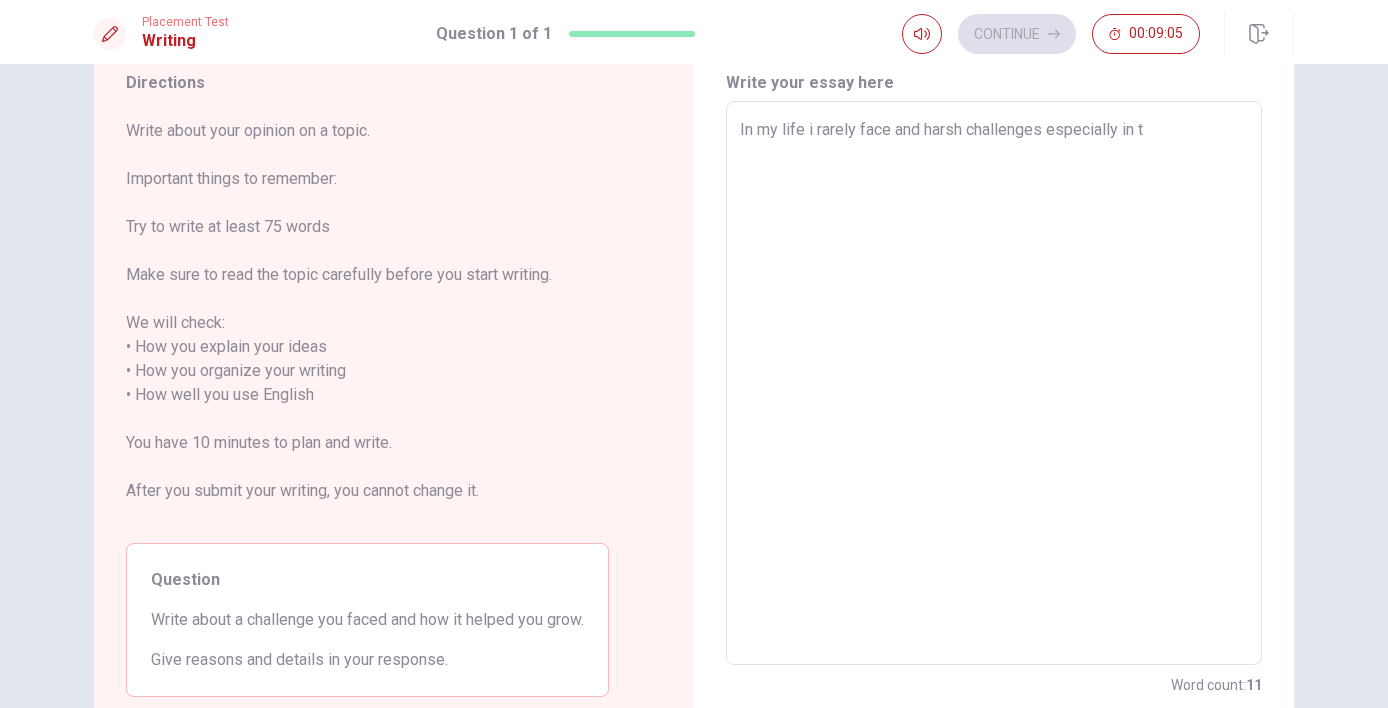 type on "x" 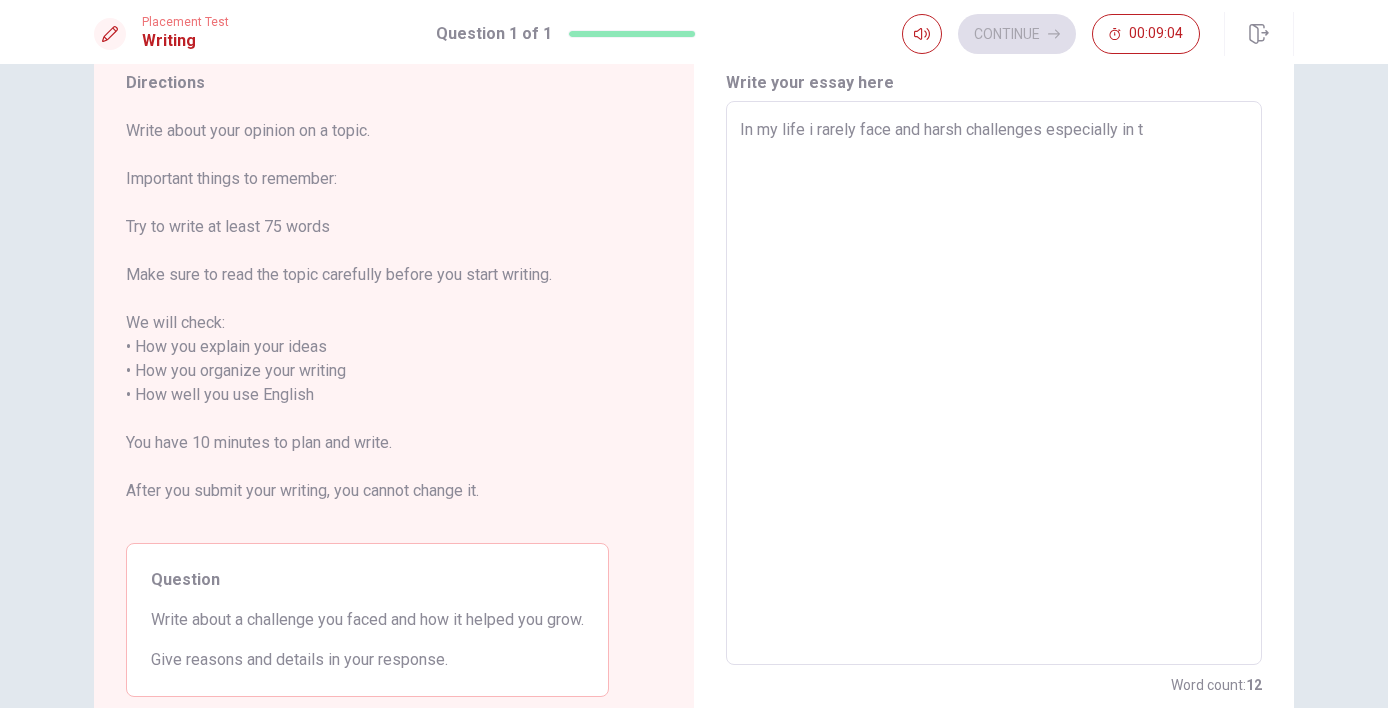 type on "In my life i rarely face and harsh challenges especially in tj" 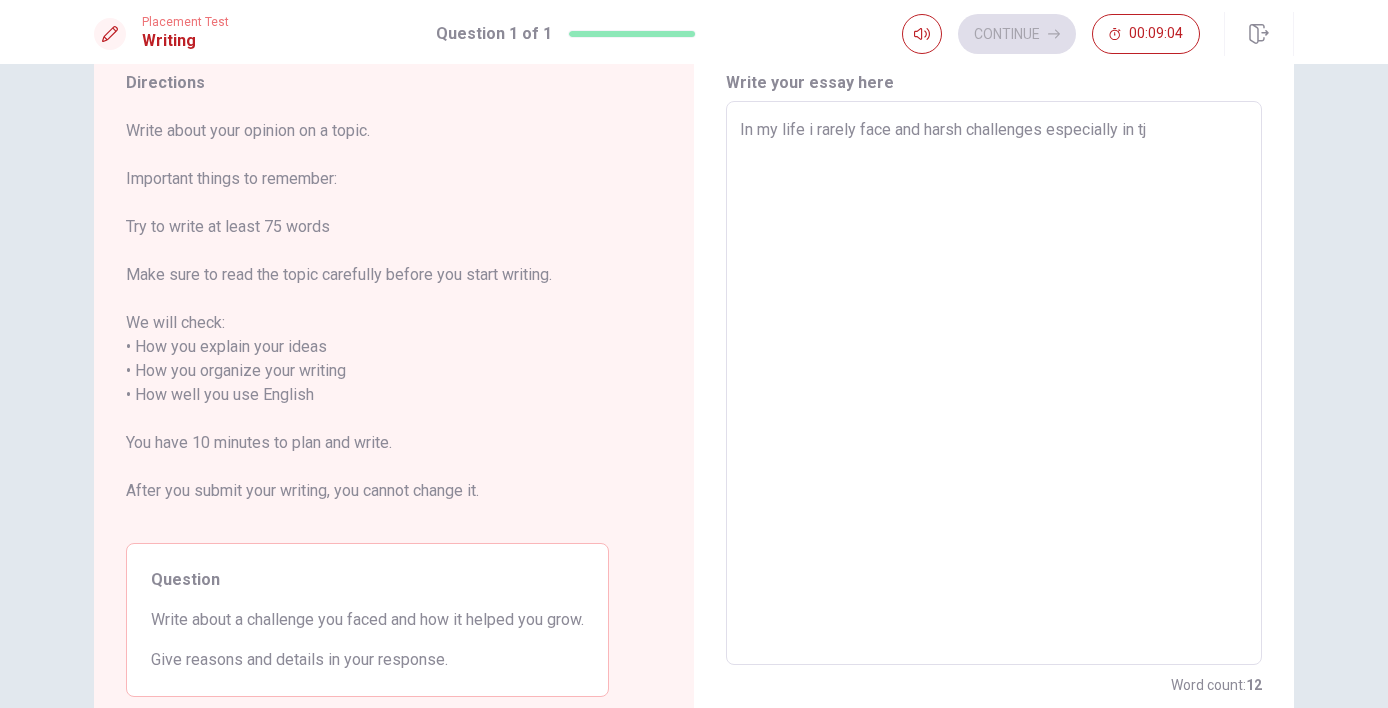 type on "x" 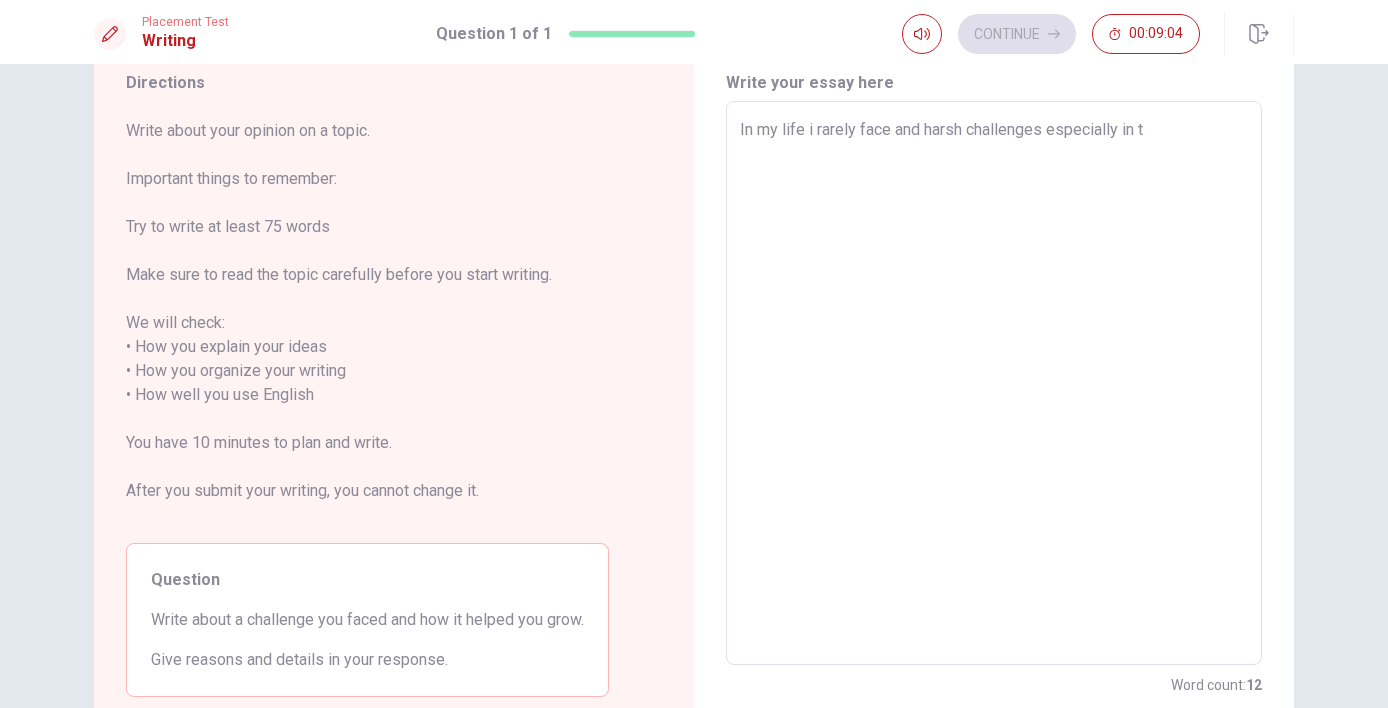 type on "x" 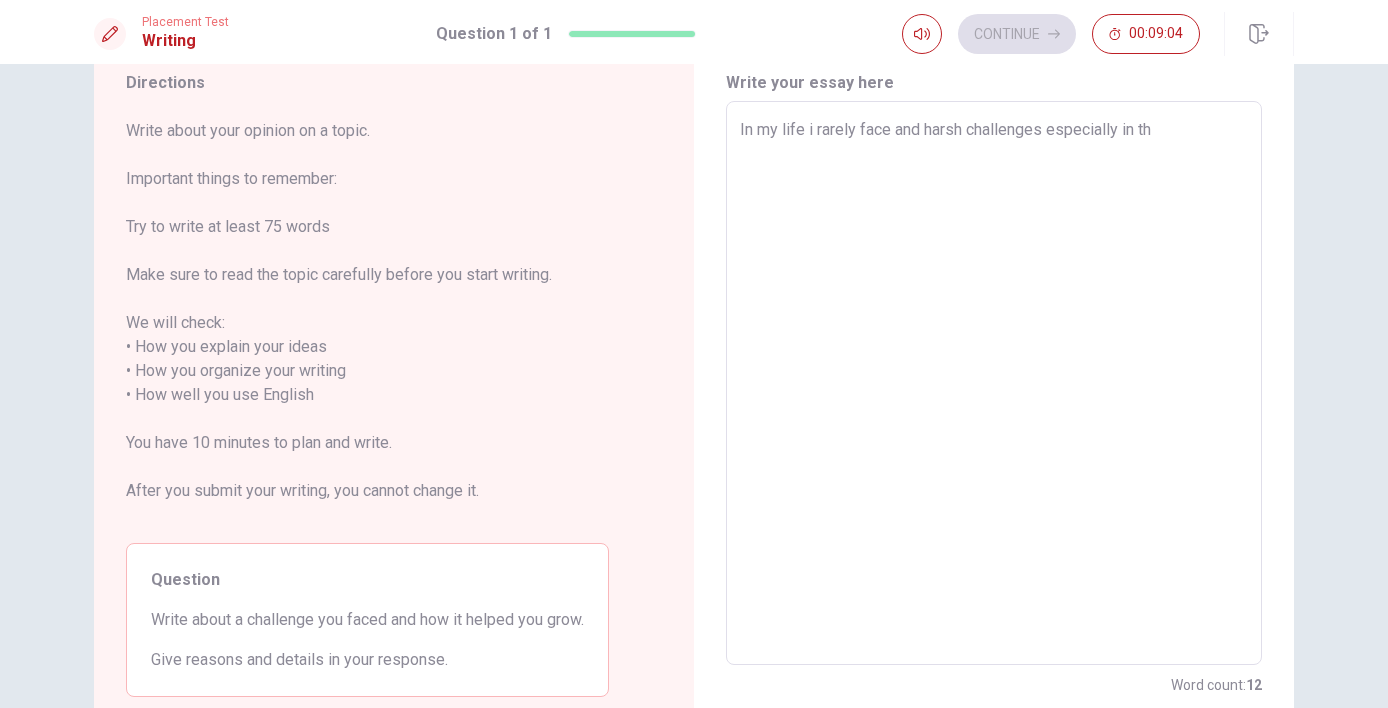 type on "x" 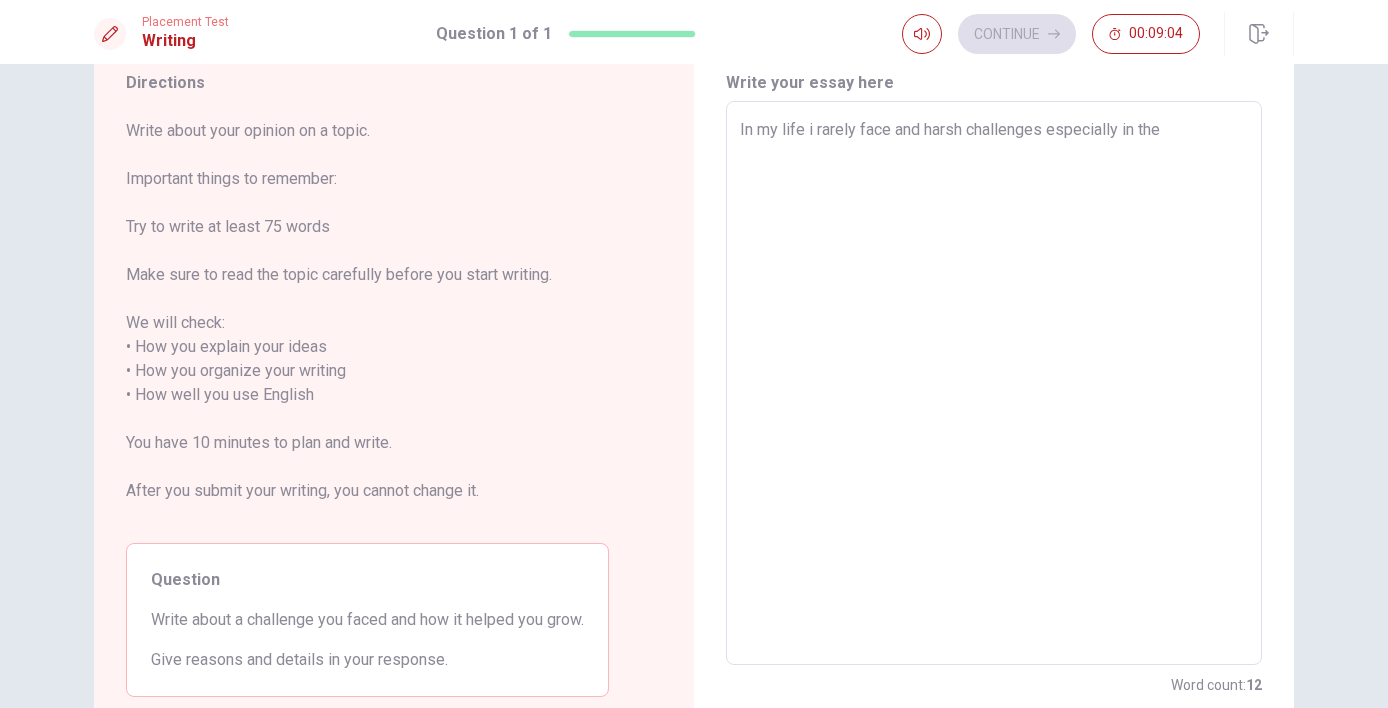 type on "x" 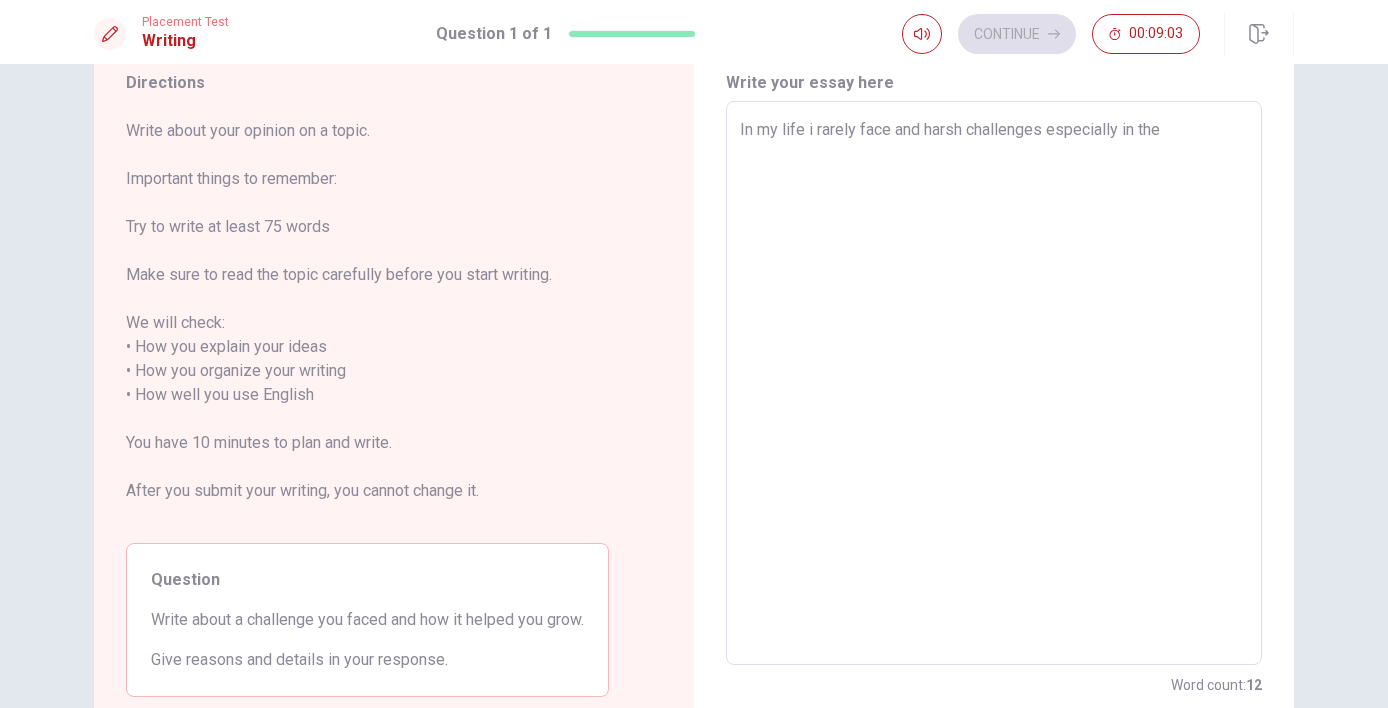 type on "In my life i rarely face and harsh challenges especially in the w" 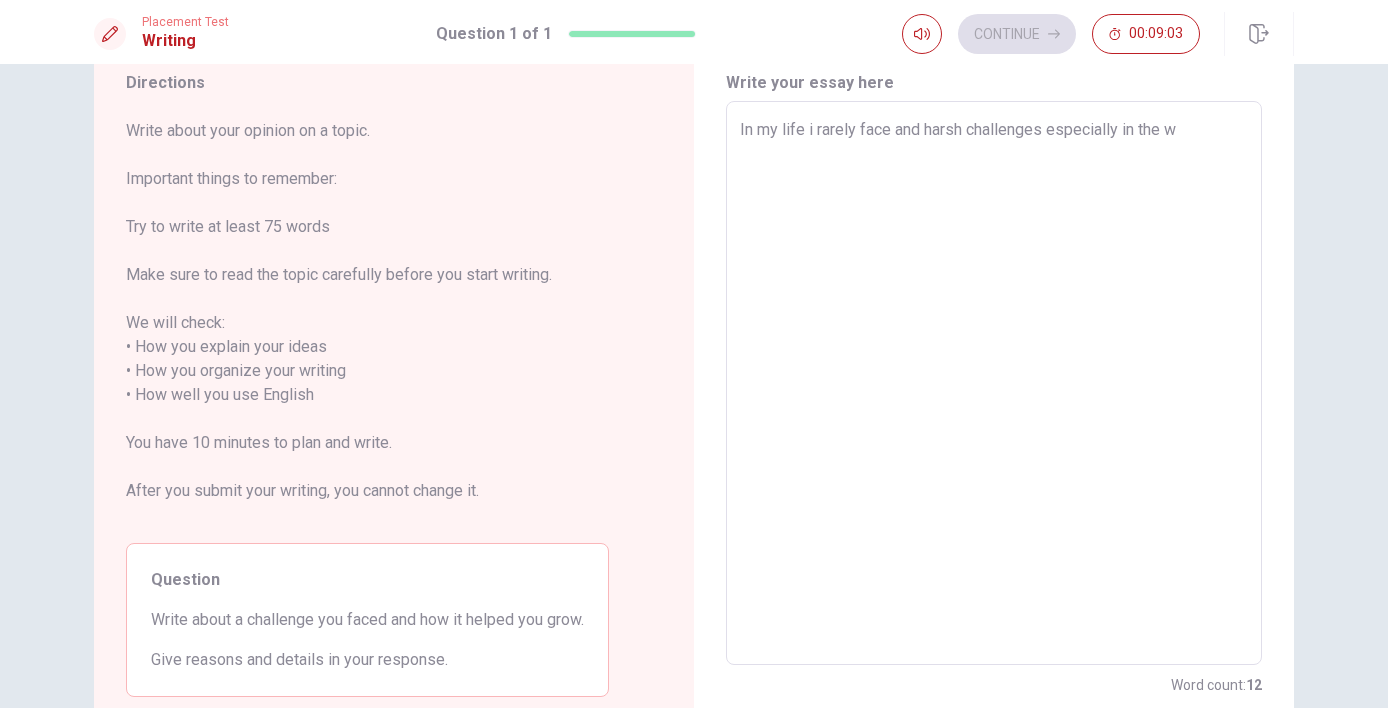 type on "x" 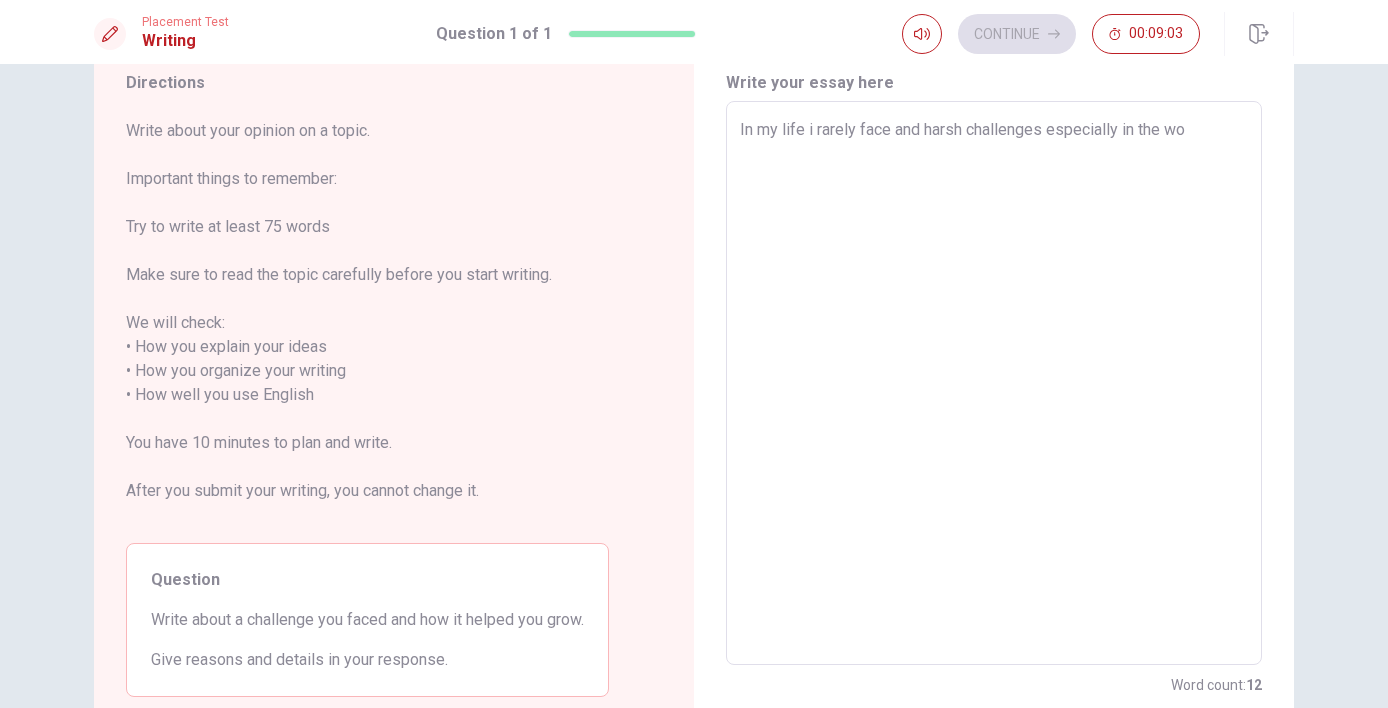 type on "x" 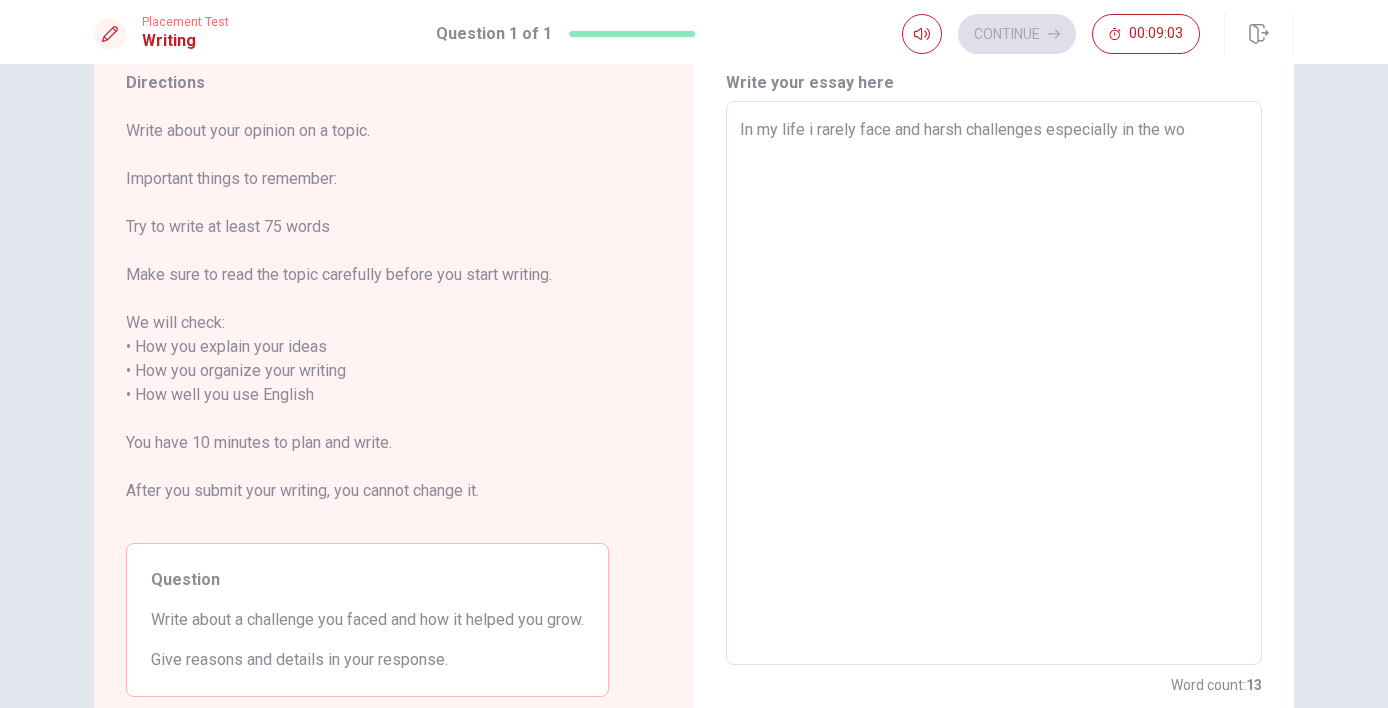 type on "In my life i rarely face and harsh challenges especially in the wor" 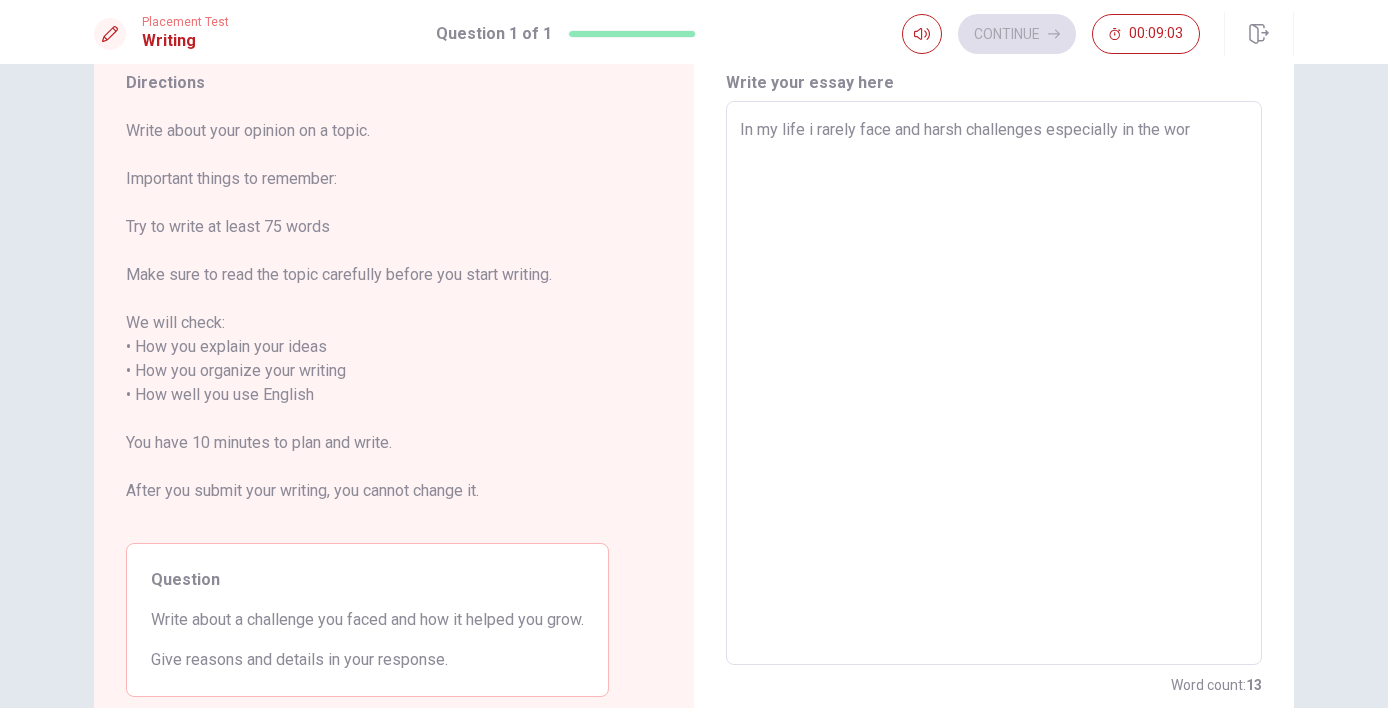 type on "x" 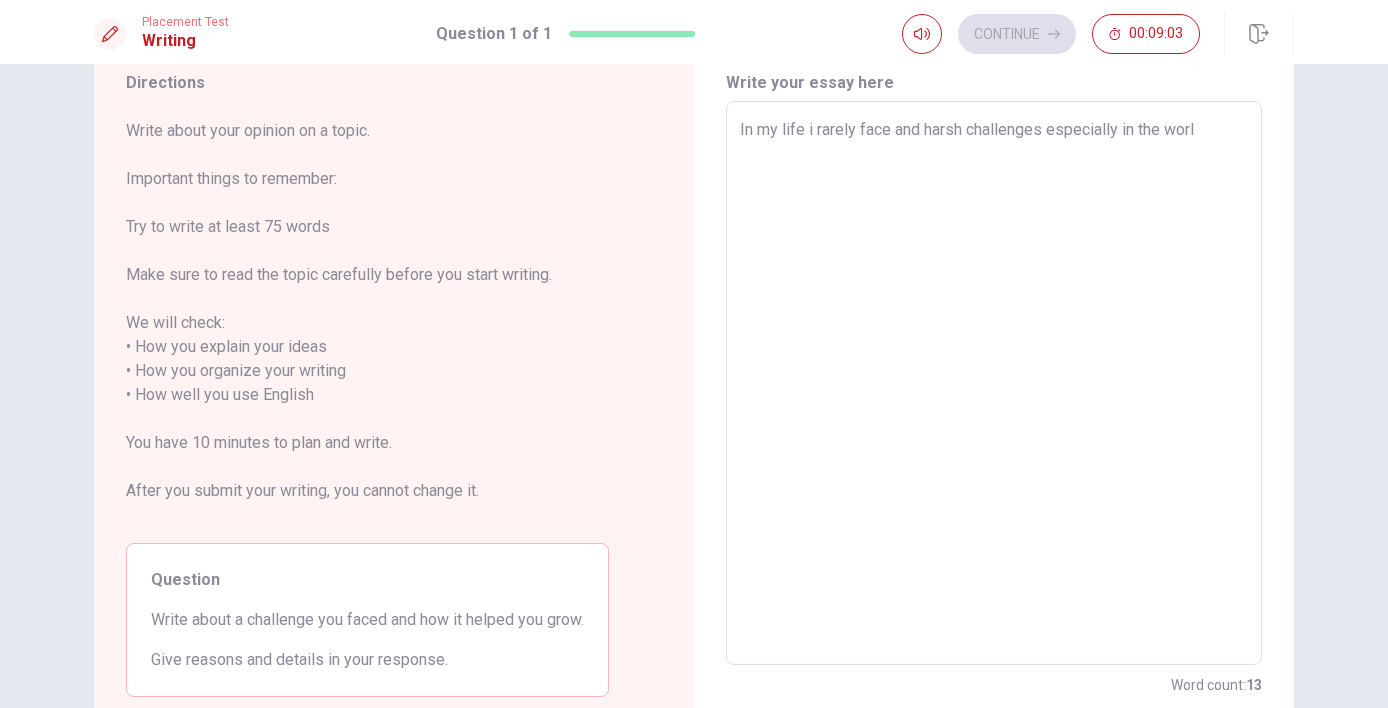 type on "x" 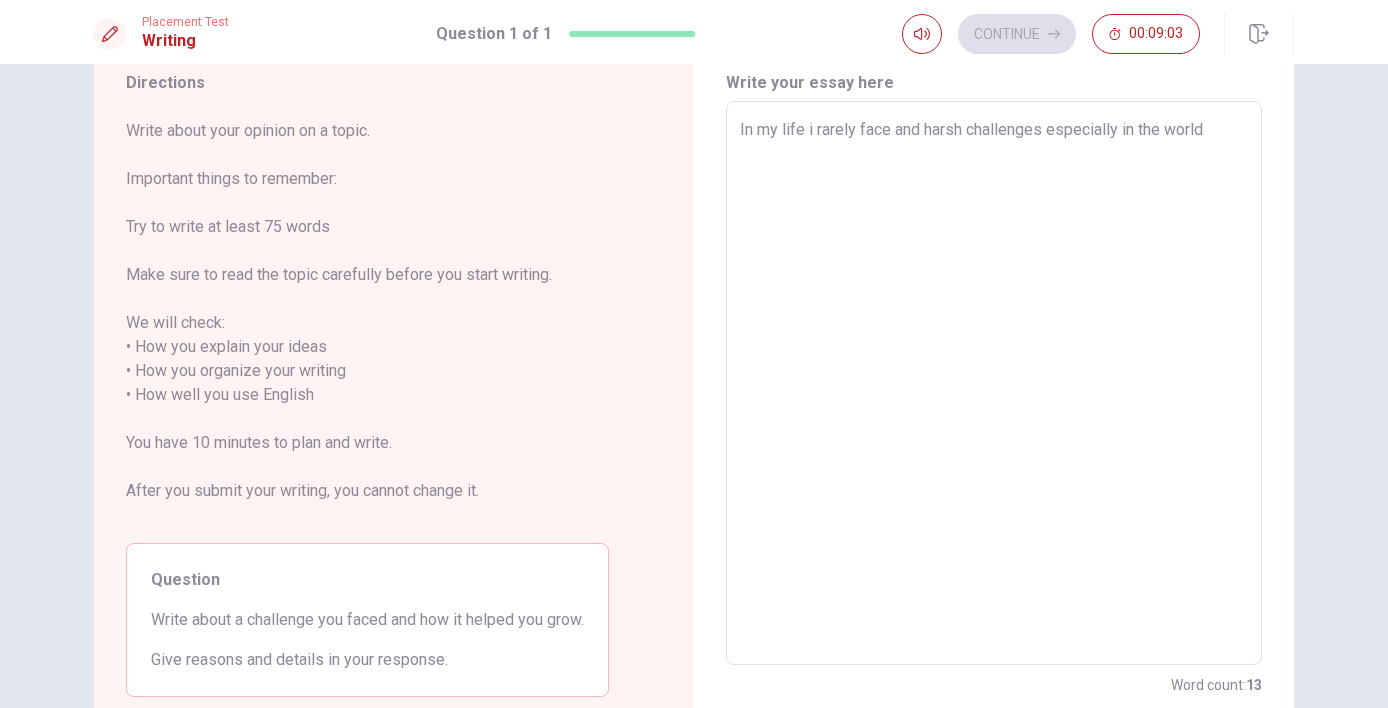 type on "x" 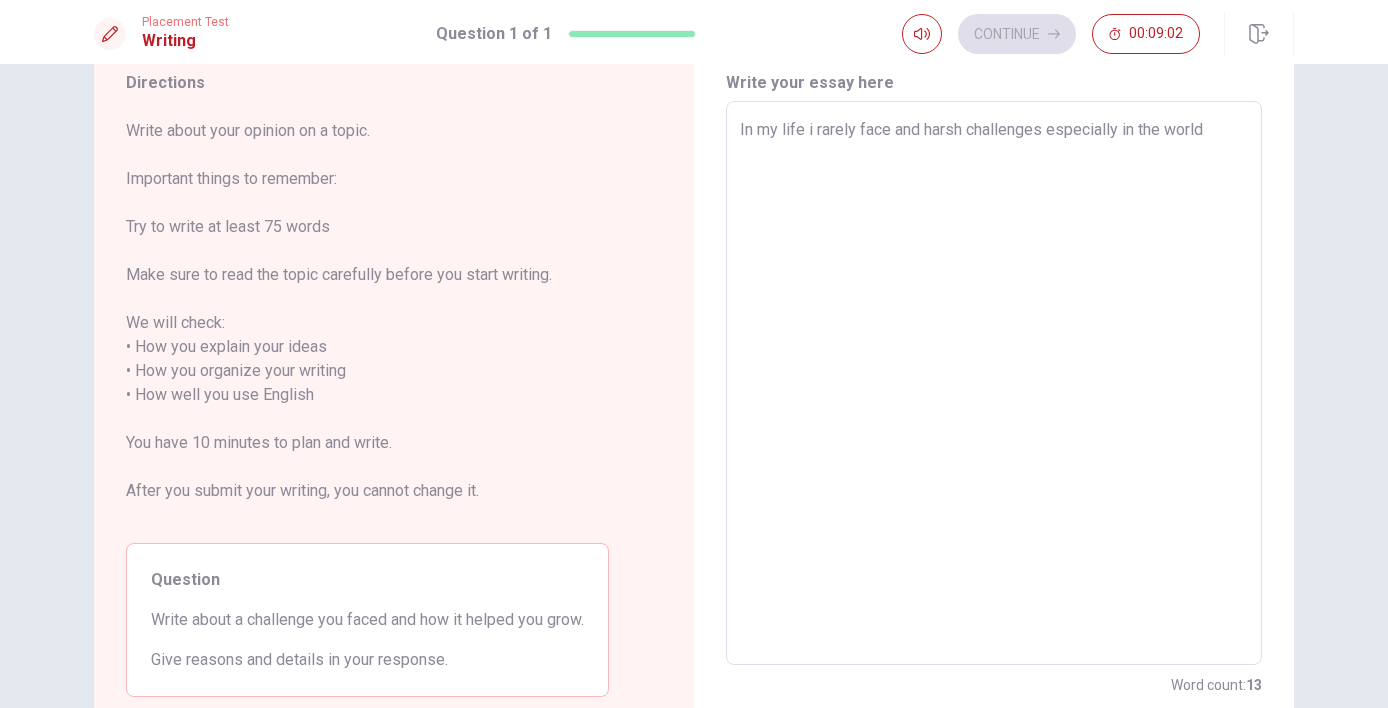 type on "In my life i rarely face and harsh challenges especially in the world w" 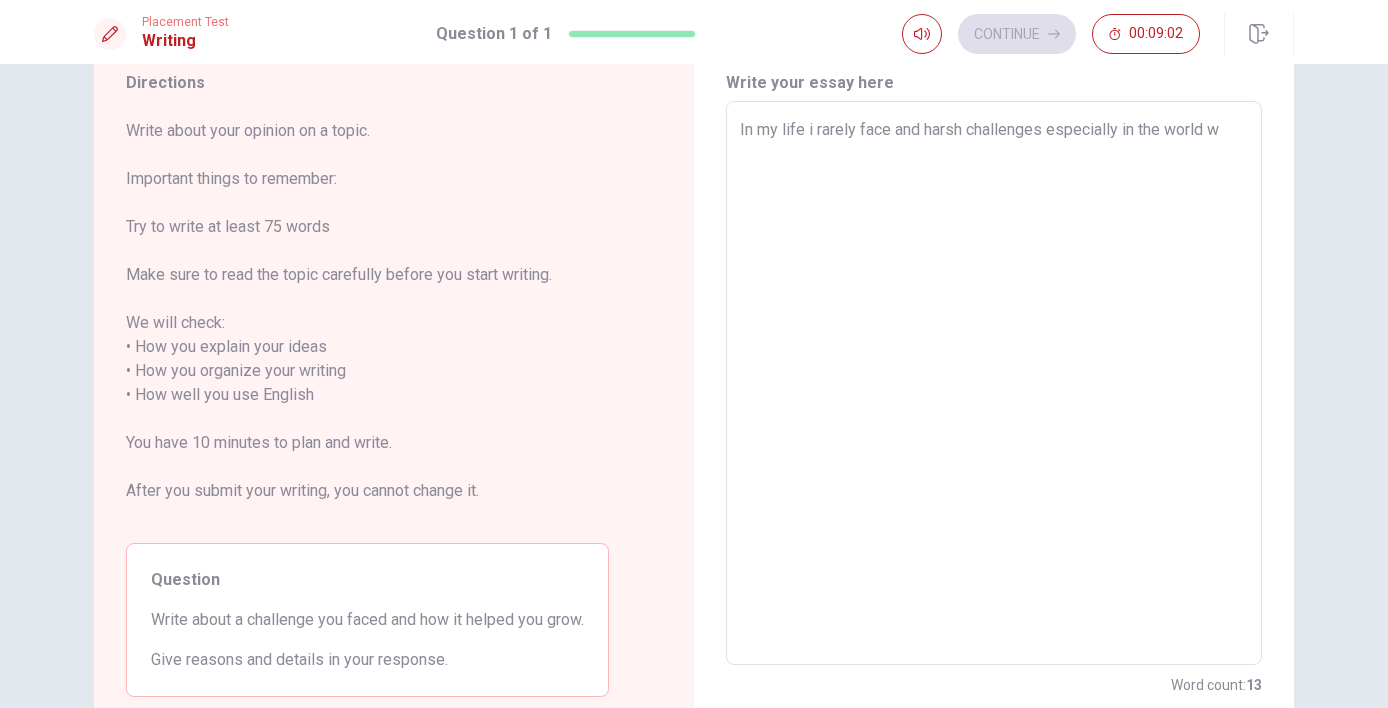 type on "x" 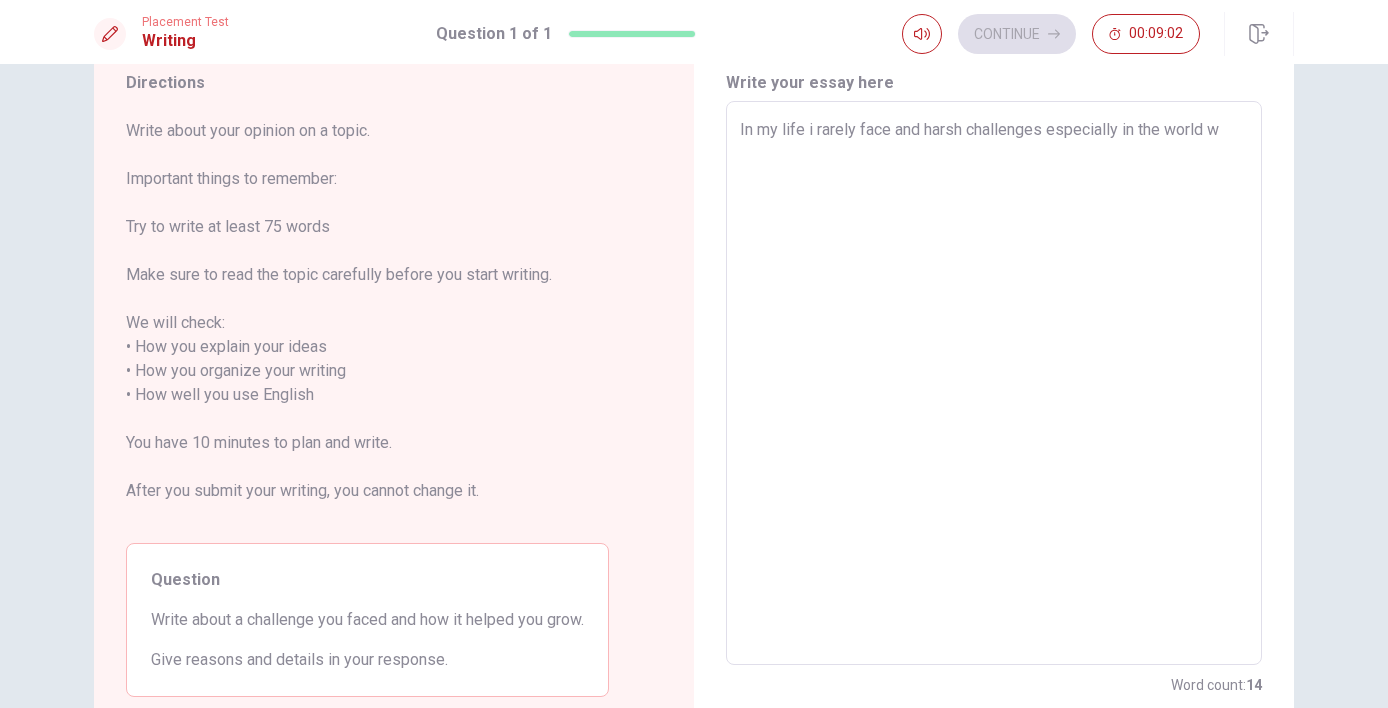 type on "In my life i rarely face and harsh challenges especially in the world wo" 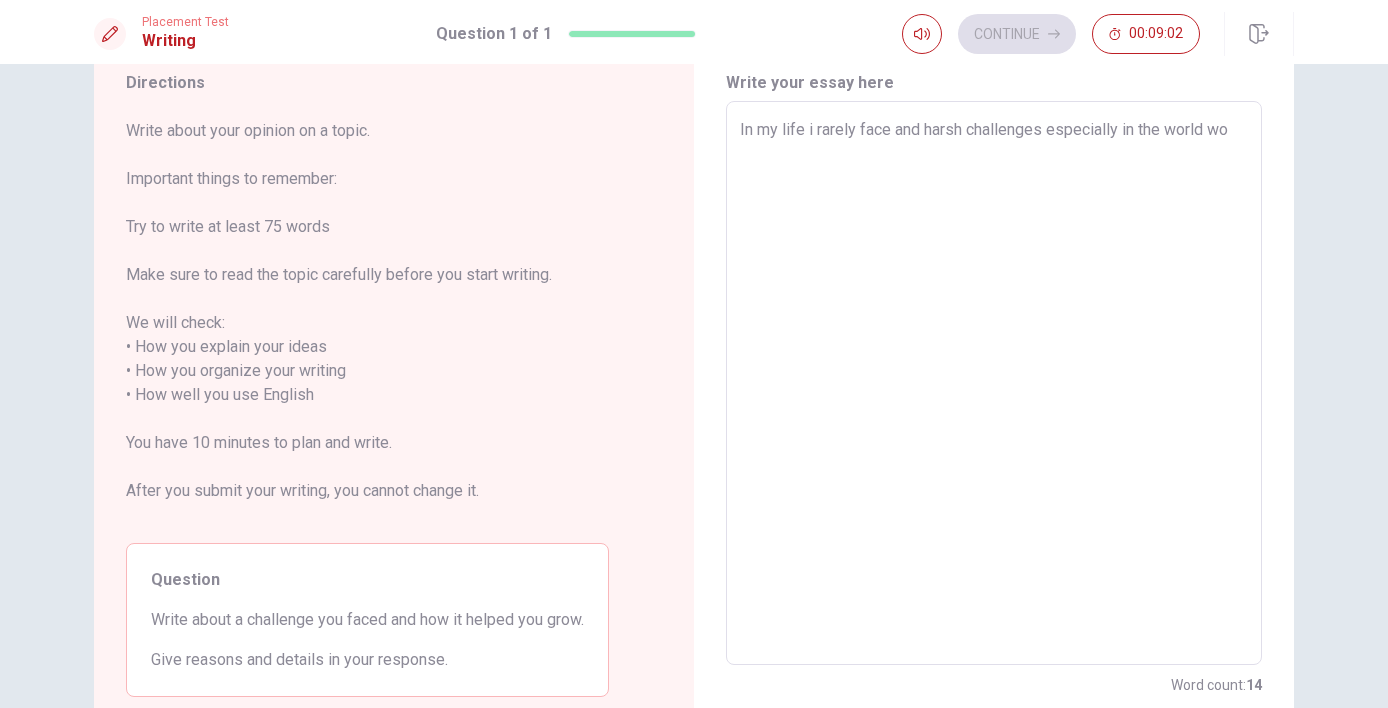 type on "x" 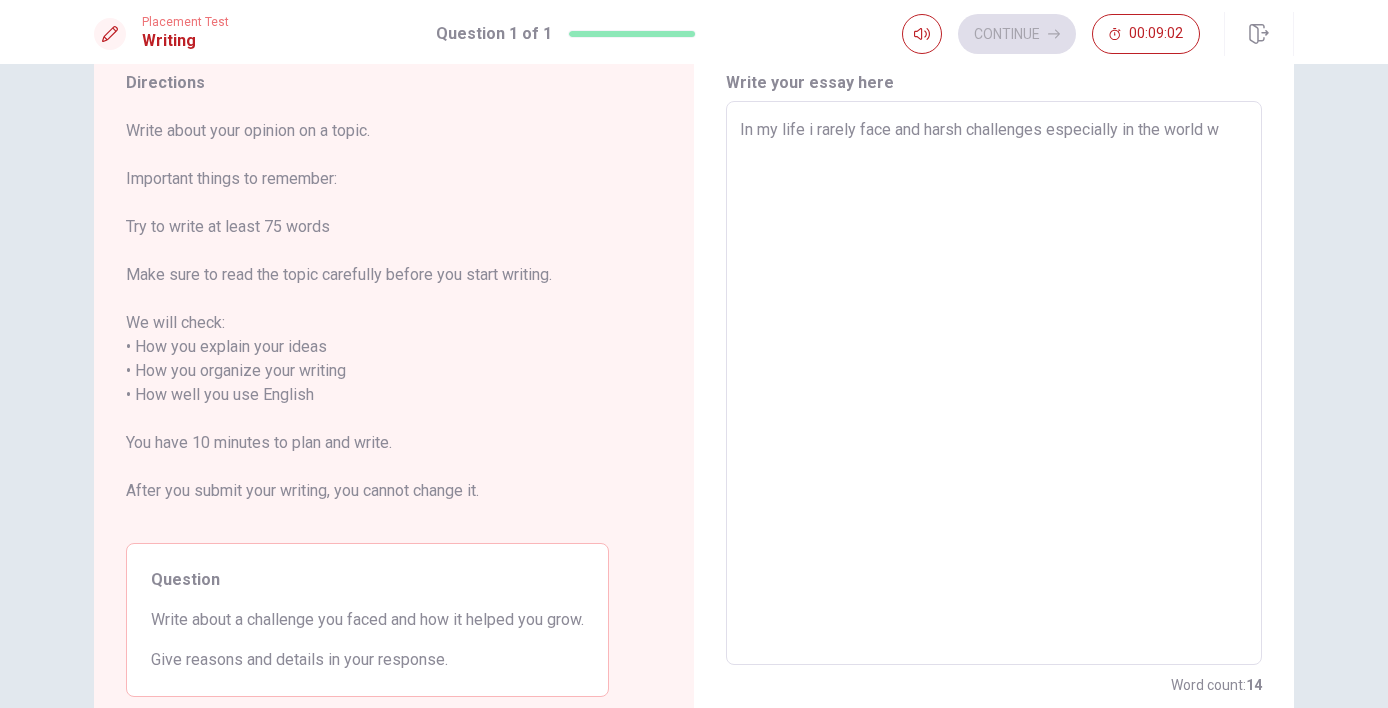 type on "x" 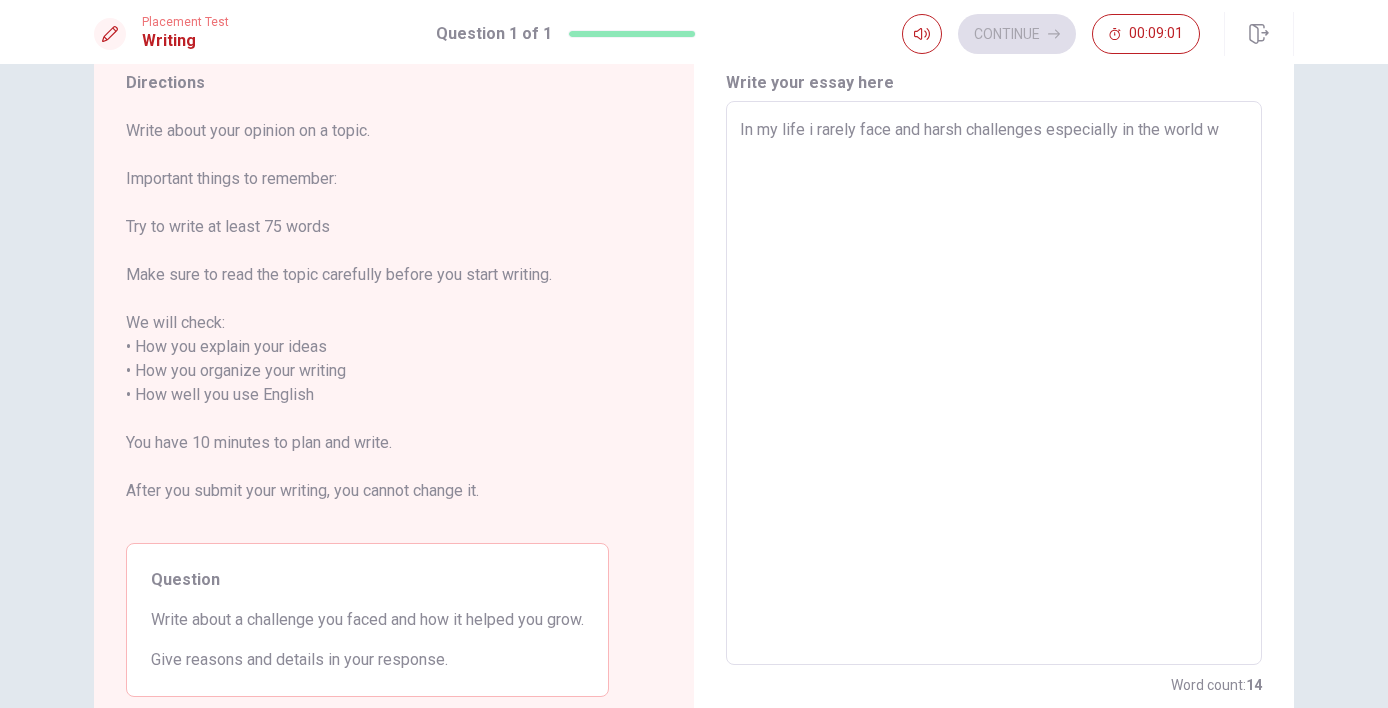 type on "In my life i rarely face and harsh challenges especially in the world" 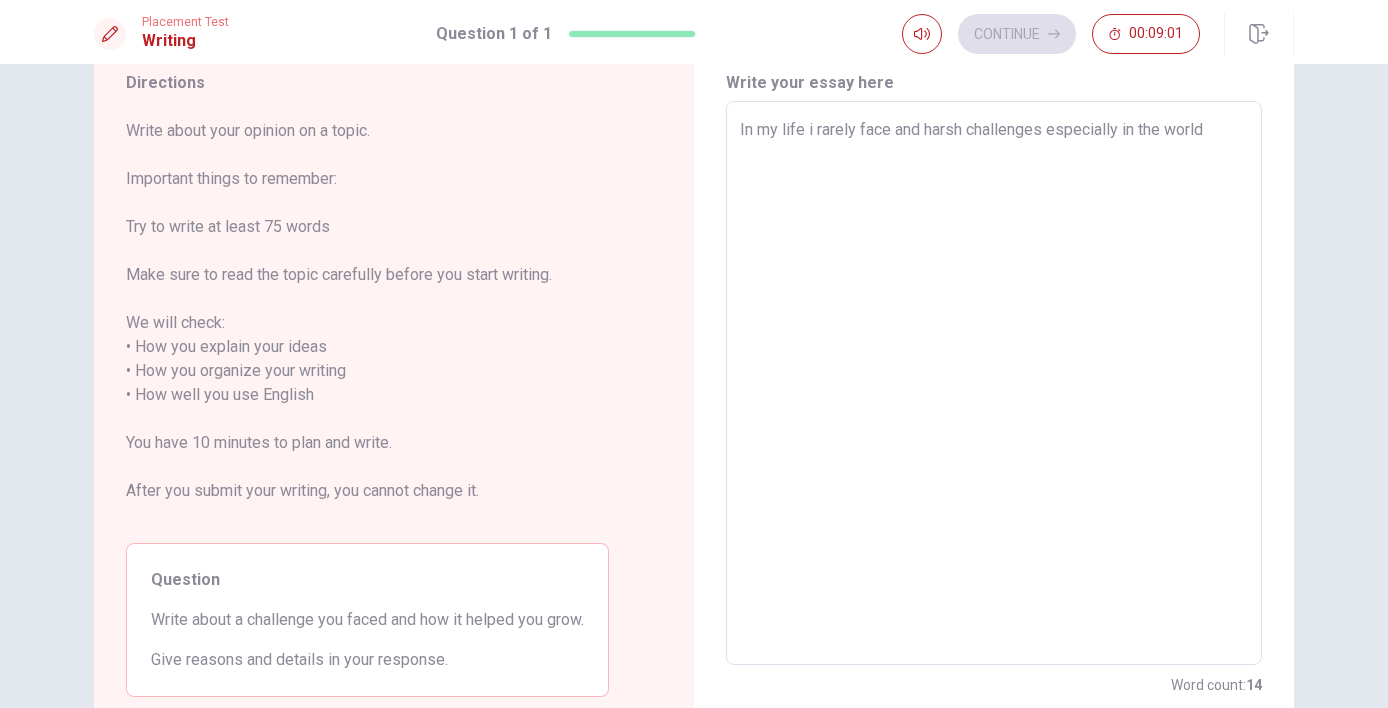 type 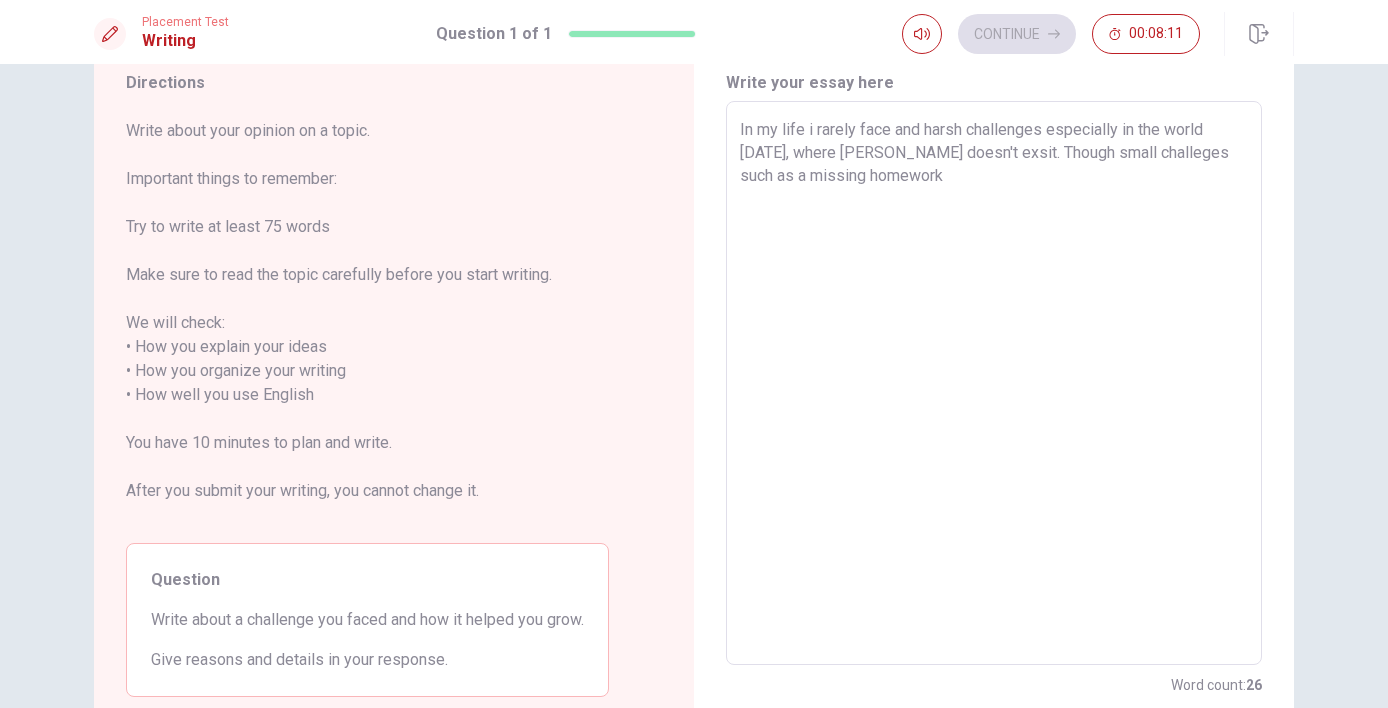 drag, startPoint x: 926, startPoint y: 185, endPoint x: 1141, endPoint y: 154, distance: 217.22339 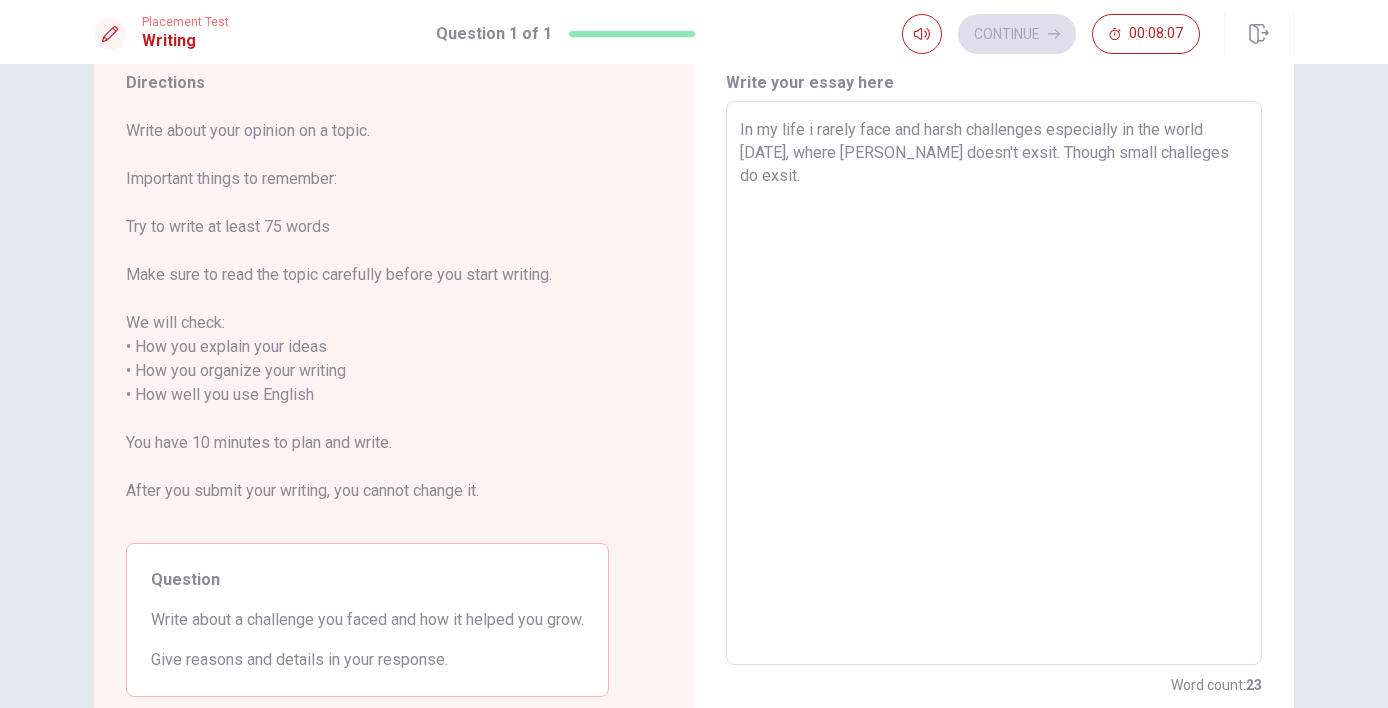 click on "Click to reconnect" at bounding box center [840, 392] 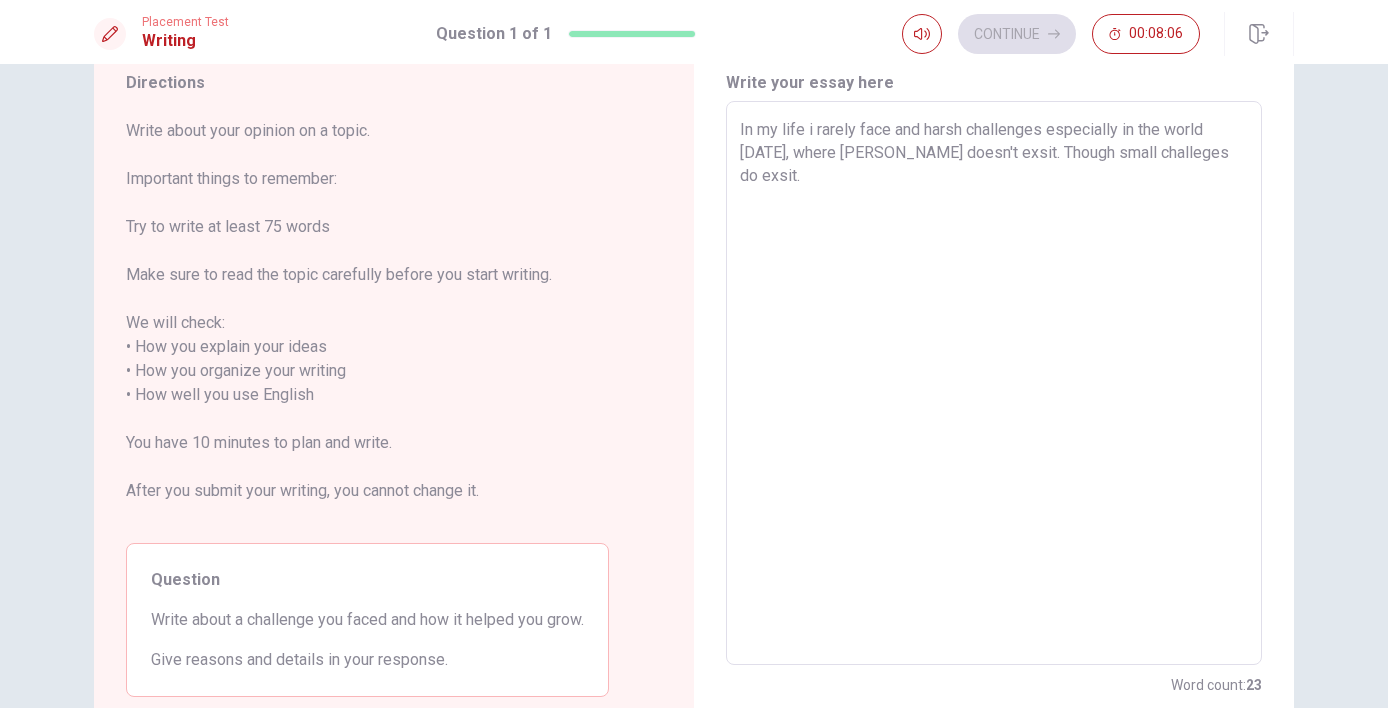 click on "In my life i rarely face and harsh challenges especially in the world [DATE], where [PERSON_NAME] doesn't exsit. Though small challeges do exsit." at bounding box center (994, 383) 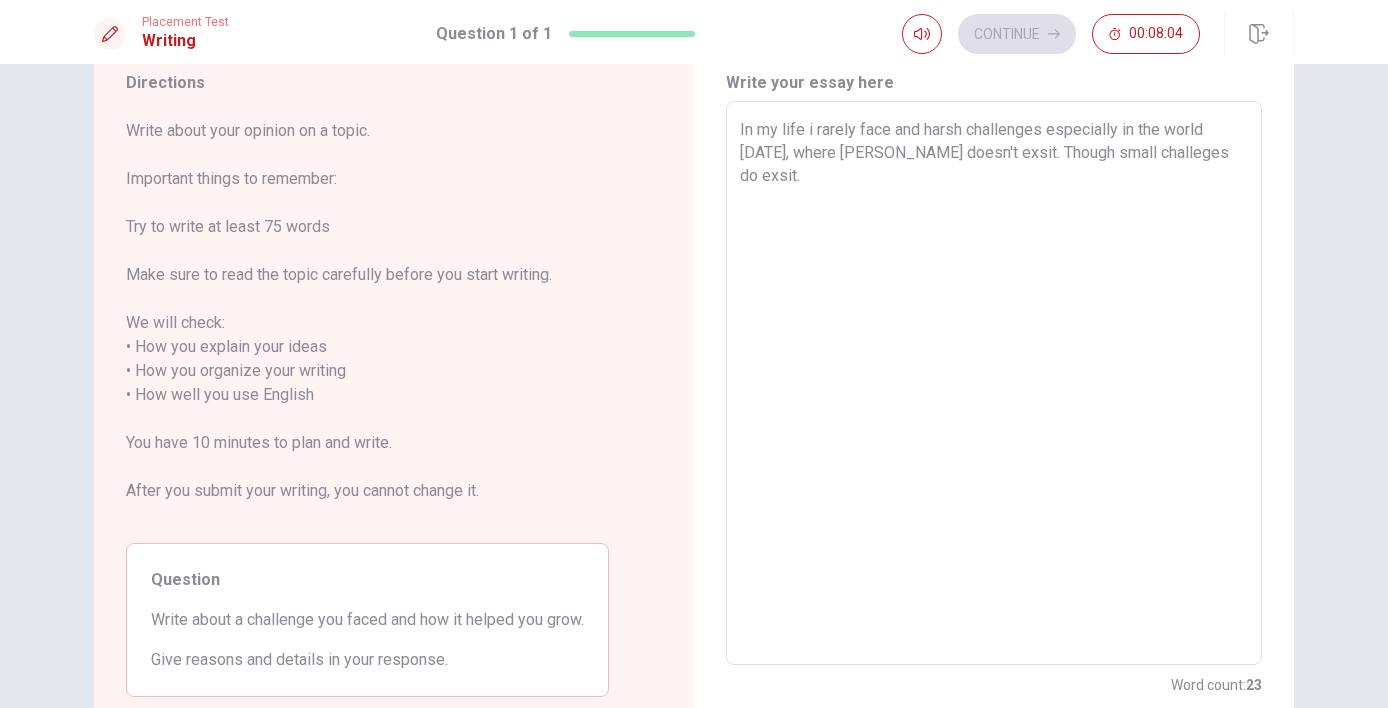click on "In my life i rarely face and harsh challenges especially in the world [DATE], where [PERSON_NAME] doesn't exsit. Though small challeges do exsit." at bounding box center (994, 383) 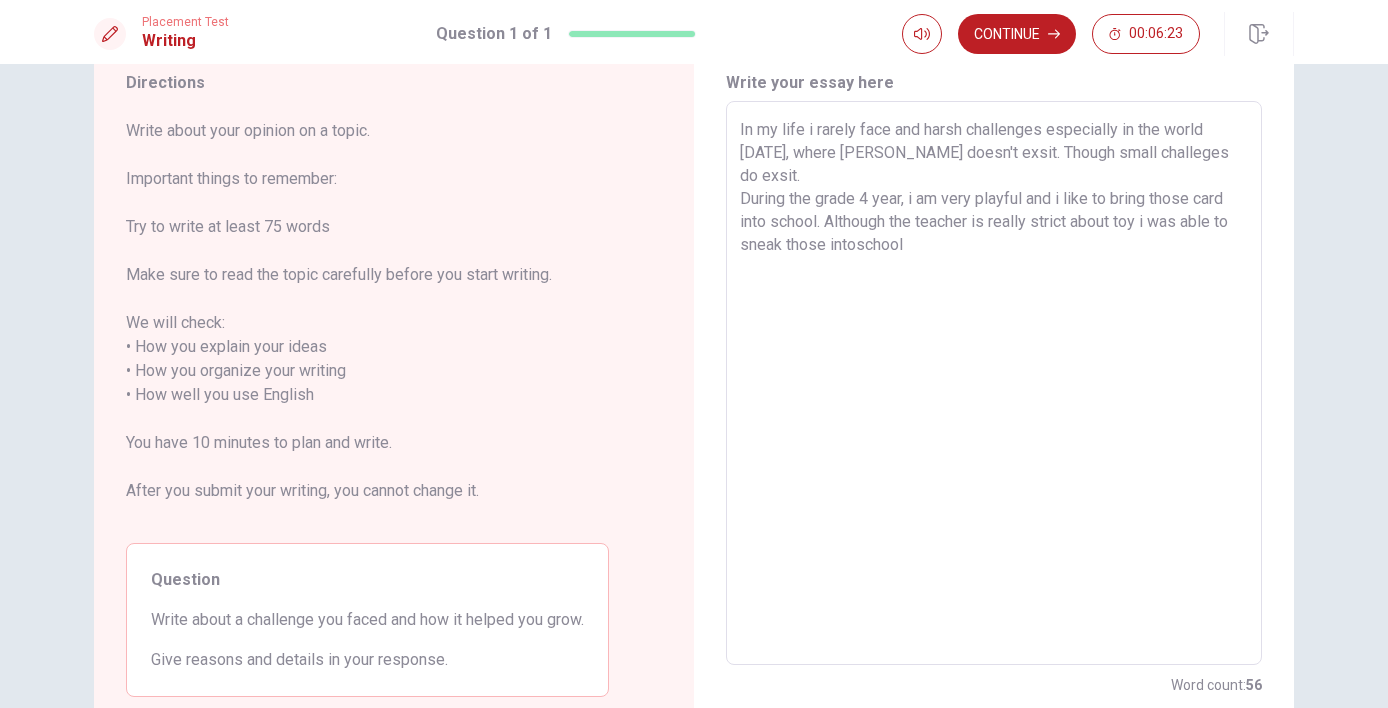 click on "In my life i rarely face and harsh challenges especially in the world [DATE], where [PERSON_NAME] doesn't exsit. Though small challeges do exsit.
During the grade 4 year, i am very playful and i like to bring those card into school. Although the teacher is really strict about toy i was able to sneak those intoschool" at bounding box center (994, 383) 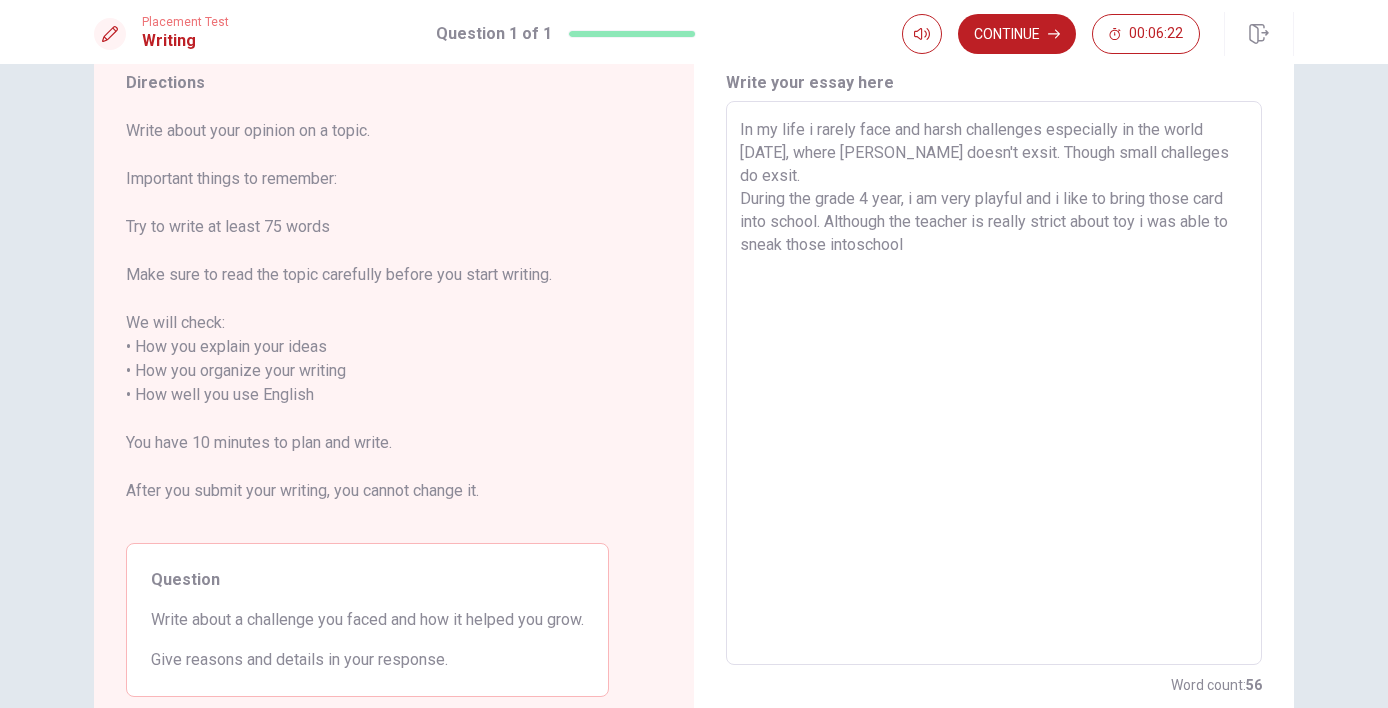 click on "In my life i rarely face and harsh challenges especially in the world [DATE], where [PERSON_NAME] doesn't exsit. Though small challeges do exsit.
During the grade 4 year, i am very playful and i like to bring those card into school. Although the teacher is really strict about toy i was able to sneak those intoschool" at bounding box center [994, 383] 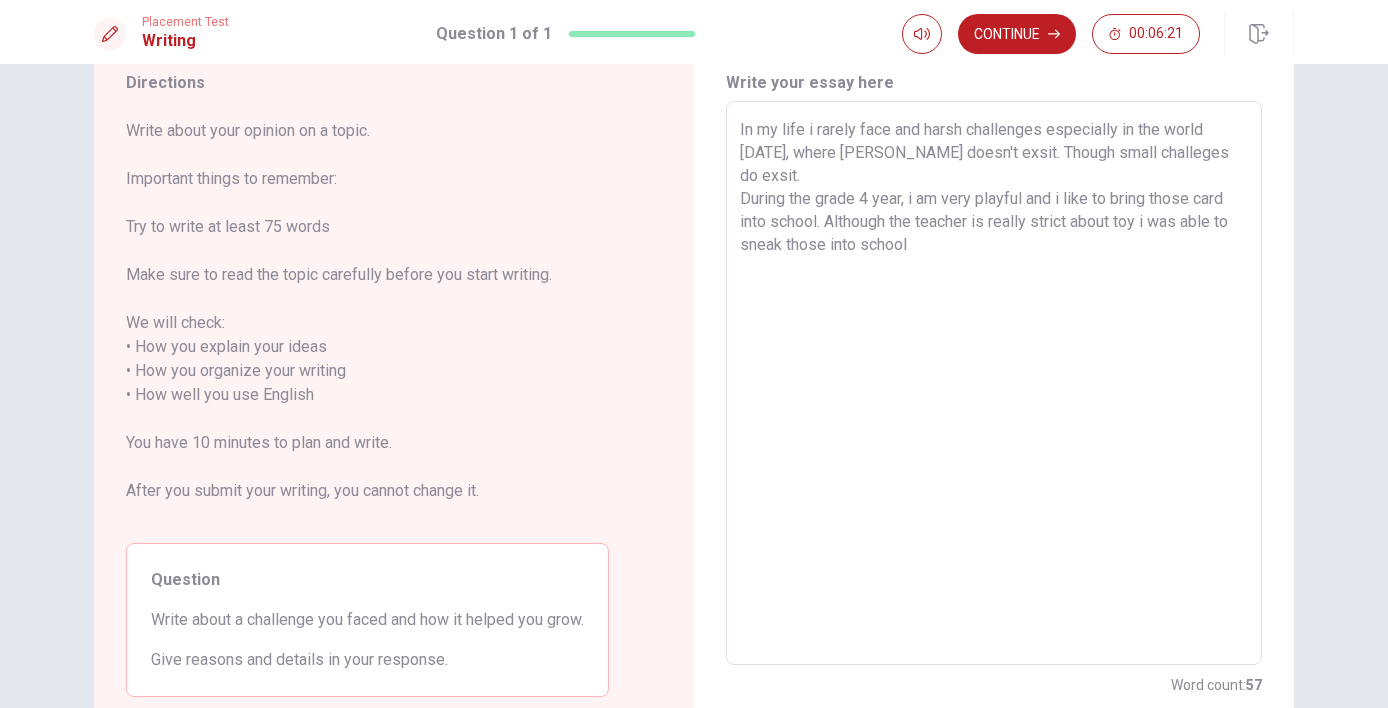 click on "In my life i rarely face and harsh challenges especially in the world [DATE], where [PERSON_NAME] doesn't exsit. Though small challeges do exsit.
During the grade 4 year, i am very playful and i like to bring those card into school. Although the teacher is really strict about toy i was able to sneak those into school" at bounding box center [994, 383] 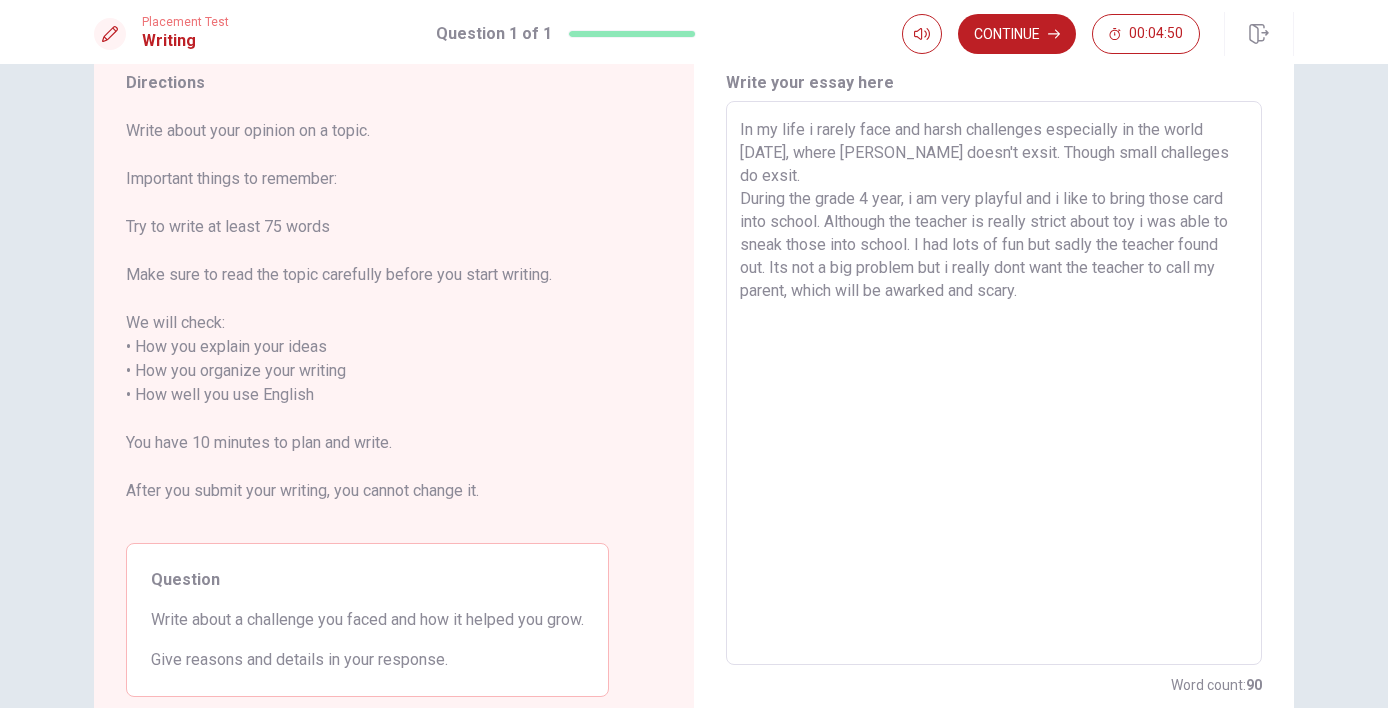 click on "In my life i rarely face and harsh challenges especially in the world [DATE], where [PERSON_NAME] doesn't exsit. Though small challeges do exsit.
During the grade 4 year, i am very playful and i like to bring those card into school. Although the teacher is really strict about toy i was able to sneak those into school. I had lots of fun but sadly the teacher found out. Its not a big problem but i really dont want the teacher to call my parent, which will be awarked and scary." at bounding box center (994, 383) 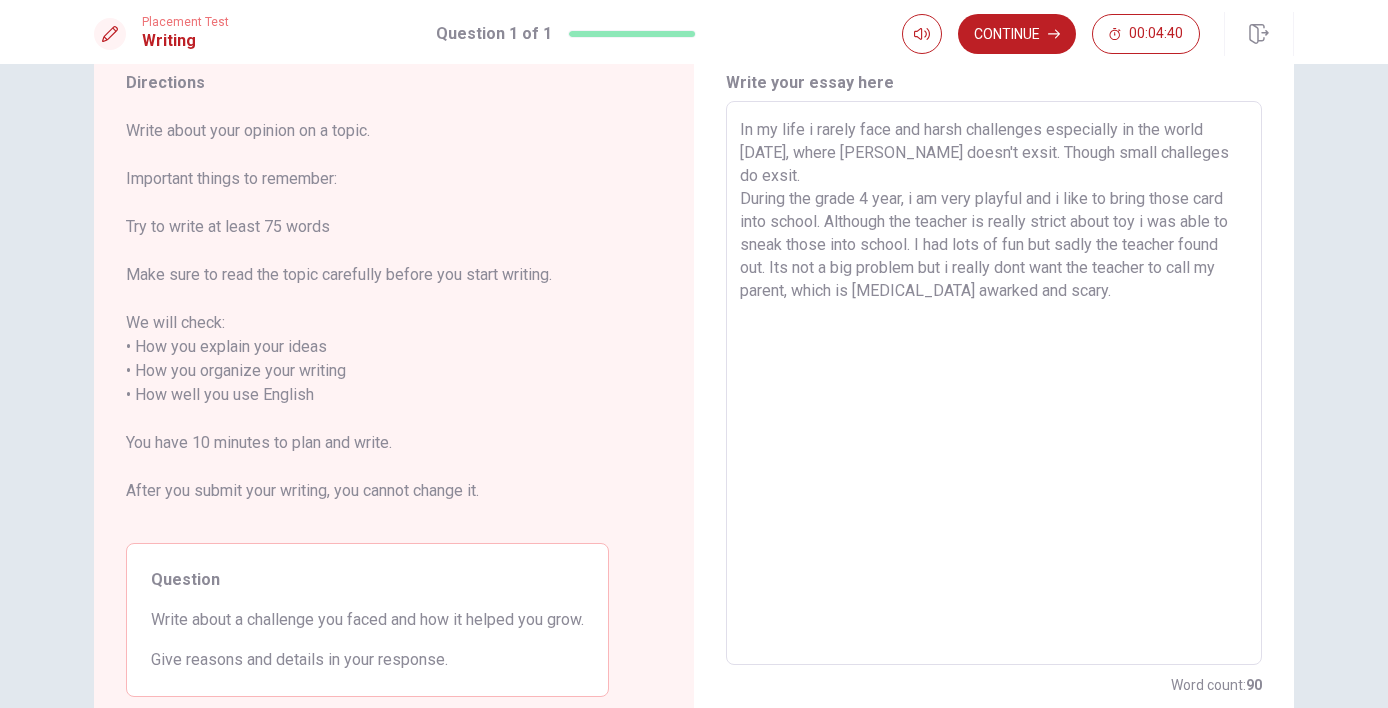 click on "In my life i rarely face and harsh challenges especially in the world [DATE], where [PERSON_NAME] doesn't exsit. Though small challeges do exsit.
During the grade 4 year, i am very playful and i like to bring those card into school. Although the teacher is really strict about toy i was able to sneak those into school. I had lots of fun but sadly the teacher found out. Its not a big problem but i really dont want the teacher to call my parent, which is [MEDICAL_DATA] awarked and scary." at bounding box center [994, 383] 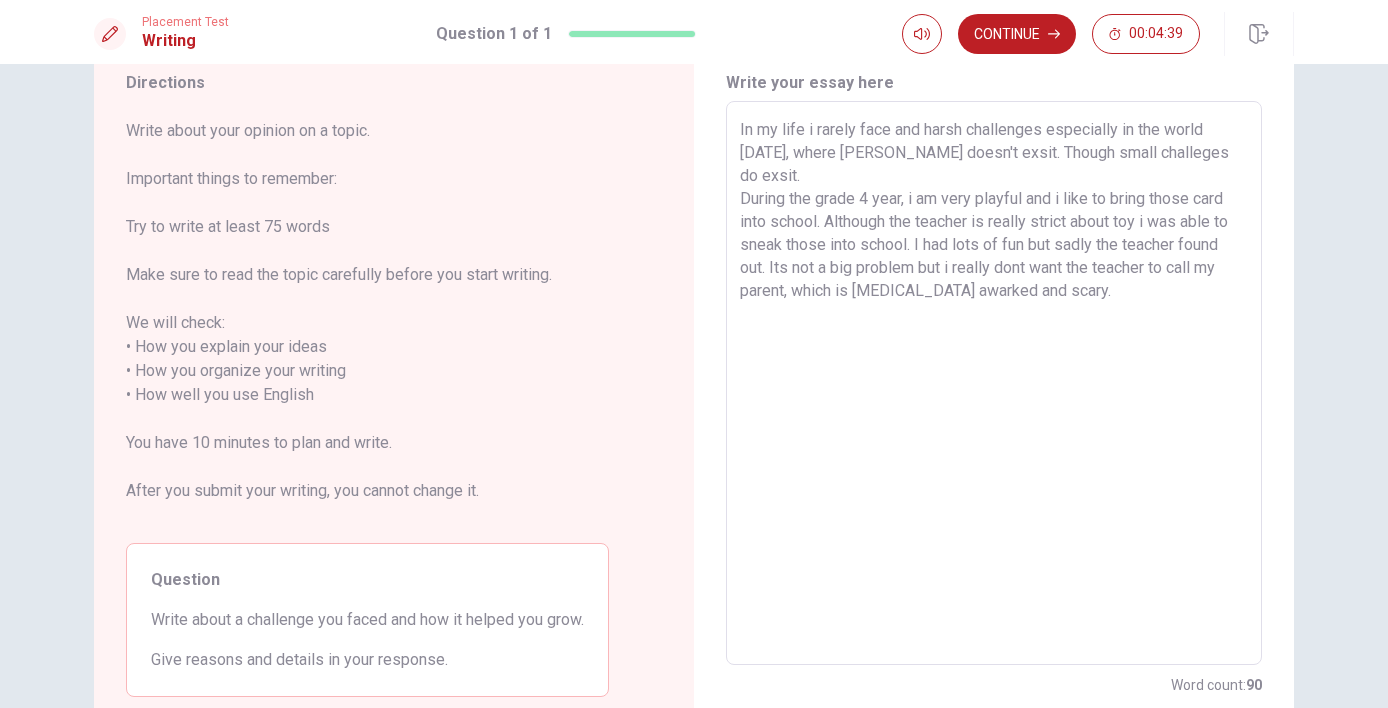 click on "In my life i rarely face and harsh challenges especially in the world [DATE], where [PERSON_NAME] doesn't exsit. Though small challeges do exsit.
During the grade 4 year, i am very playful and i like to bring those card into school. Although the teacher is really strict about toy i was able to sneak those into school. I had lots of fun but sadly the teacher found out. Its not a big problem but i really dont want the teacher to call my parent, which is [MEDICAL_DATA] awarked and scary." at bounding box center [994, 383] 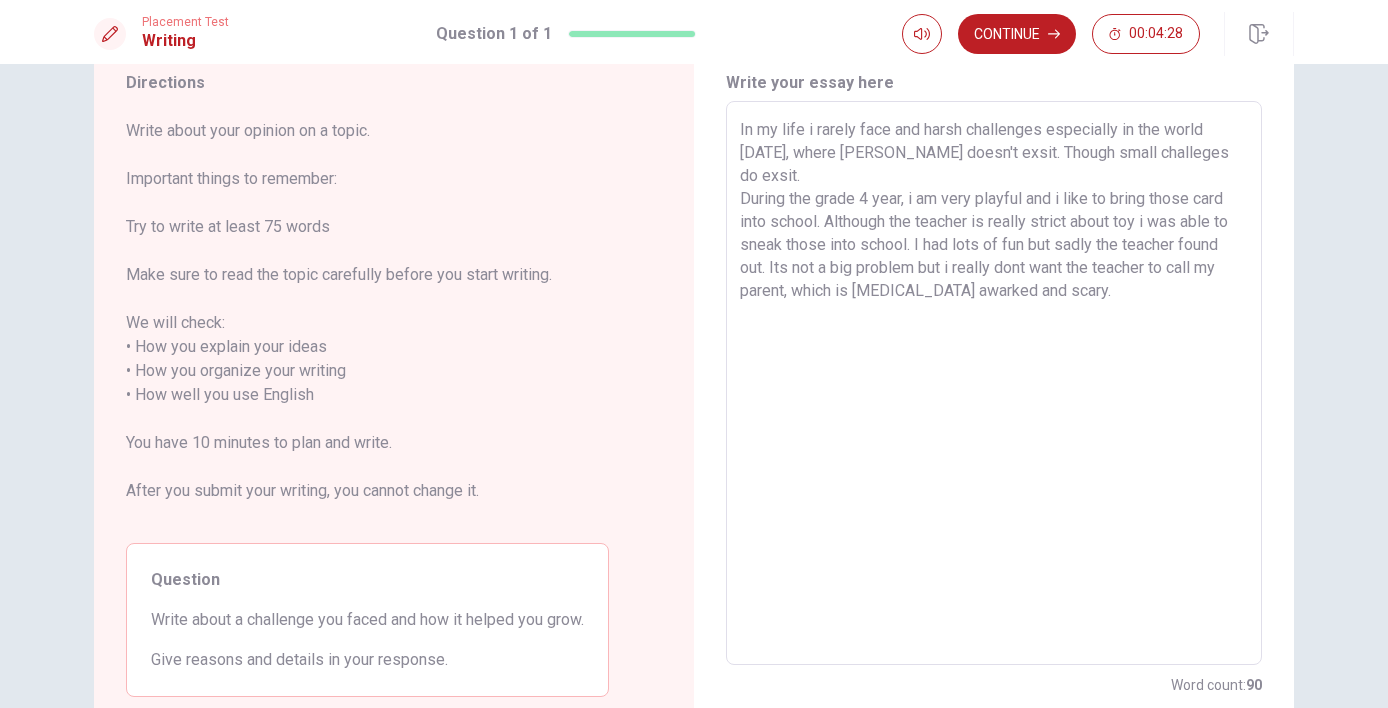 click on "In my life i rarely face and harsh challenges especially in the world [DATE], where [PERSON_NAME] doesn't exsit. Though small challeges do exsit.
During the grade 4 year, i am very playful and i like to bring those card into school. Although the teacher is really strict about toy i was able to sneak those into school. I had lots of fun but sadly the teacher found out. Its not a big problem but i really dont want the teacher to call my parent, which is [MEDICAL_DATA] awarked and scary." at bounding box center (994, 383) 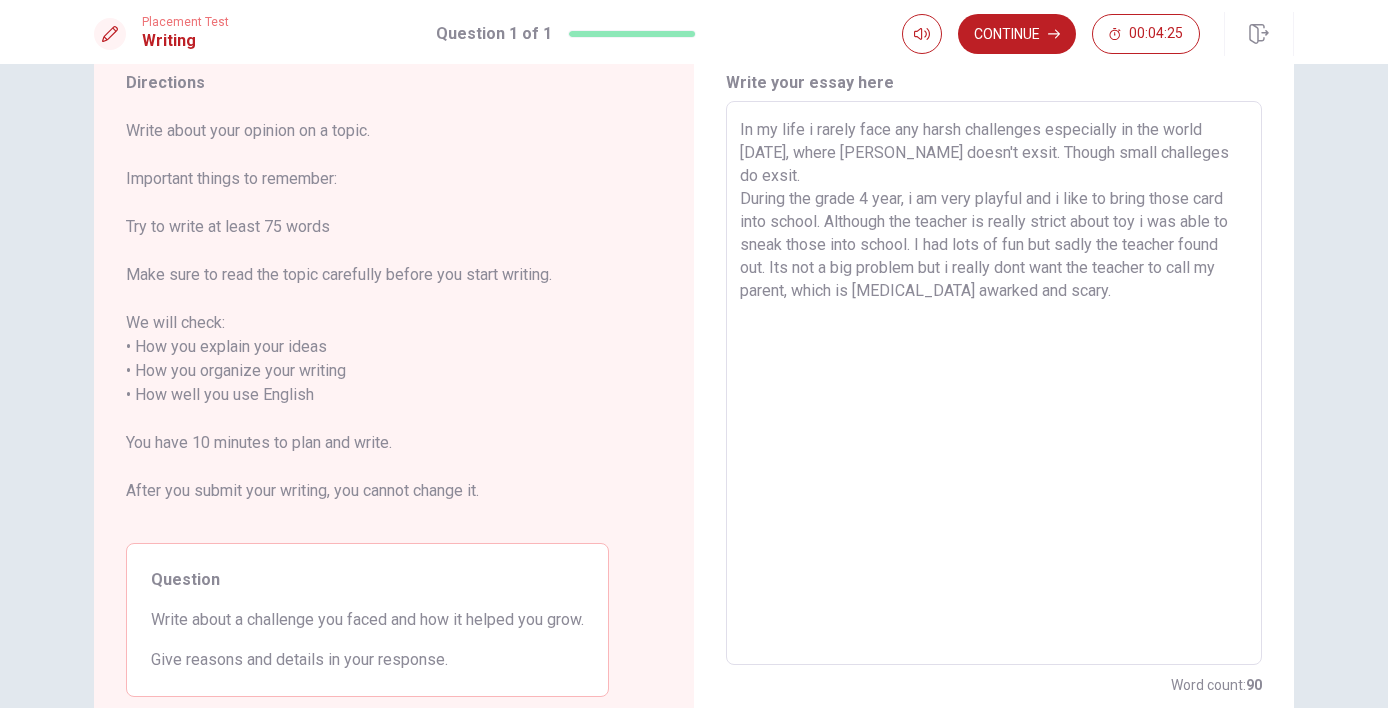 click on "In my life i rarely face any harsh challenges especially in the world [DATE], where [PERSON_NAME] doesn't exsit. Though small challeges do exsit.
During the grade 4 year, i am very playful and i like to bring those card into school. Although the teacher is really strict about toy i was able to sneak those into school. I had lots of fun but sadly the teacher found out. Its not a big problem but i really dont want the teacher to call my parent, which is [MEDICAL_DATA] awarked and scary." at bounding box center (994, 383) 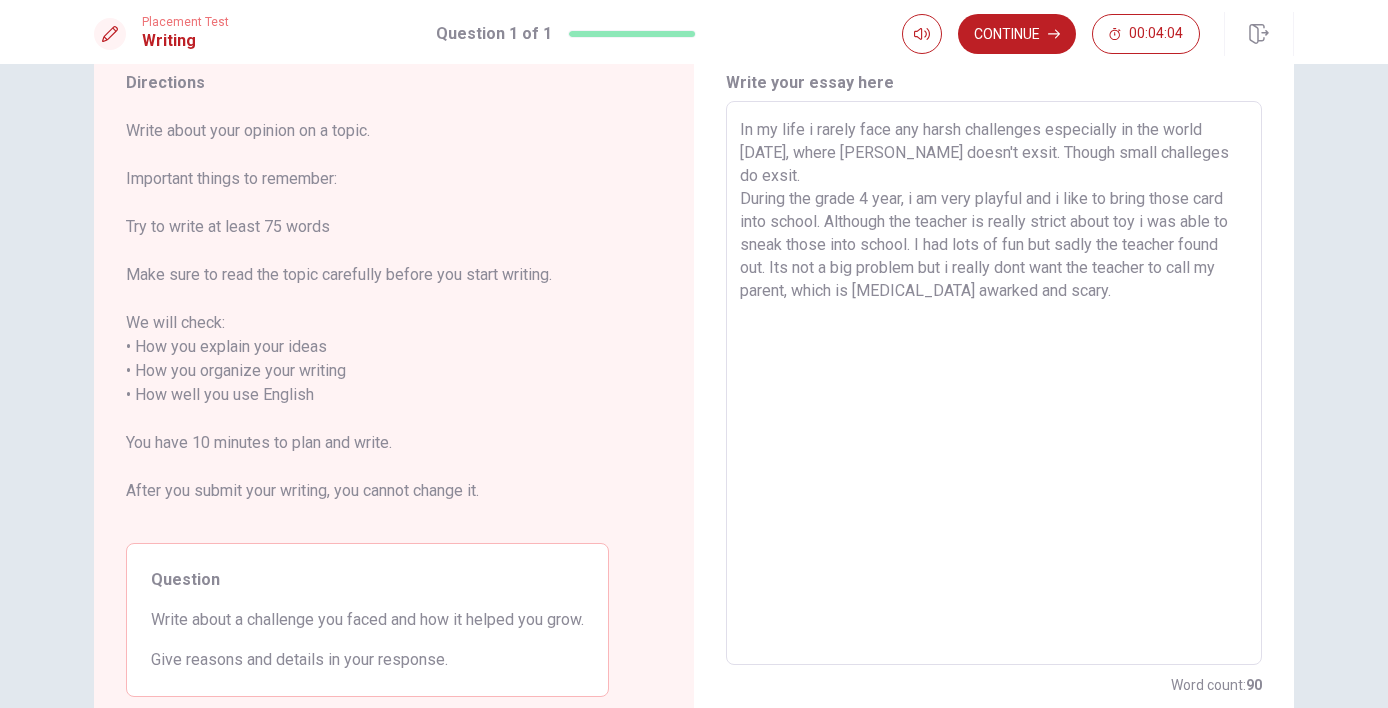 click on "In my life i rarely face any harsh challenges especially in the world [DATE], where [PERSON_NAME] doesn't exsit. Though small challeges do exsit.
During the grade 4 year, i am very playful and i like to bring those card into school. Although the teacher is really strict about toy i was able to sneak those into school. I had lots of fun but sadly the teacher found out. Its not a big problem but i really dont want the teacher to call my parent, which is [MEDICAL_DATA] awarked and scary." at bounding box center [994, 383] 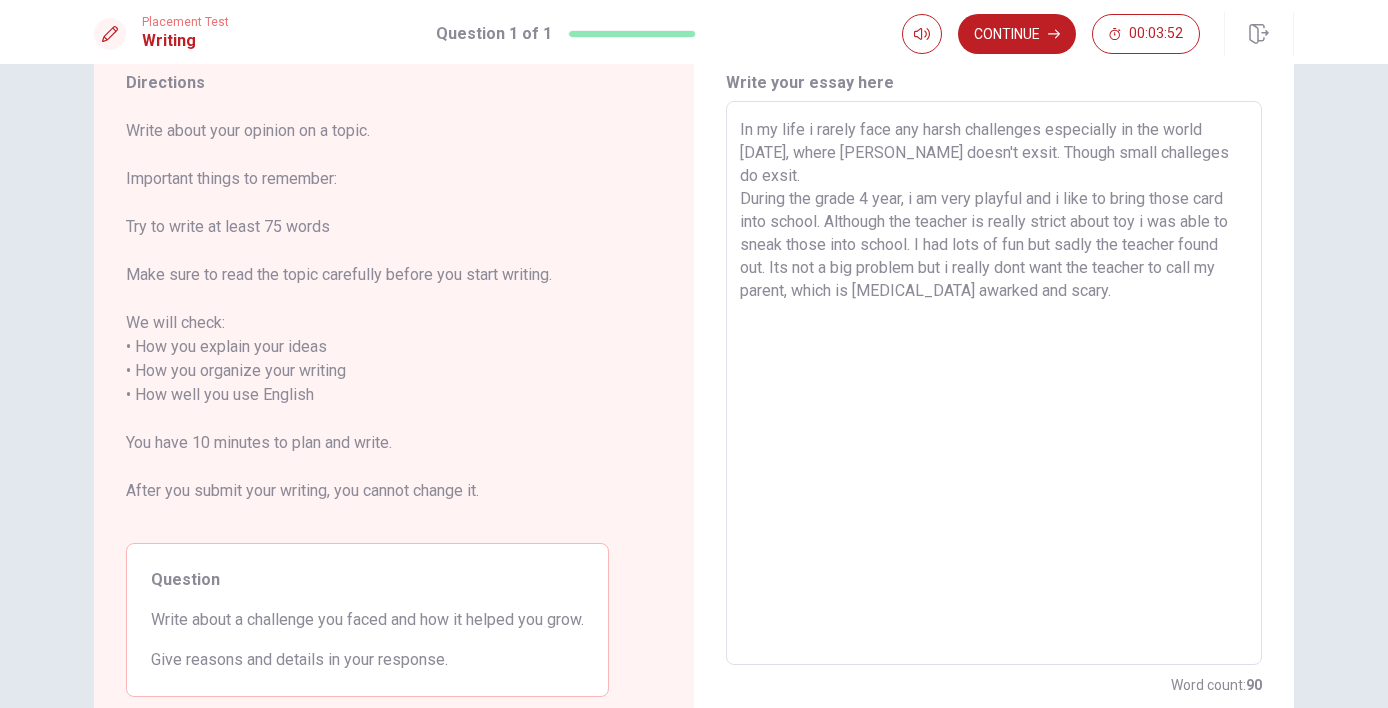drag, startPoint x: 912, startPoint y: 226, endPoint x: 1139, endPoint y: 231, distance: 227.05505 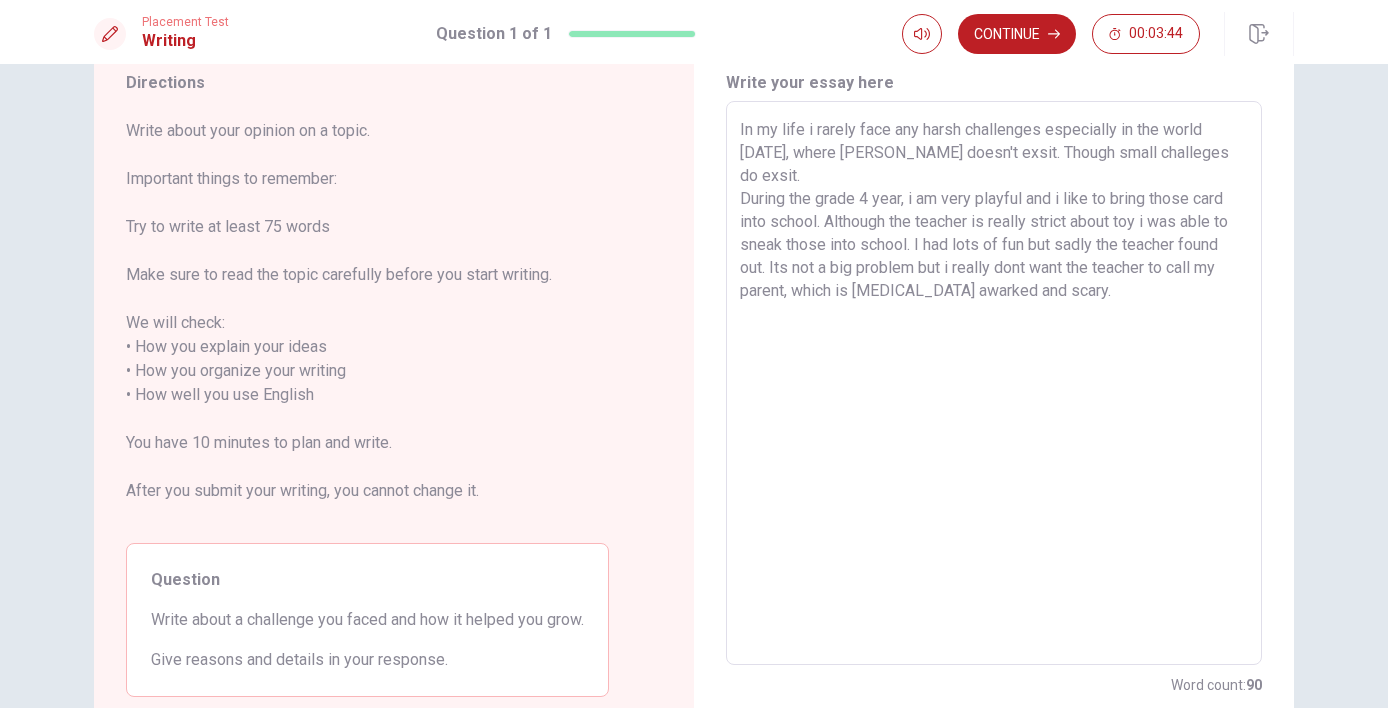 drag, startPoint x: 765, startPoint y: 243, endPoint x: 914, endPoint y: 221, distance: 150.6154 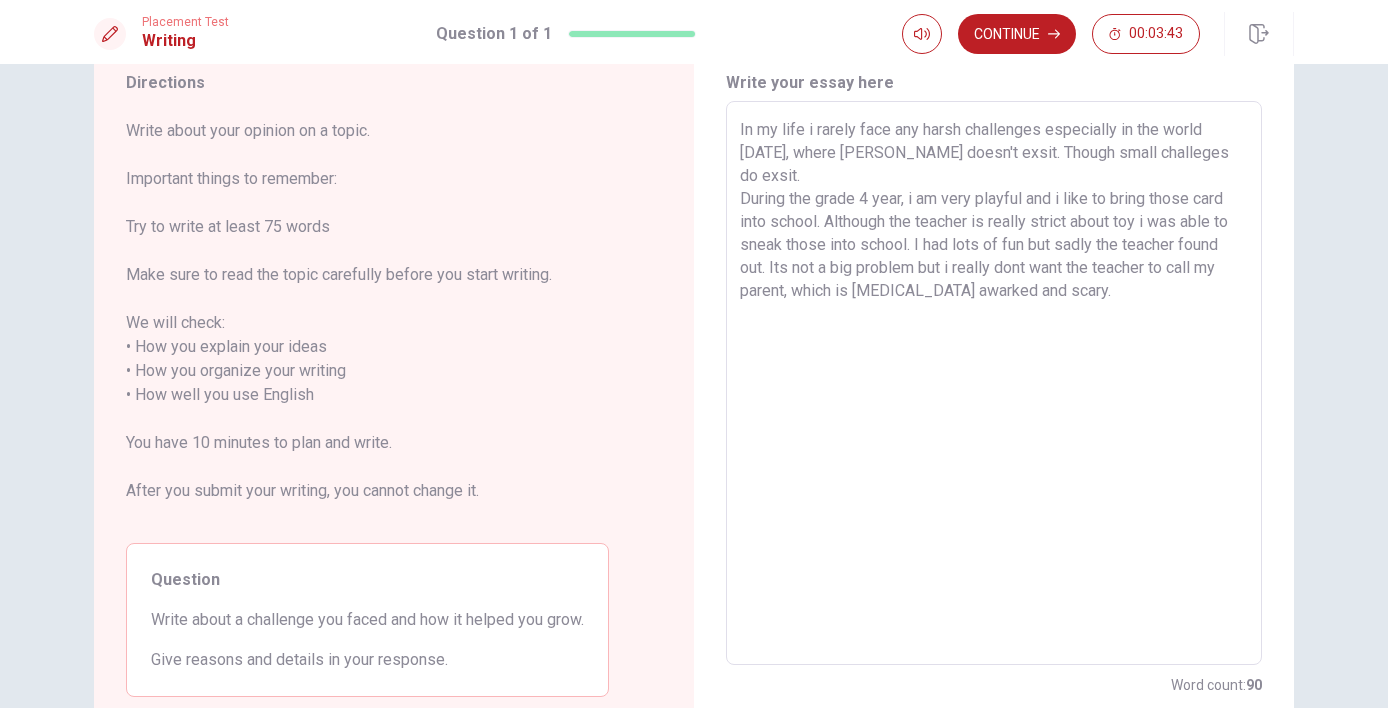 click on "In my life i rarely face any harsh challenges especially in the world [DATE], where [PERSON_NAME] doesn't exsit. Though small challeges do exsit.
During the grade 4 year, i am very playful and i like to bring those card into school. Although the teacher is really strict about toy i was able to sneak those into school. I had lots of fun but sadly the teacher found out. Its not a big problem but i really dont want the teacher to call my parent, which is [MEDICAL_DATA] awarked and scary." at bounding box center (994, 383) 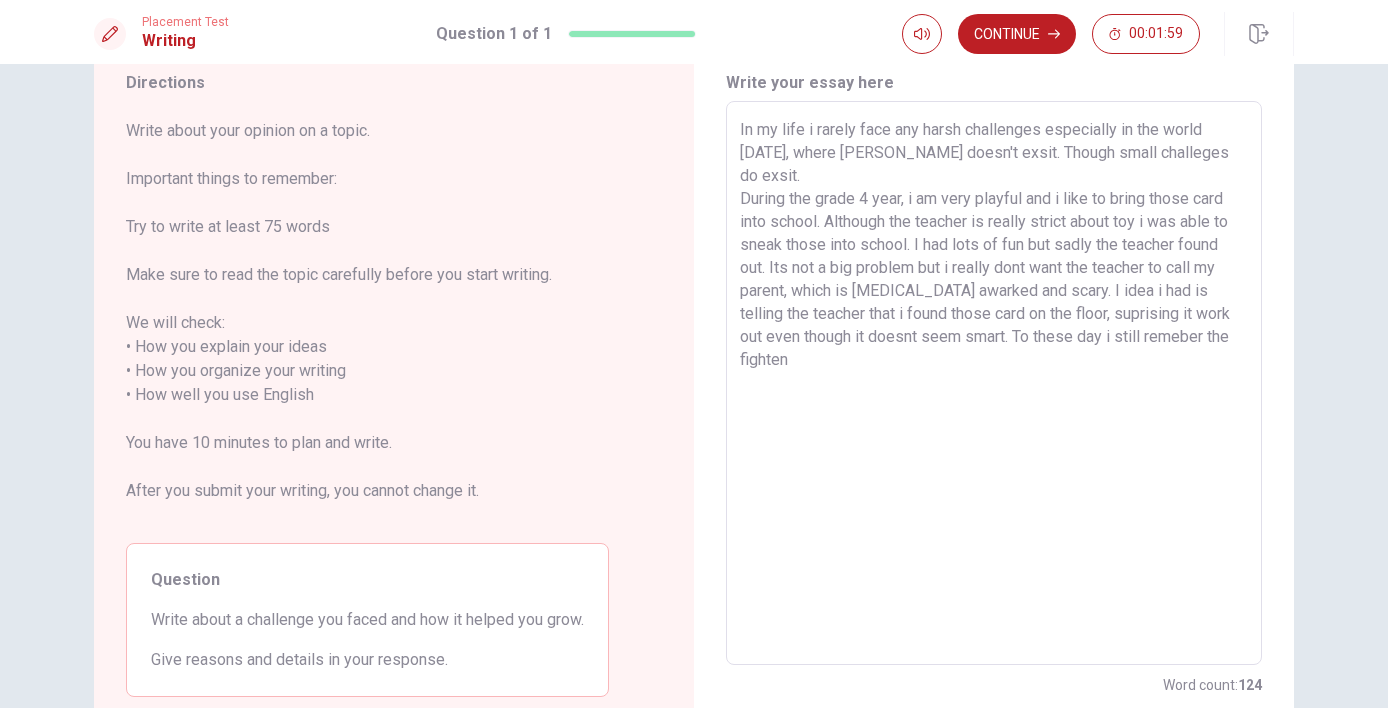 click on "In my life i rarely face any harsh challenges especially in the world [DATE], where [PERSON_NAME] doesn't exsit. Though small challeges do exsit.
During the grade 4 year, i am very playful and i like to bring those card into school. Although the teacher is really strict about toy i was able to sneak those into school. I had lots of fun but sadly the teacher found out. Its not a big problem but i really dont want the teacher to call my parent, which is [MEDICAL_DATA] awarked and scary. I idea i had is telling the teacher that i found those card on the floor, suprising it work out even though it doesnt seem smart. To these day i still remeber the fighten" at bounding box center [994, 383] 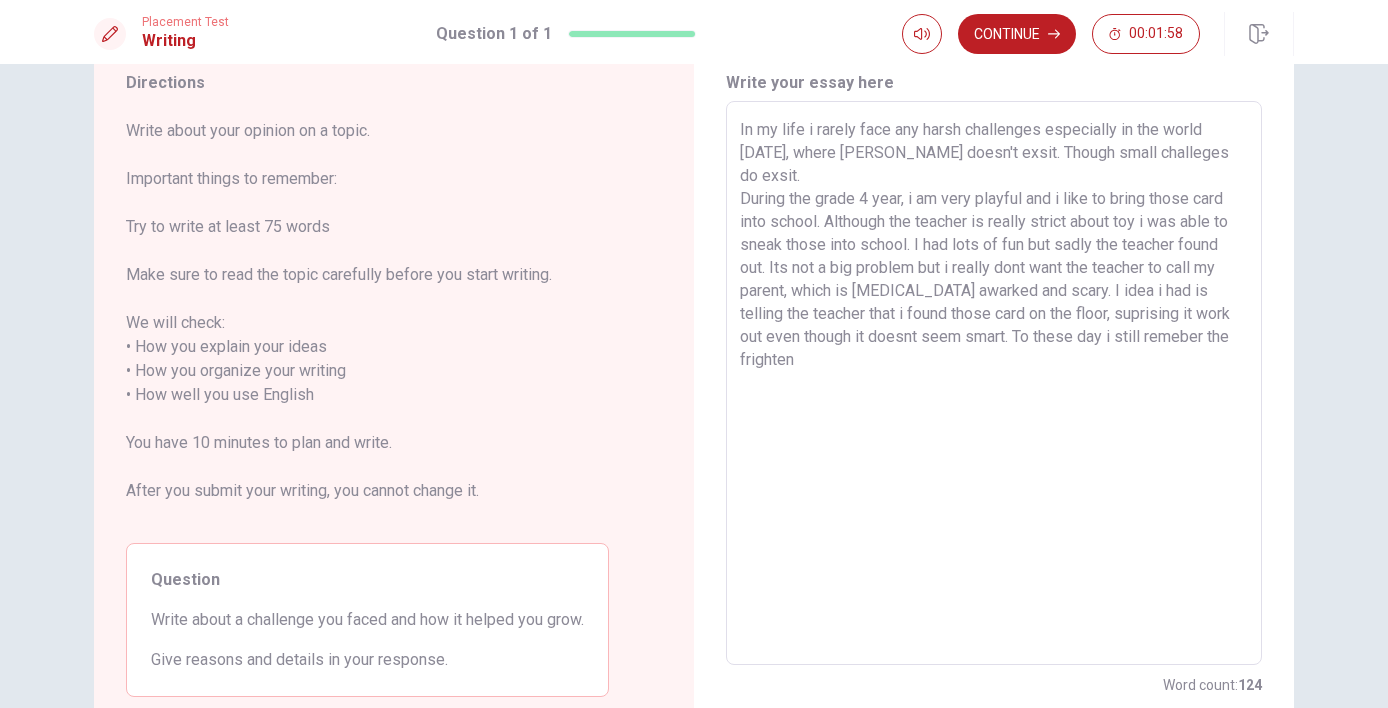 click on "In my life i rarely face any harsh challenges especially in the world [DATE], where [PERSON_NAME] doesn't exsit. Though small challeges do exsit.
During the grade 4 year, i am very playful and i like to bring those card into school. Although the teacher is really strict about toy i was able to sneak those into school. I had lots of fun but sadly the teacher found out. Its not a big problem but i really dont want the teacher to call my parent, which is [MEDICAL_DATA] awarked and scary. I idea i had is telling the teacher that i found those card on the floor, suprising it work out even though it doesnt seem smart. To these day i still remeber the frighten" at bounding box center [994, 383] 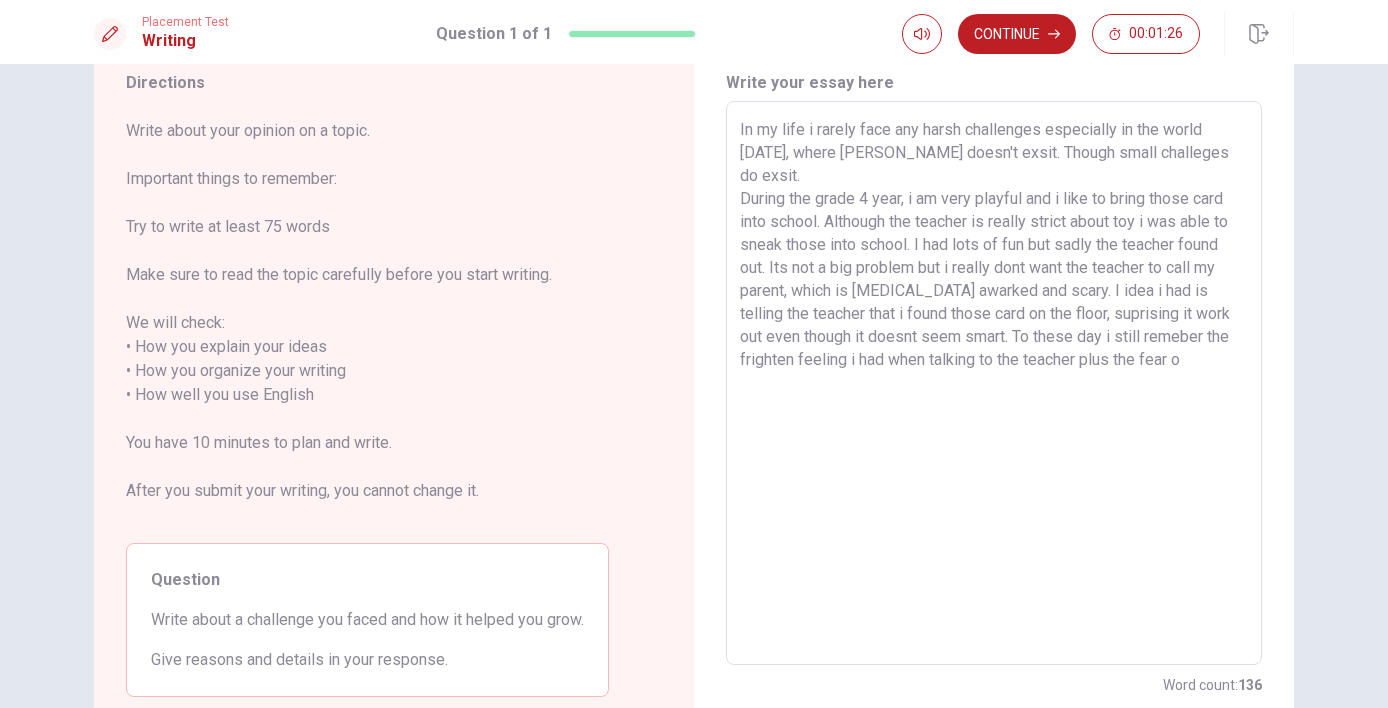 click on "In my life i rarely face any harsh challenges especially in the world [DATE], where [PERSON_NAME] doesn't exsit. Though small challeges do exsit.
During the grade 4 year, i am very playful and i like to bring those card into school. Although the teacher is really strict about toy i was able to sneak those into school. I had lots of fun but sadly the teacher found out. Its not a big problem but i really dont want the teacher to call my parent, which is [MEDICAL_DATA] awarked and scary. I idea i had is telling the teacher that i found those card on the floor, suprising it work out even though it doesnt seem smart. To these day i still remeber the frighten feeling i had when talking to the teacher plus the fear o" at bounding box center [994, 383] 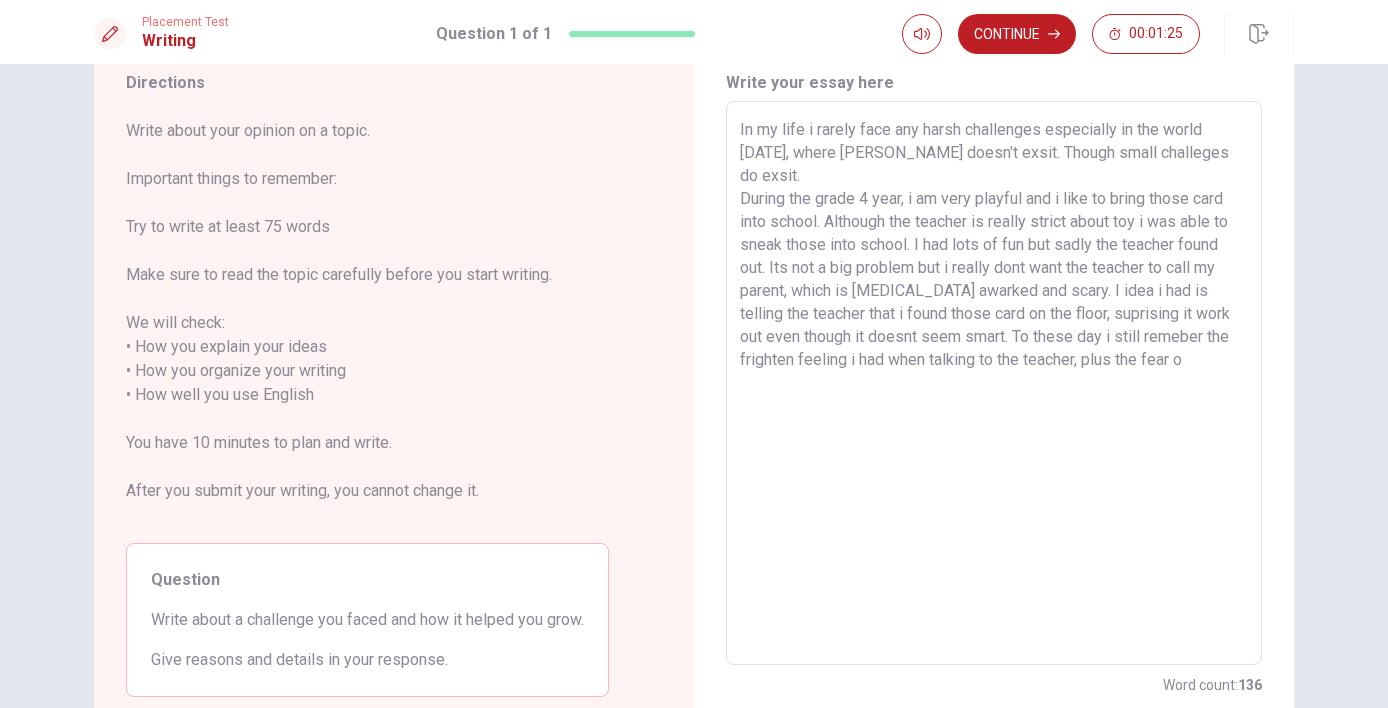 click on "In my life i rarely face any harsh challenges especially in the world [DATE], where [PERSON_NAME] doesn't exsit. Though small challeges do exsit.
During the grade 4 year, i am very playful and i like to bring those card into school. Although the teacher is really strict about toy i was able to sneak those into school. I had lots of fun but sadly the teacher found out. Its not a big problem but i really dont want the teacher to call my parent, which is [MEDICAL_DATA] awarked and scary. I idea i had is telling the teacher that i found those card on the floor, suprising it work out even though it doesnt seem smart. To these day i still remeber the frighten feeling i had when talking to the teacher, plus the fear o" at bounding box center [994, 383] 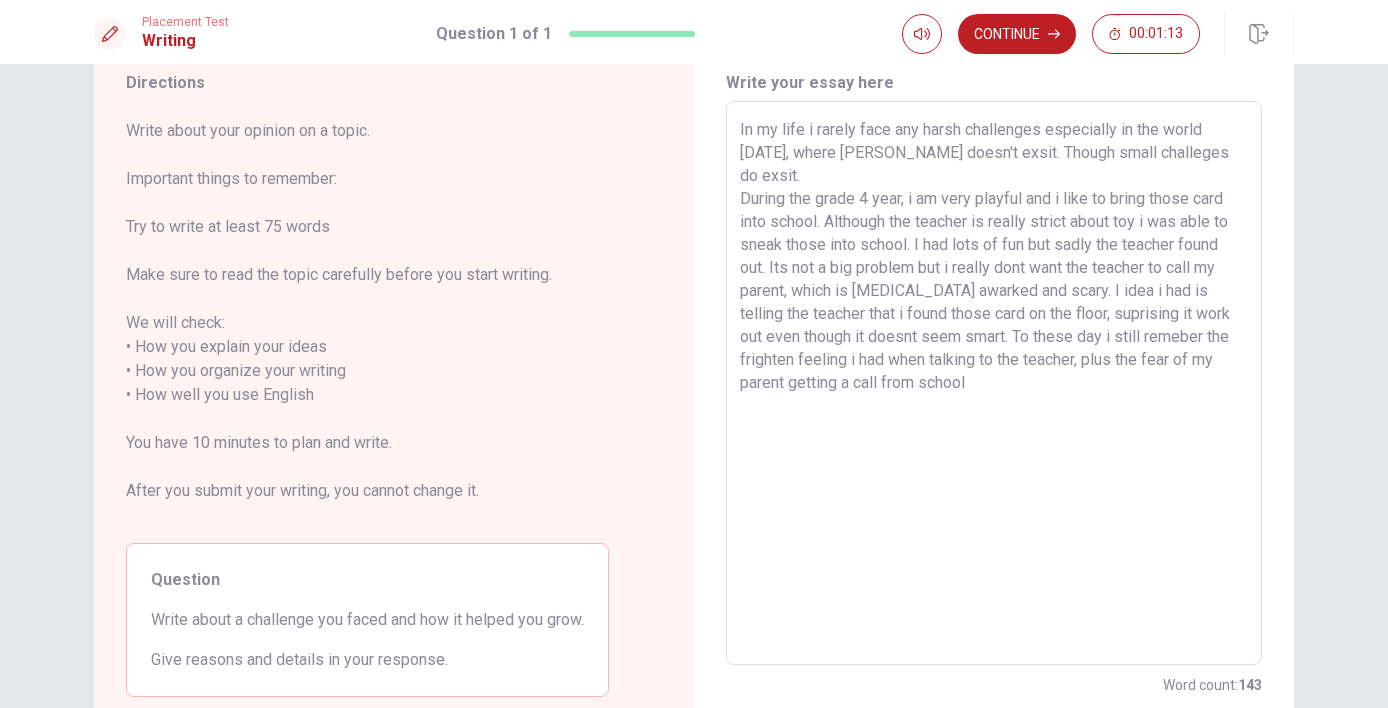 click on "In my life i rarely face any harsh challenges especially in the world [DATE], where [PERSON_NAME] doesn't exsit. Though small challeges do exsit.
During the grade 4 year, i am very playful and i like to bring those card into school. Although the teacher is really strict about toy i was able to sneak those into school. I had lots of fun but sadly the teacher found out. Its not a big problem but i really dont want the teacher to call my parent, which is [MEDICAL_DATA] awarked and scary. I idea i had is telling the teacher that i found those card on the floor, suprising it work out even though it doesnt seem smart. To these day i still remeber the frighten feeling i had when talking to the teacher, plus the fear of my parent getting a call from school" at bounding box center (994, 383) 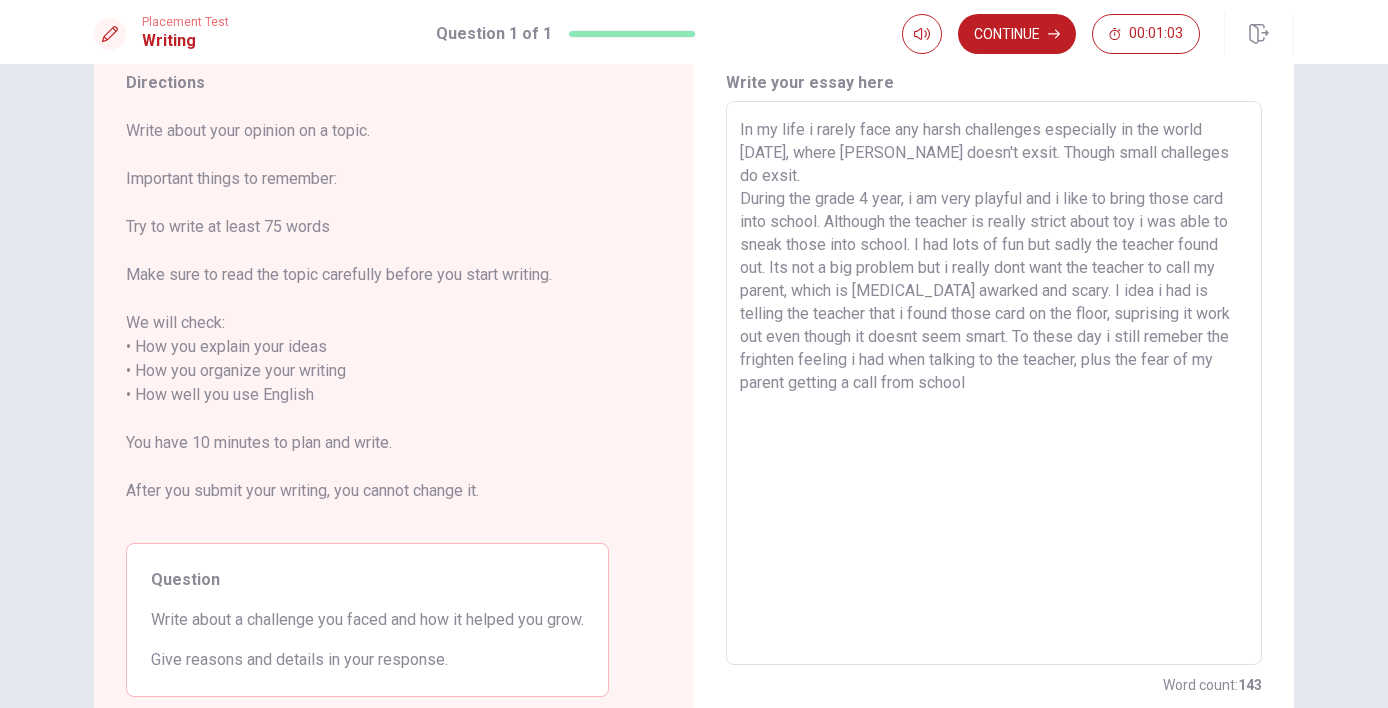 click on "In my life i rarely face any harsh challenges especially in the world [DATE], where [PERSON_NAME] doesn't exsit. Though small challeges do exsit.
During the grade 4 year, i am very playful and i like to bring those card into school. Although the teacher is really strict about toy i was able to sneak those into school. I had lots of fun but sadly the teacher found out. Its not a big problem but i really dont want the teacher to call my parent, which is [MEDICAL_DATA] awarked and scary. I idea i had is telling the teacher that i found those card on the floor, suprising it work out even though it doesnt seem smart. To these day i still remeber the frighten feeling i had when talking to the teacher, plus the fear of my parent getting a call from school" at bounding box center (994, 383) 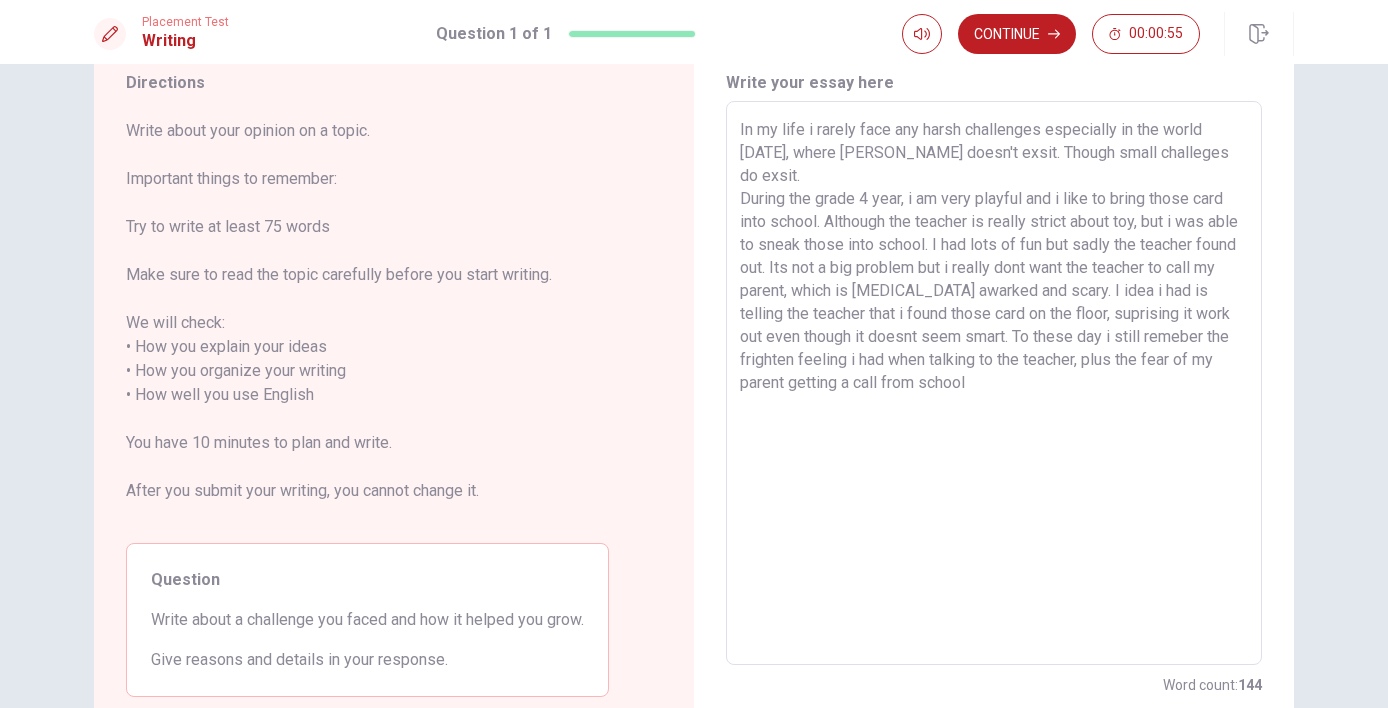 click on "In my life i rarely face any harsh challenges especially in the world [DATE], where [PERSON_NAME] doesn't exsit. Though small challeges do exsit.
During the grade 4 year, i am very playful and i like to bring those card into school. Although the teacher is really strict about toy, but i was able to sneak those into school. I had lots of fun but sadly the teacher found out. Its not a big problem but i really dont want the teacher to call my parent, which is [MEDICAL_DATA] awarked and scary. I idea i had is telling the teacher that i found those card on the floor, suprising it work out even though it doesnt seem smart. To these day i still remeber the frighten feeling i had when talking to the teacher, plus the fear of my parent getting a call from school" at bounding box center (994, 383) 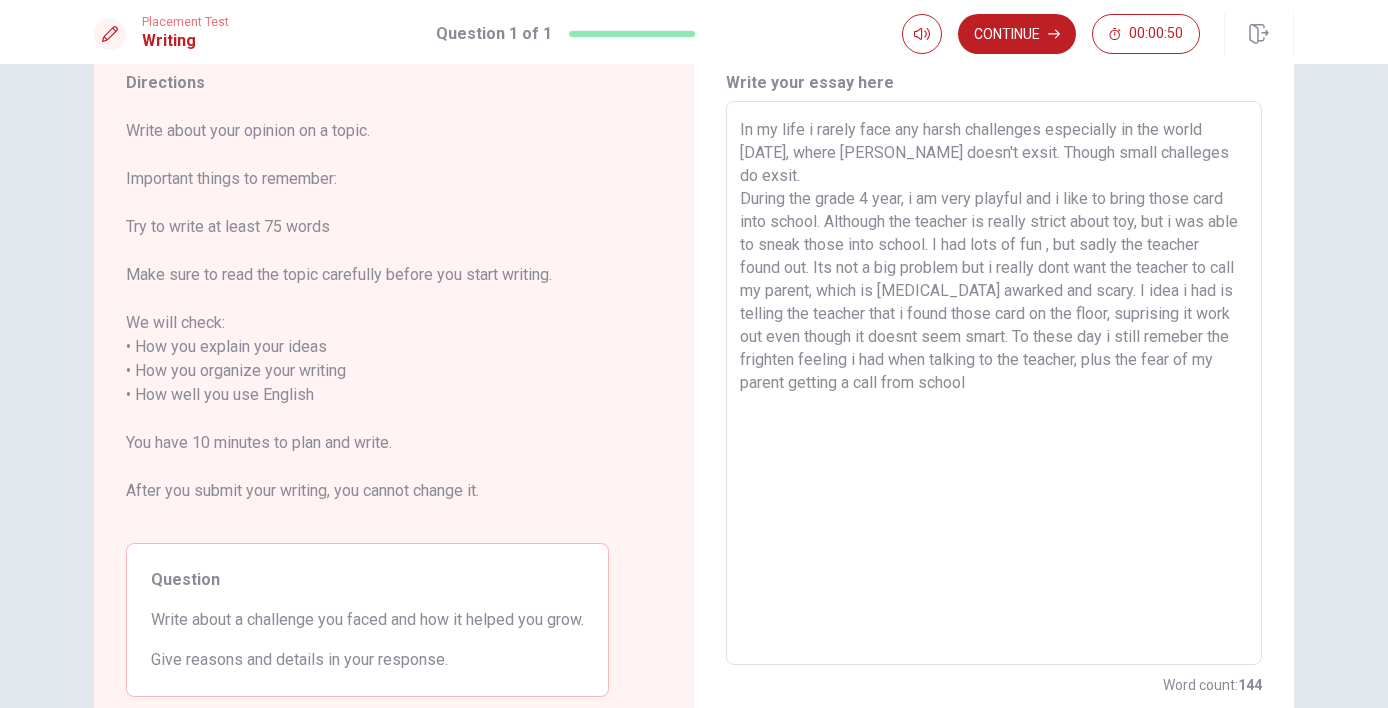 click on "In my life i rarely face any harsh challenges especially in the world [DATE], where [PERSON_NAME] doesn't exsit. Though small challeges do exsit.
During the grade 4 year, i am very playful and i like to bring those card into school. Although the teacher is really strict about toy, but i was able to sneak those into school. I had lots of fun , but sadly the teacher found out. Its not a big problem but i really dont want the teacher to call my parent, which is [MEDICAL_DATA] awarked and scary. I idea i had is telling the teacher that i found those card on the floor, suprising it work out even though it doesnt seem smart. To these day i still remeber the frighten feeling i had when talking to the teacher, plus the fear of my parent getting a call from school" at bounding box center (994, 383) 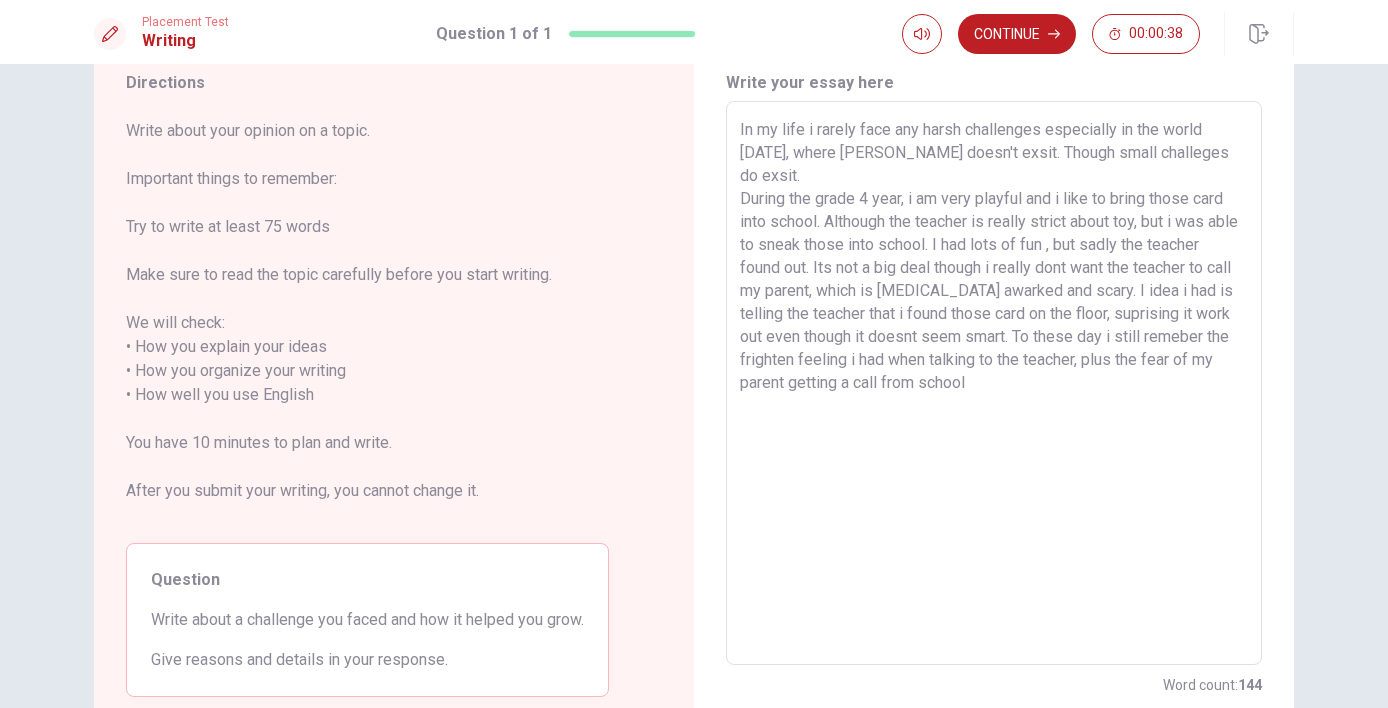 click on "In my life i rarely face any harsh challenges especially in the world [DATE], where [PERSON_NAME] doesn't exsit. Though small challeges do exsit.
During the grade 4 year, i am very playful and i like to bring those card into school. Although the teacher is really strict about toy, but i was able to sneak those into school. I had lots of fun , but sadly the teacher found out. Its not a big deal though i really dont want the teacher to call my parent, which is [MEDICAL_DATA] awarked and scary. I idea i had is telling the teacher that i found those card on the floor, suprising it work out even though it doesnt seem smart. To these day i still remeber the frighten feeling i had when talking to the teacher, plus the fear of my parent getting a call from school" at bounding box center (994, 383) 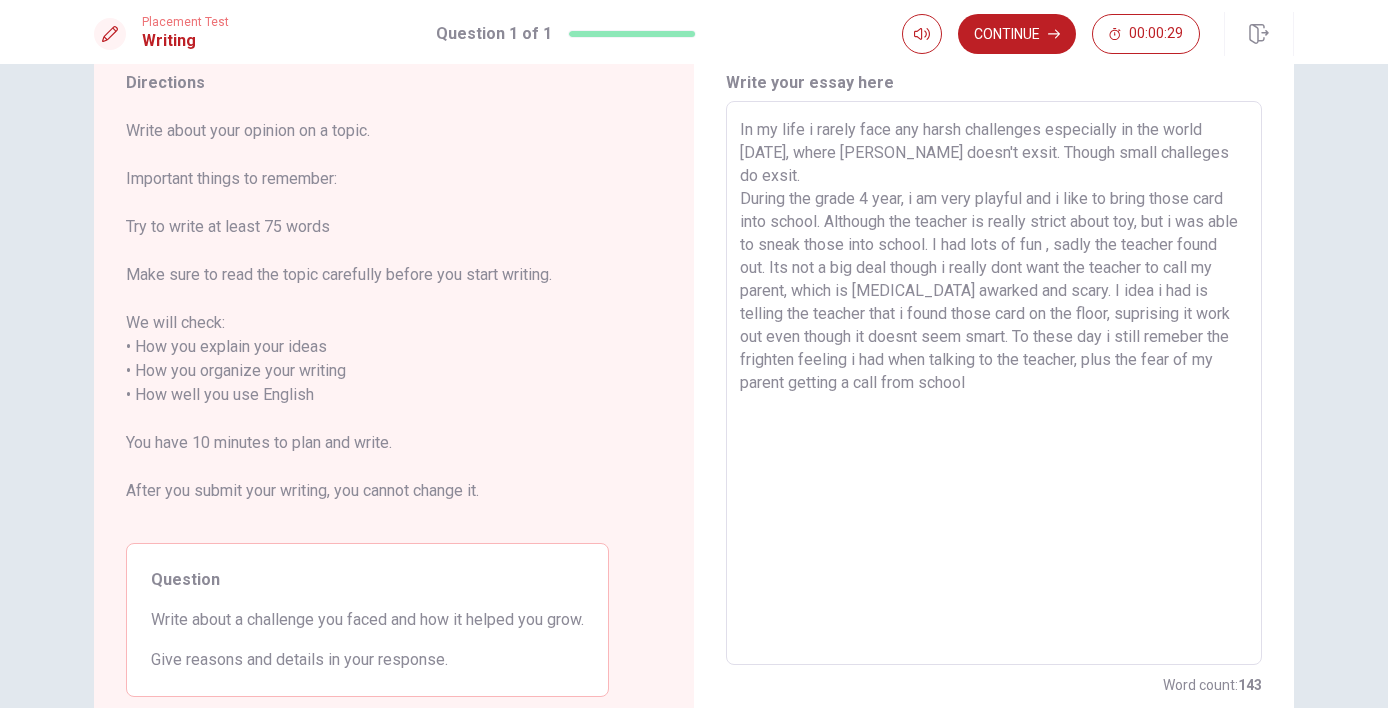 click on "In my life i rarely face any harsh challenges especially in the world [DATE], where [PERSON_NAME] doesn't exsit. Though small challeges do exsit.
During the grade 4 year, i am very playful and i like to bring those card into school. Although the teacher is really strict about toy, but i was able to sneak those into school. I had lots of fun , sadly the teacher found out. Its not a big deal though i really dont want the teacher to call my parent, which is [MEDICAL_DATA] awarked and scary. I idea i had is telling the teacher that i found those card on the floor, suprising it work out even though it doesnt seem smart. To these day i still remeber the frighten feeling i had when talking to the teacher, plus the fear of my parent getting a call from school" at bounding box center [994, 383] 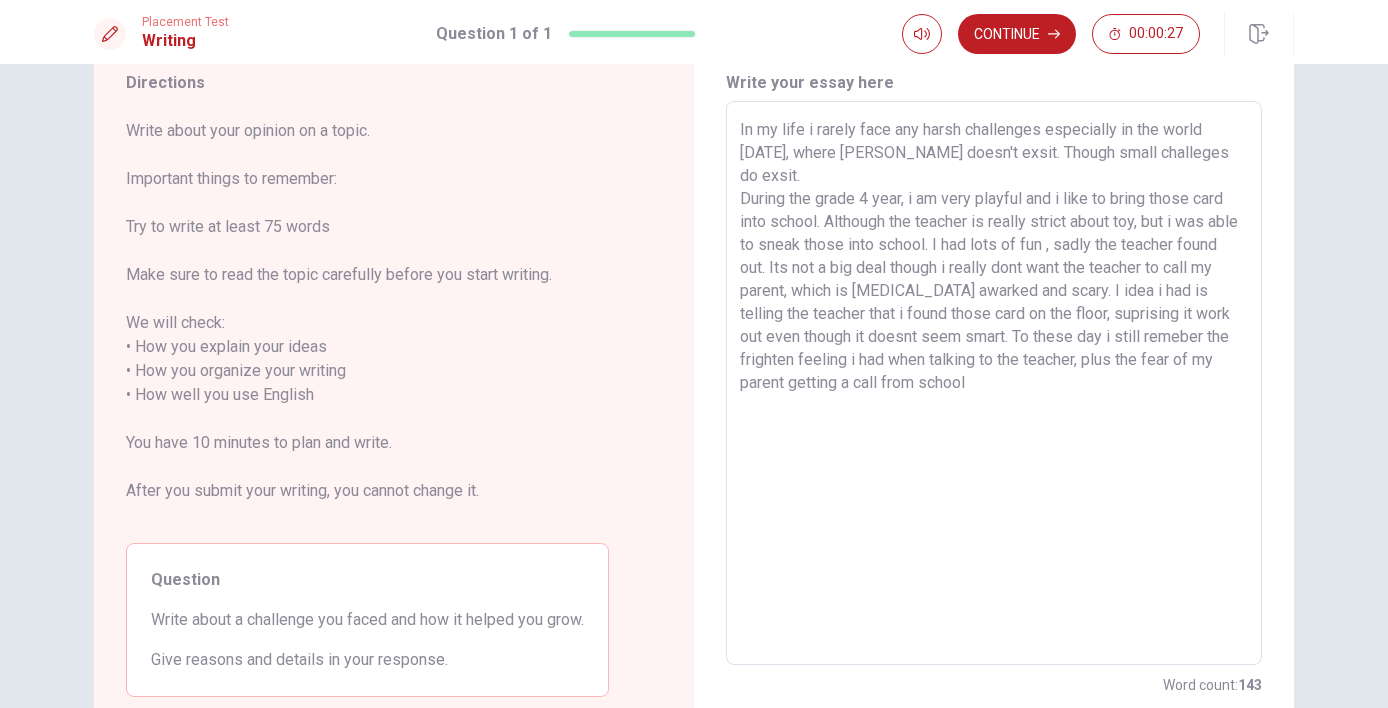 click on "In my life i rarely face any harsh challenges especially in the world [DATE], where [PERSON_NAME] doesn't exsit. Though small challeges do exsit.
During the grade 4 year, i am very playful and i like to bring those card into school. Although the teacher is really strict about toy, but i was able to sneak those into school. I had lots of fun , sadly the teacher found out. Its not a big deal though i really dont want the teacher to call my parent, which is [MEDICAL_DATA] awarked and scary. I idea i had is telling the teacher that i found those card on the floor, suprising it work out even though it doesnt seem smart. To these day i still remeber the frighten feeling i had when talking to the teacher, plus the fear of my parent getting a call from school" at bounding box center [994, 383] 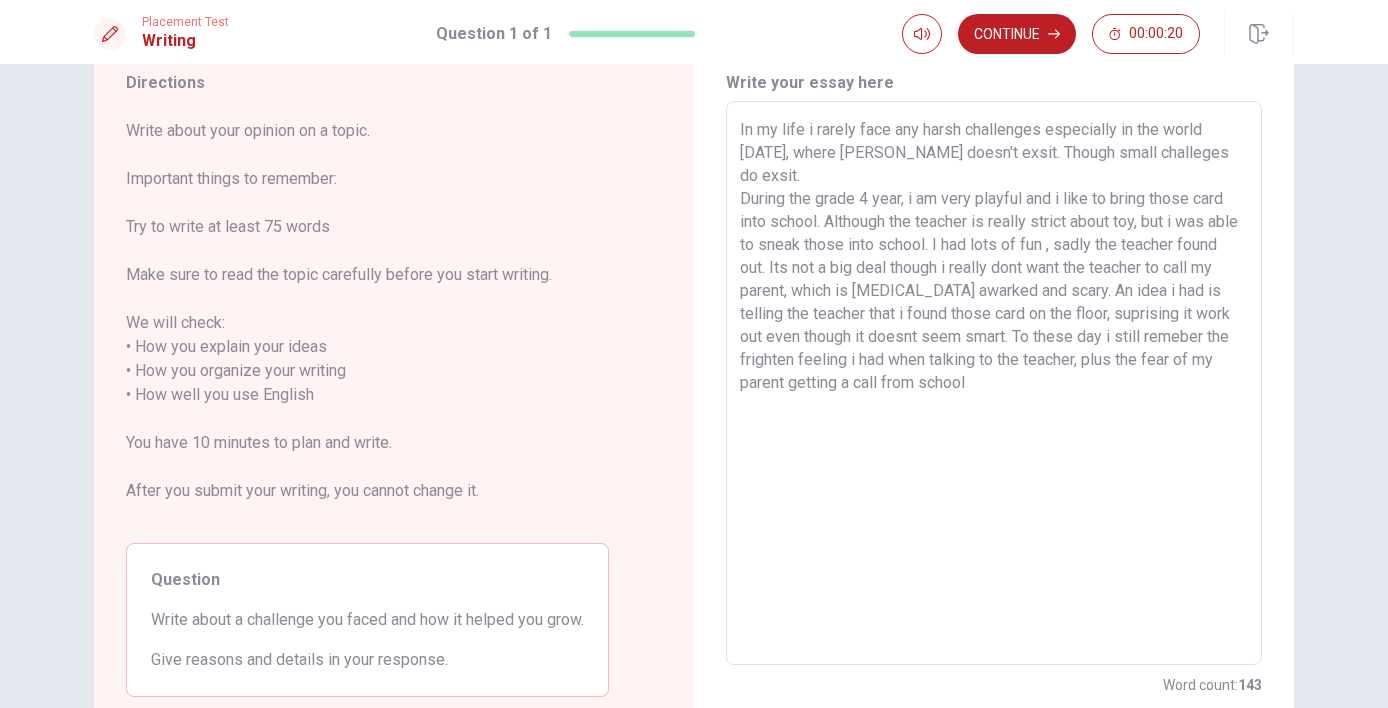 click on "In my life i rarely face any harsh challenges especially in the world [DATE], where [PERSON_NAME] doesn't exsit. Though small challeges do exsit.
During the grade 4 year, i am very playful and i like to bring those card into school. Although the teacher is really strict about toy, but i was able to sneak those into school. I had lots of fun , sadly the teacher found out. Its not a big deal though i really dont want the teacher to call my parent, which is [MEDICAL_DATA] awarked and scary. An idea i had is telling the teacher that i found those card on the floor, suprising it work out even though it doesnt seem smart. To these day i still remeber the frighten feeling i had when talking to the teacher, plus the fear of my parent getting a call from school" at bounding box center [994, 383] 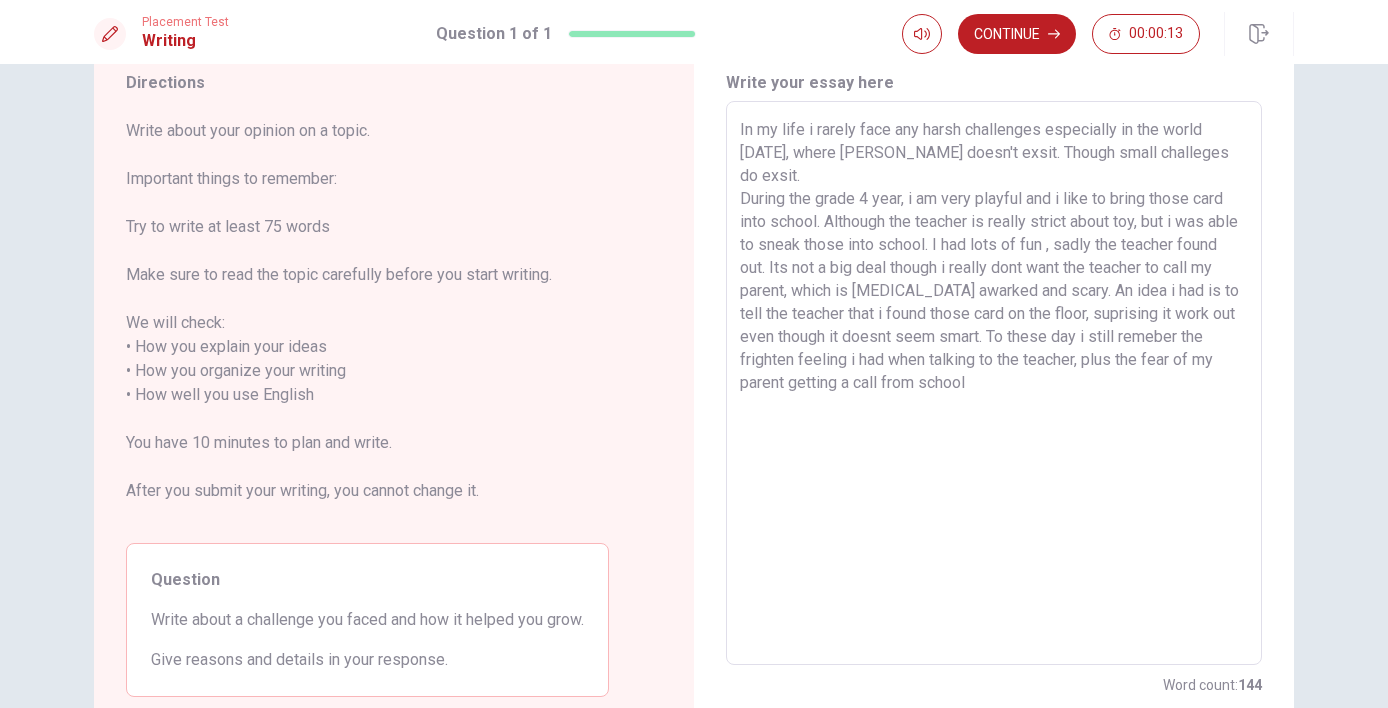 click on "In my life i rarely face any harsh challenges especially in the world [DATE], where [PERSON_NAME] doesn't exsit. Though small challeges do exsit.
During the grade 4 year, i am very playful and i like to bring those card into school. Although the teacher is really strict about toy, but i was able to sneak those into school. I had lots of fun , sadly the teacher found out. Its not a big deal though i really dont want the teacher to call my parent, which is [MEDICAL_DATA] awarked and scary. An idea i had is to tell the teacher that i found those card on the floor, suprising it work out even though it doesnt seem smart. To these day i still remeber the frighten feeling i had when talking to the teacher, plus the fear of my parent getting a call from school" at bounding box center [994, 383] 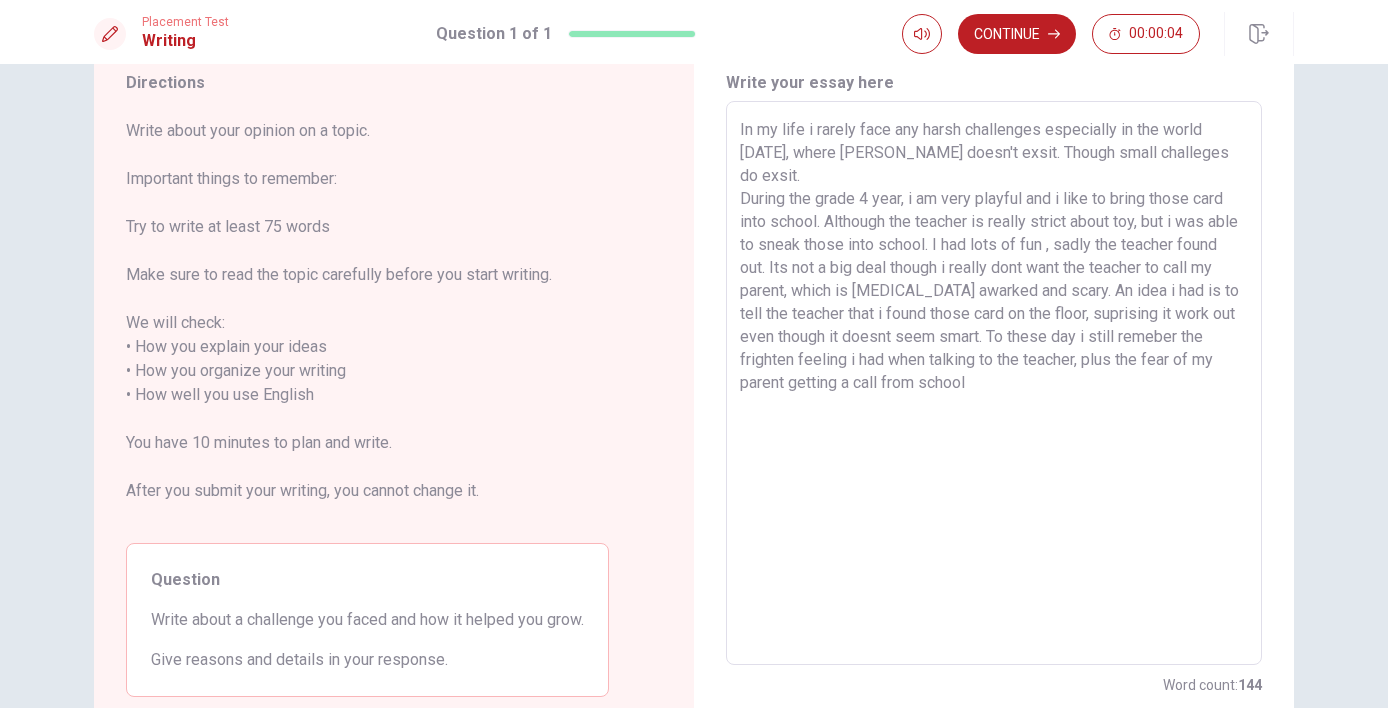 click on "In my life i rarely face any harsh challenges especially in the world [DATE], where [PERSON_NAME] doesn't exsit. Though small challeges do exsit.
During the grade 4 year, i am very playful and i like to bring those card into school. Although the teacher is really strict about toy, but i was able to sneak those into school. I had lots of fun , sadly the teacher found out. Its not a big deal though i really dont want the teacher to call my parent, which is [MEDICAL_DATA] awarked and scary. An idea i had is to tell the teacher that i found those card on the floor, suprising it work out even though it doesnt seem smart. To these day i still remeber the frighten feeling i had when talking to the teacher, plus the fear of my parent getting a call from school" at bounding box center [994, 383] 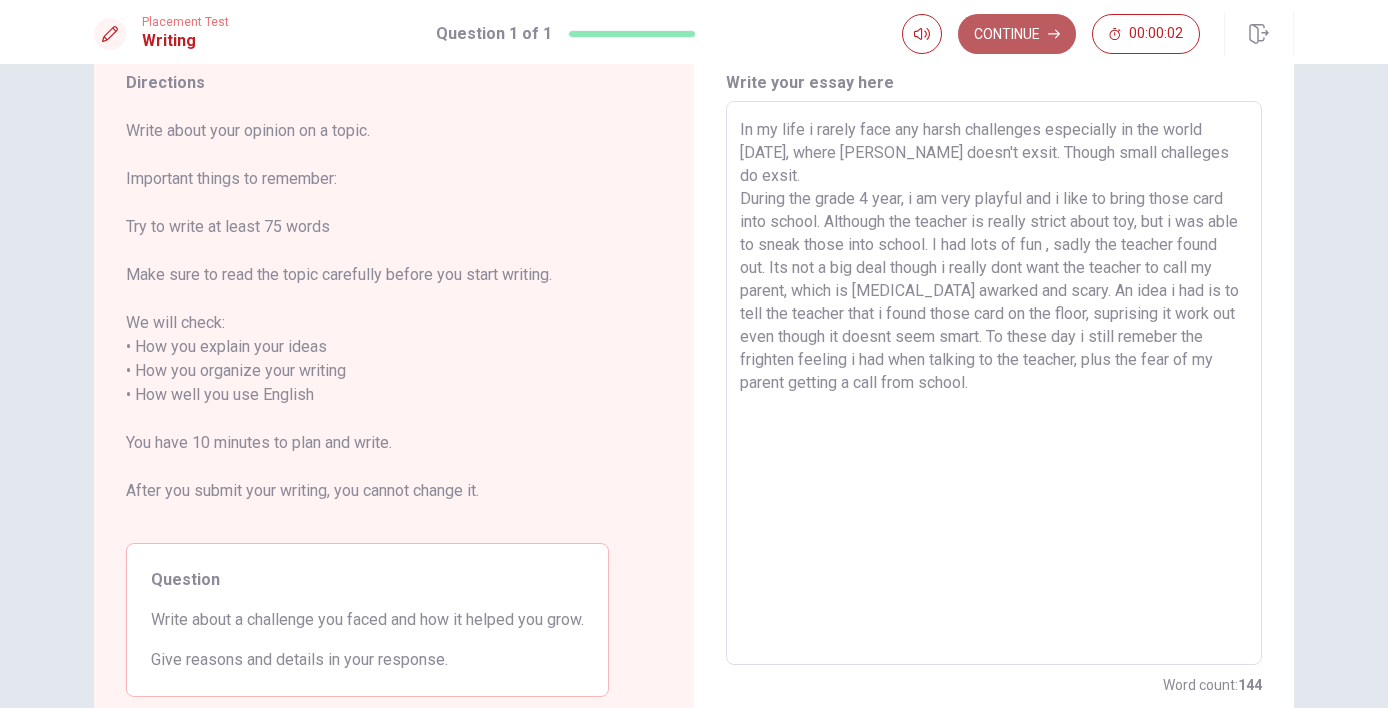 click on "Continue" at bounding box center (1017, 34) 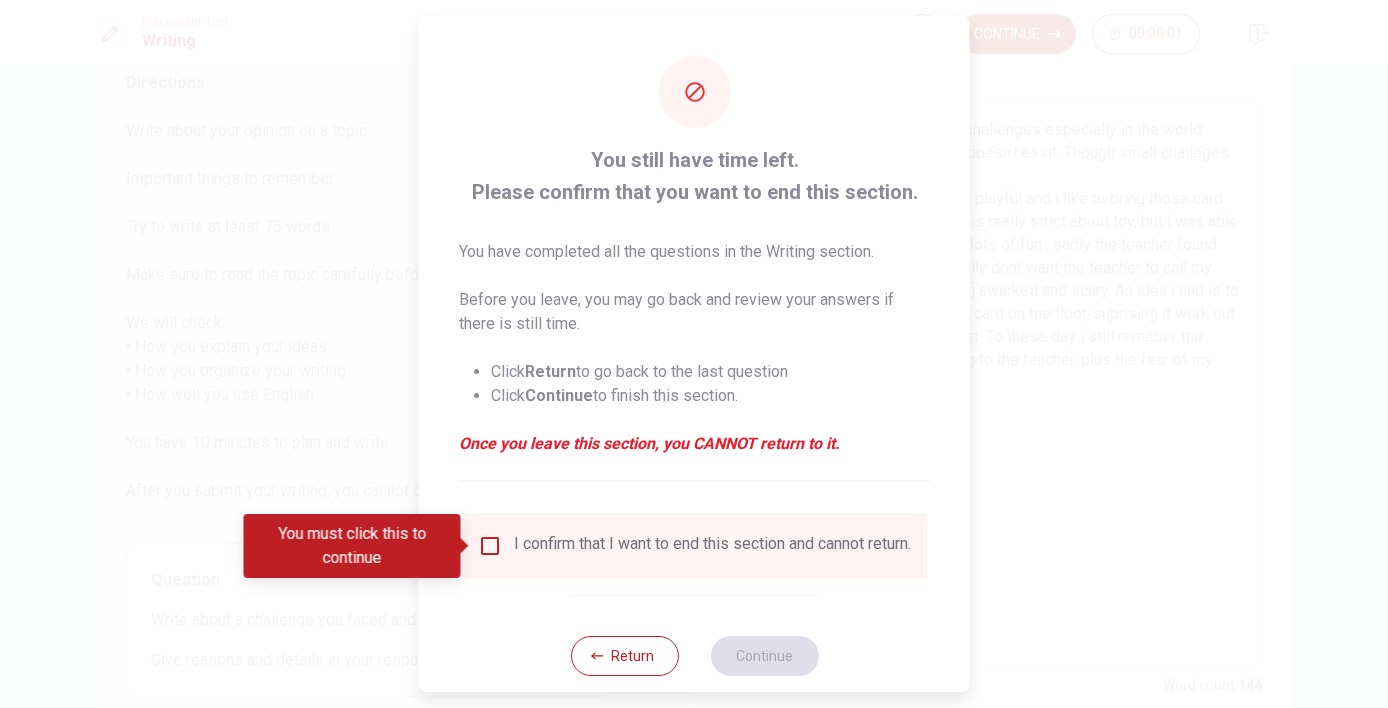 click at bounding box center (490, 546) 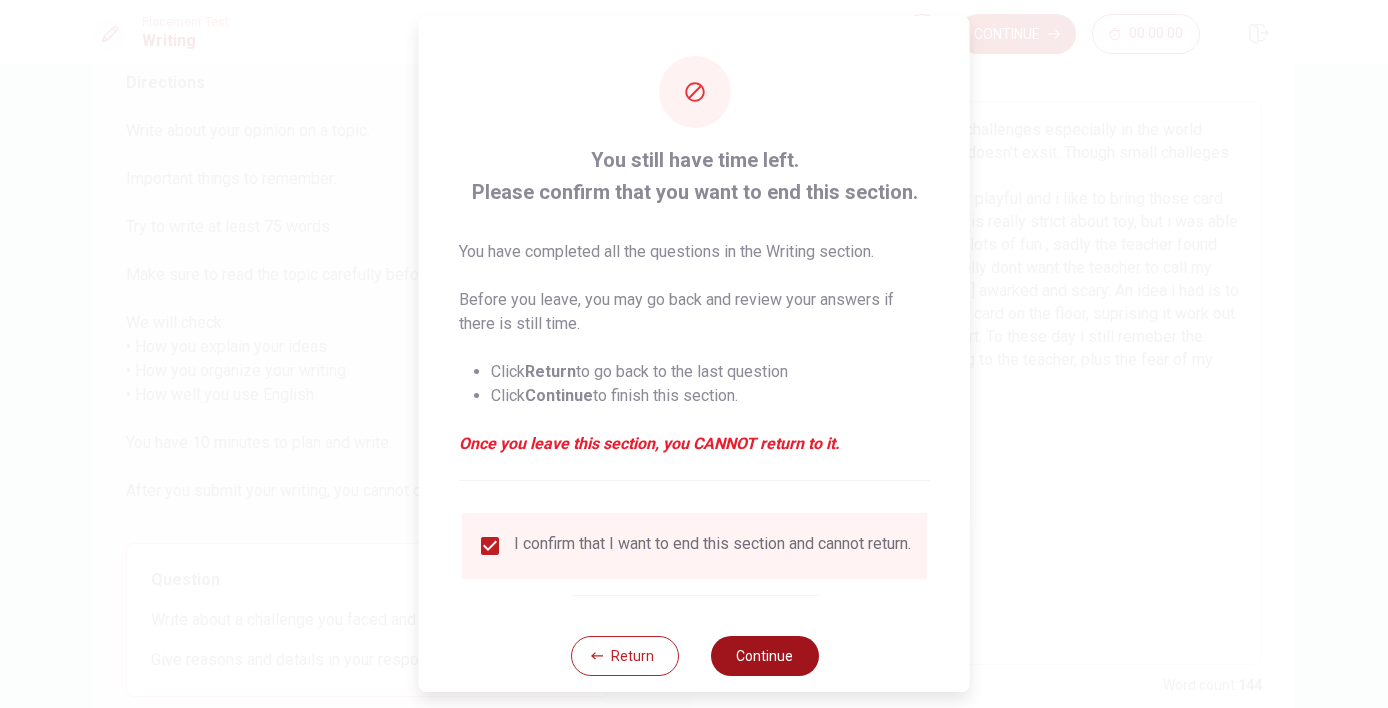 click on "Continue" at bounding box center [764, 656] 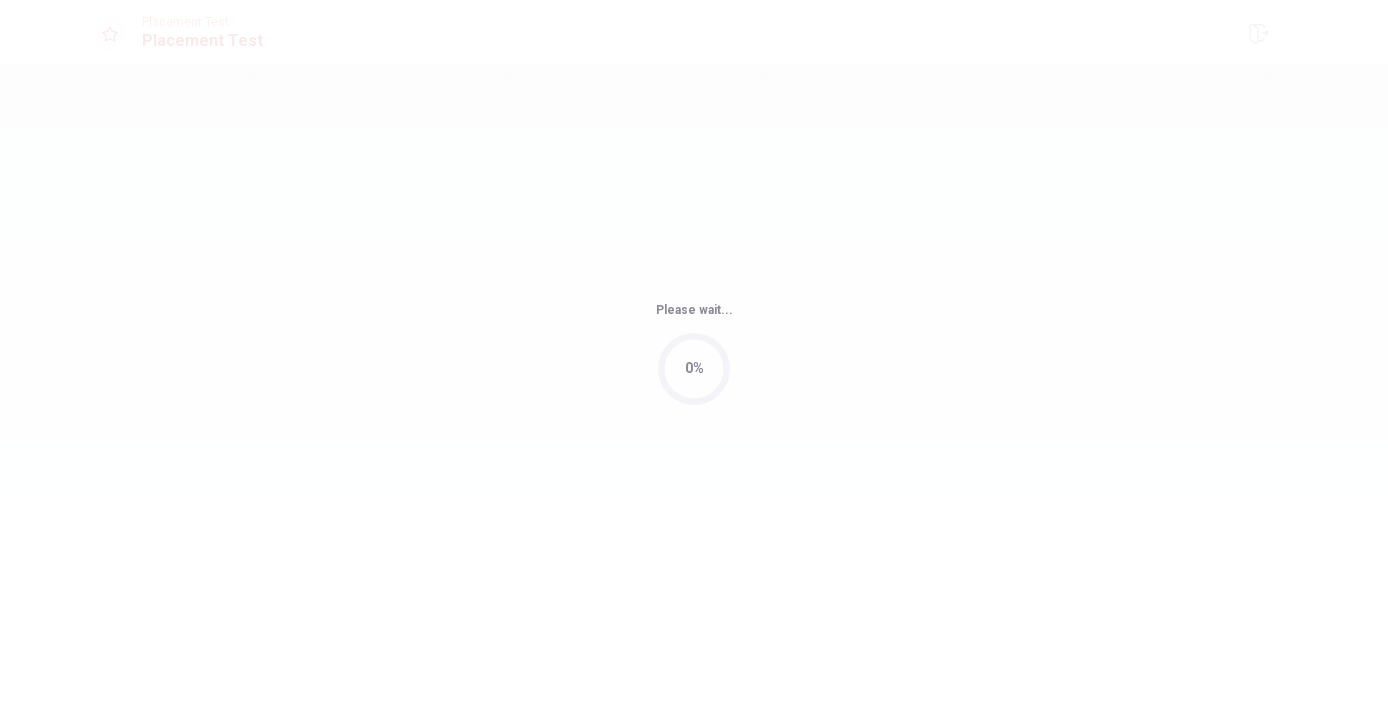 scroll, scrollTop: 0, scrollLeft: 0, axis: both 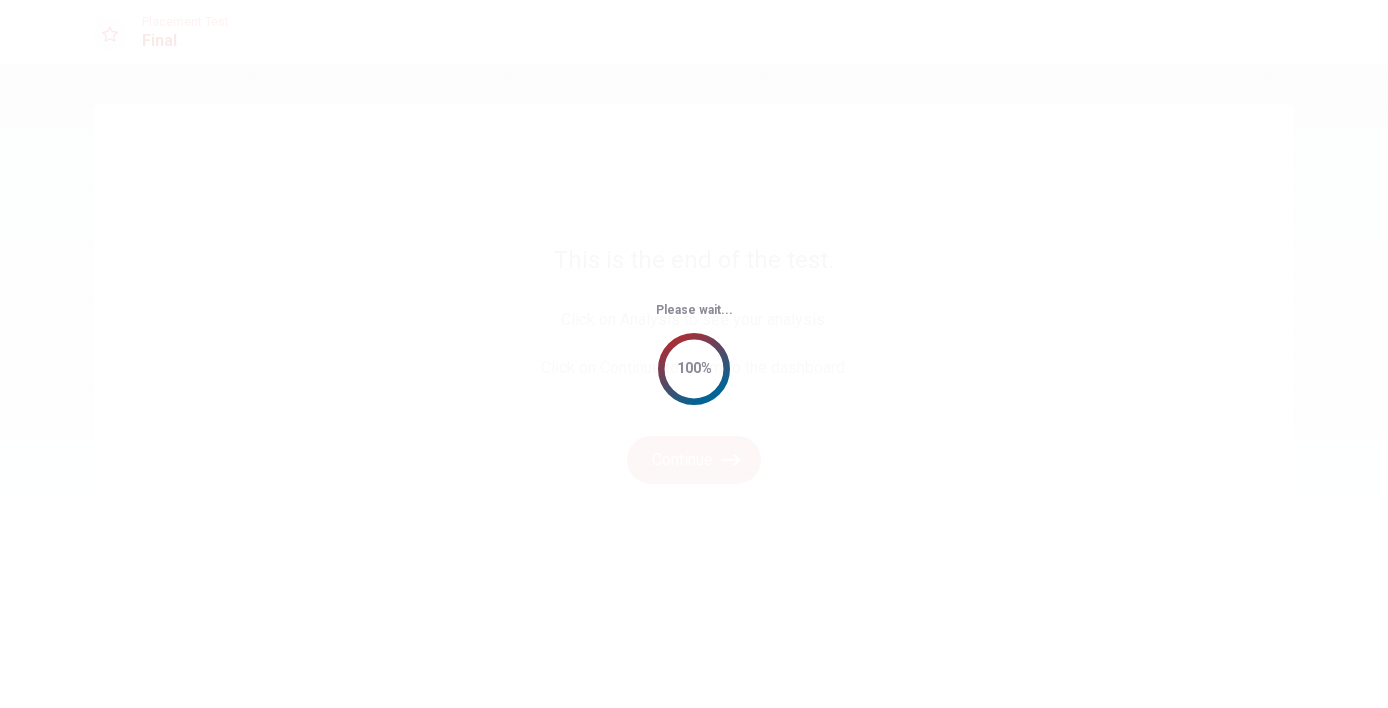 click on "Please wait... 100%" at bounding box center [694, 354] 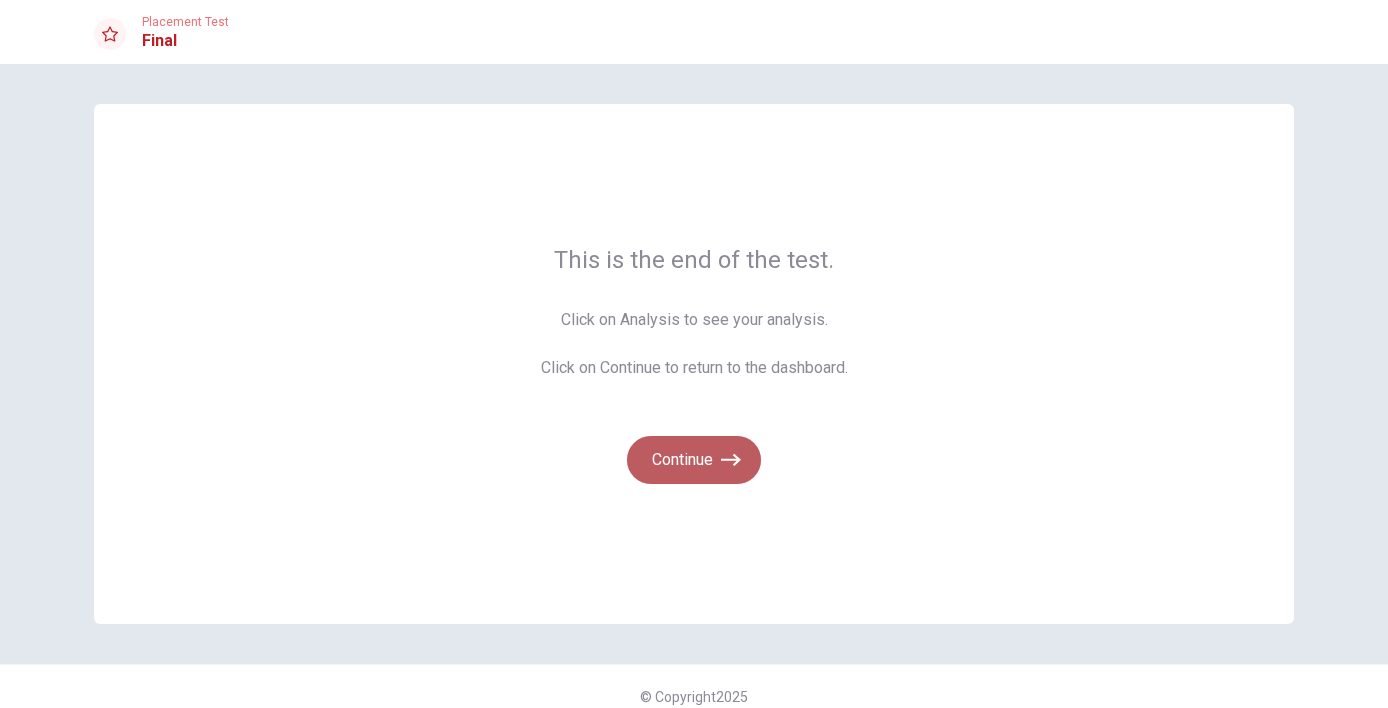 click 